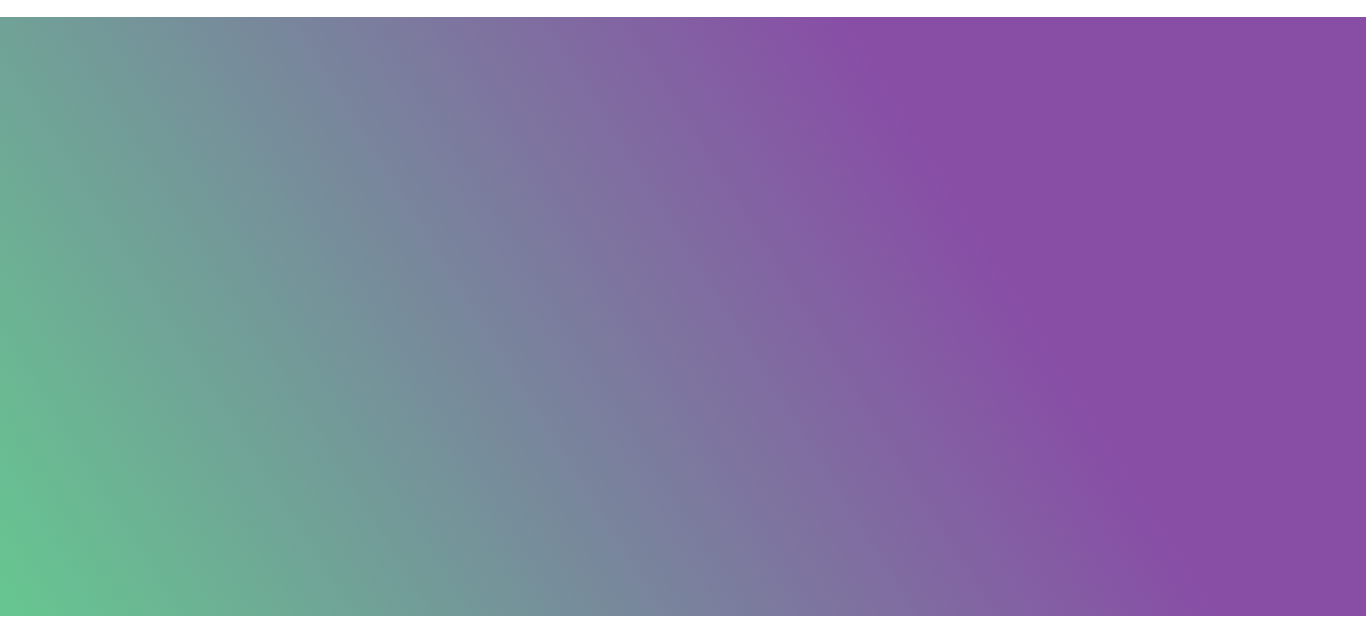 scroll, scrollTop: 0, scrollLeft: 0, axis: both 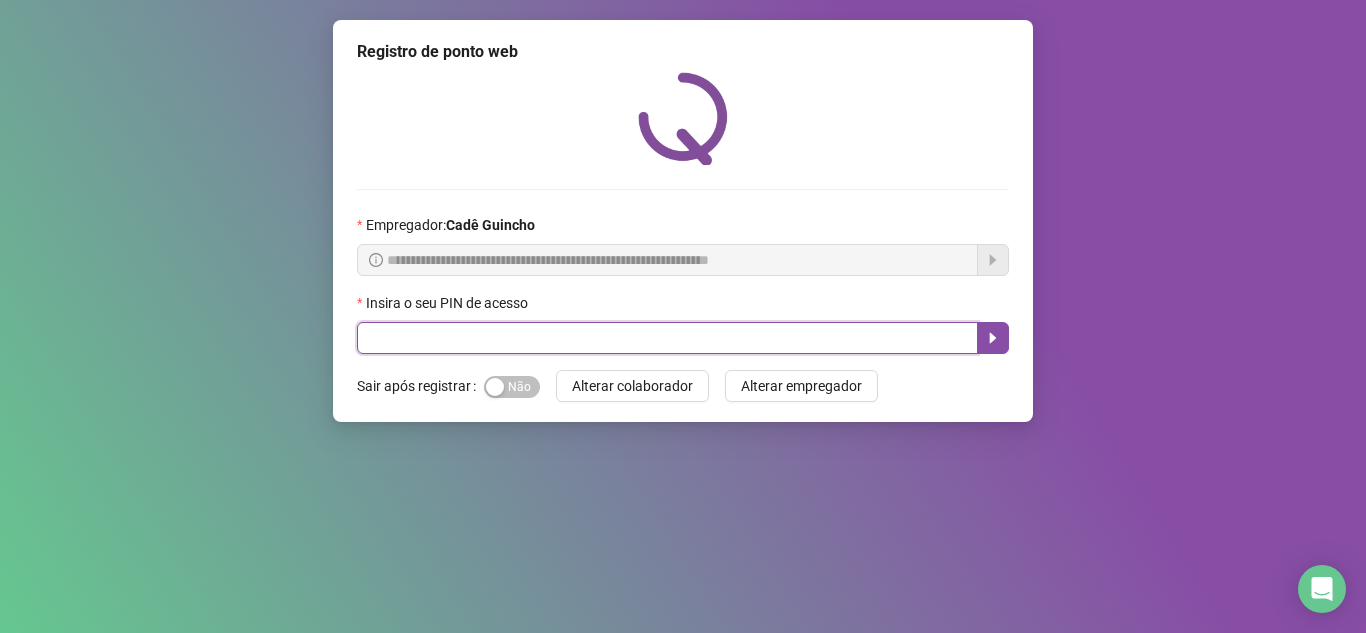 click at bounding box center [667, 338] 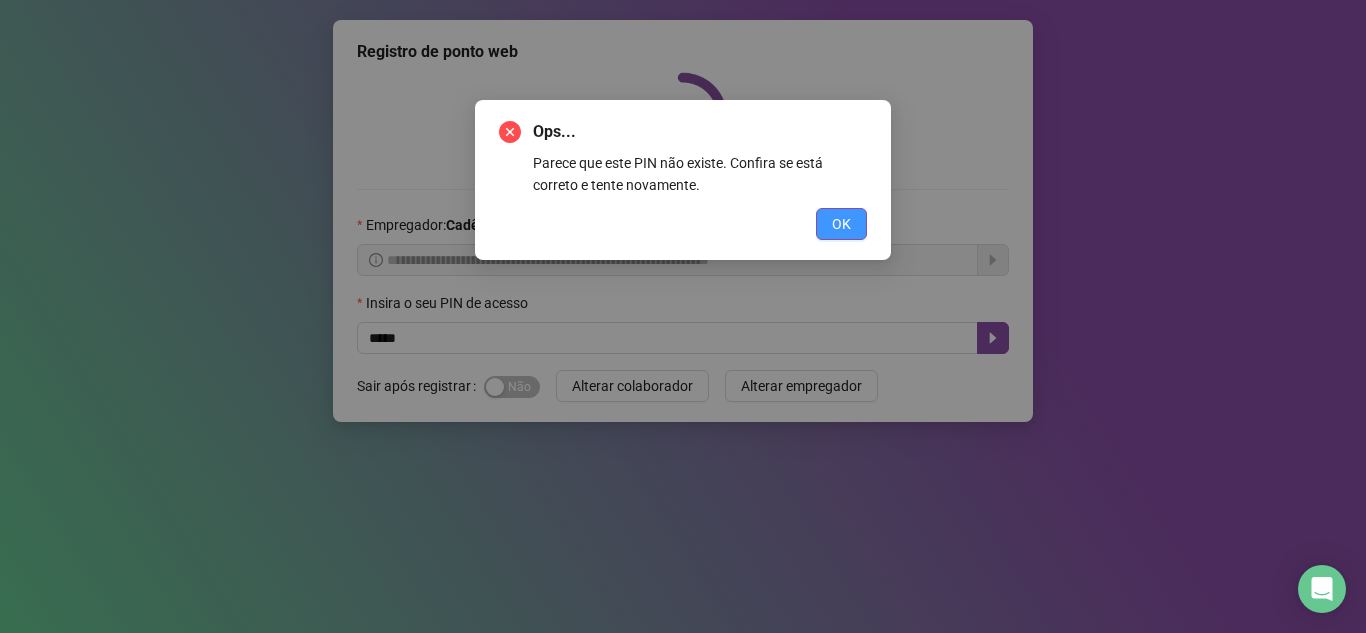 click on "OK" at bounding box center [841, 224] 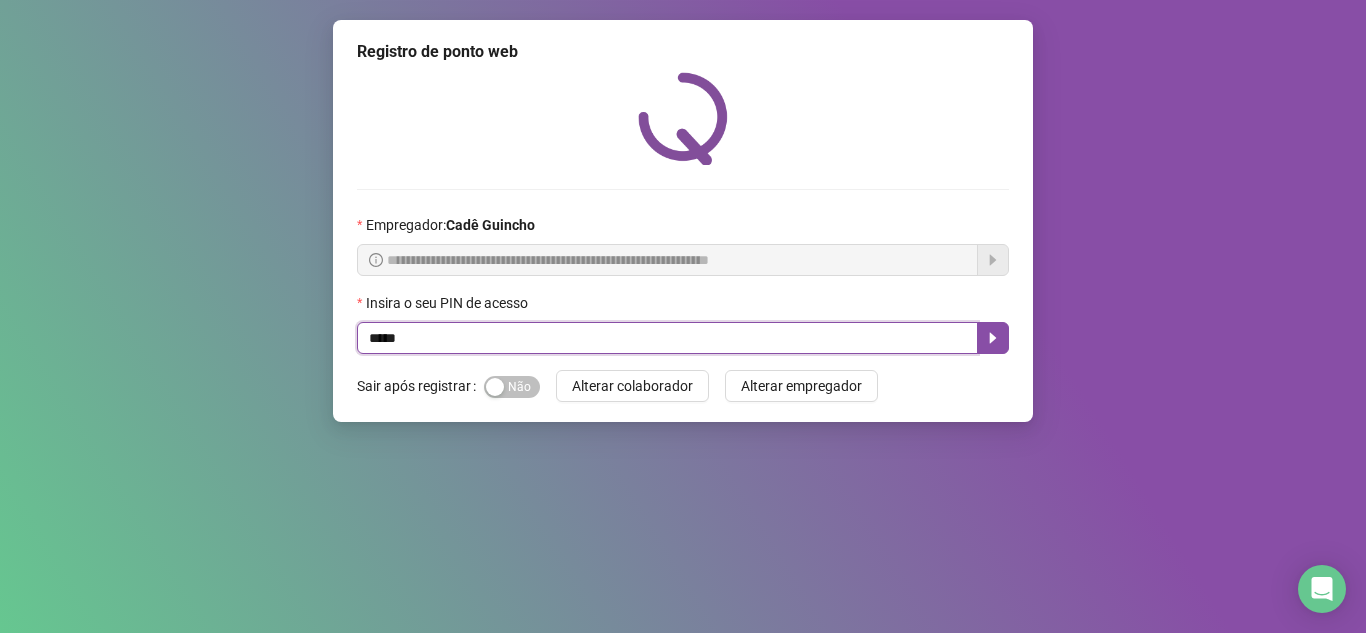 click on "*****" at bounding box center [667, 338] 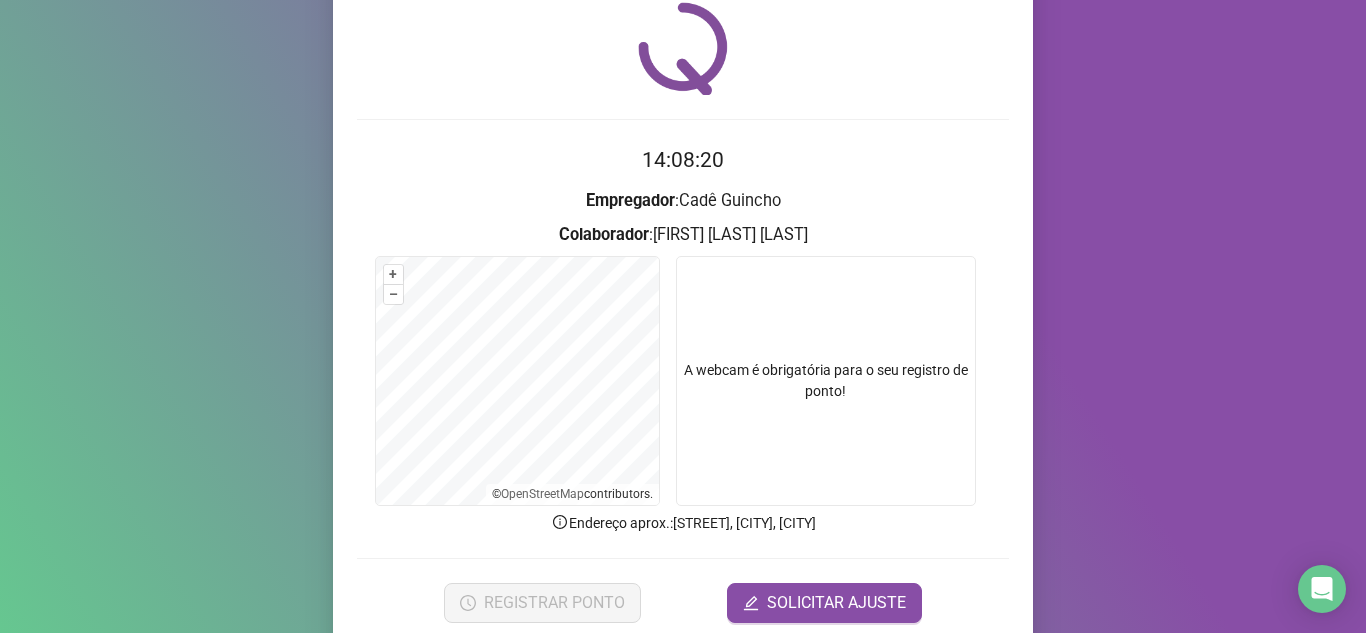 scroll, scrollTop: 100, scrollLeft: 0, axis: vertical 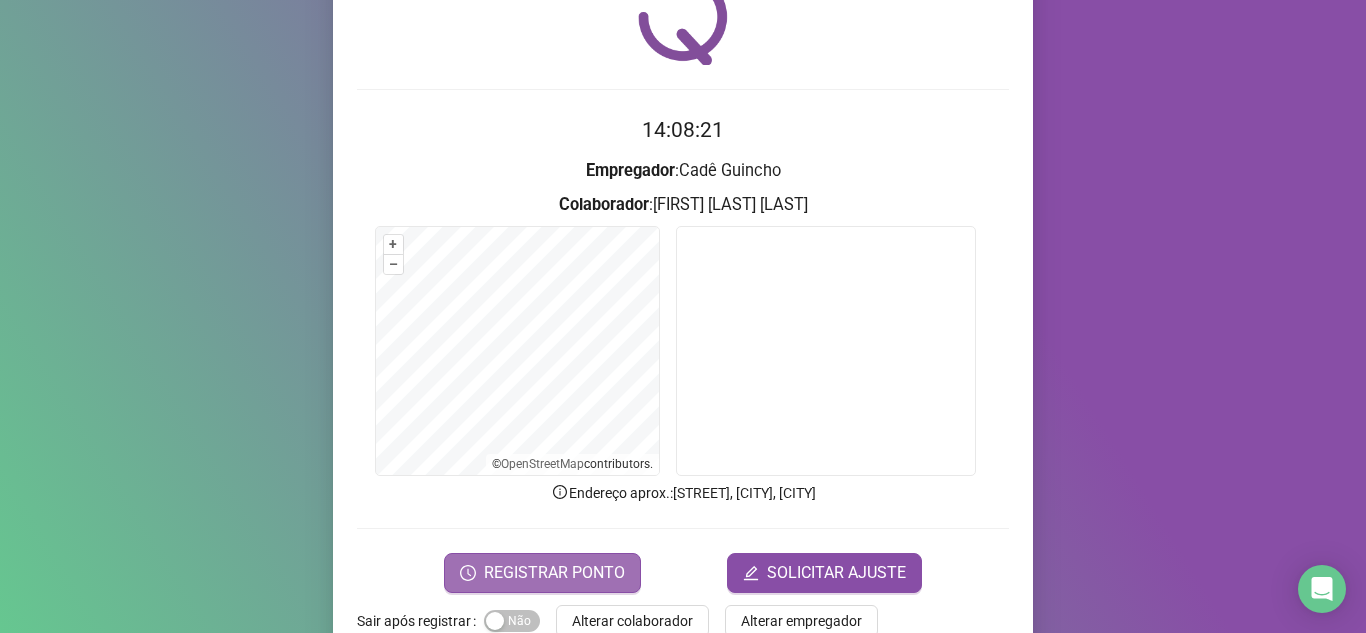 click on "REGISTRAR PONTO" at bounding box center [554, 573] 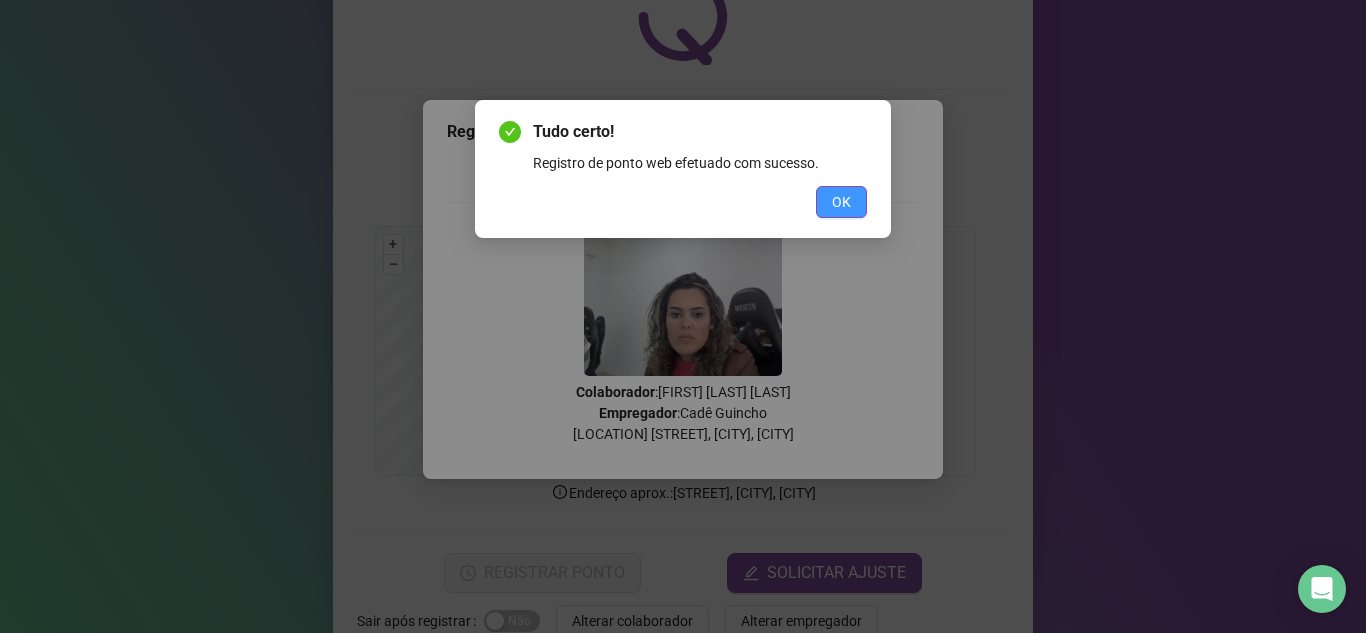 click on "OK" at bounding box center [841, 202] 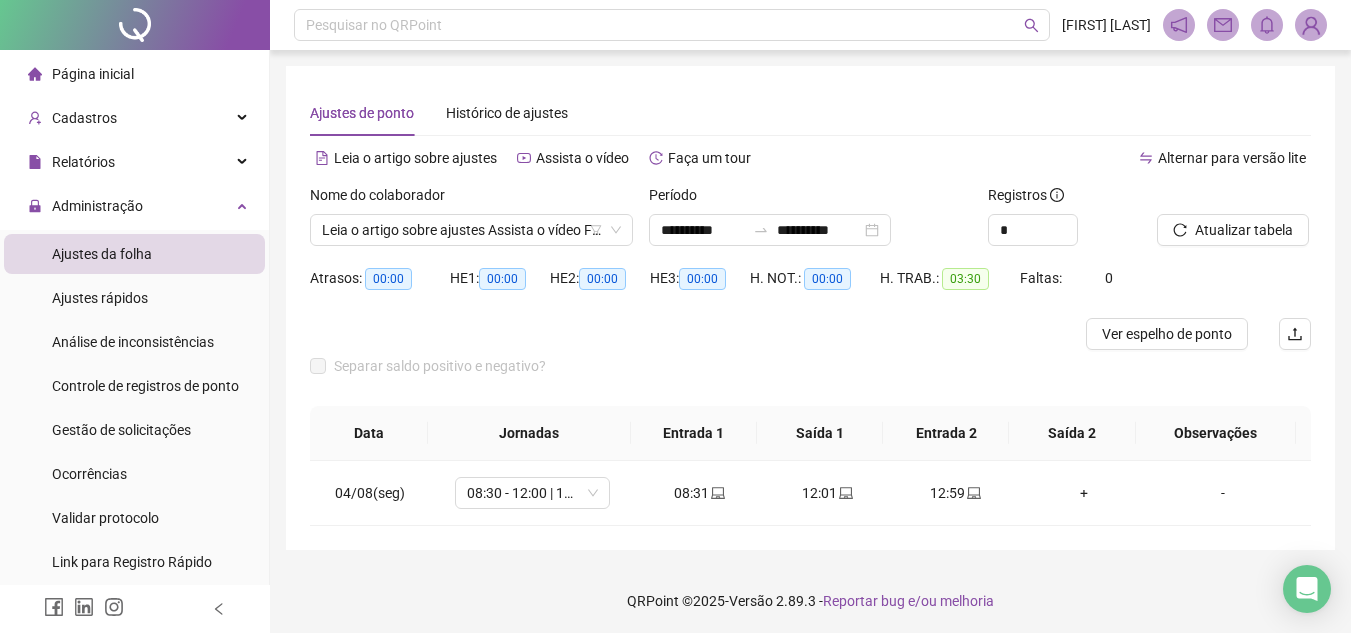 scroll, scrollTop: 0, scrollLeft: 0, axis: both 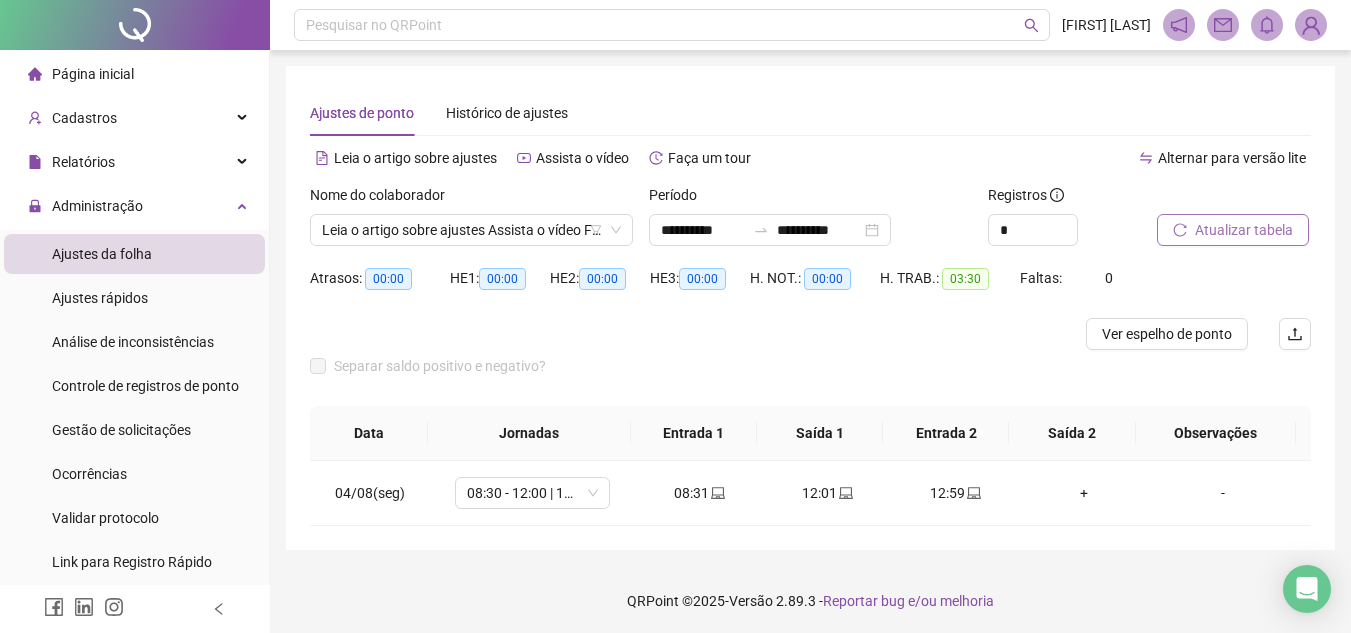 click on "Atualizar tabela" at bounding box center [1233, 230] 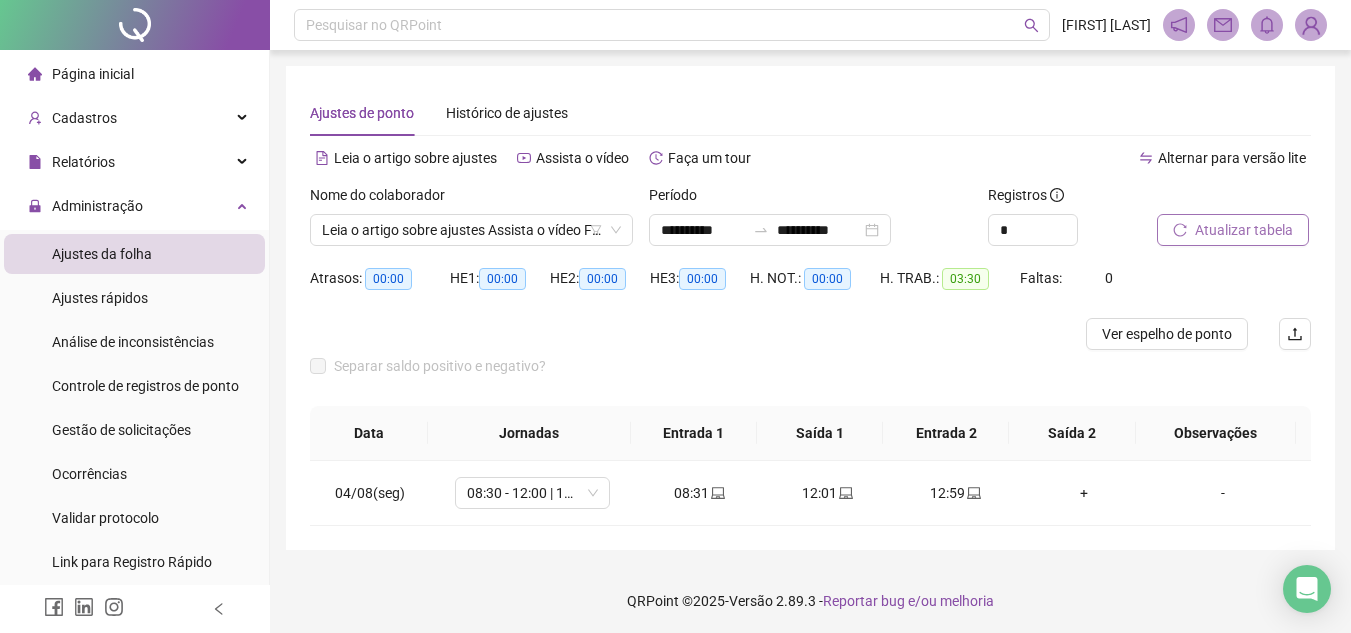 click on "Atualizar tabela" at bounding box center [1244, 230] 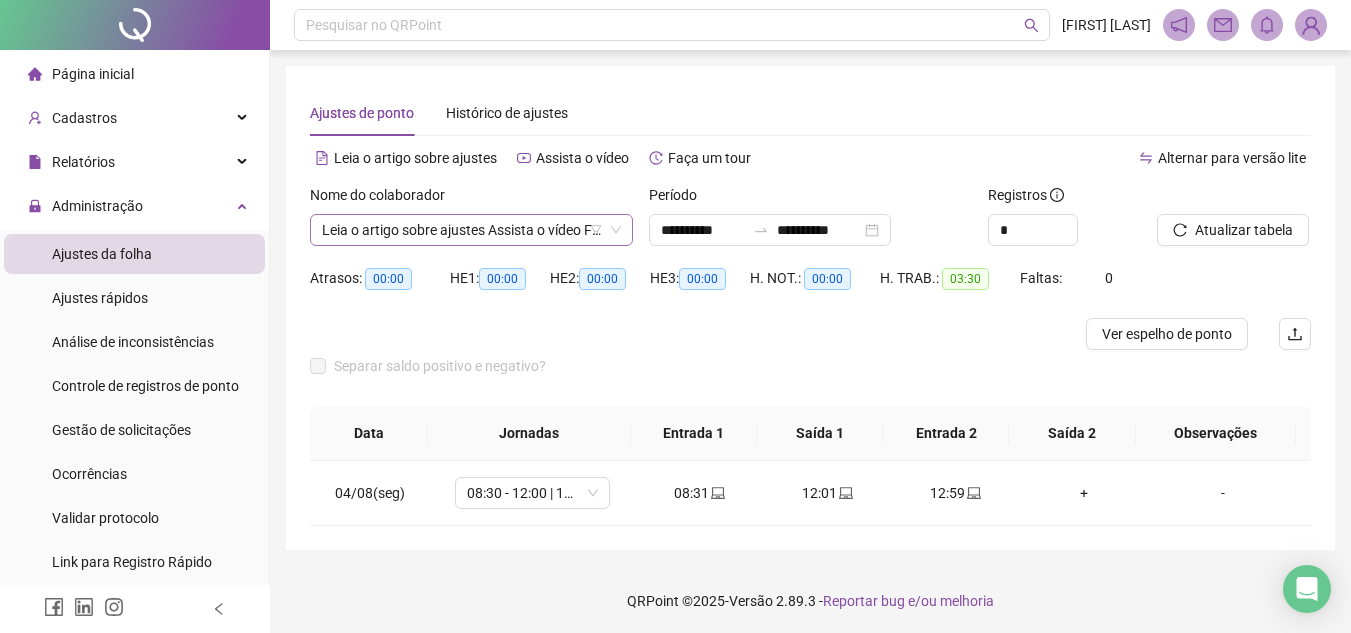 click on "**********" at bounding box center (471, 230) 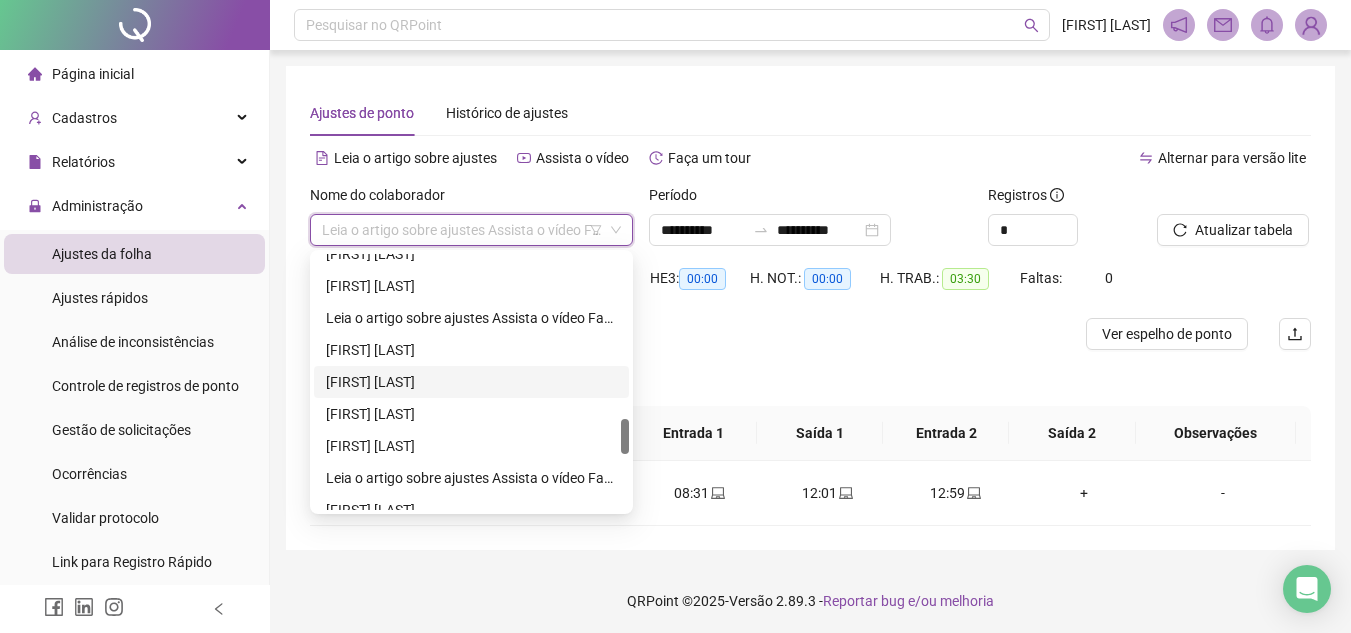 scroll, scrollTop: 968, scrollLeft: 0, axis: vertical 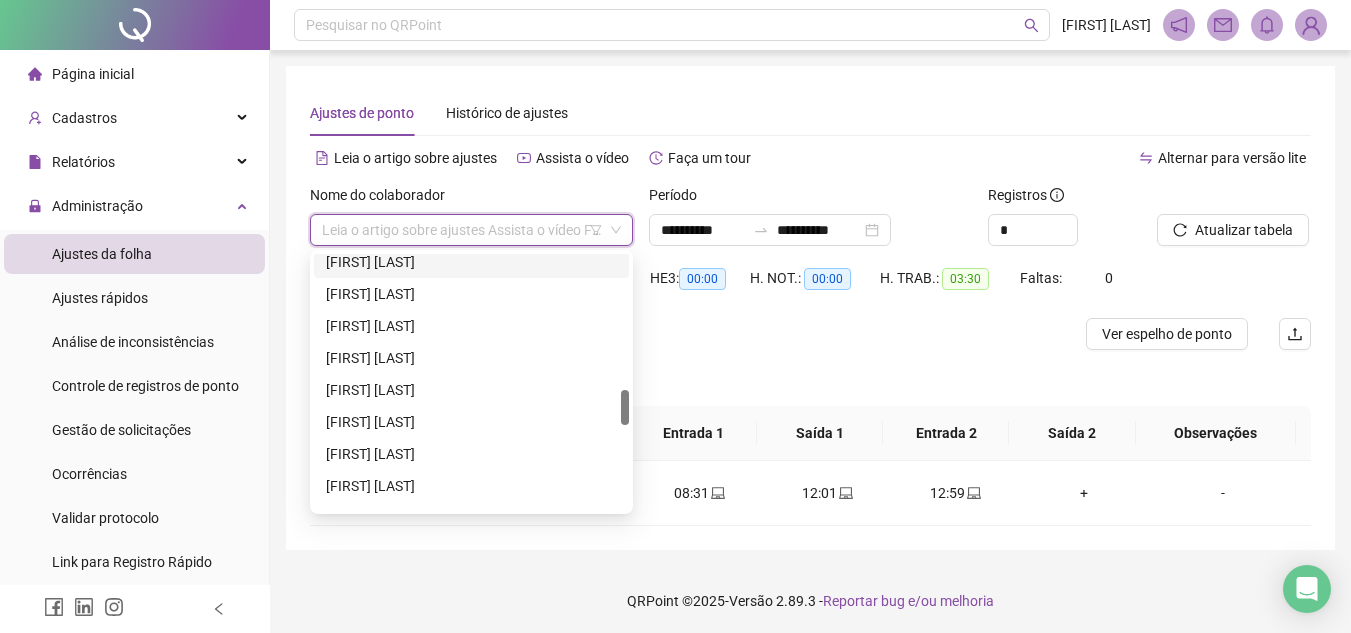 click on "[FIRST] [LAST]" at bounding box center (471, 262) 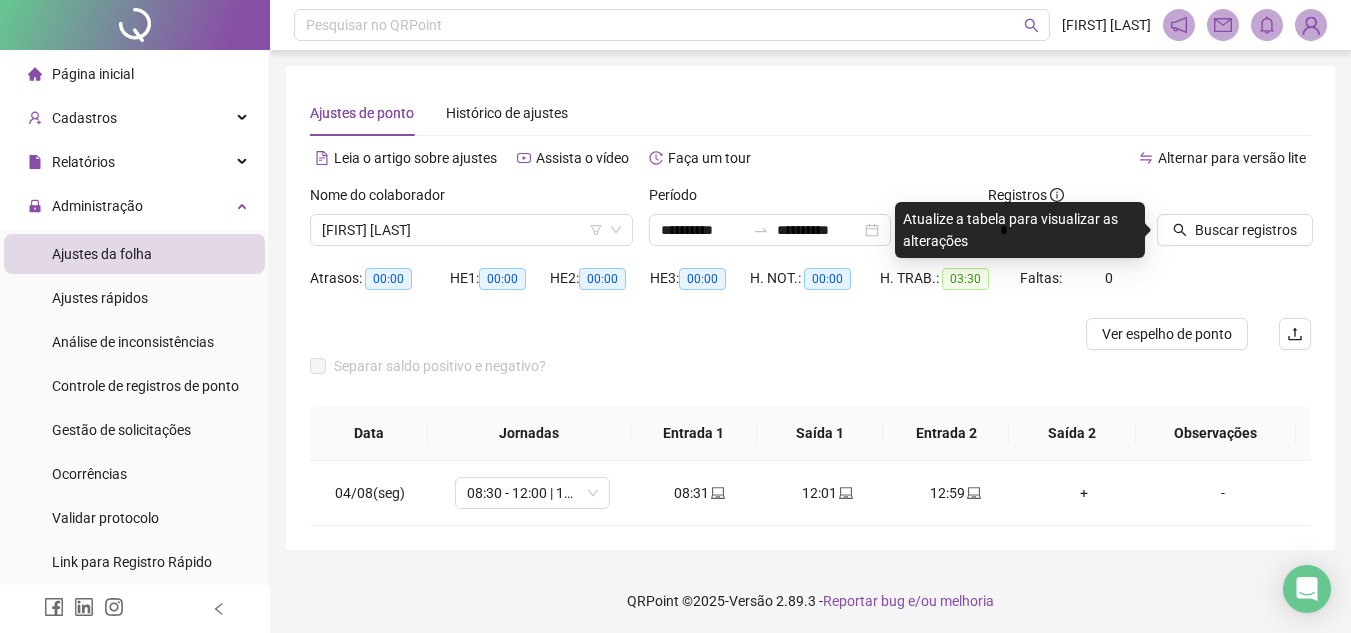 click on "Buscar registros" at bounding box center [1234, 223] 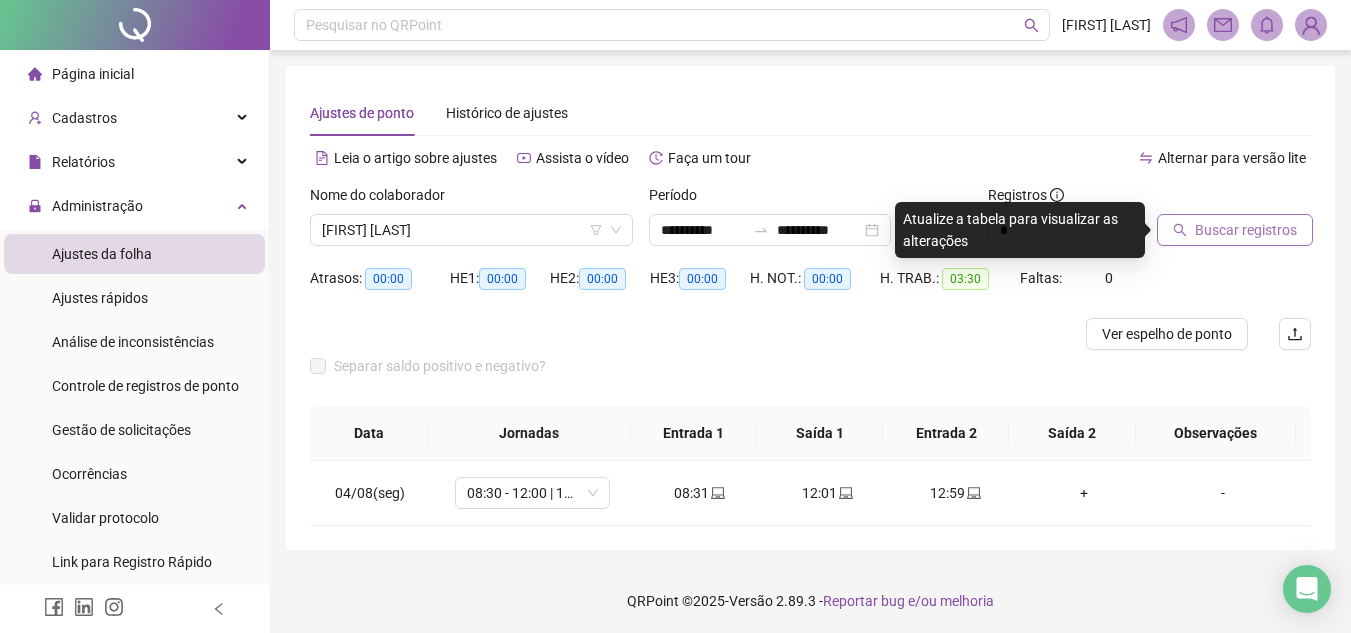 click on "Buscar registros" at bounding box center [1246, 230] 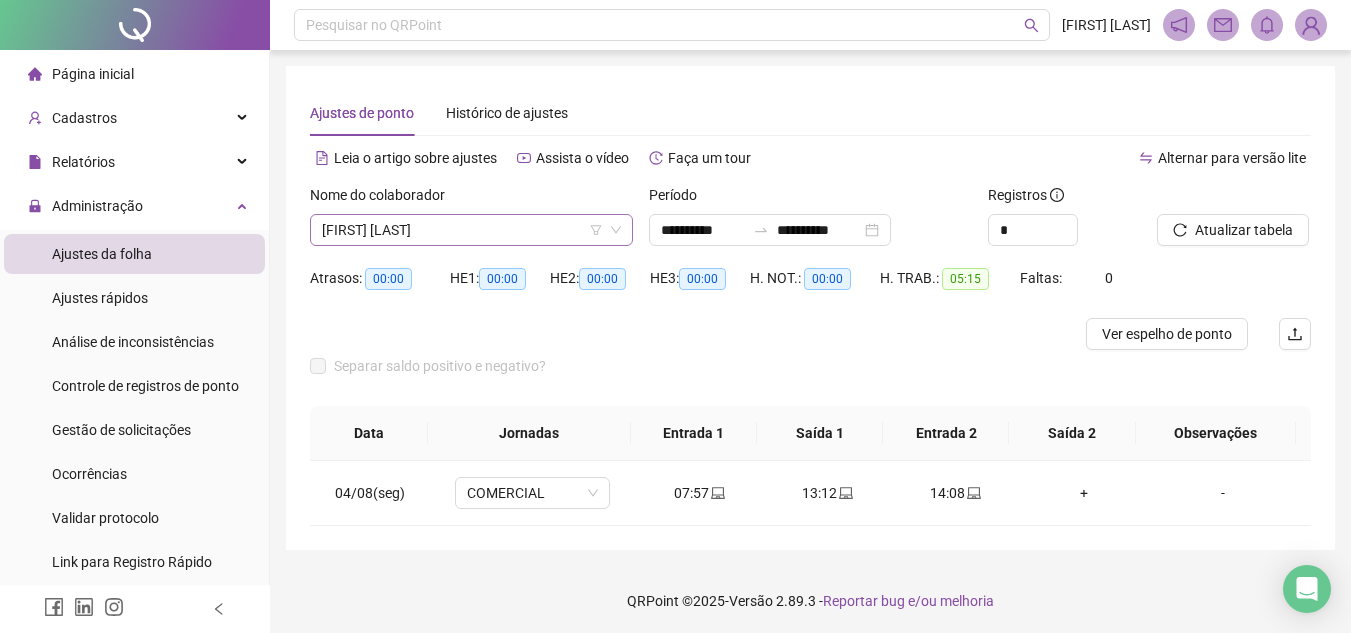 click on "[FIRST] [LAST]" at bounding box center [471, 230] 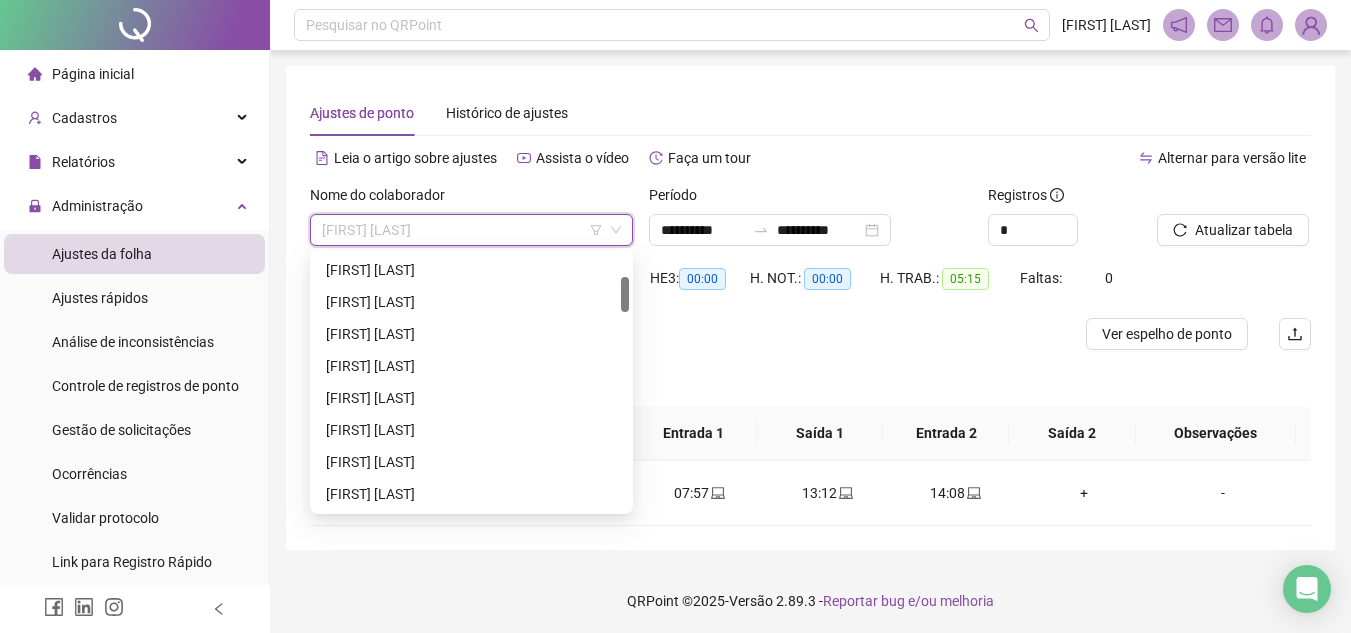scroll, scrollTop: 0, scrollLeft: 0, axis: both 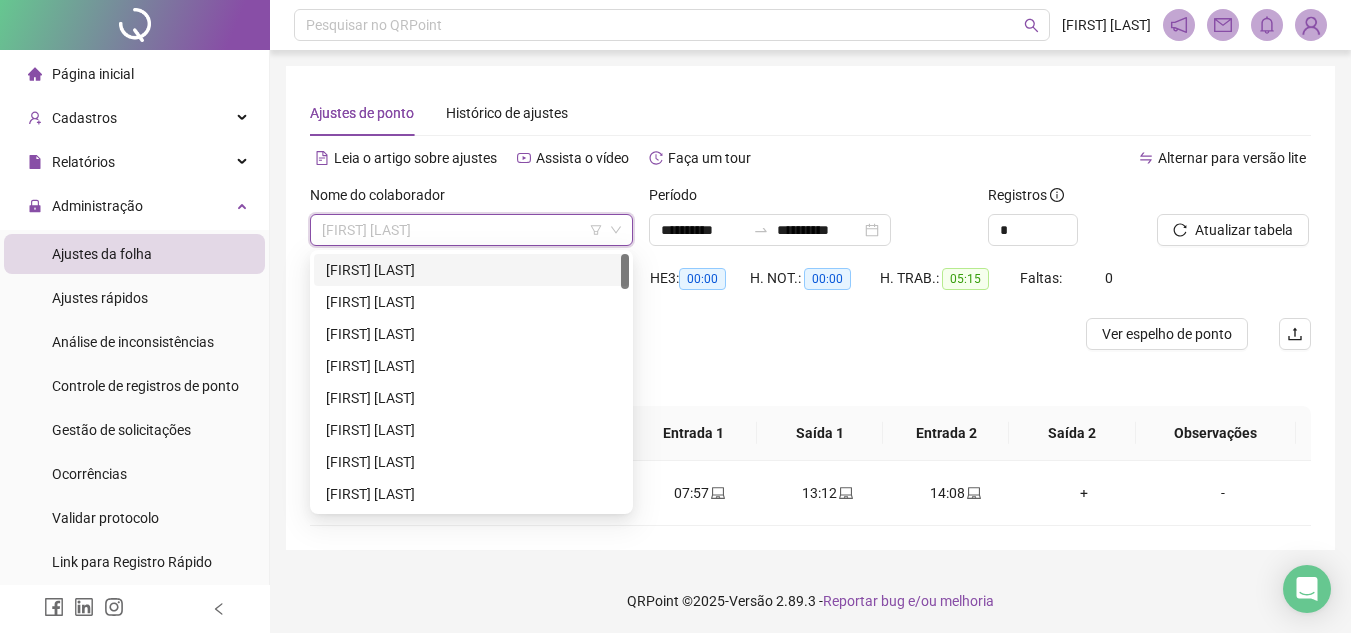 click on "[FIRST] [LAST]" at bounding box center (471, 270) 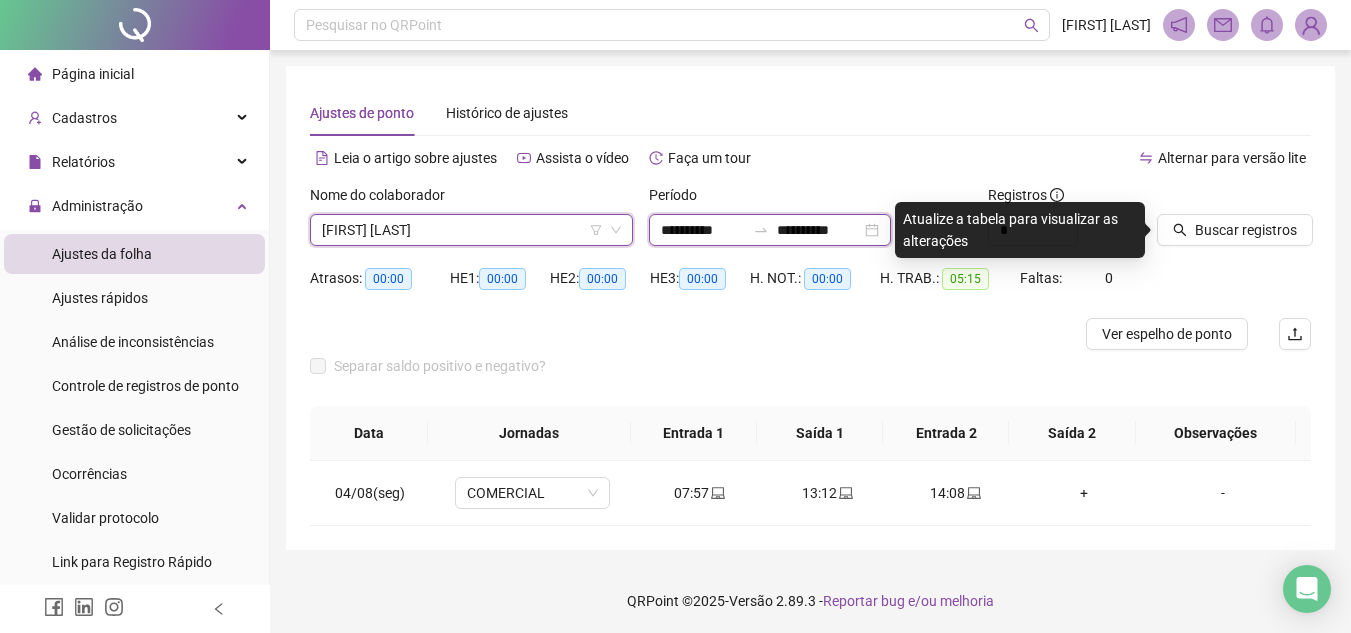 click on "**********" at bounding box center (703, 230) 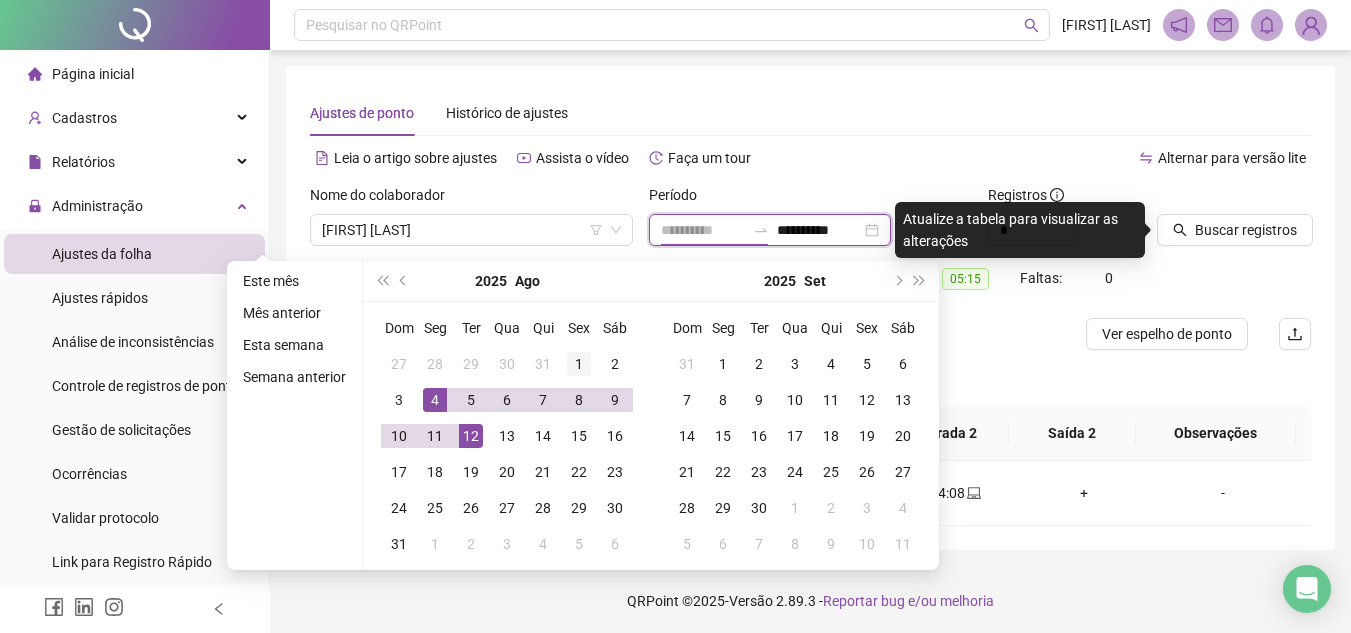 type on "**********" 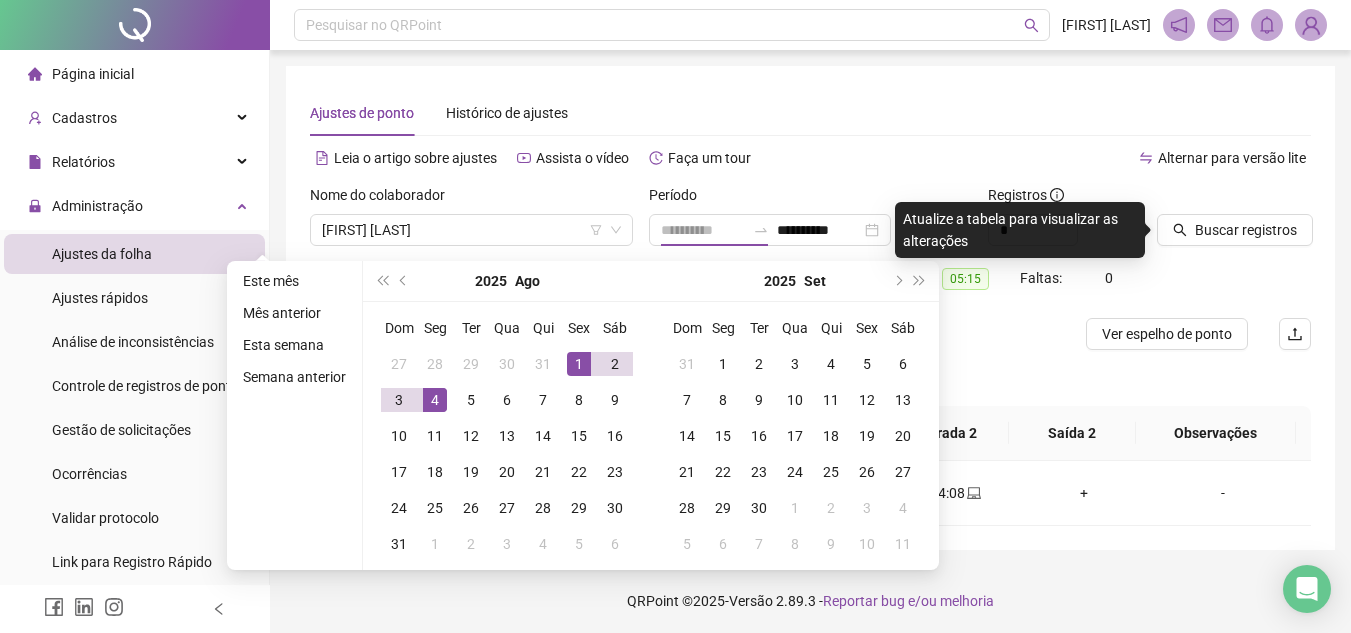 click on "1" at bounding box center [579, 364] 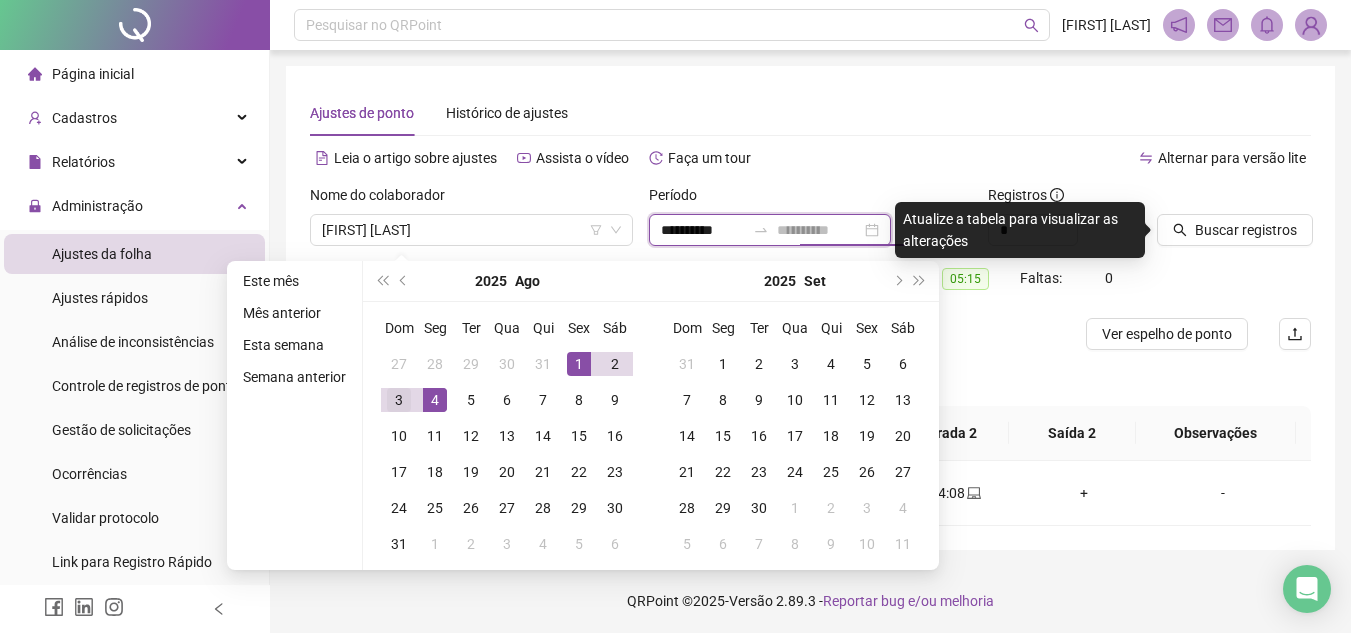 type on "**********" 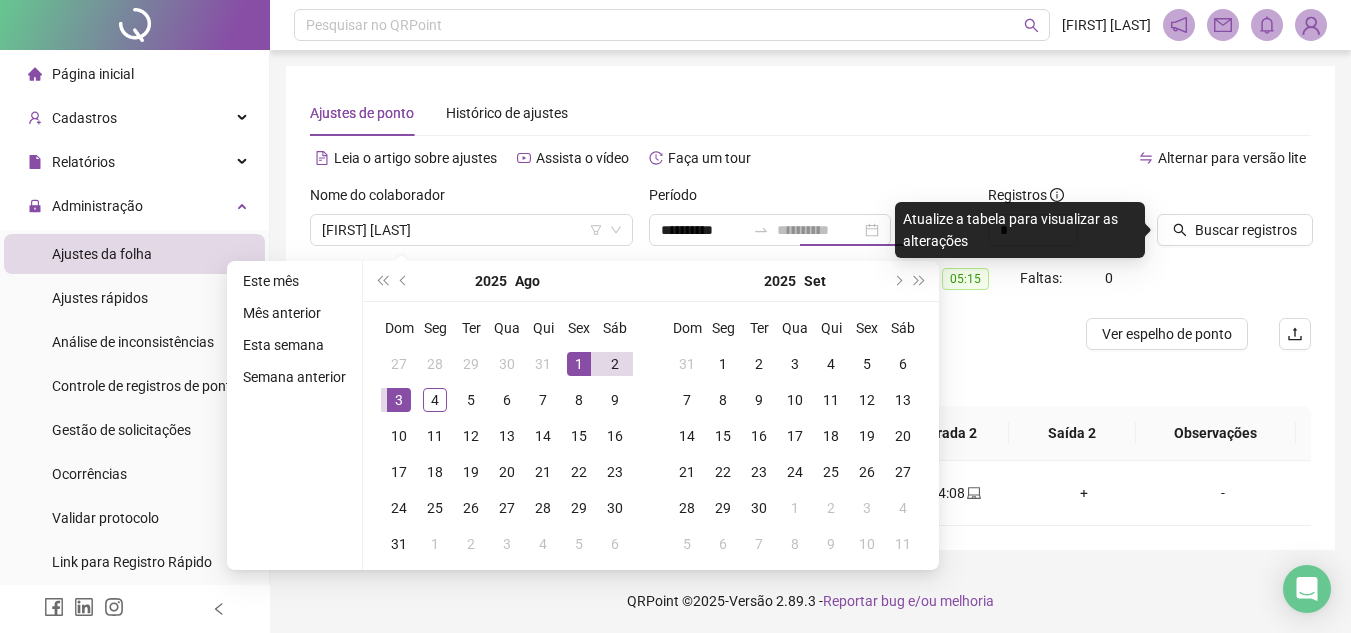 click on "3" at bounding box center (399, 400) 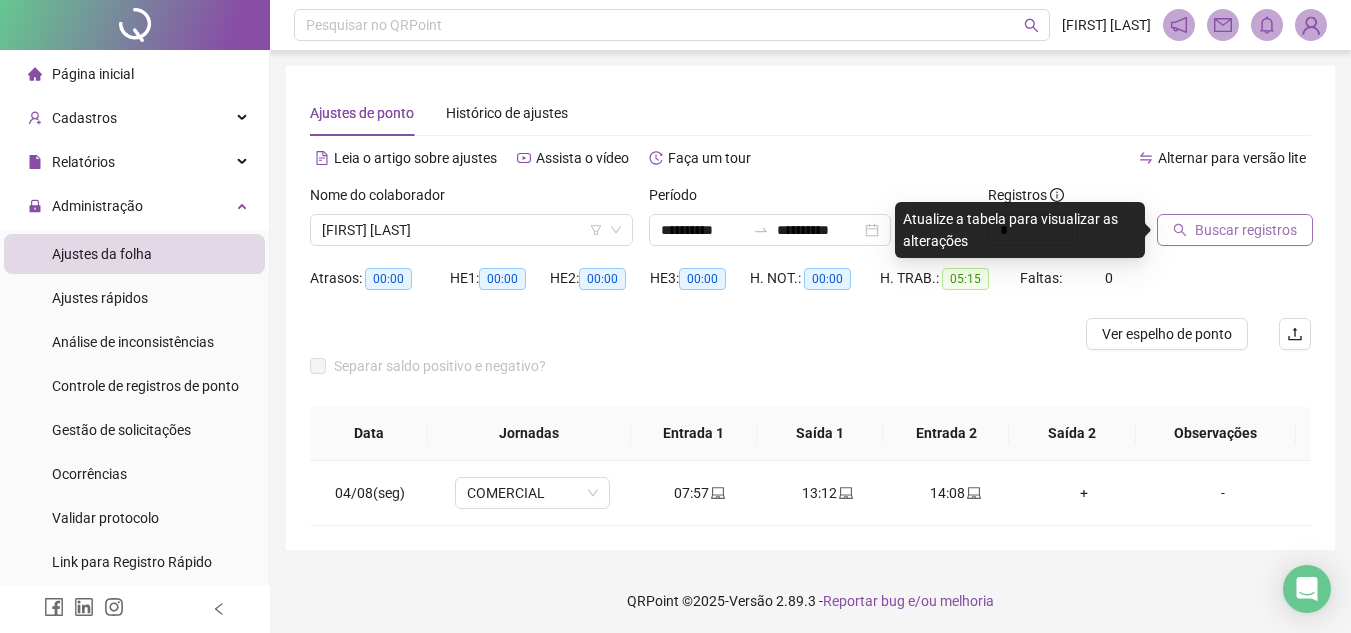 click on "Buscar registros" at bounding box center (1235, 230) 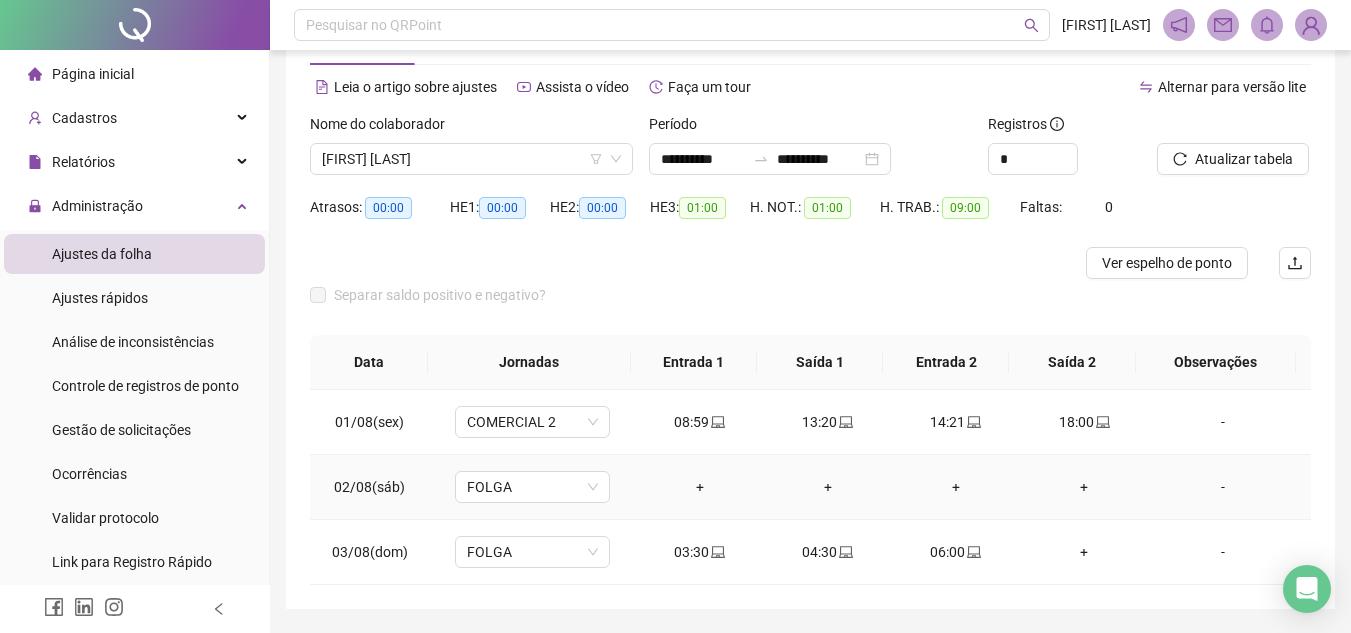 scroll, scrollTop: 0, scrollLeft: 0, axis: both 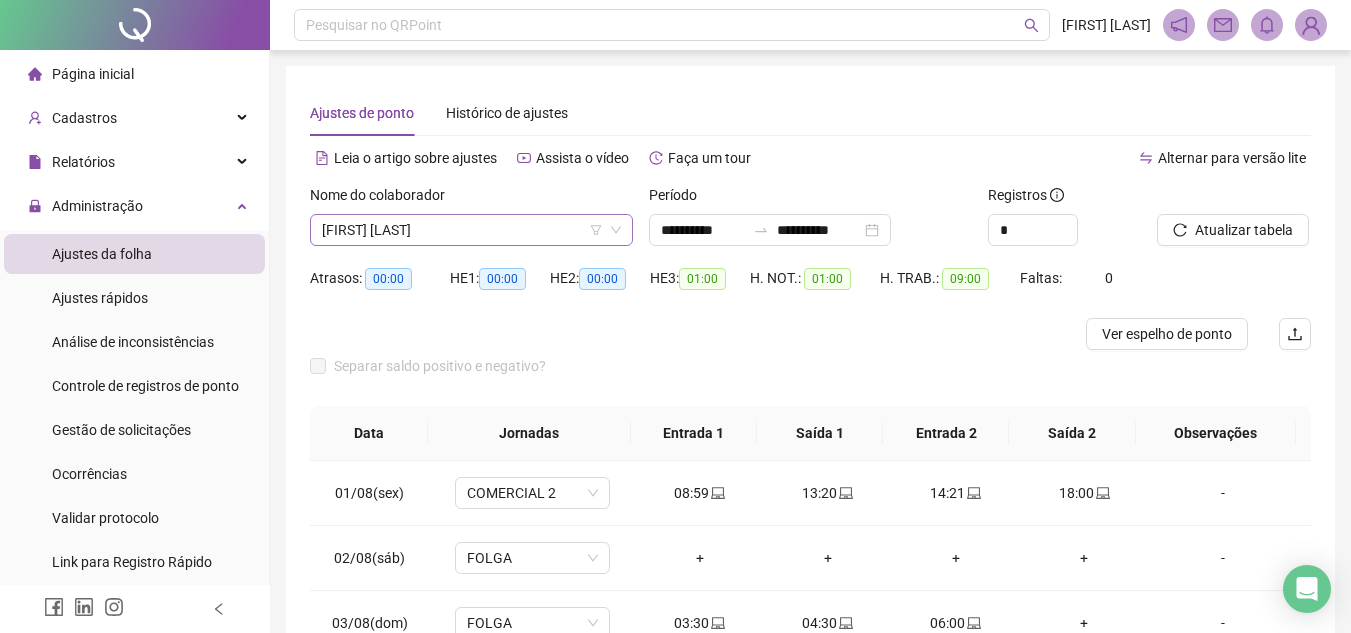 click on "[FIRST] [LAST]" at bounding box center [471, 230] 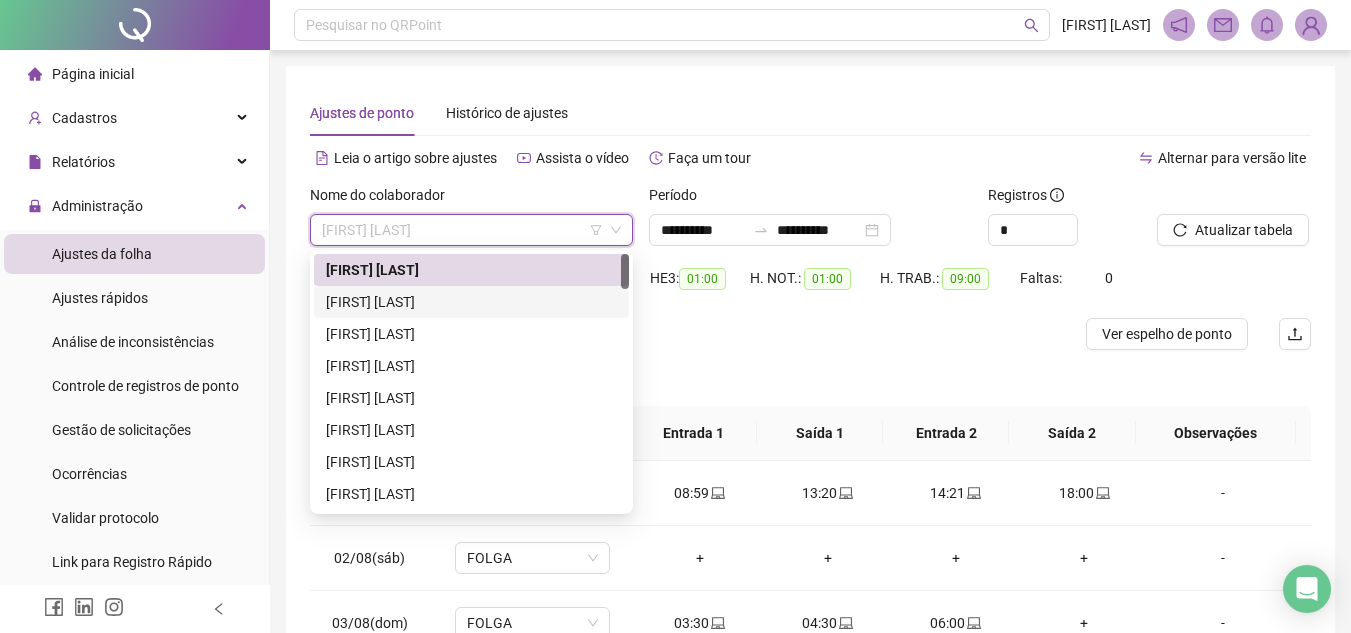 click on "[FIRST] [LAST]" at bounding box center [471, 302] 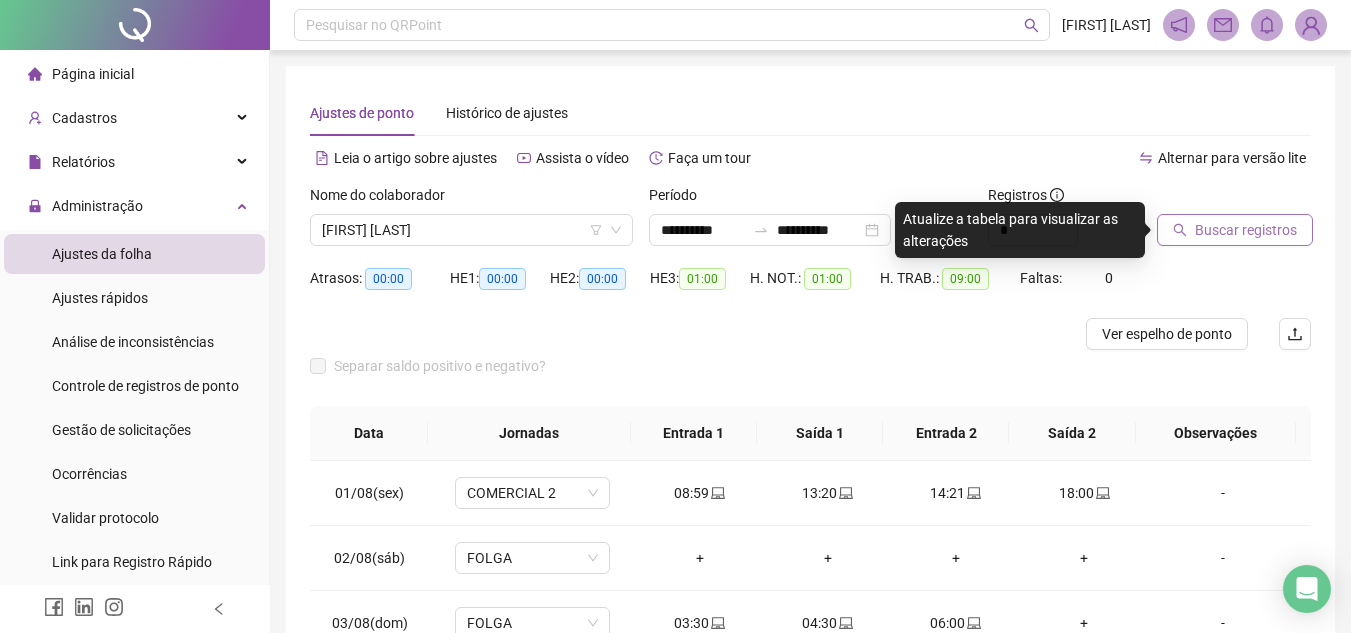 click on "Buscar registros" at bounding box center [1246, 230] 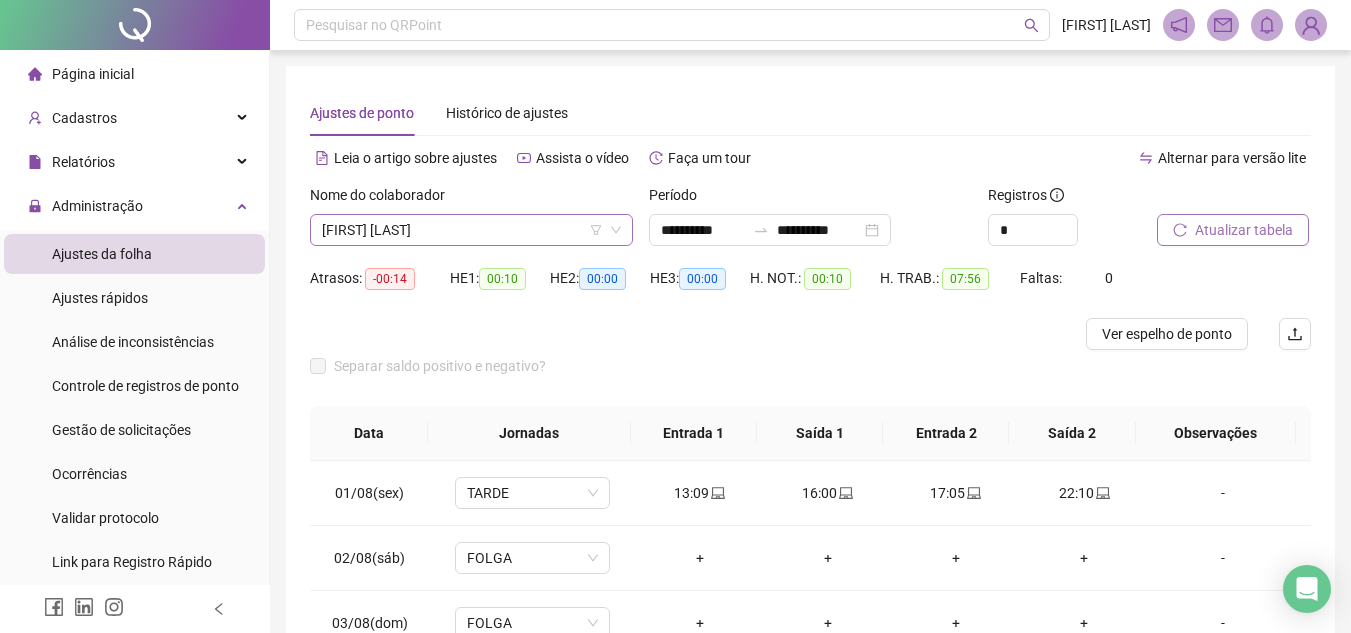 click on "[FIRST] [LAST]" at bounding box center (471, 230) 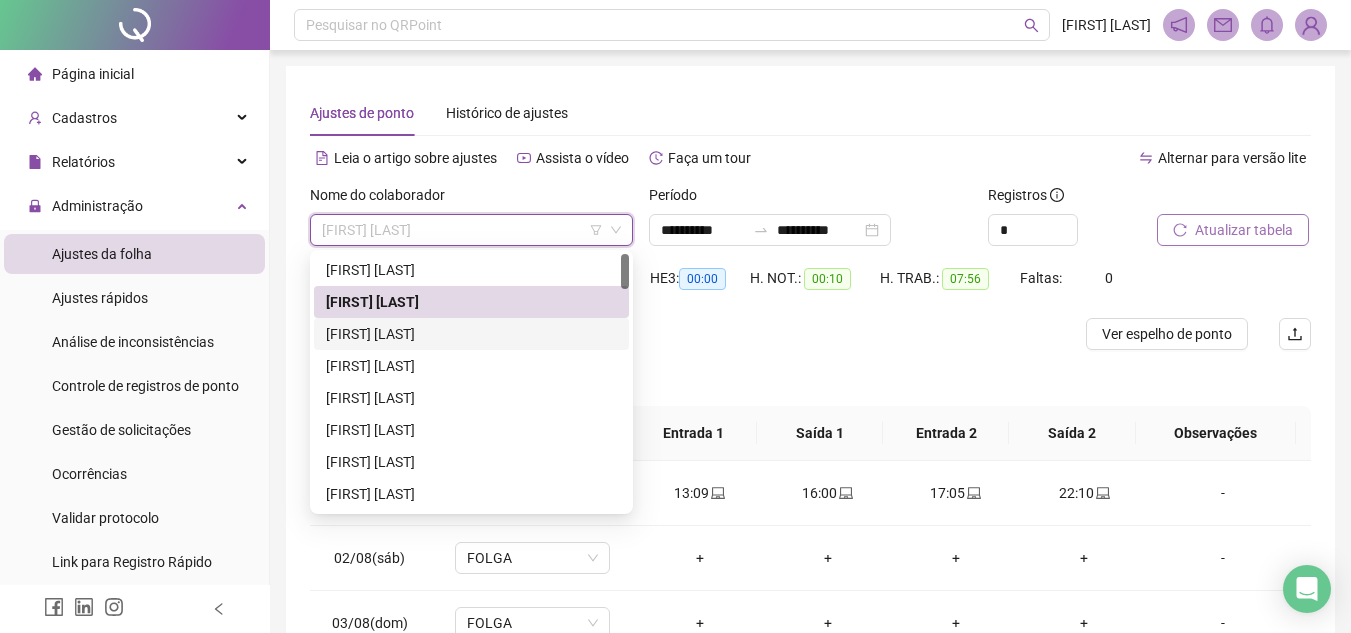 click on "[FIRST] [LAST]" at bounding box center [471, 334] 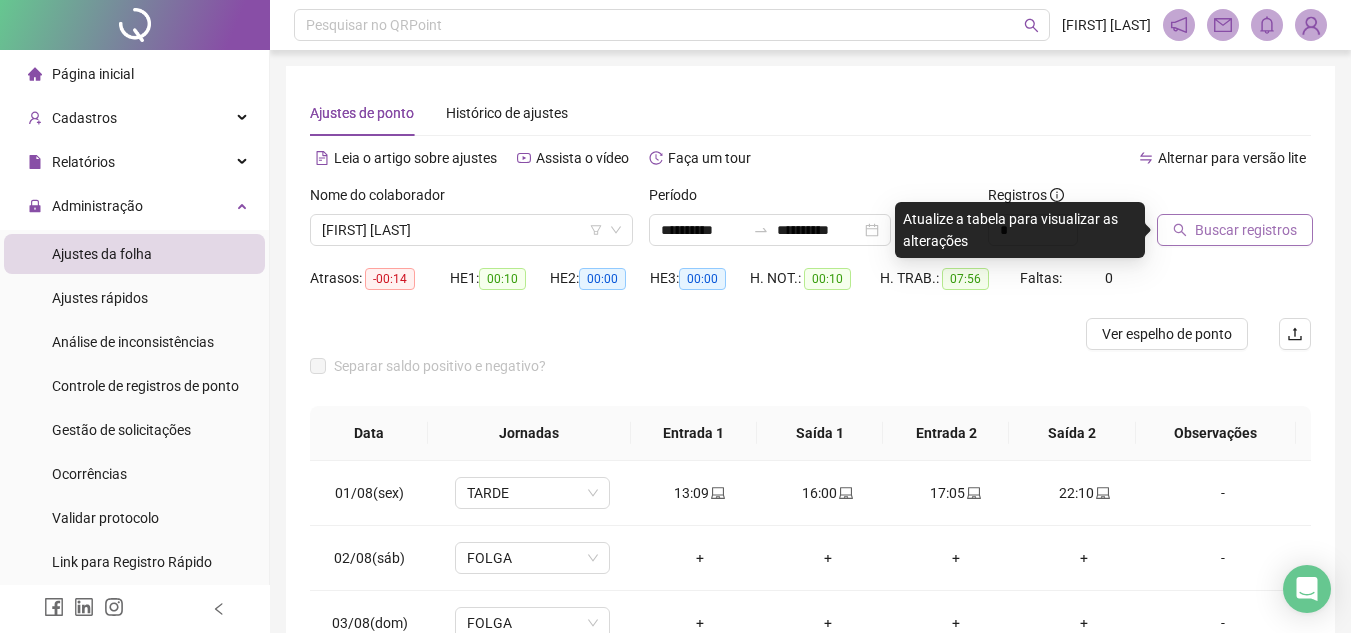 click on "Buscar registros" at bounding box center [1246, 230] 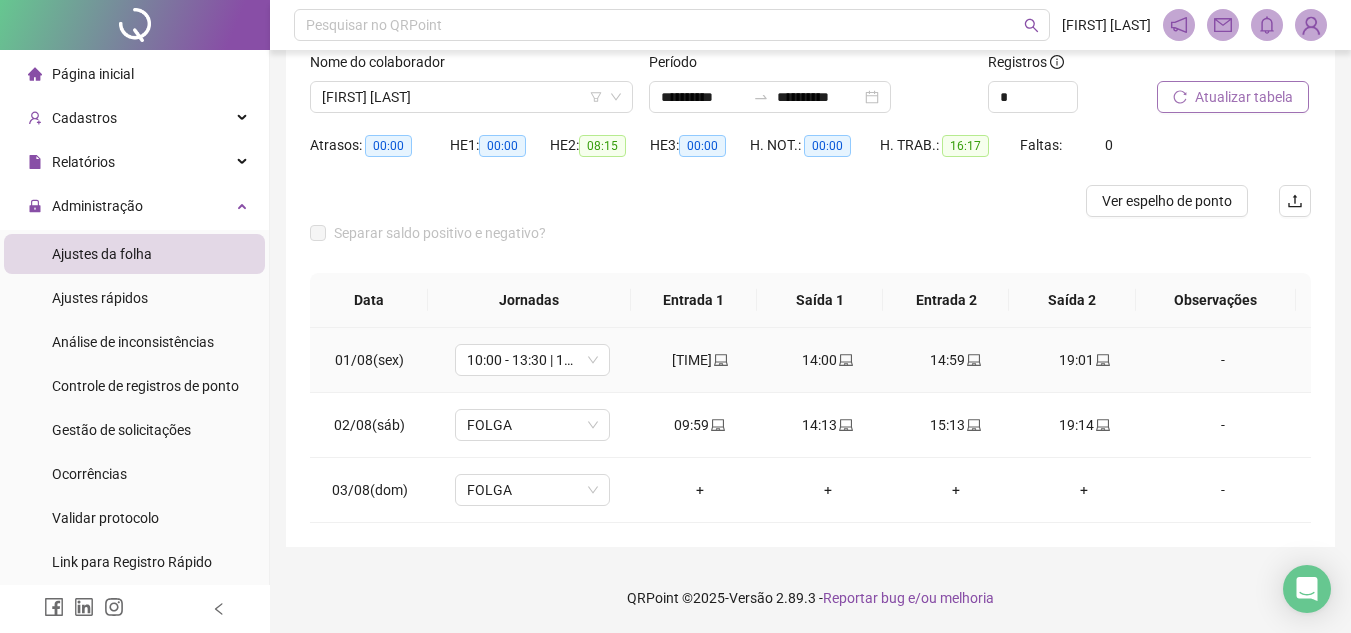 scroll, scrollTop: 0, scrollLeft: 0, axis: both 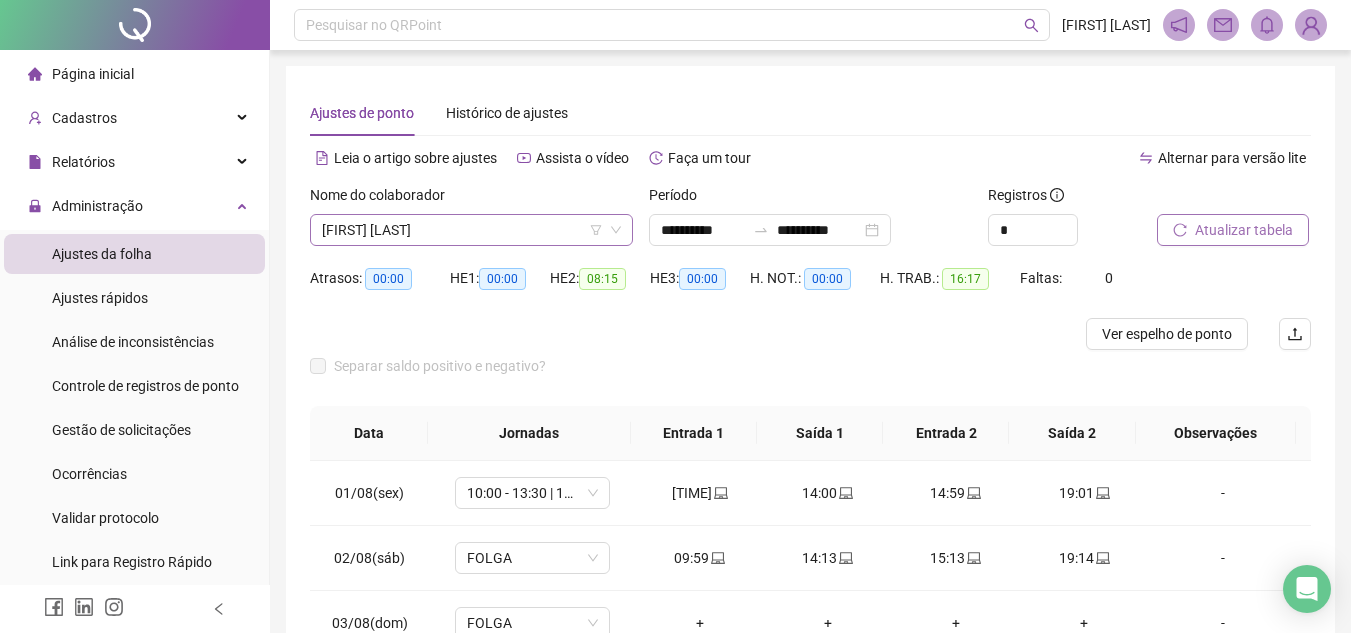 click on "[FIRST] [LAST]" at bounding box center [471, 230] 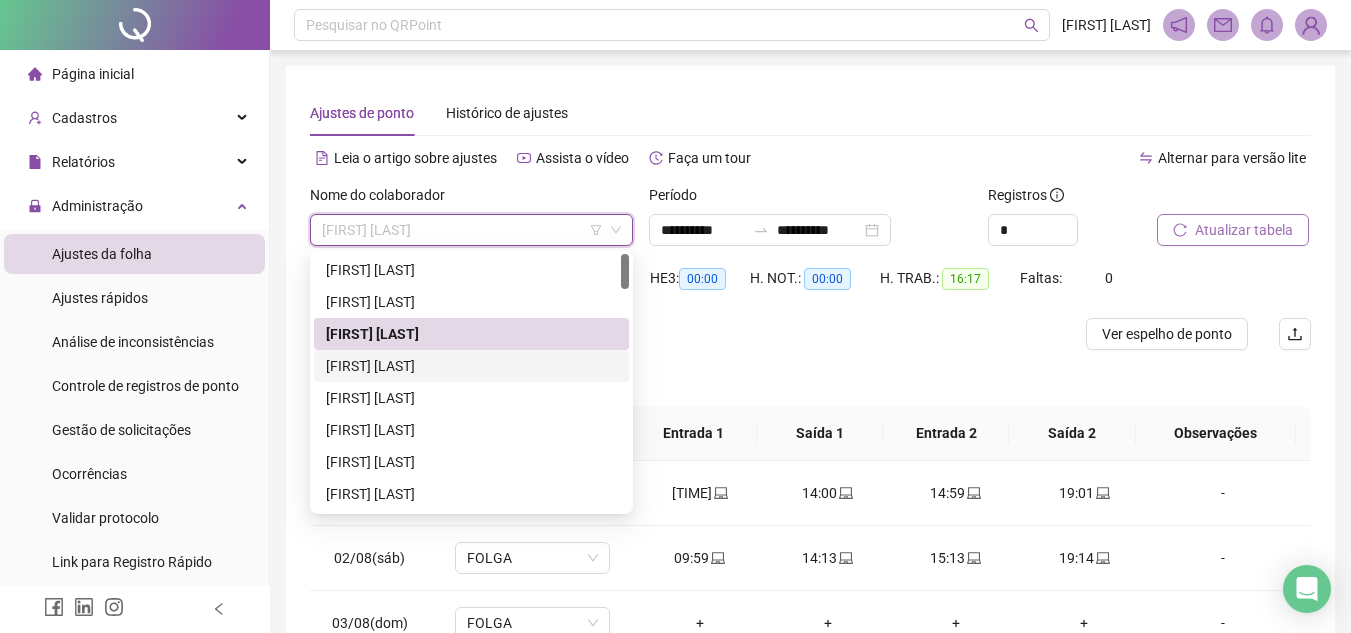 click on "[FIRST] [LAST]" at bounding box center (471, 366) 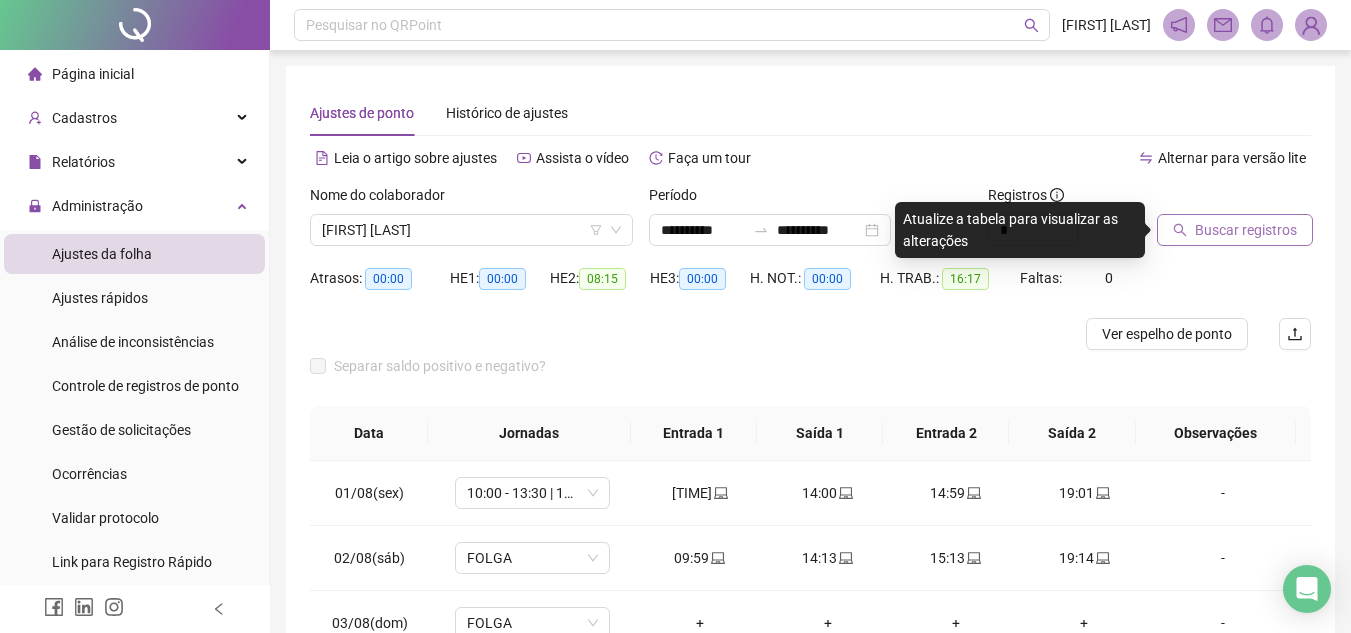 click on "Buscar registros" at bounding box center [1246, 230] 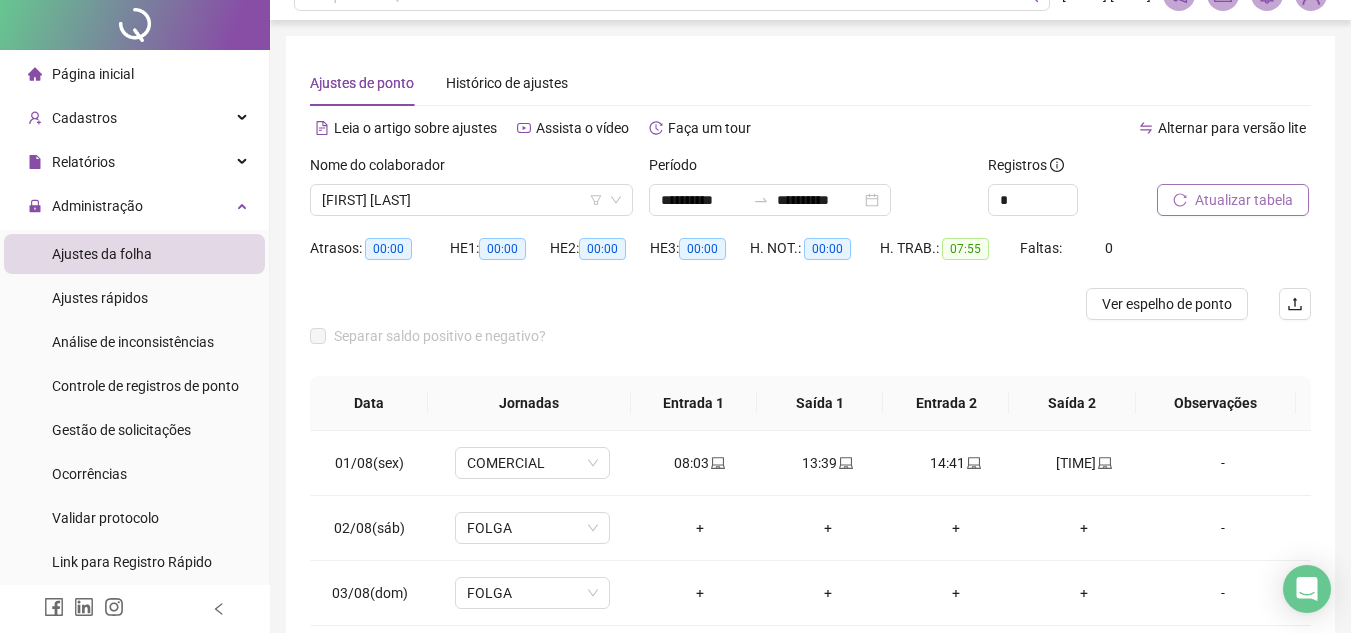 scroll, scrollTop: 0, scrollLeft: 0, axis: both 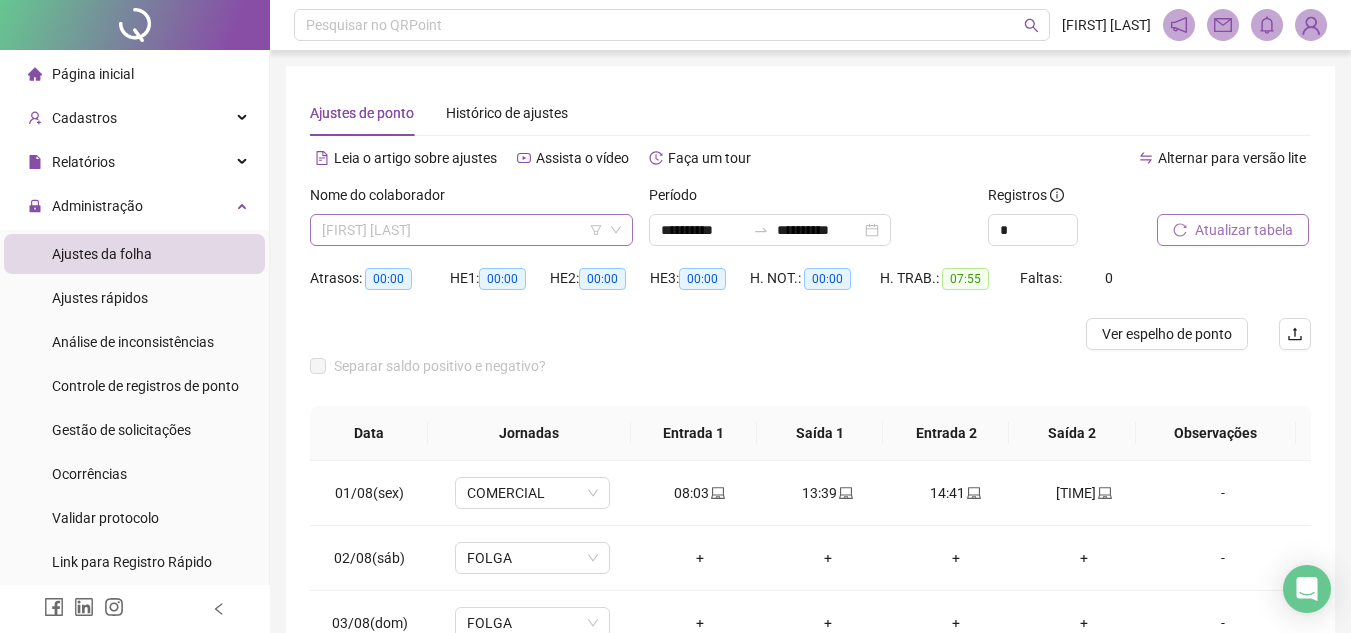 click on "[FIRST] [LAST]" at bounding box center [471, 230] 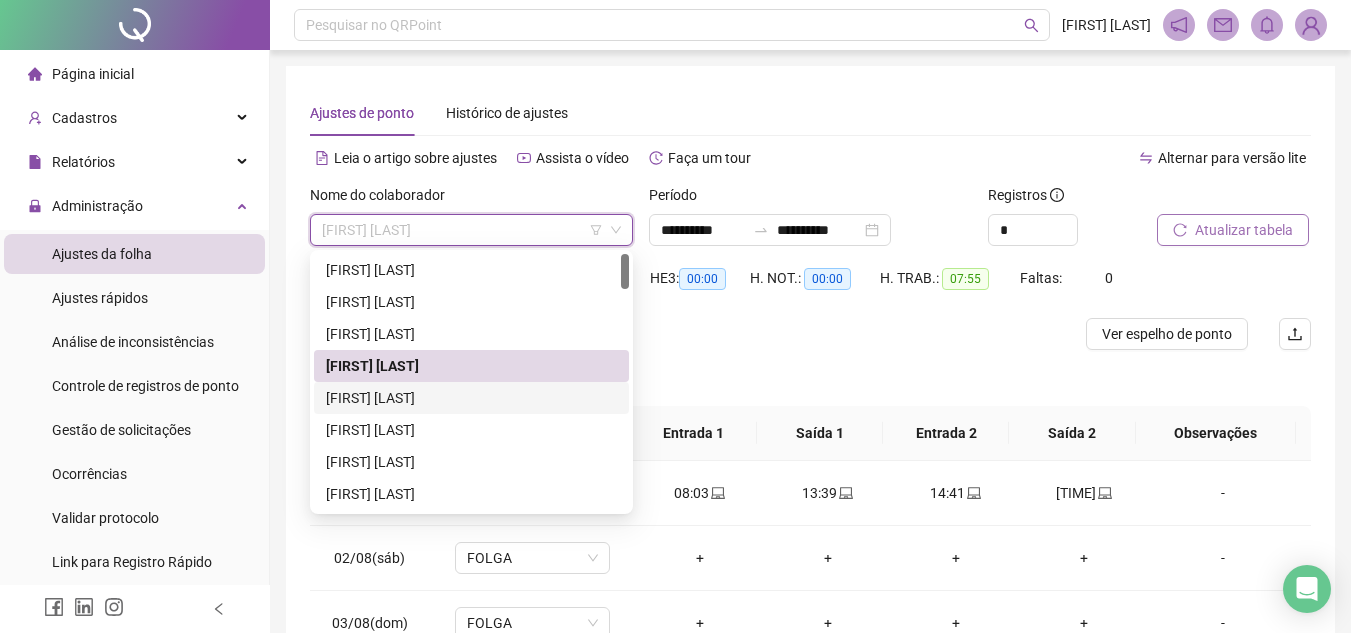 click on "[FIRST] [LAST]" at bounding box center [471, 398] 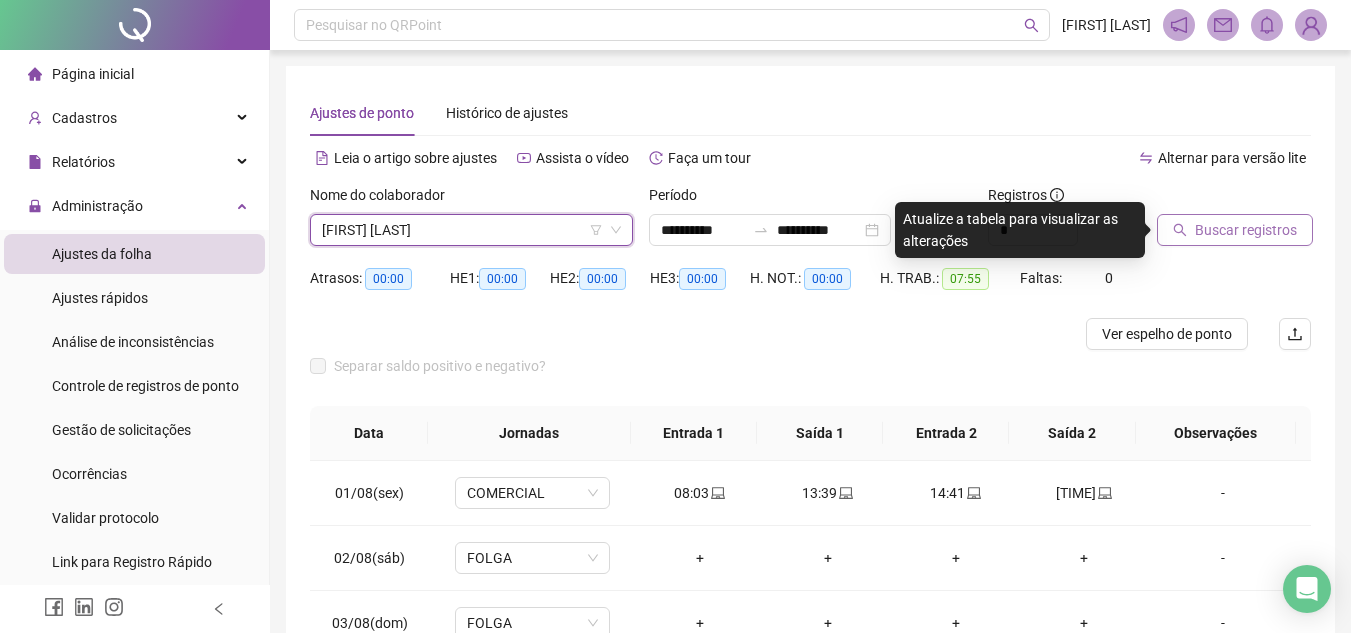 click on "Buscar registros" at bounding box center [1246, 230] 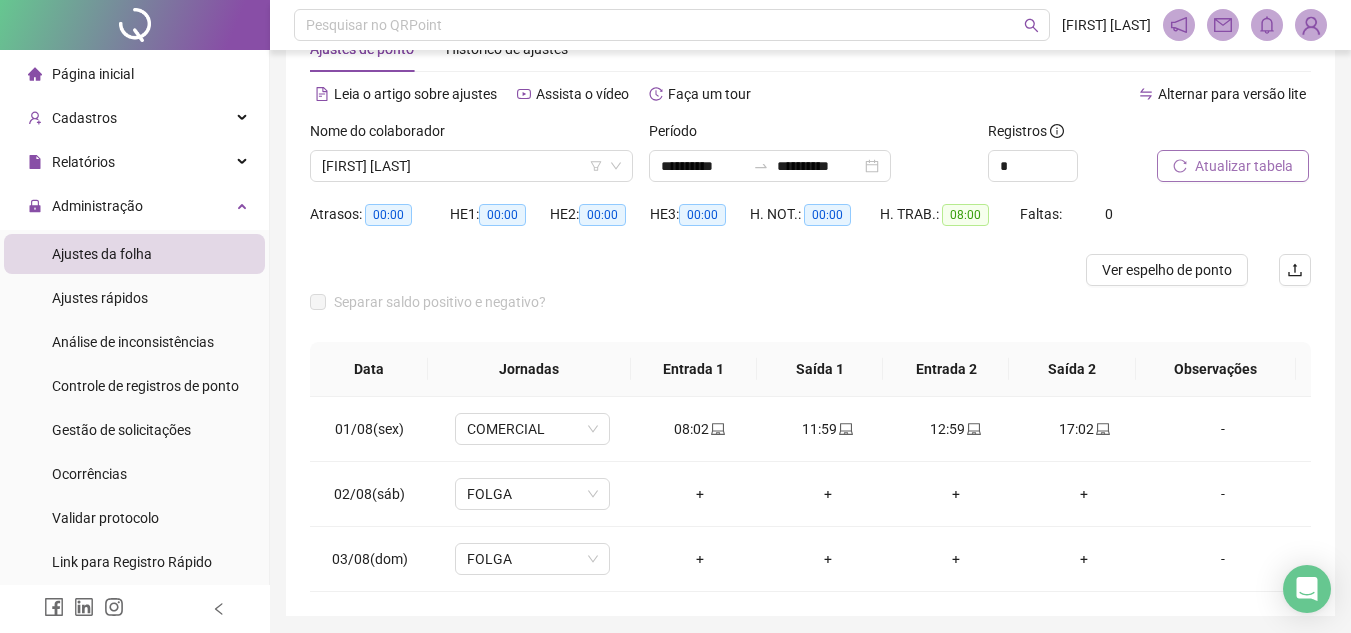scroll, scrollTop: 100, scrollLeft: 0, axis: vertical 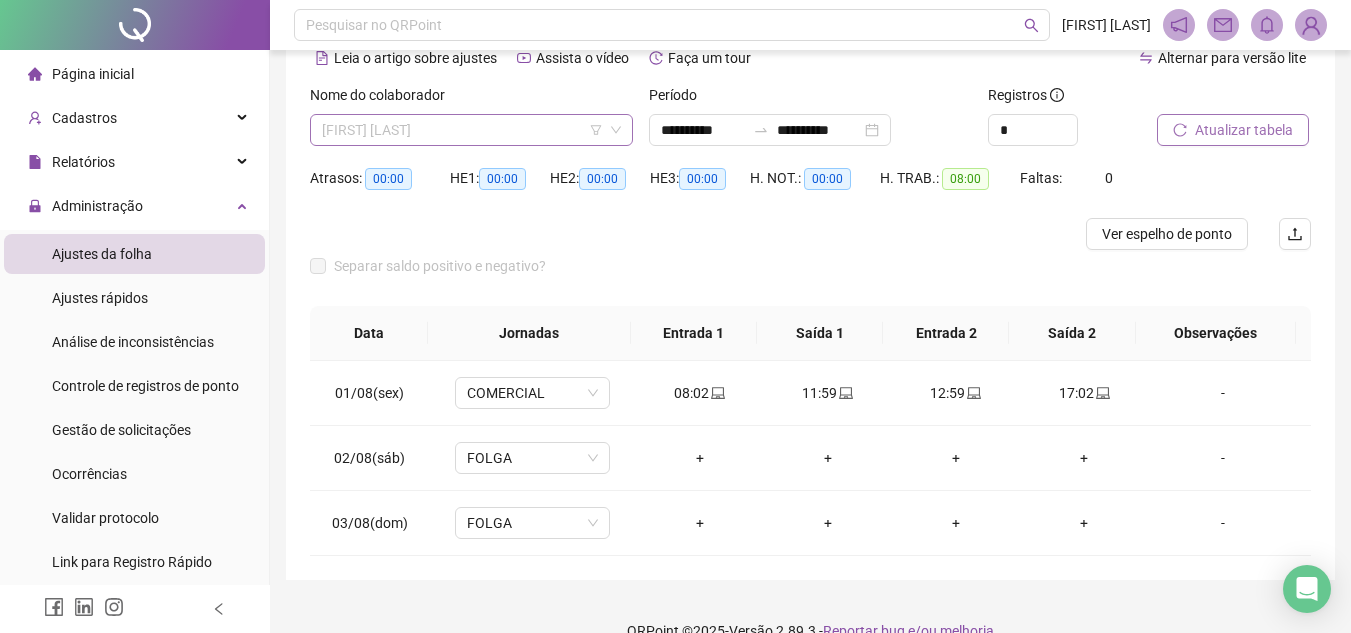 click on "[FIRST] [LAST]" at bounding box center (471, 130) 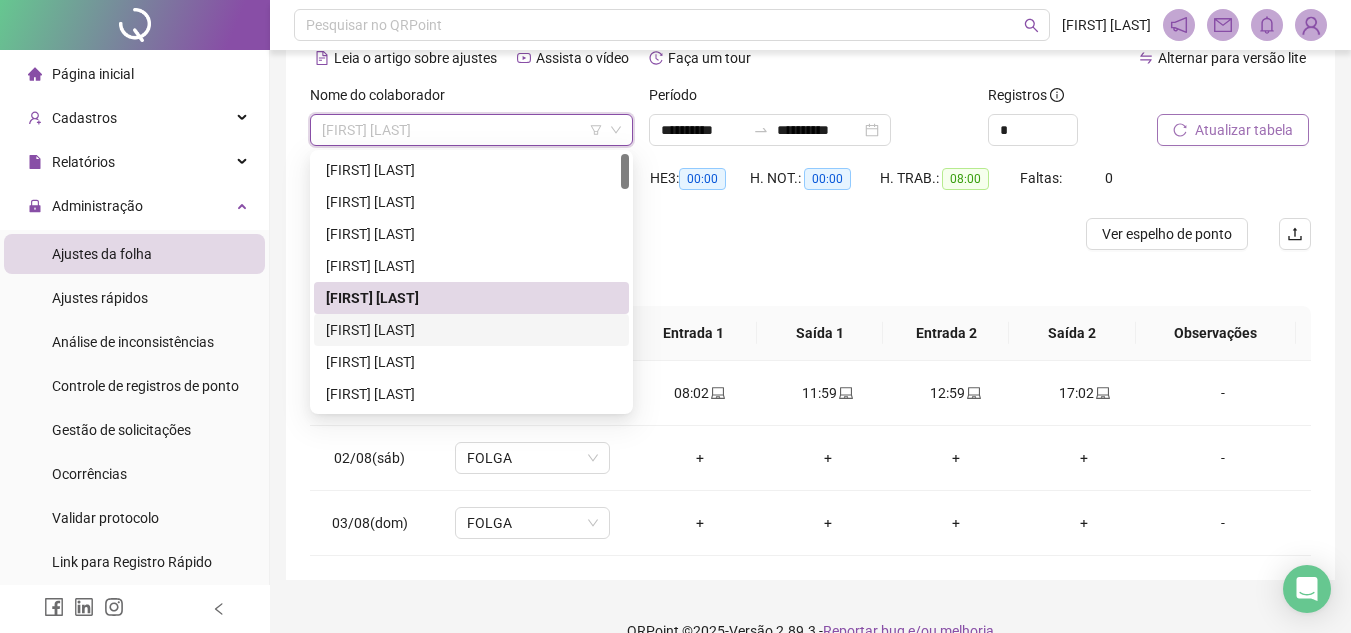 click on "[FIRST] [LAST]" at bounding box center (471, 330) 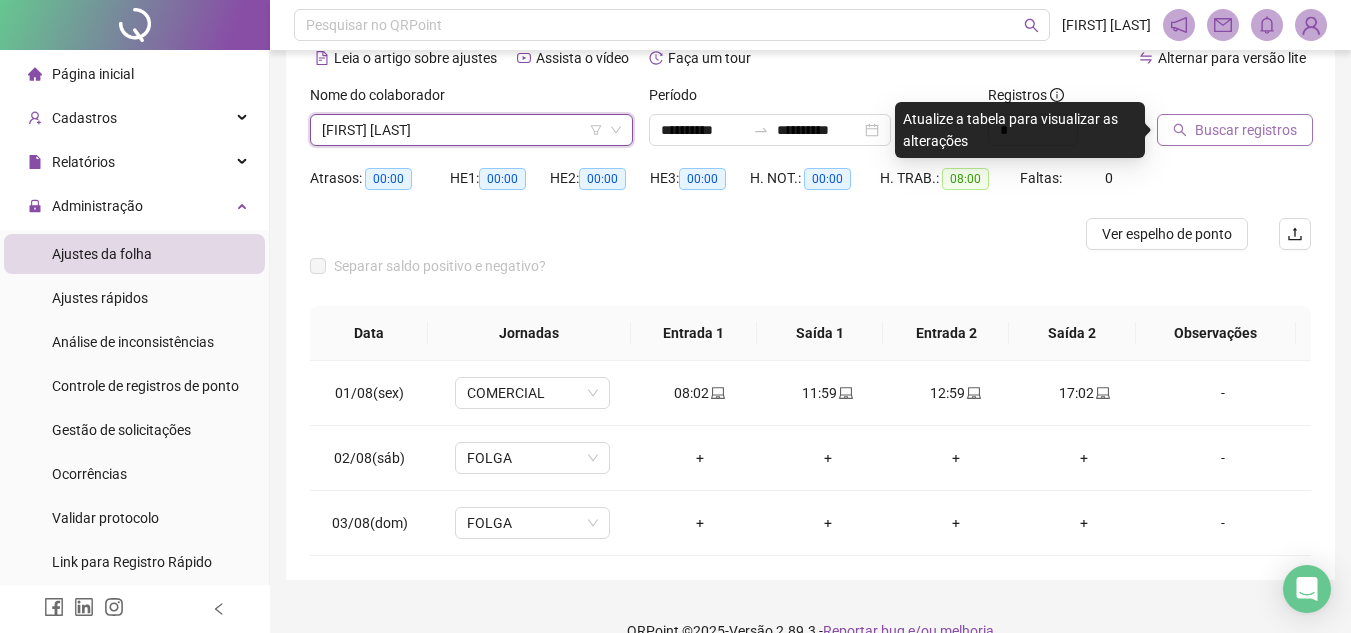 click on "Buscar registros" at bounding box center (1246, 130) 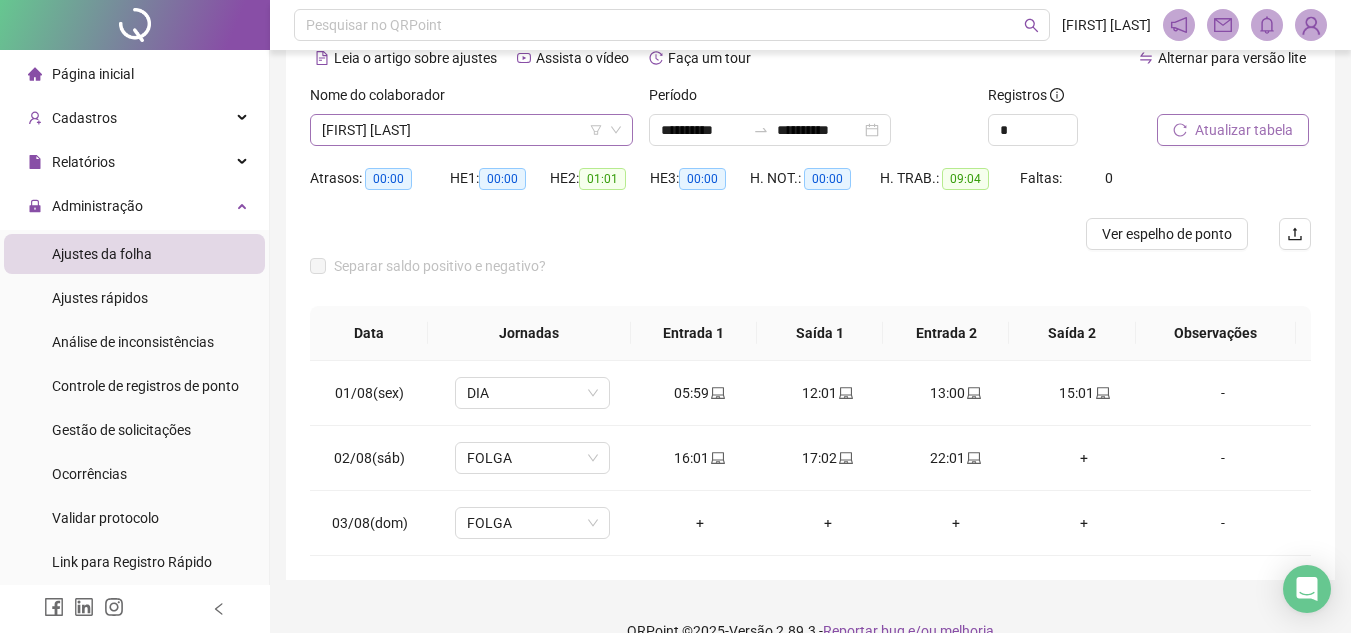 click on "[FIRST] [LAST]" at bounding box center (471, 130) 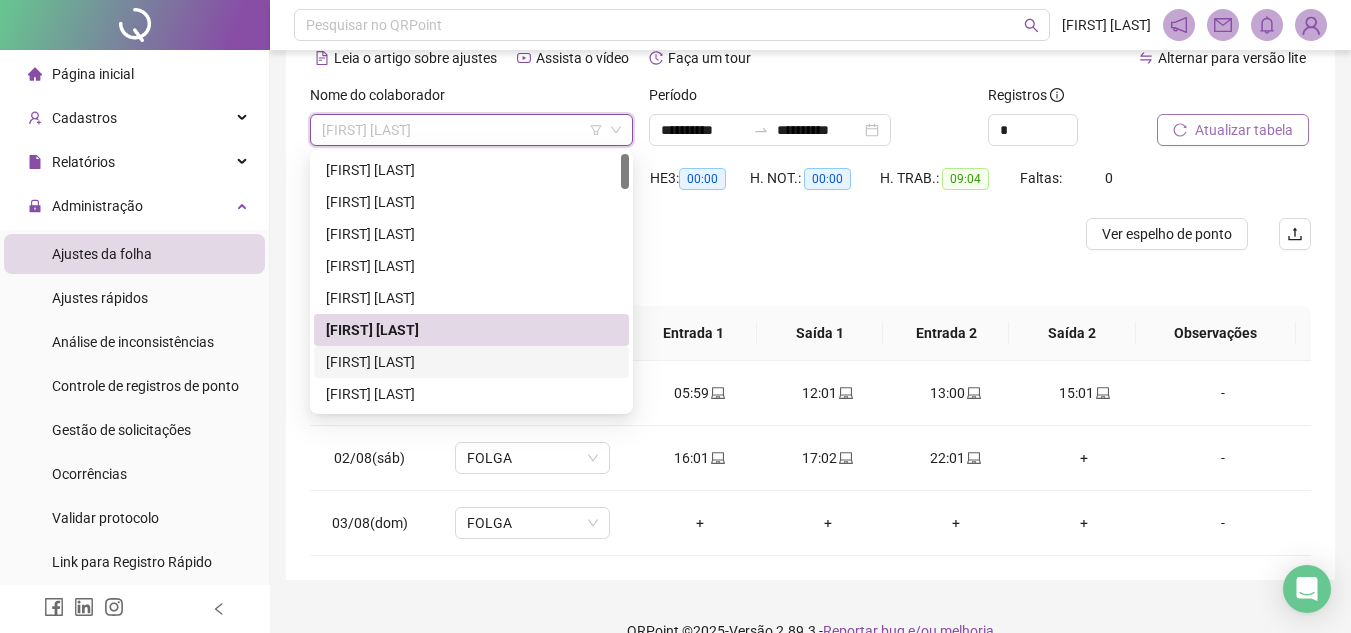click on "[FIRST] [LAST]" at bounding box center (471, 362) 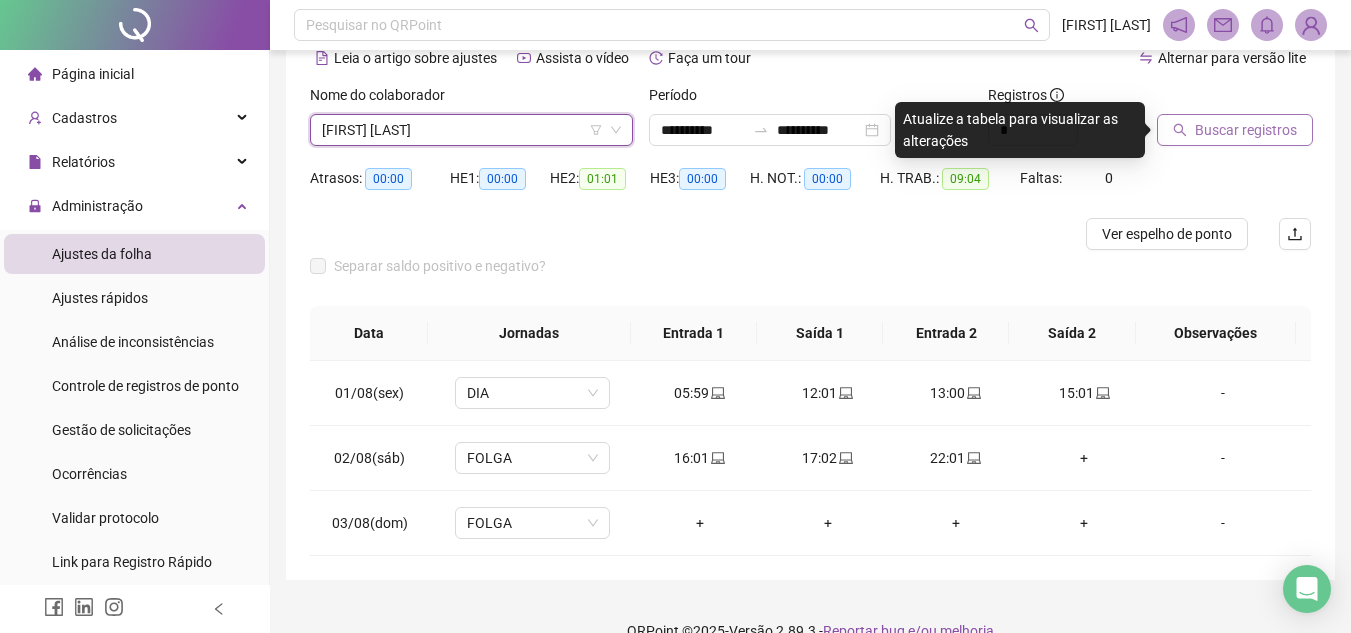 click on "Buscar registros" at bounding box center [1246, 130] 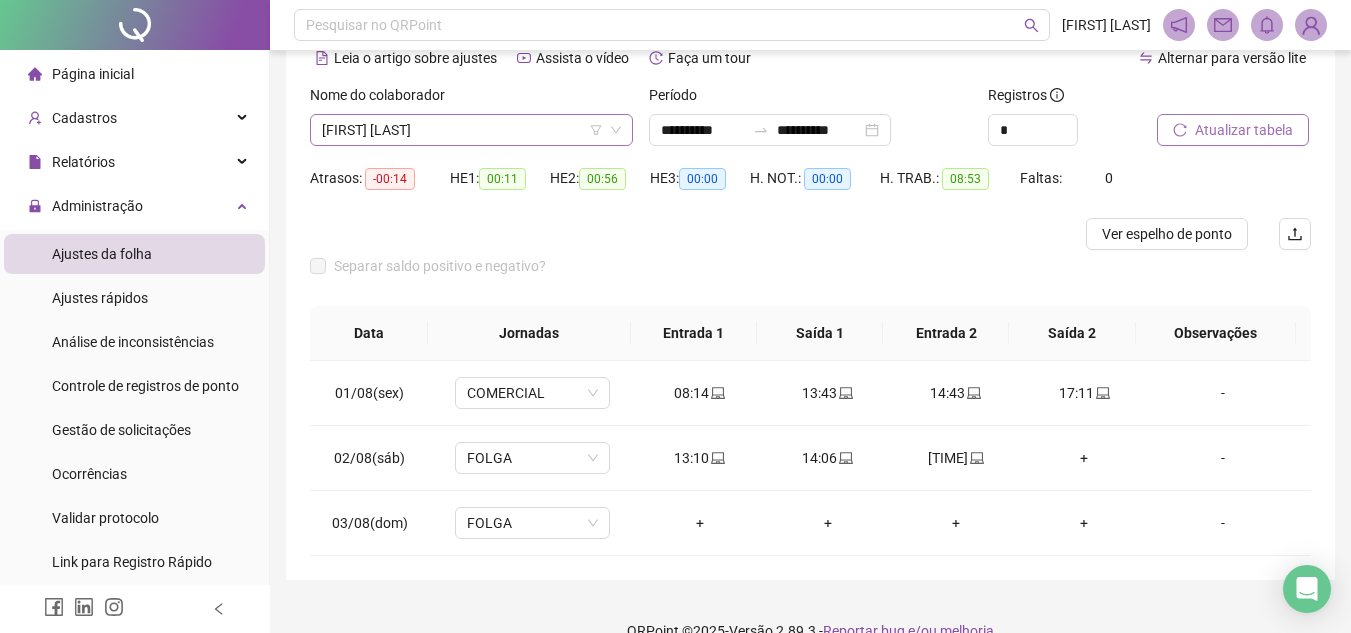 click on "[FIRST] [LAST]" at bounding box center (471, 130) 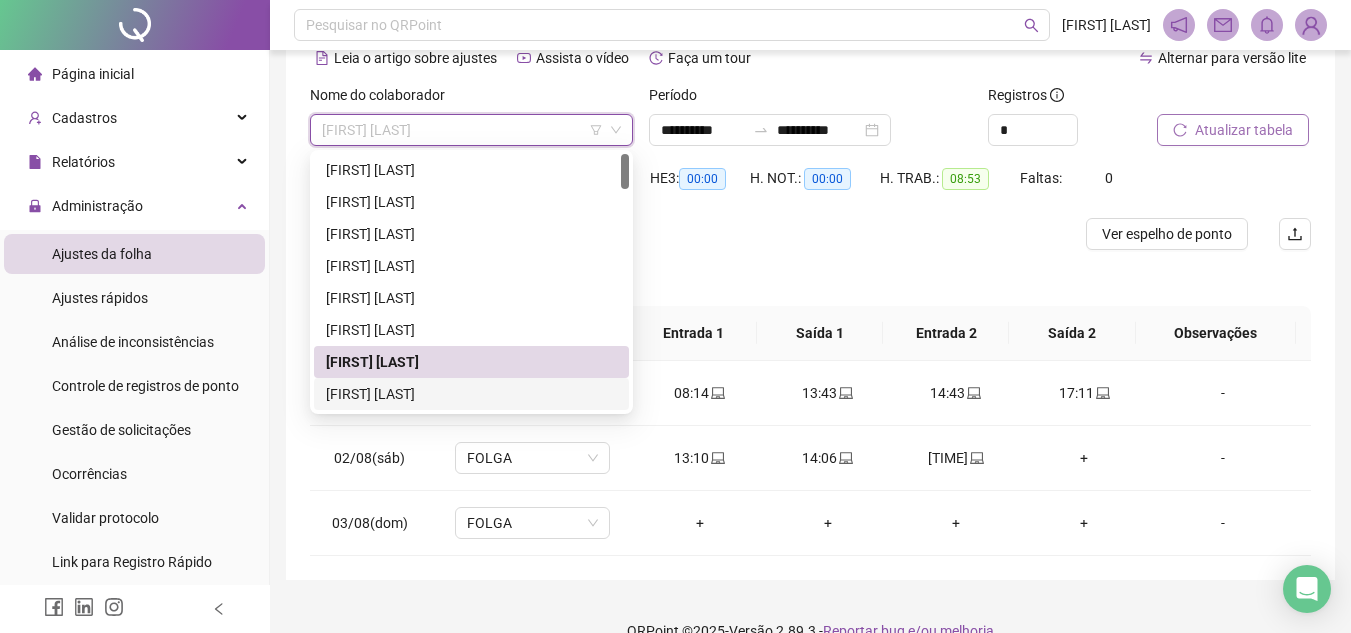 click on "[FIRST] [LAST]" at bounding box center (471, 394) 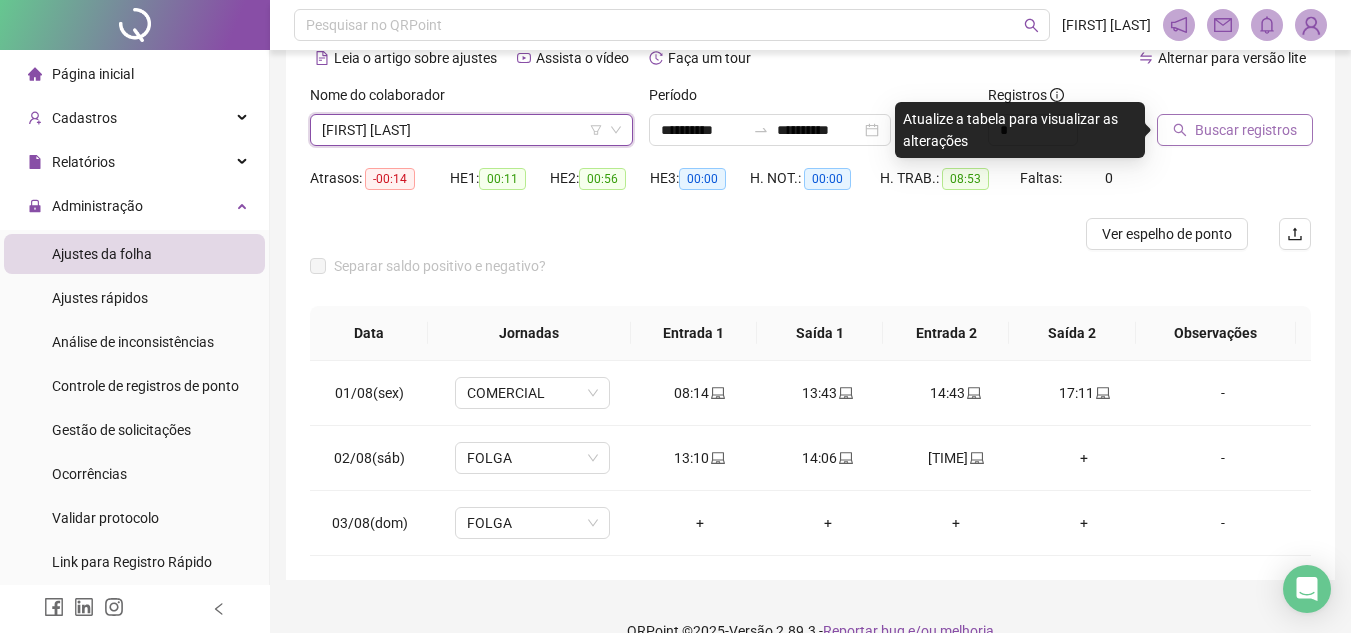 click 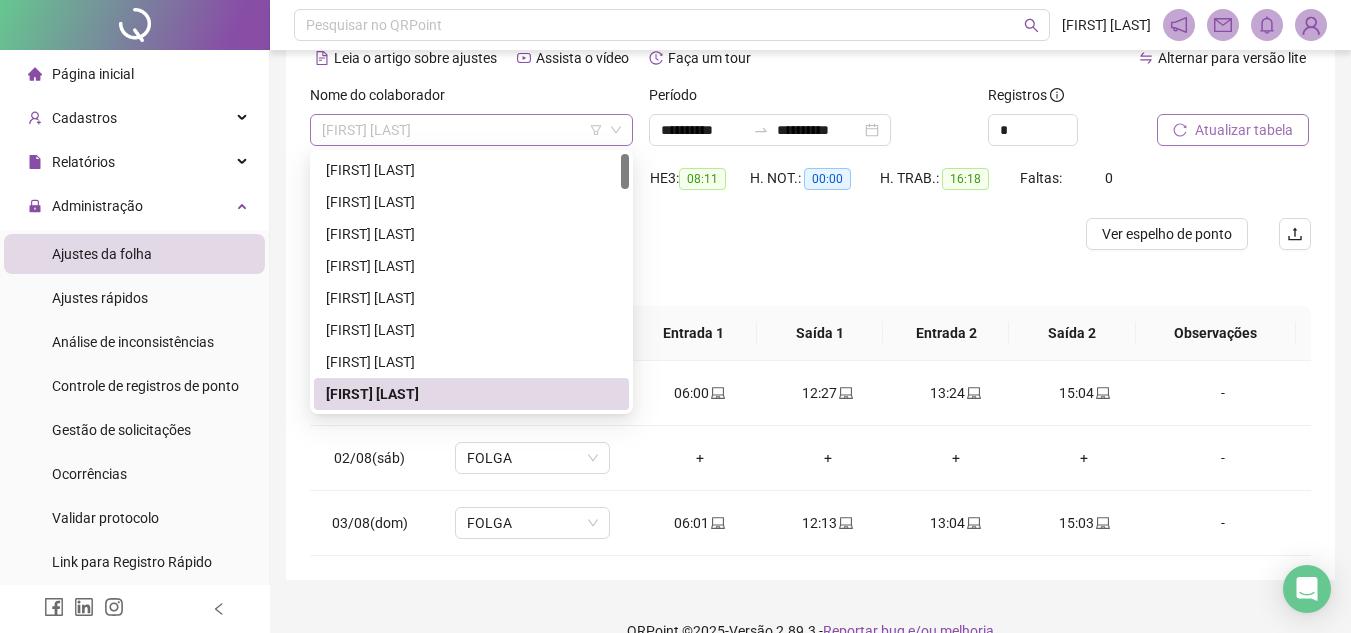 click on "[FIRST] [LAST]" at bounding box center (471, 130) 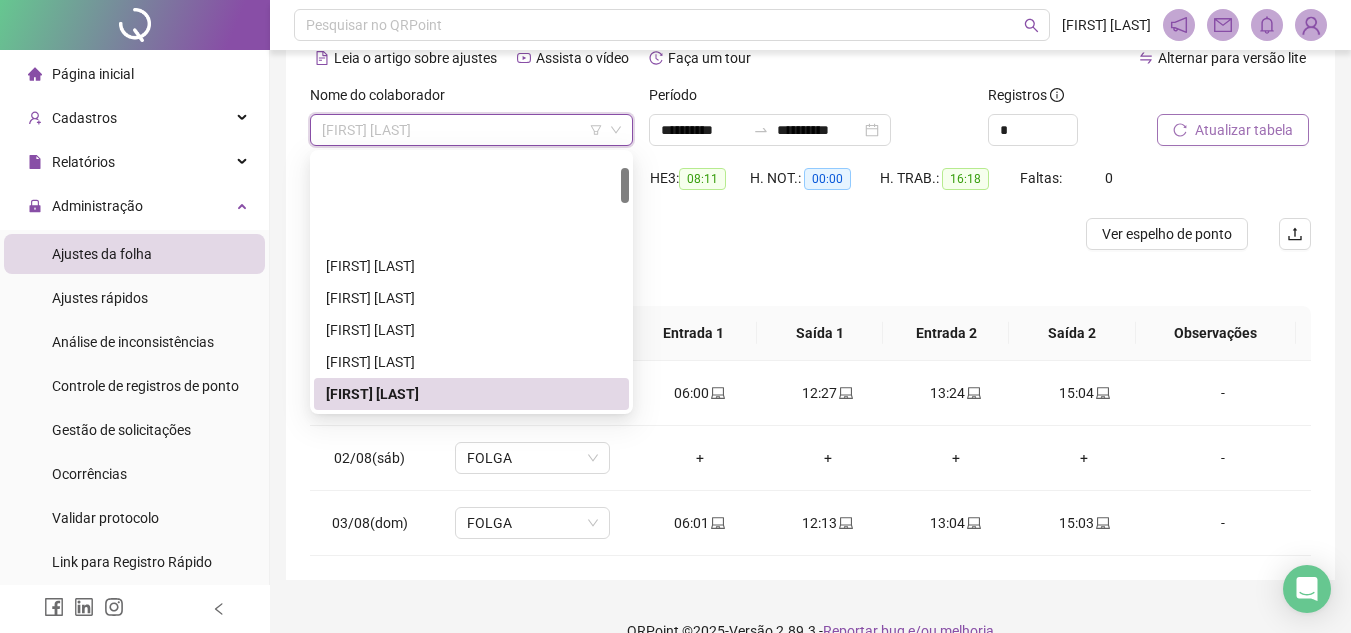 scroll, scrollTop: 200, scrollLeft: 0, axis: vertical 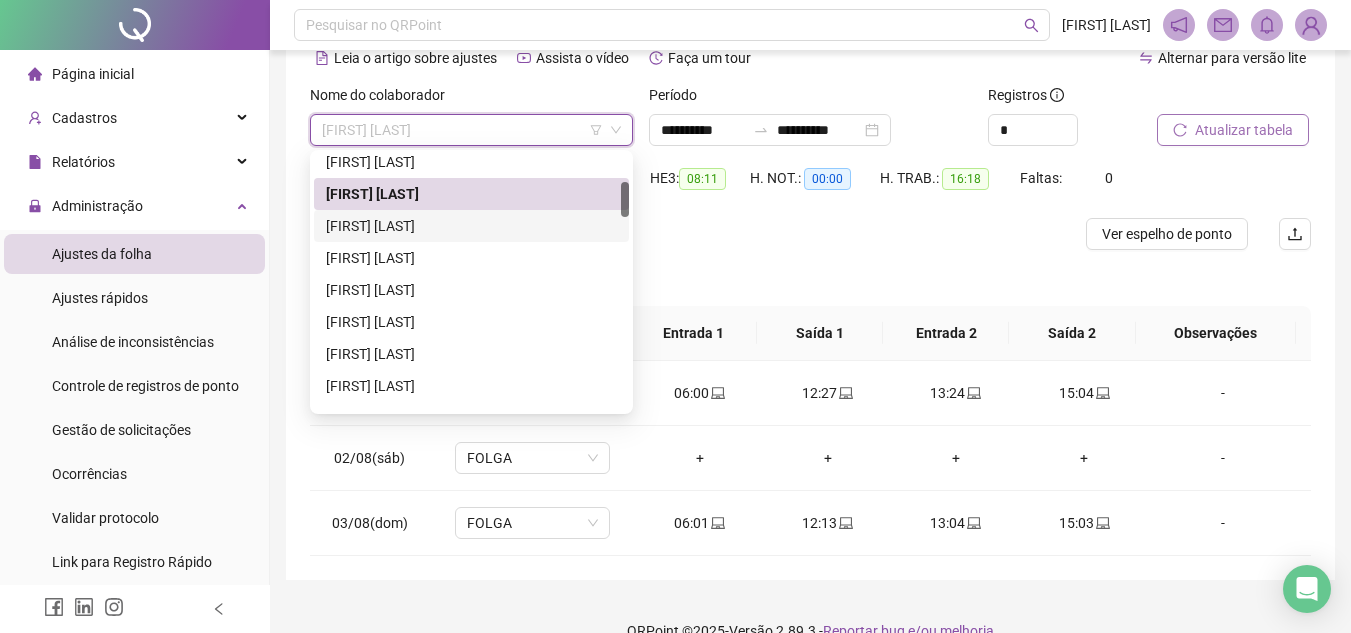 click on "[FIRST] [LAST]" at bounding box center [471, 226] 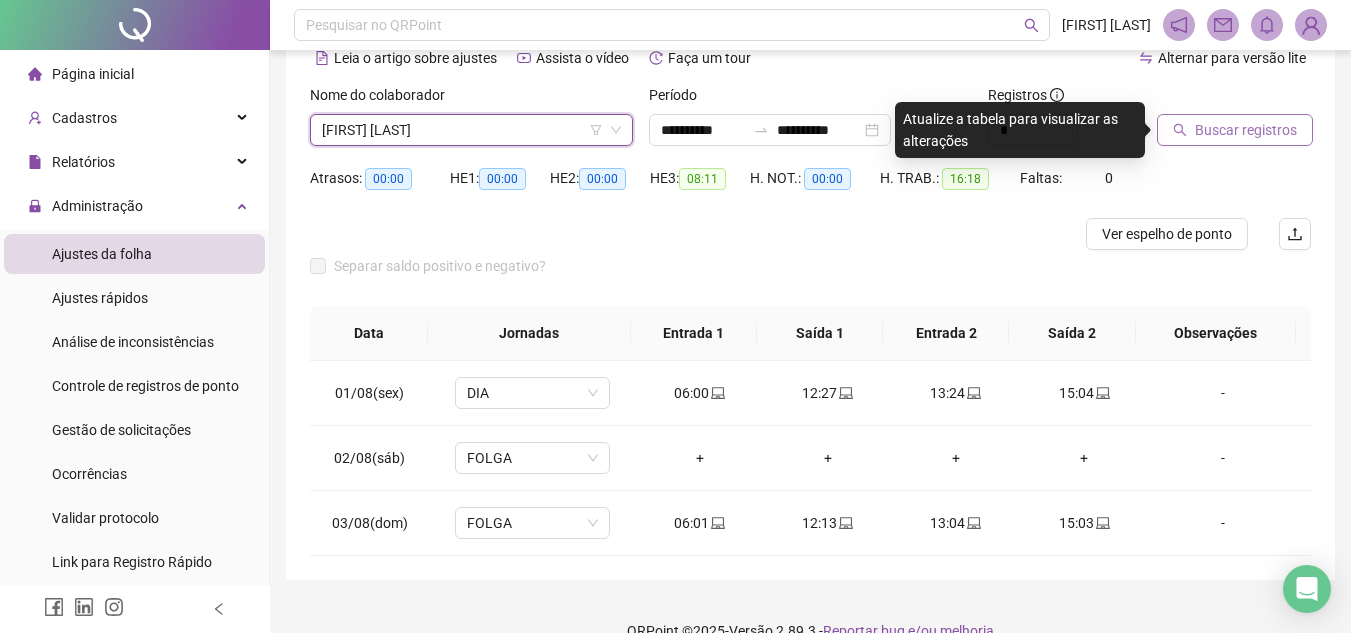click on "Buscar registros" at bounding box center [1235, 130] 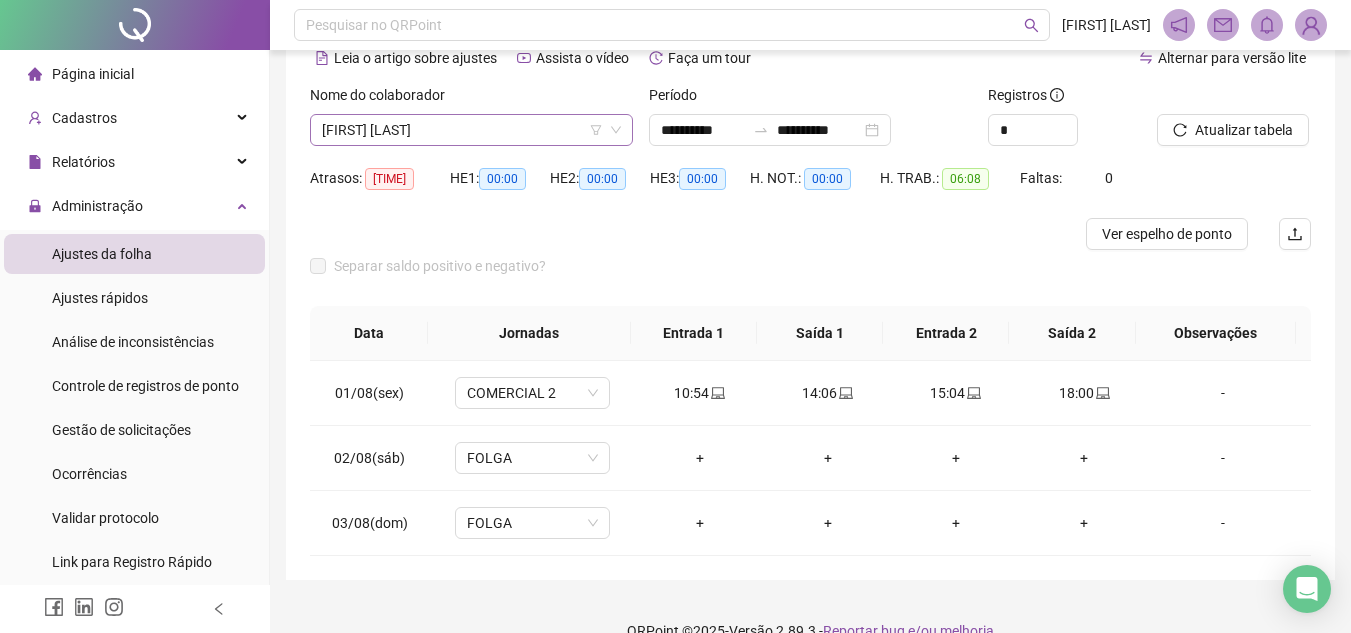 click on "[FIRST] [LAST]" at bounding box center (471, 130) 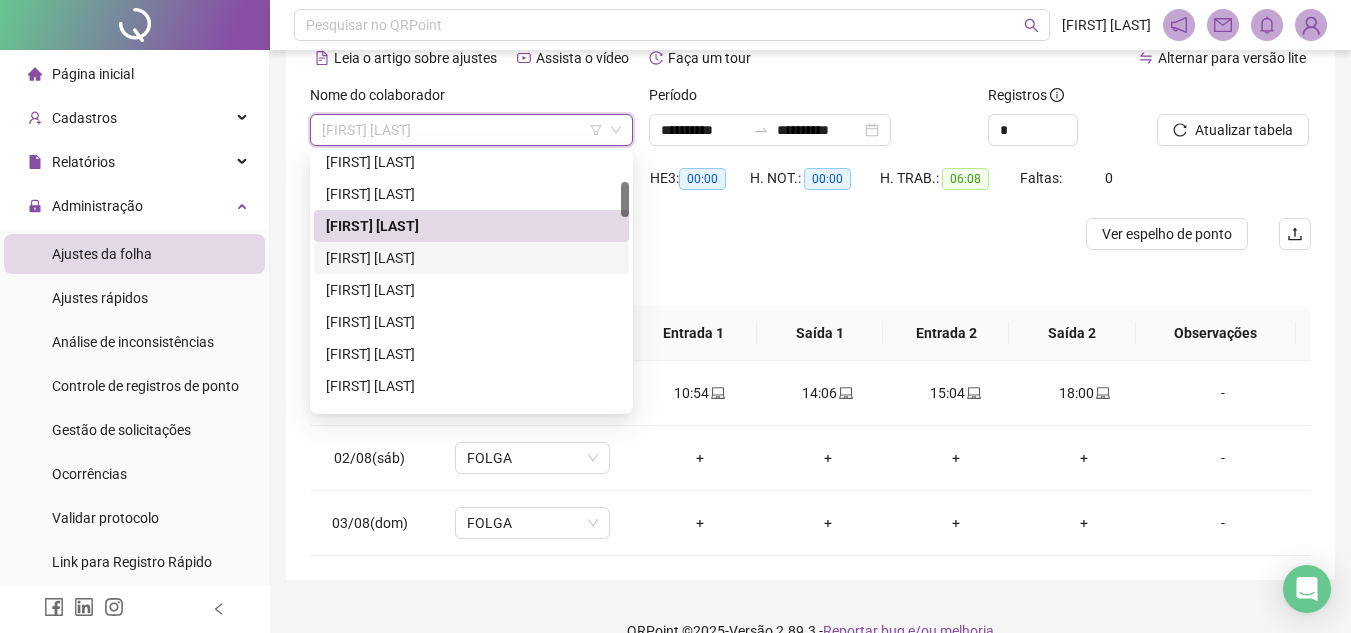 click on "[FIRST] [LAST]" at bounding box center (471, 258) 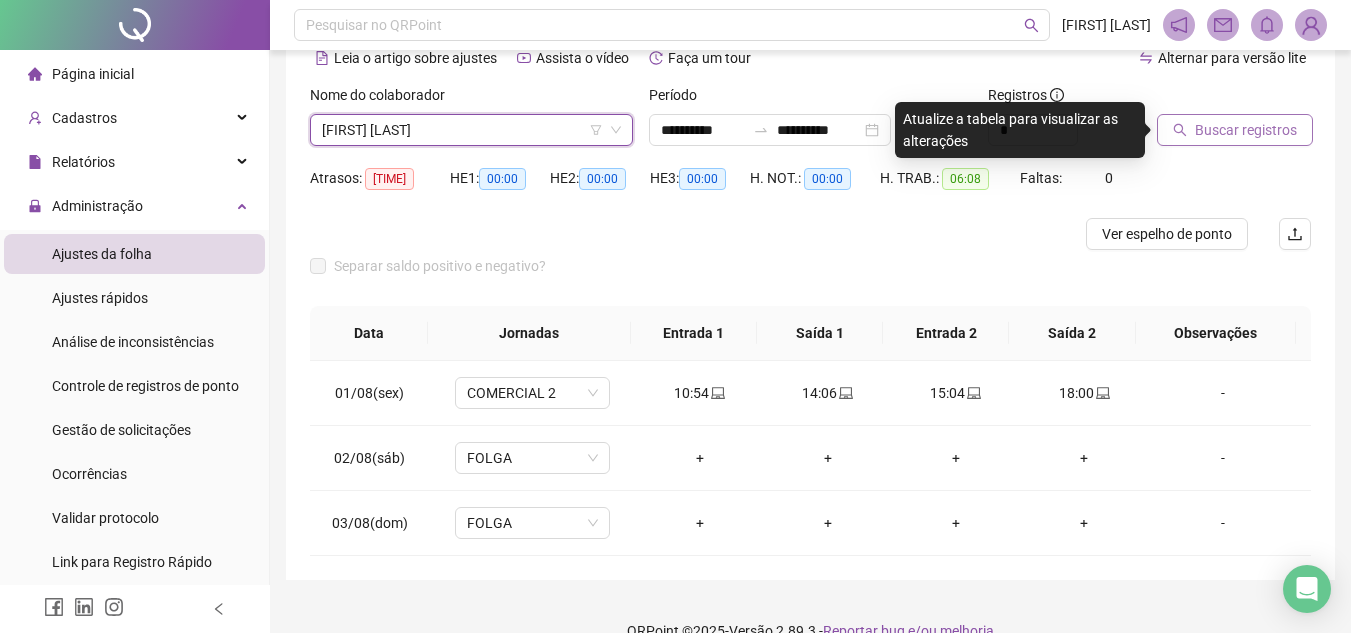click on "Buscar registros" at bounding box center (1235, 130) 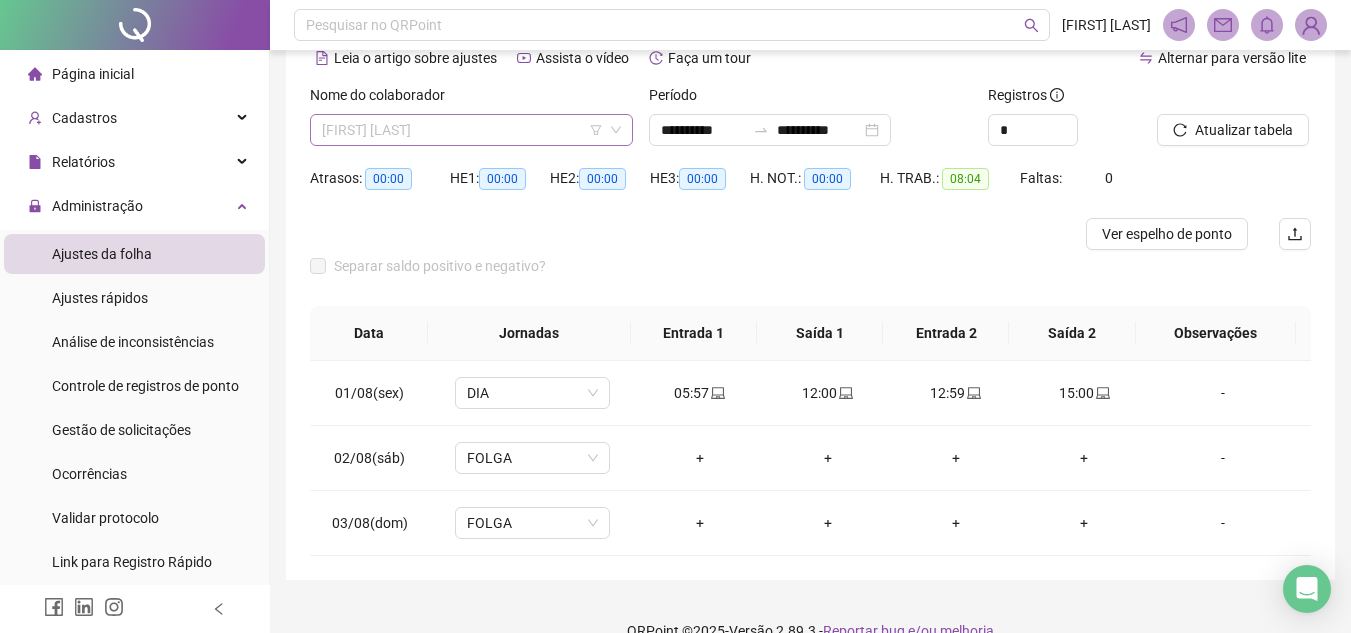 click on "[FIRST] [LAST]" at bounding box center [471, 130] 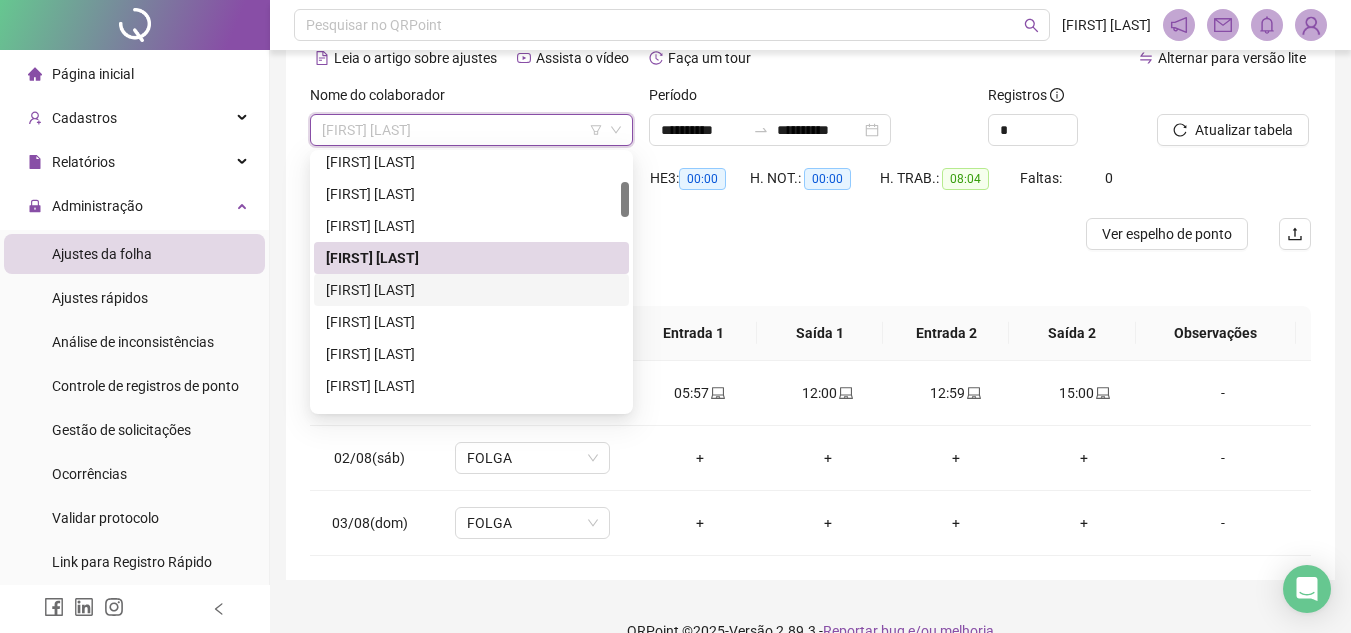 click on "[FIRST] [LAST]" at bounding box center (471, 290) 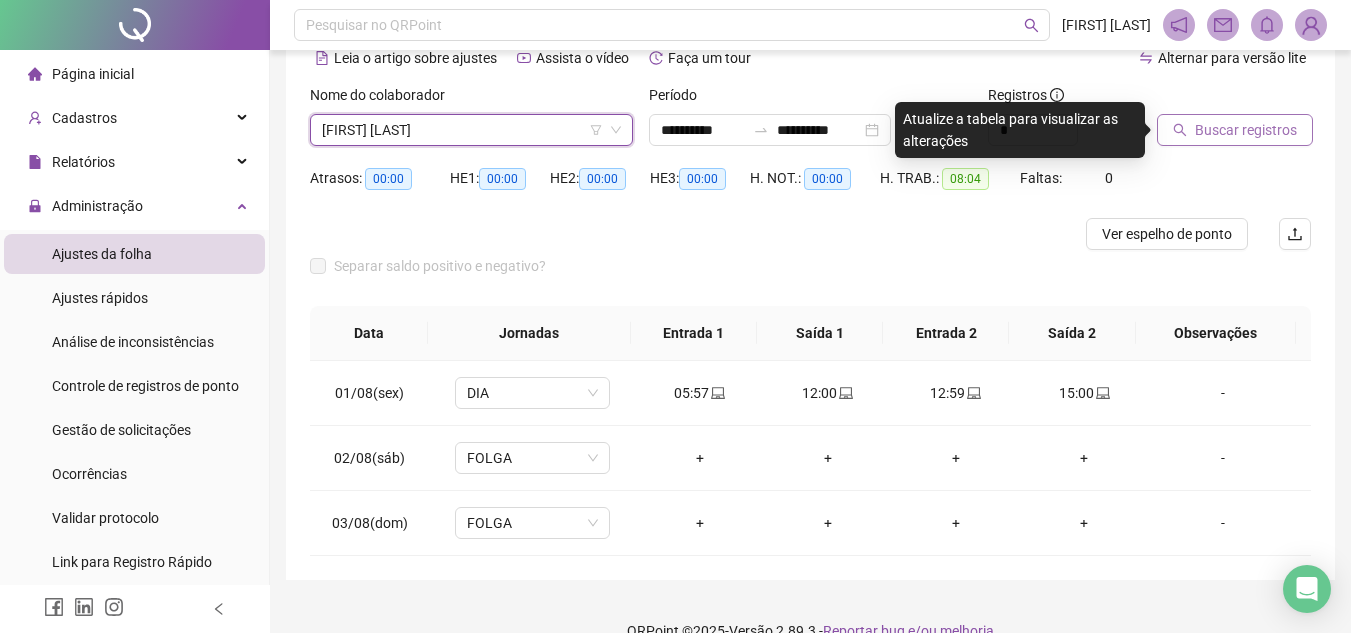 click on "Buscar registros" at bounding box center [1209, 115] 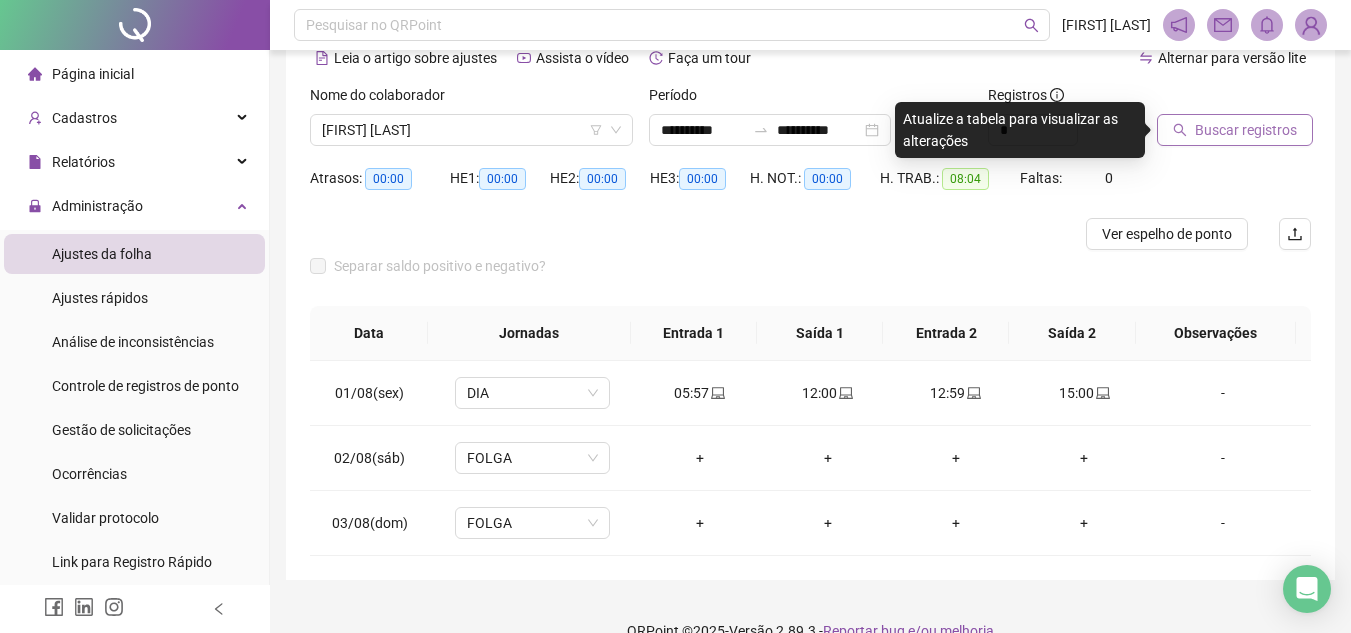 click on "Buscar registros" at bounding box center (1246, 130) 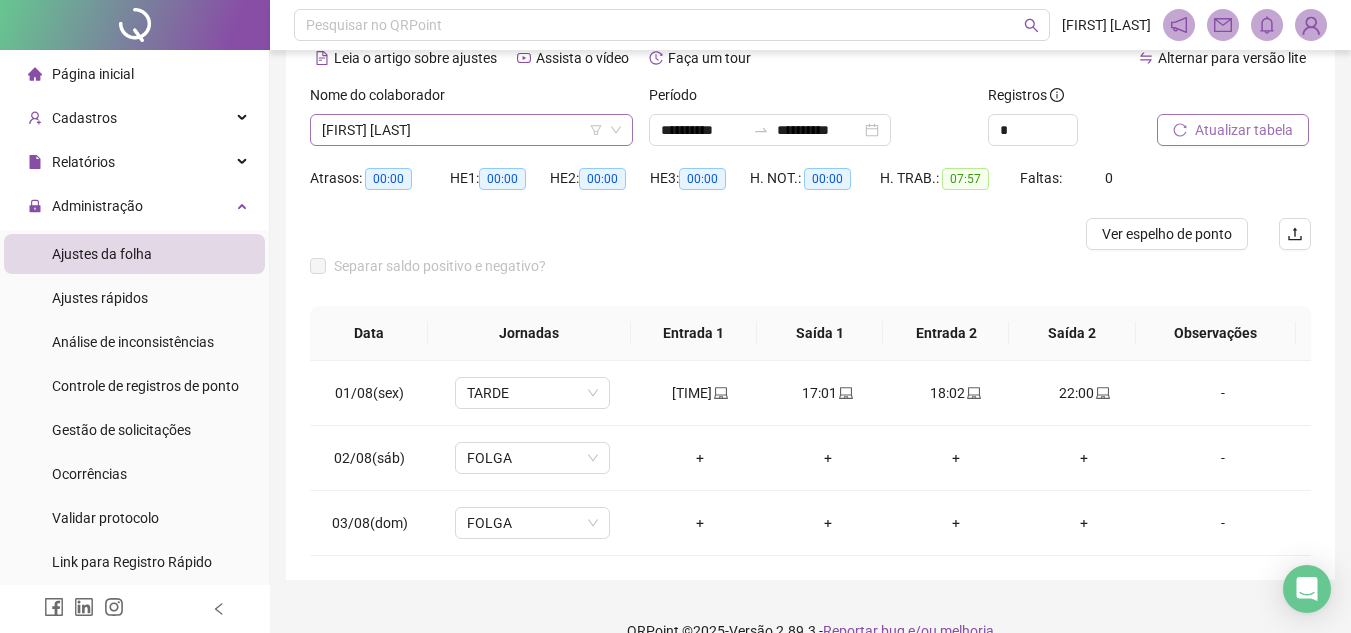 click on "[FIRST] [LAST]" at bounding box center [471, 130] 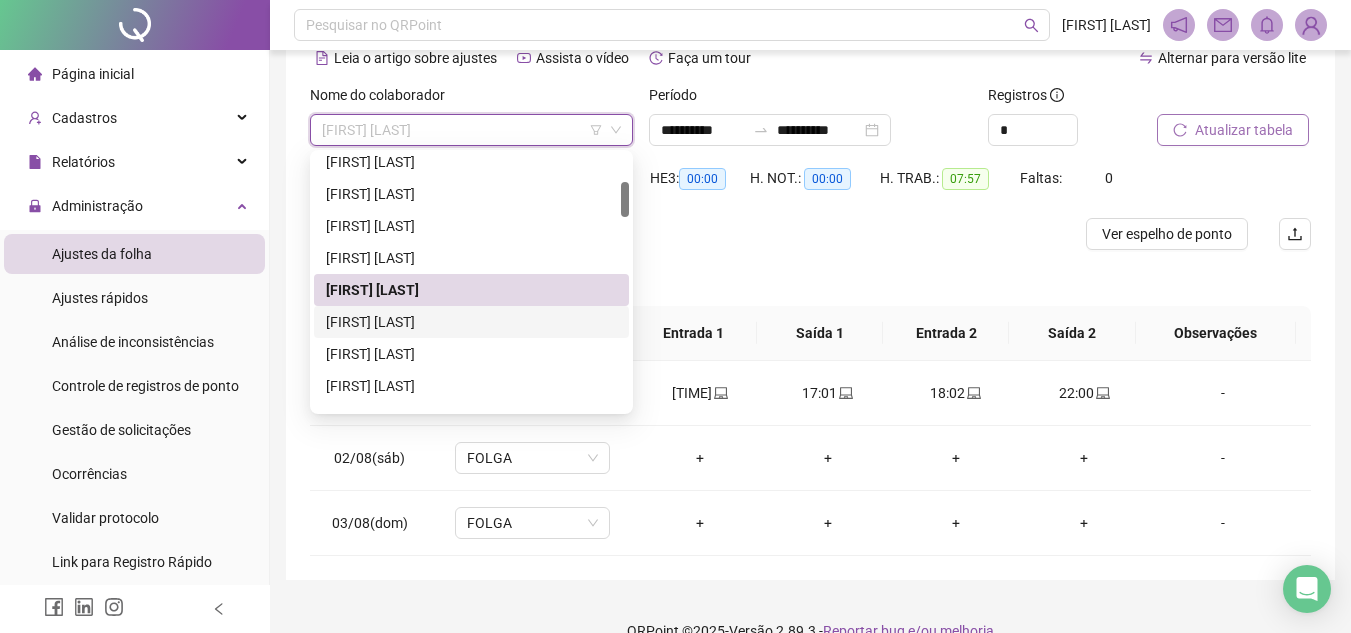click on "[FIRST] [LAST]" at bounding box center (471, 322) 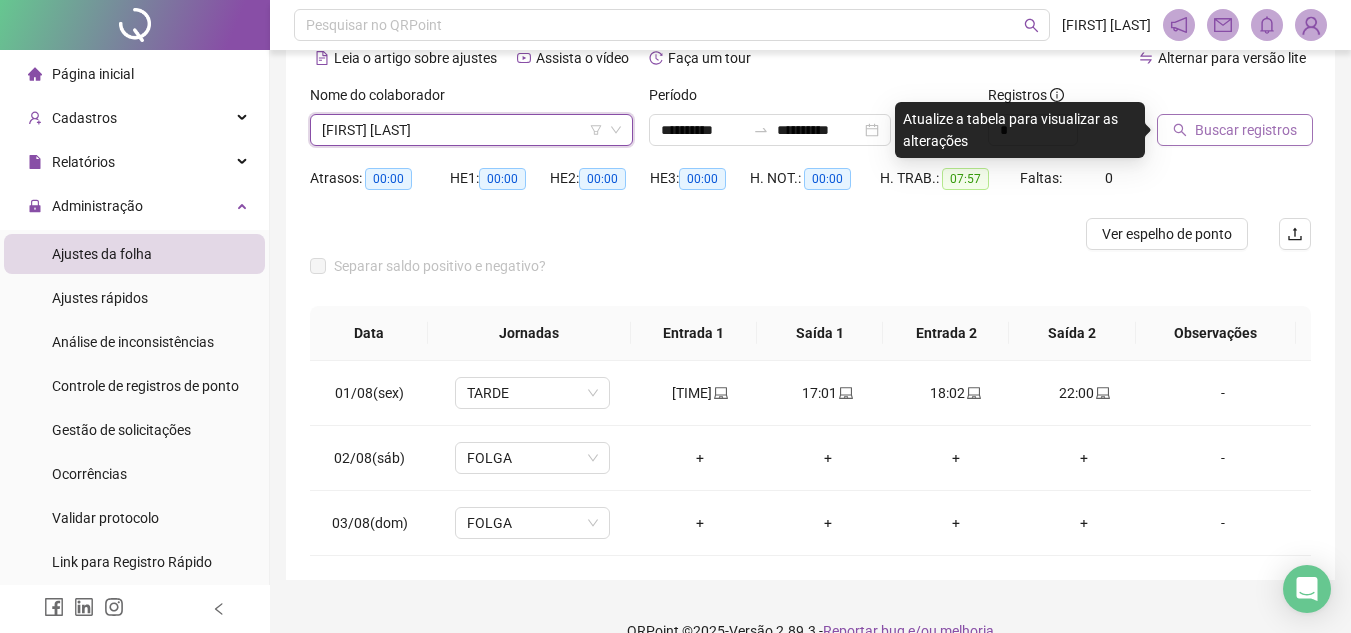 click on "Buscar registros" at bounding box center (1246, 130) 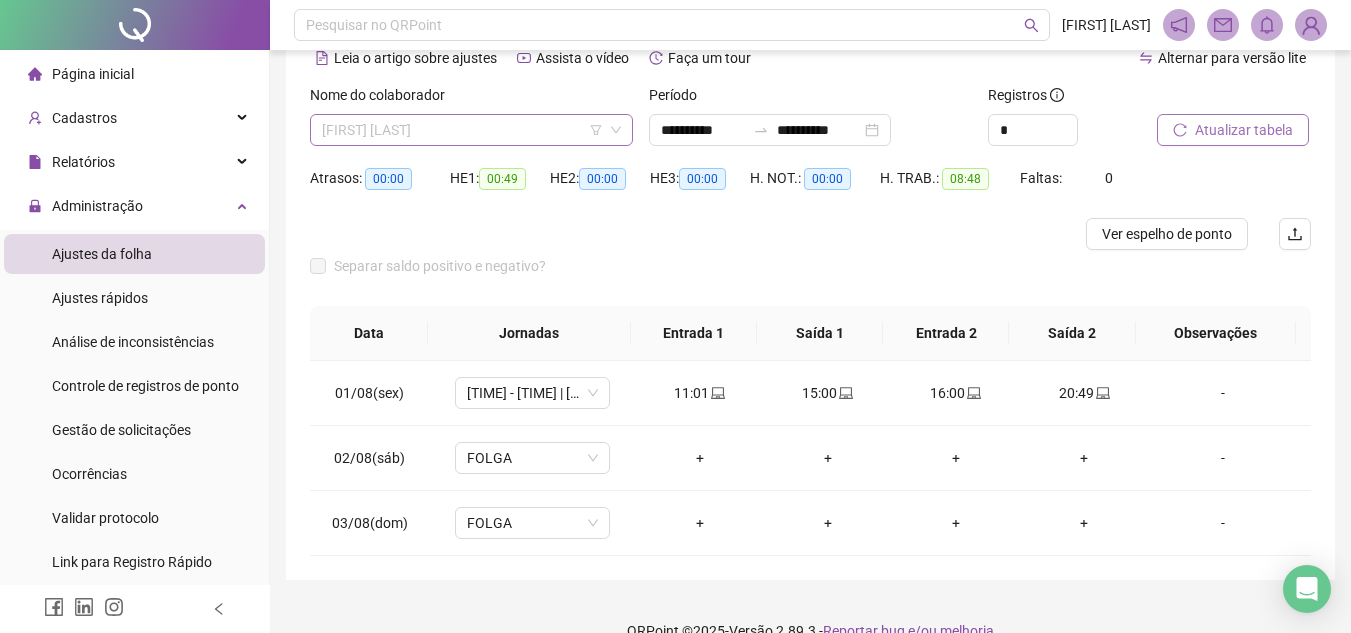 click on "[FIRST] [LAST]" at bounding box center [471, 130] 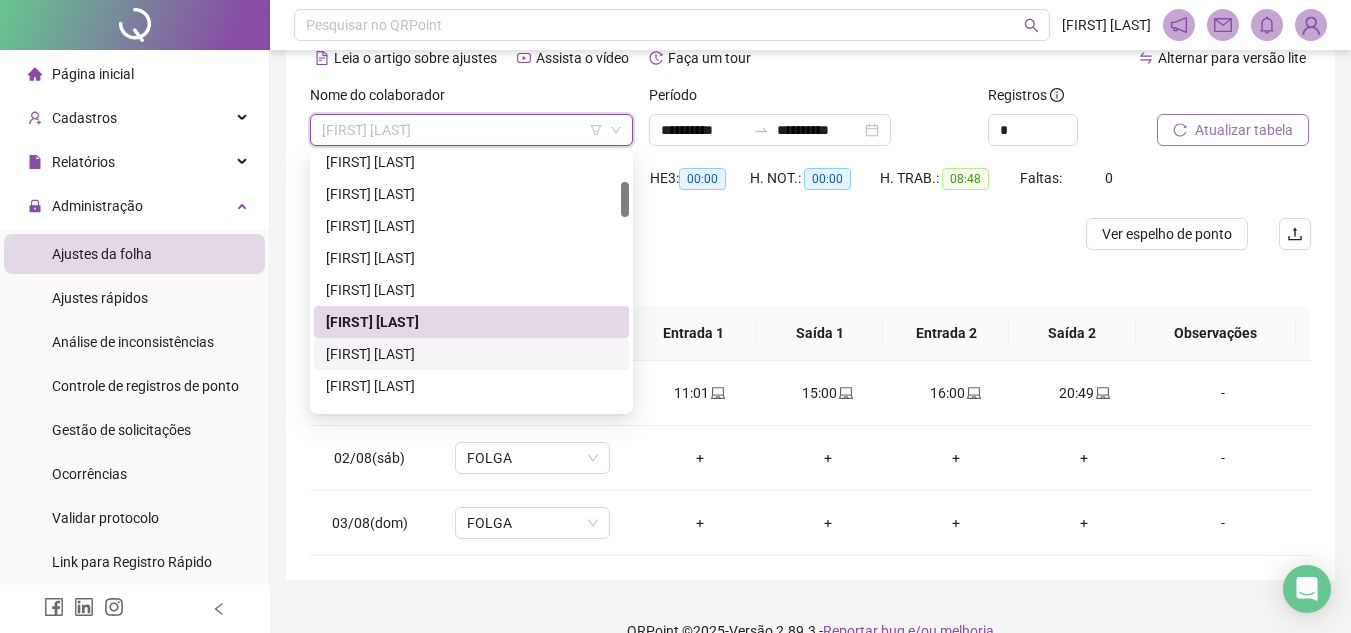 click on "[FIRST] [LAST]" at bounding box center (471, 354) 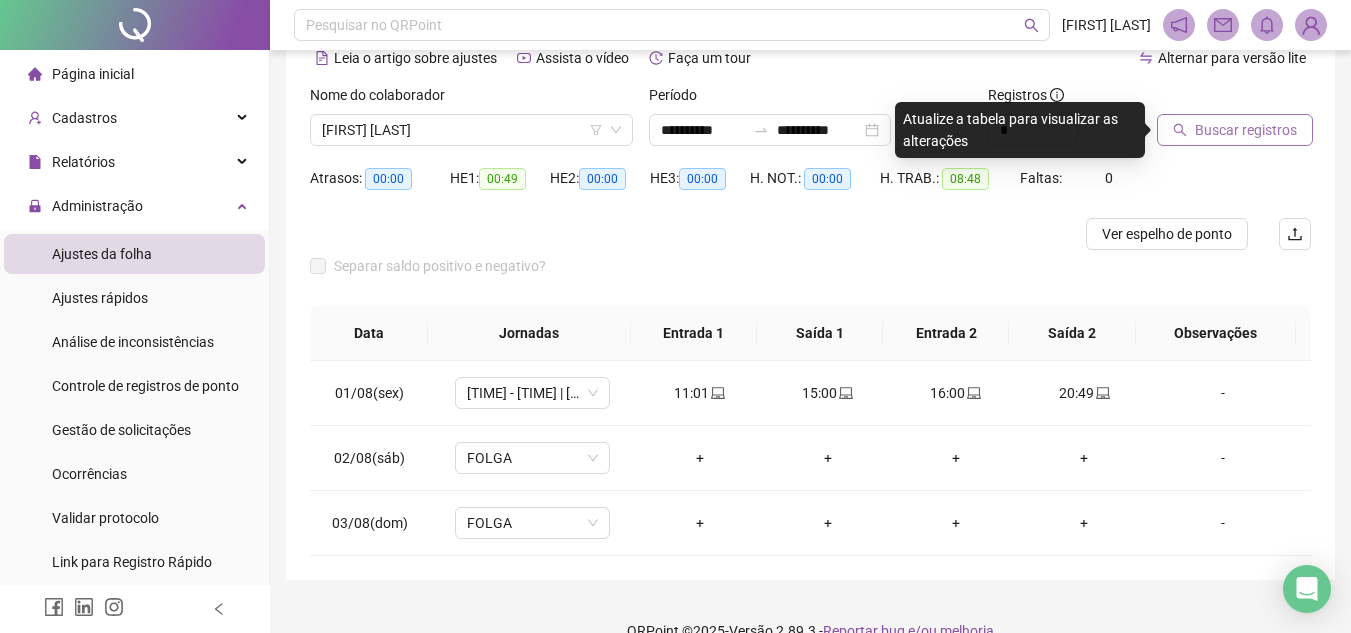 click on "Buscar registros" at bounding box center [1246, 130] 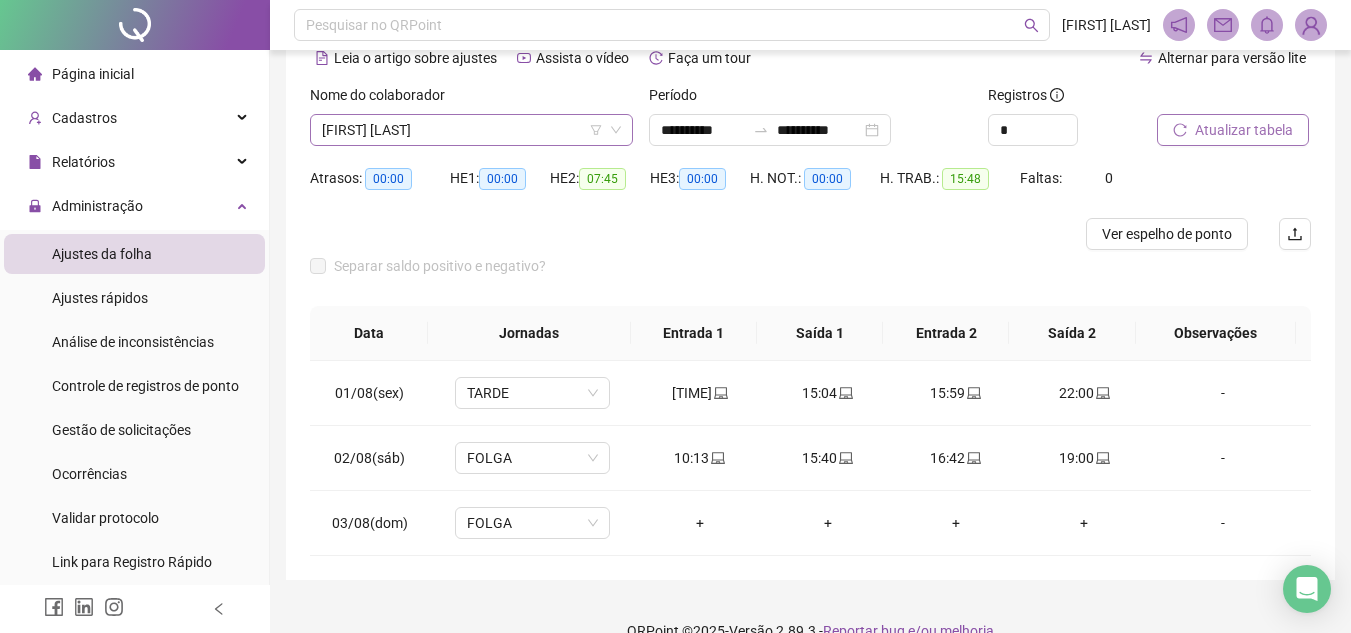 click on "[FIRST] [LAST]" at bounding box center [471, 130] 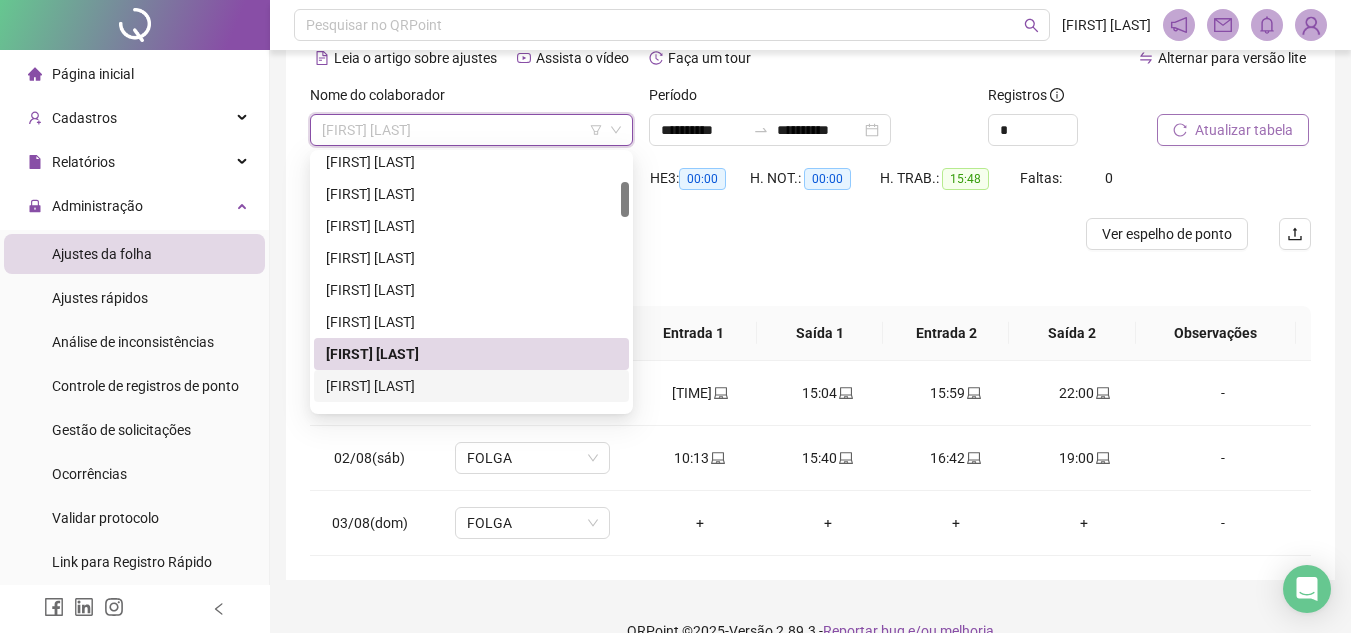 click on "[FIRST] [LAST]" at bounding box center [471, 386] 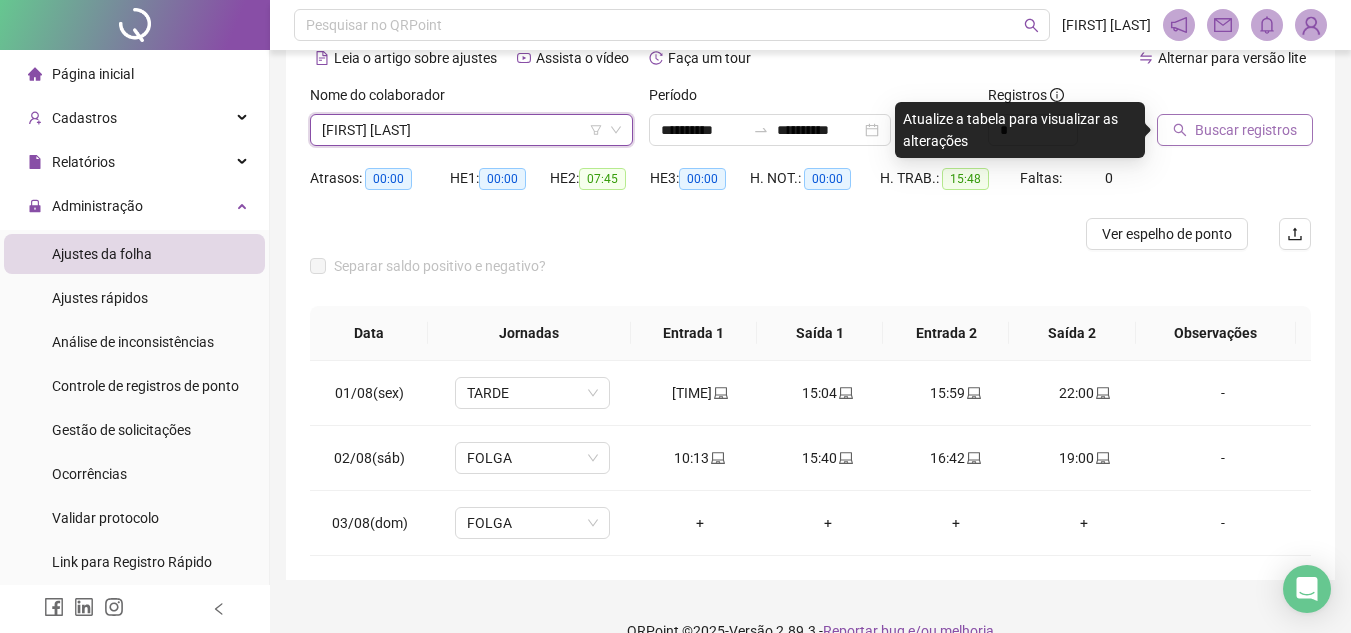 click on "Buscar registros" at bounding box center [1246, 130] 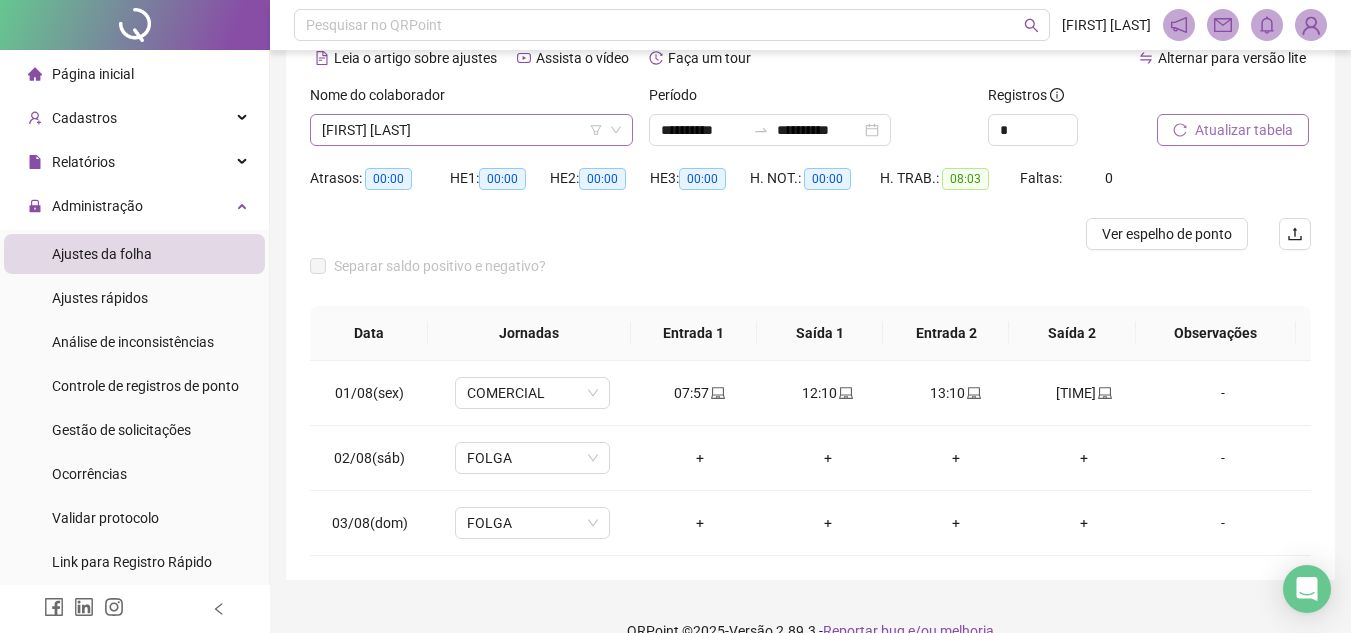 click on "[FIRST] [LAST]" at bounding box center (471, 130) 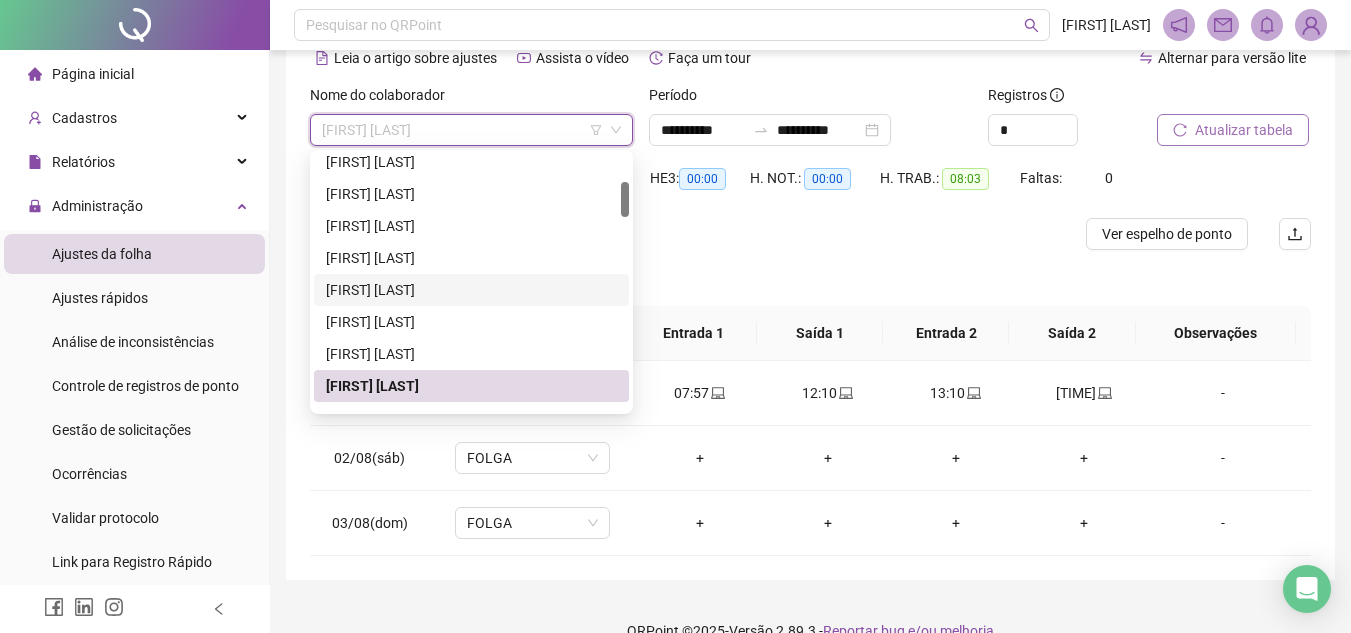 scroll, scrollTop: 0, scrollLeft: 0, axis: both 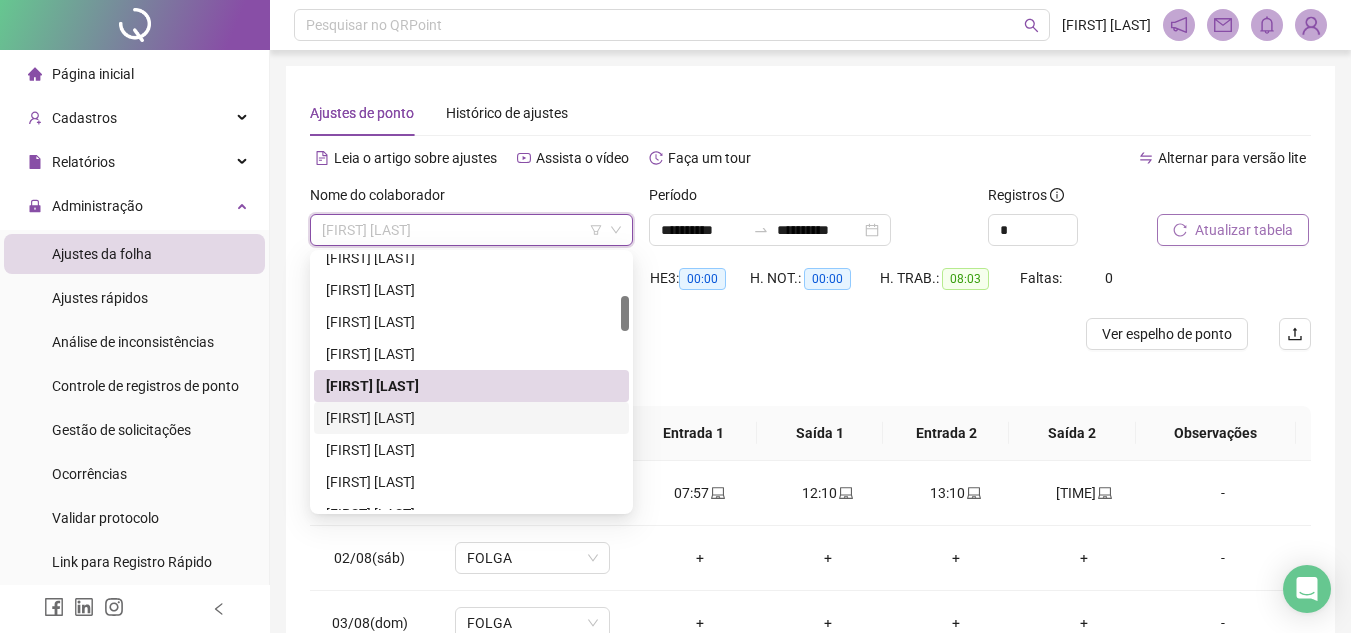 click on "[FIRST] [LAST]" at bounding box center (471, 418) 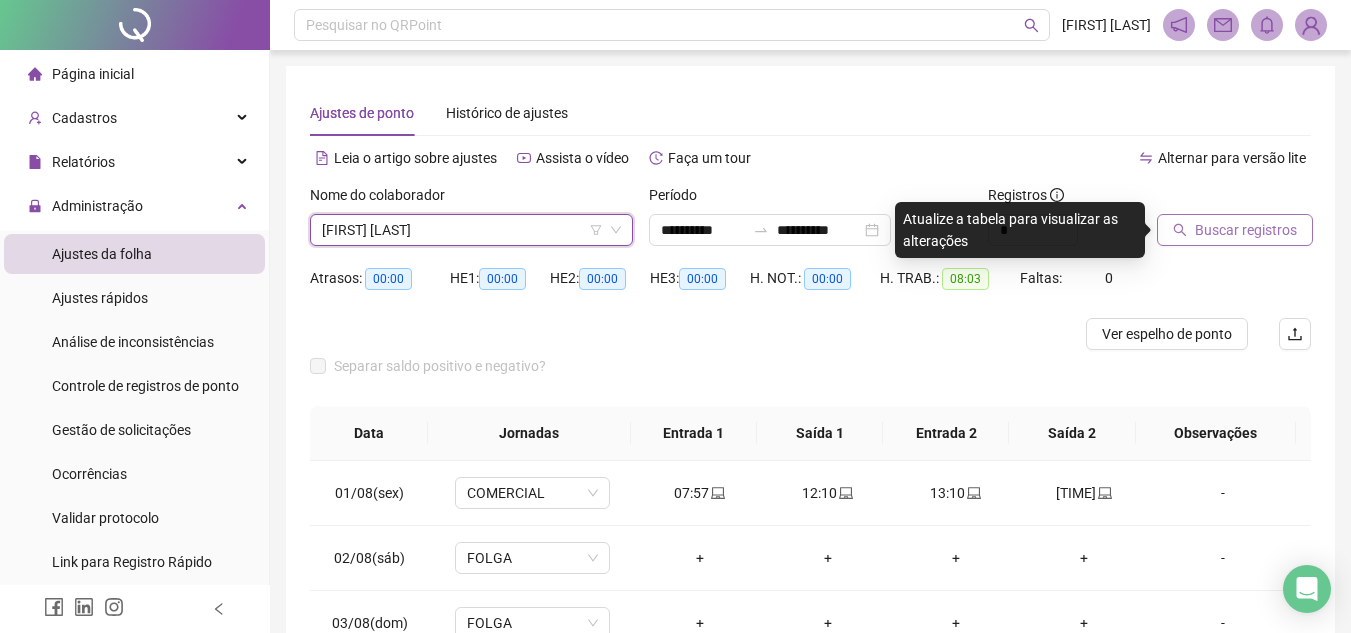 click on "Buscar registros" at bounding box center (1246, 230) 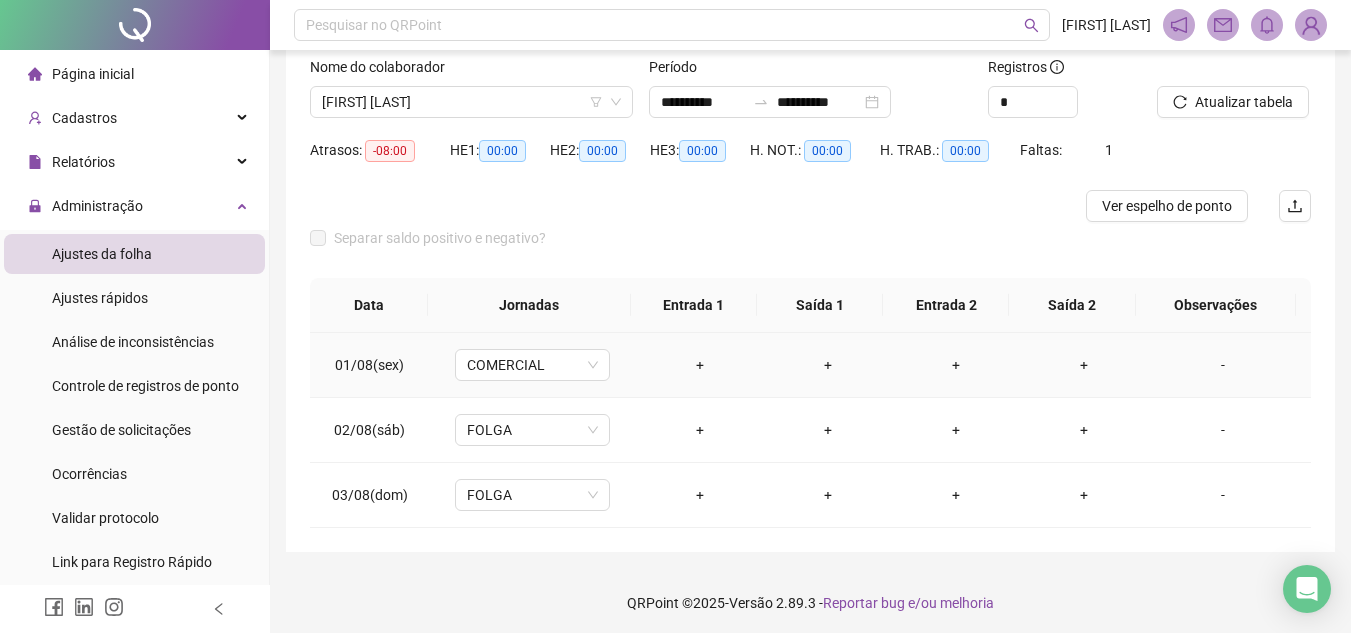 scroll, scrollTop: 133, scrollLeft: 0, axis: vertical 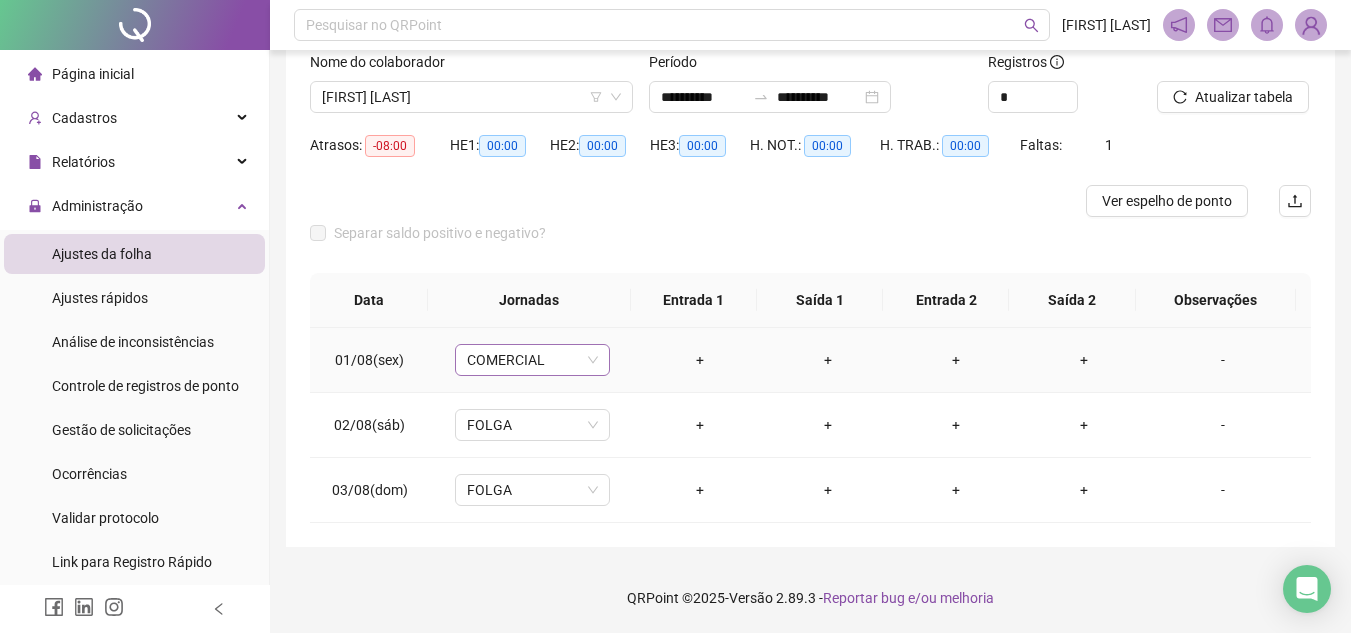 click on "COMERCIAL" at bounding box center [532, 360] 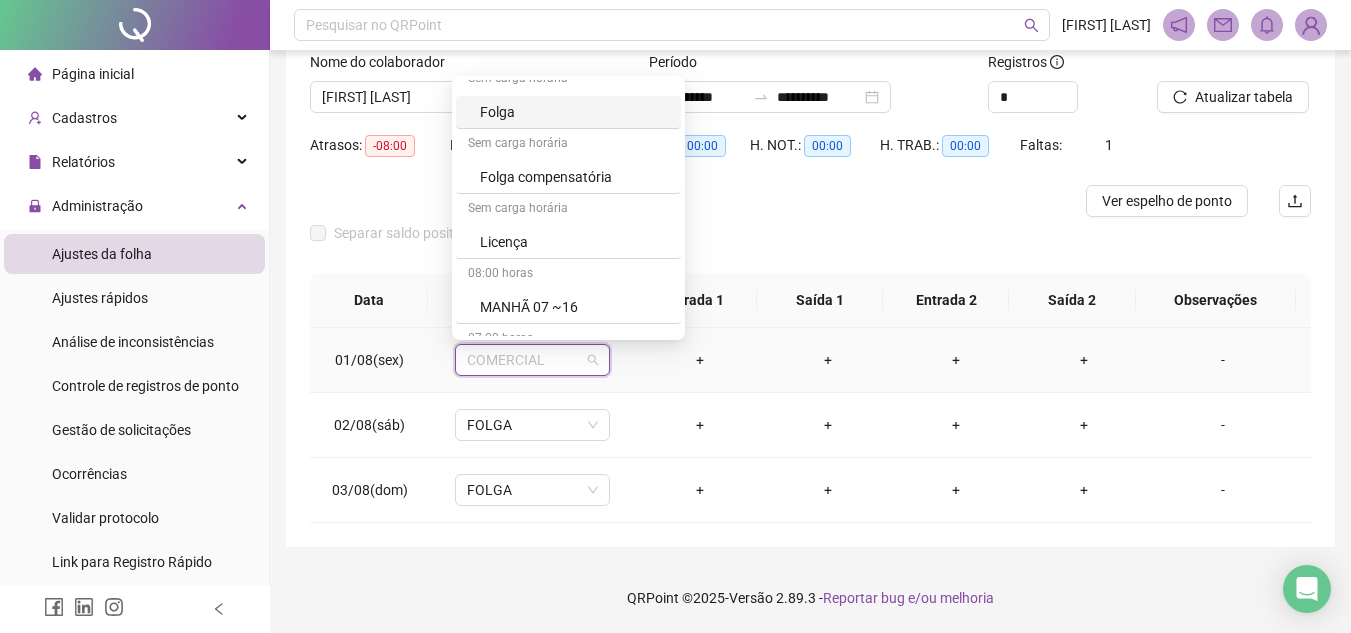 scroll, scrollTop: 800, scrollLeft: 0, axis: vertical 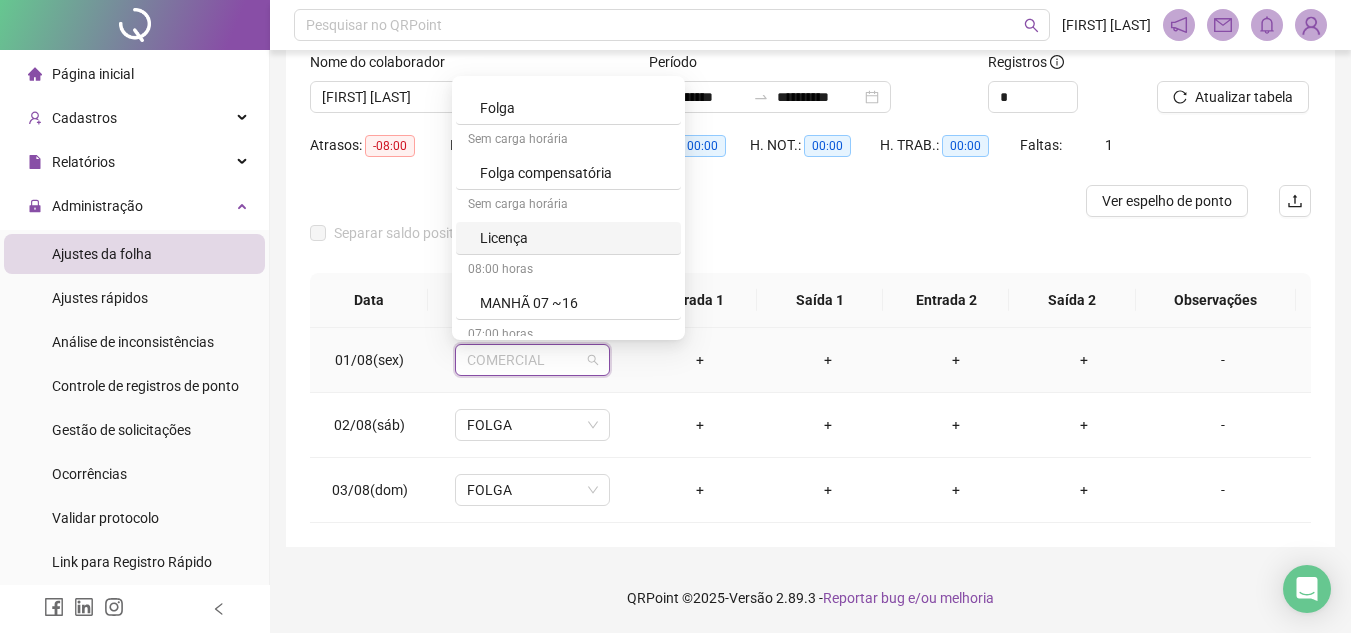 click on "Licença" at bounding box center [574, 238] 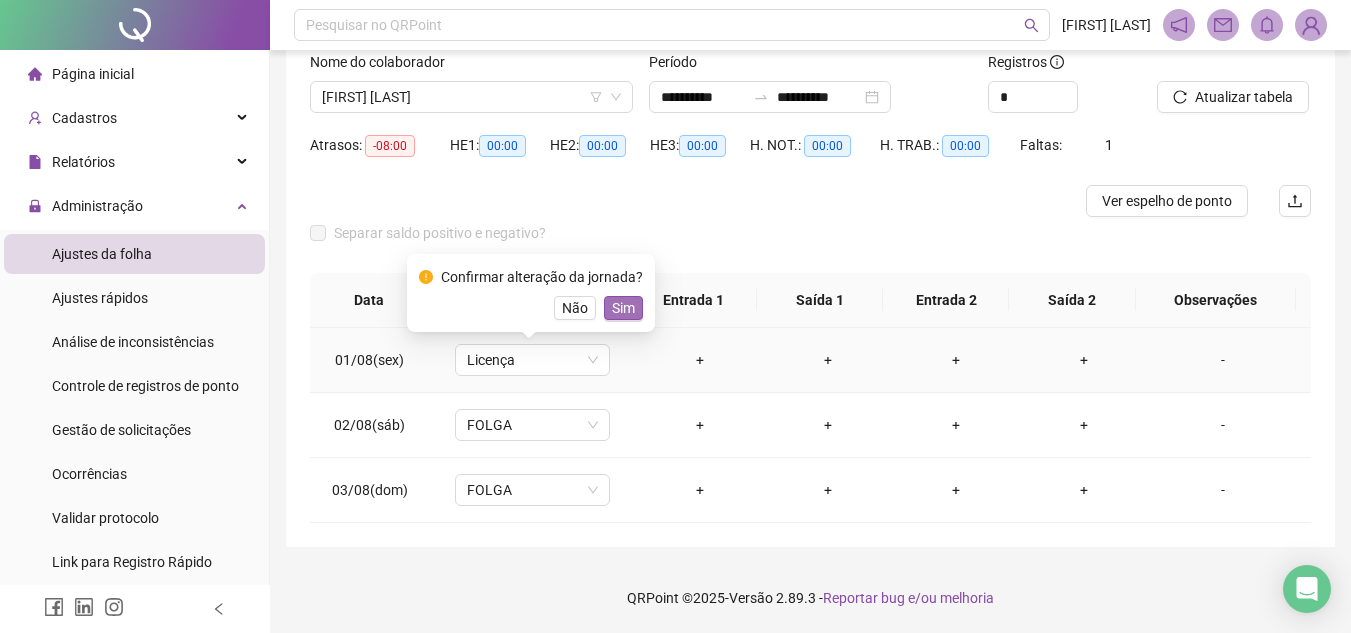 click on "Sim" at bounding box center [623, 308] 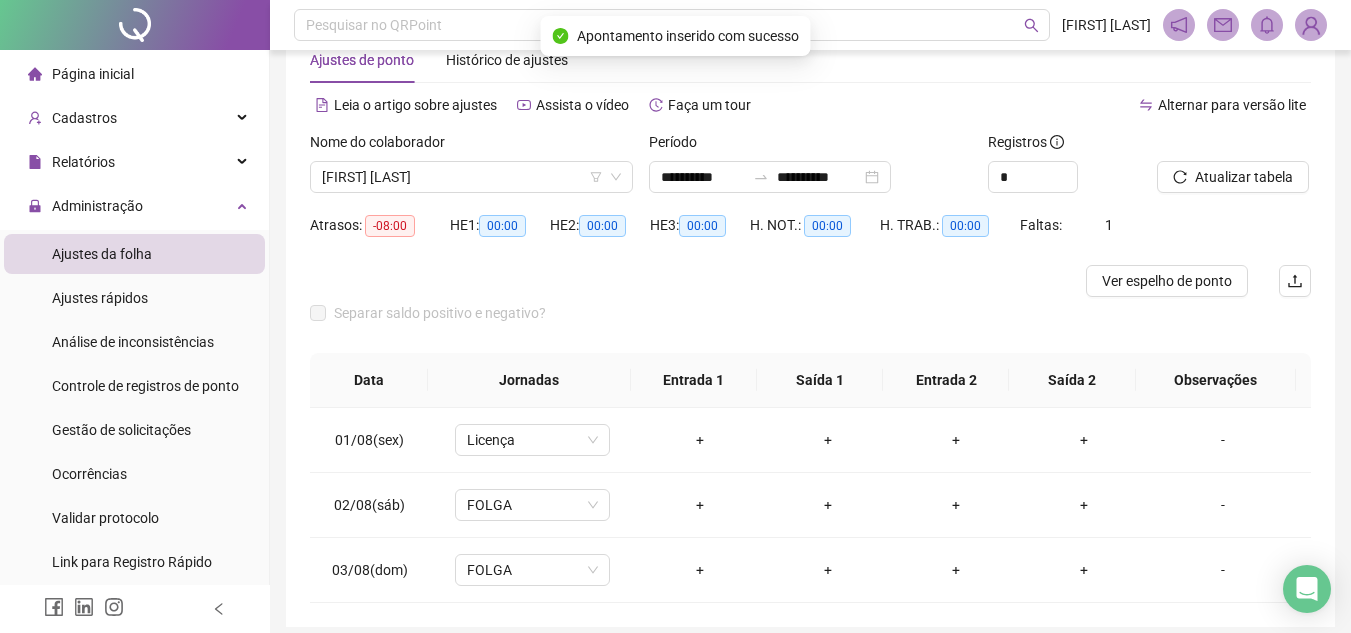 scroll, scrollTop: 0, scrollLeft: 0, axis: both 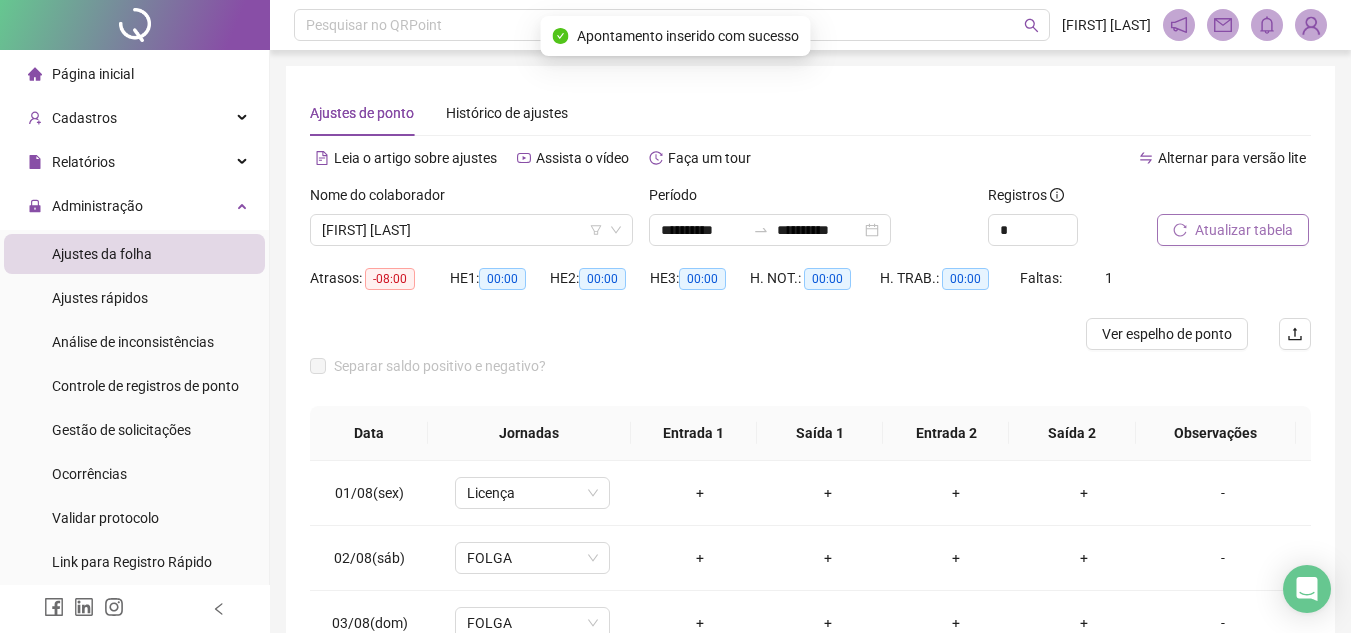 click on "Atualizar tabela" at bounding box center [1244, 230] 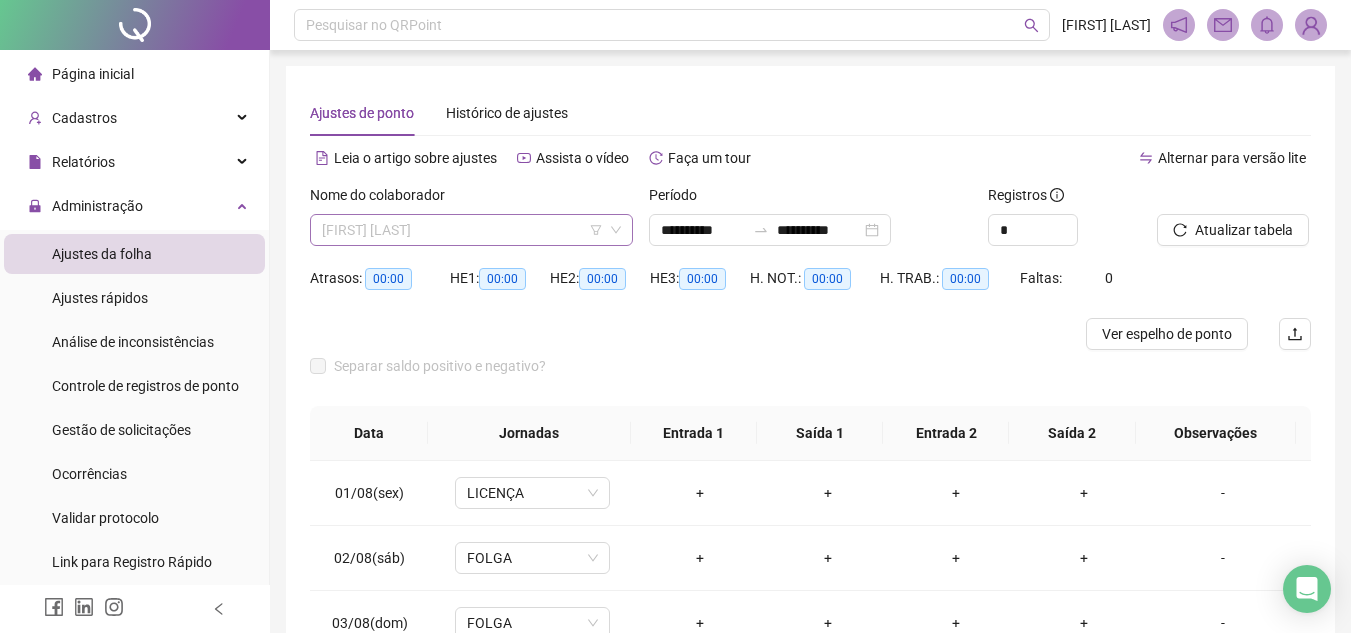 click on "[FIRST] [LAST]" at bounding box center [471, 230] 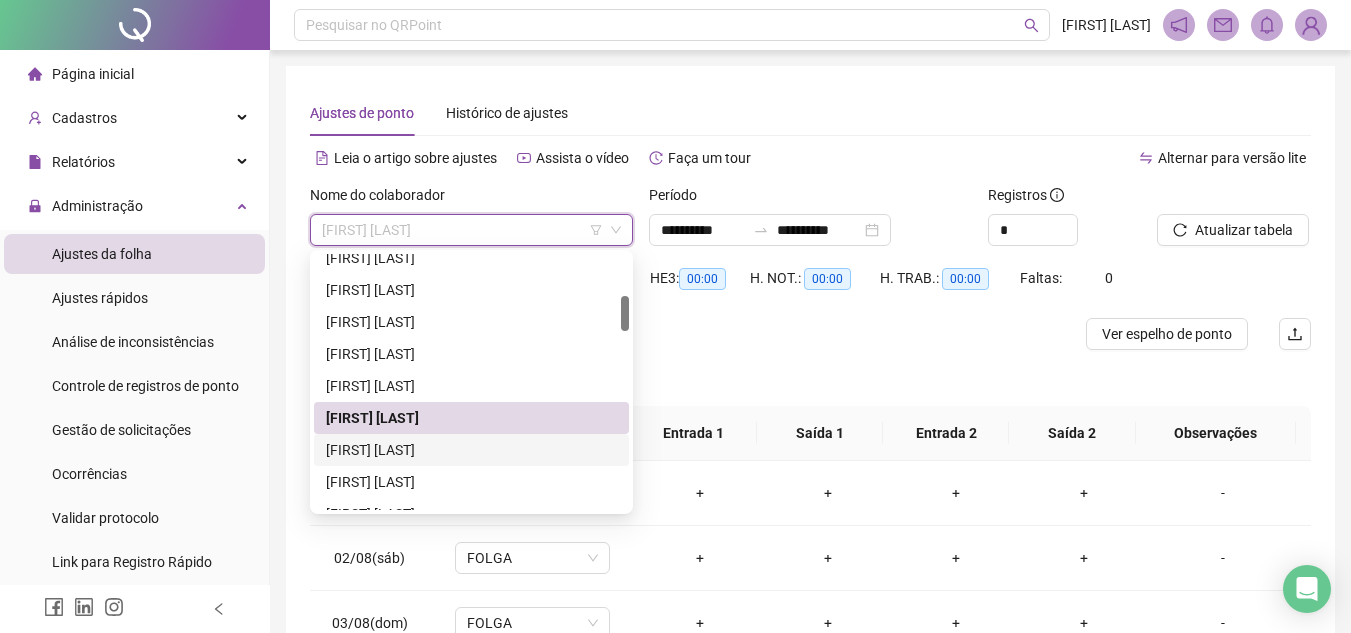 click on "[FIRST] [LAST]" at bounding box center [471, 450] 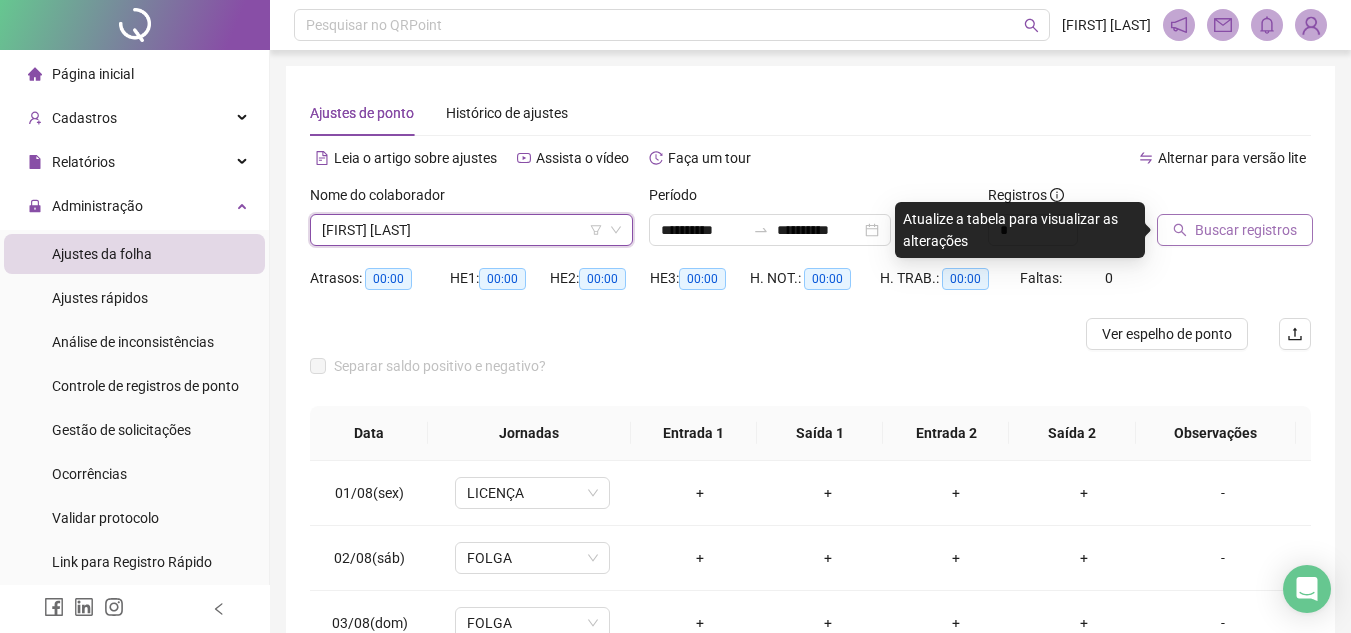 click on "Buscar registros" at bounding box center [1235, 230] 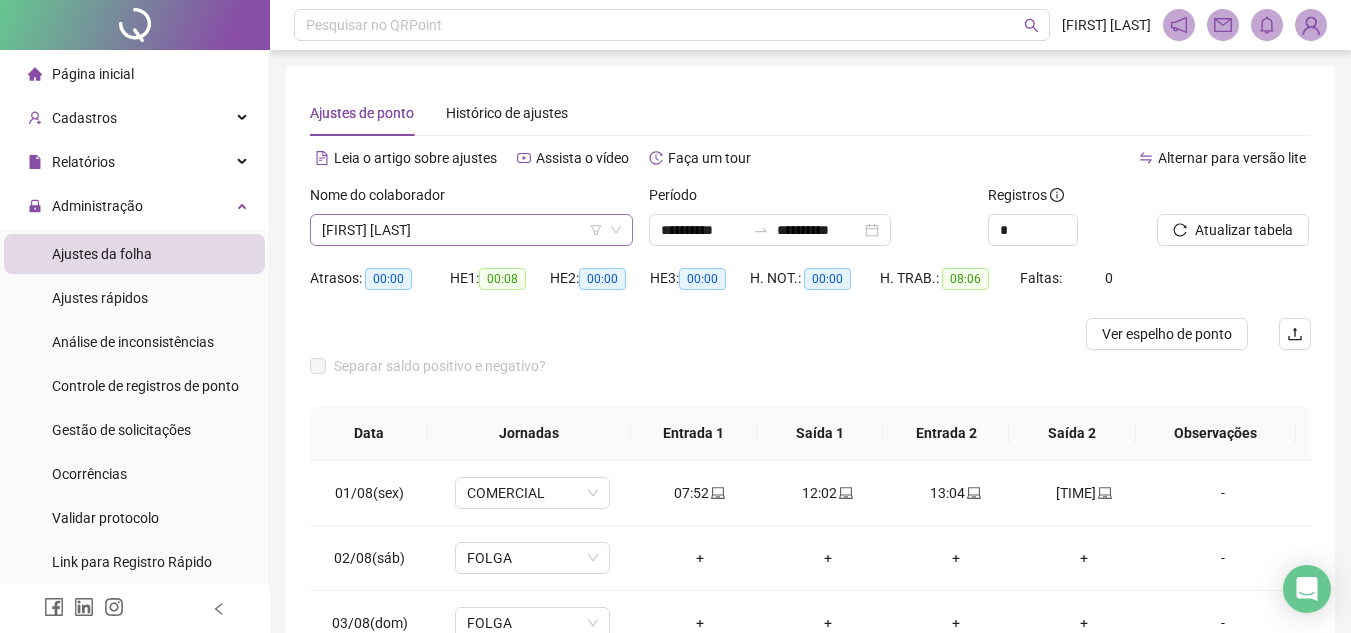 click on "[FIRST] [LAST]" at bounding box center (471, 230) 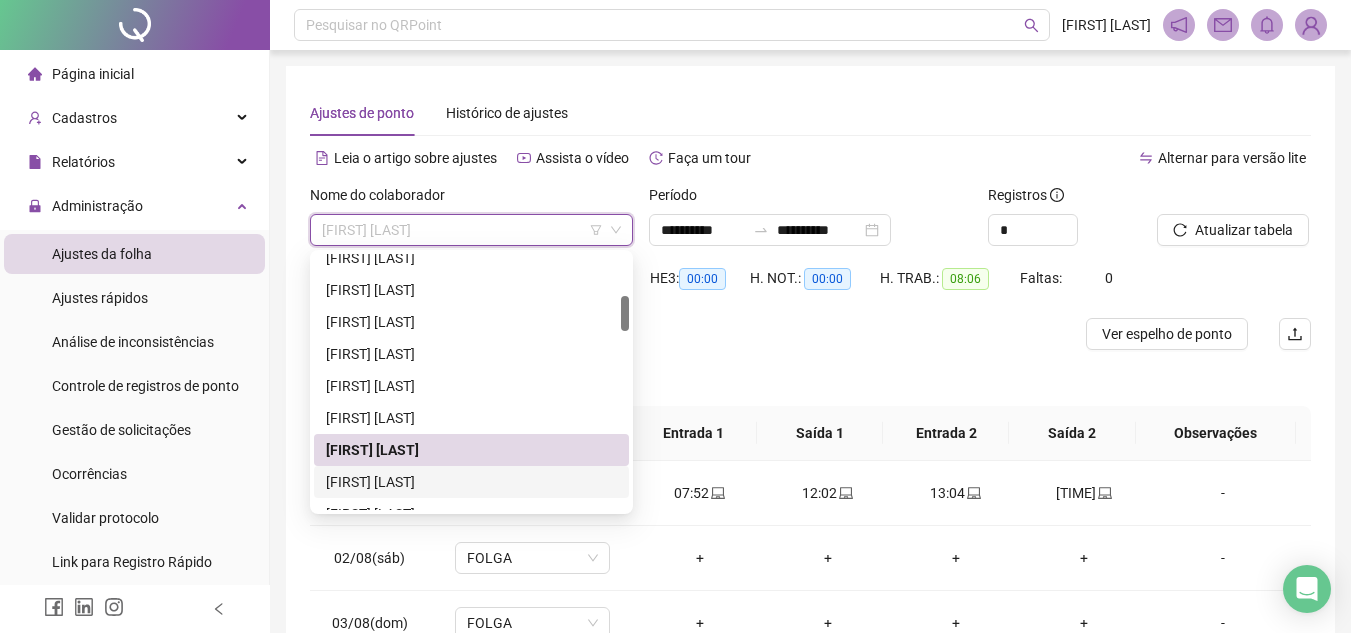 click on "[FIRST] [LAST]" at bounding box center (471, 482) 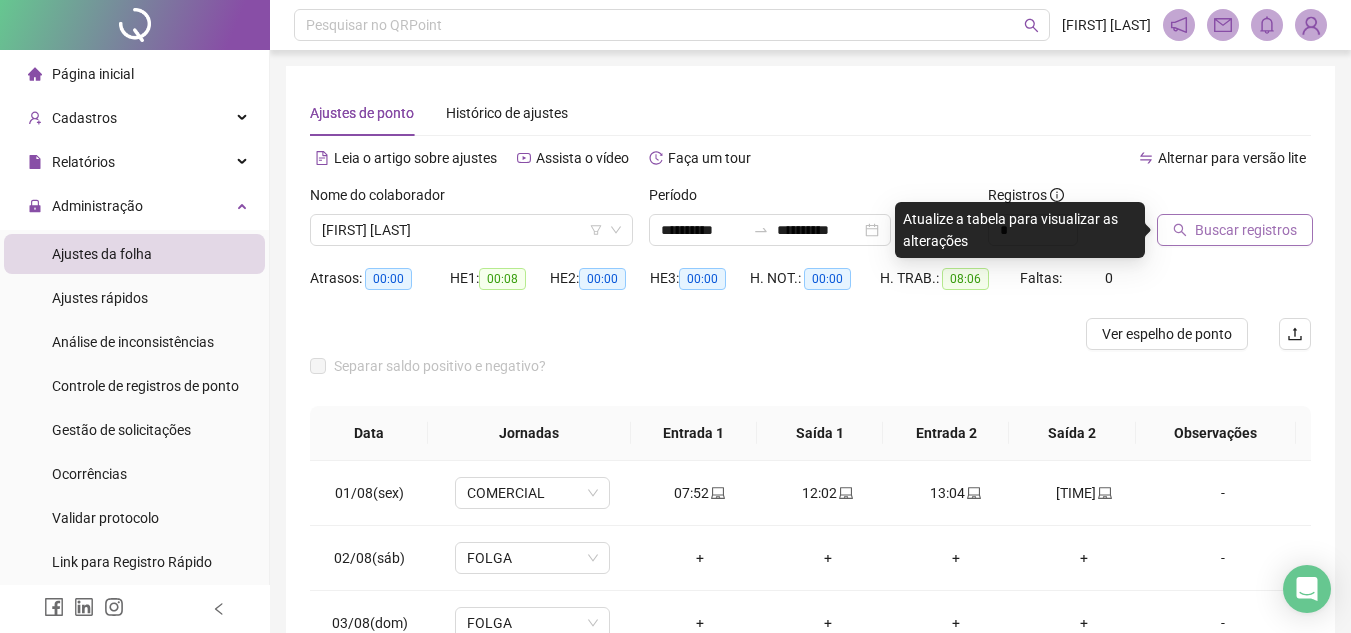 click on "Buscar registros" at bounding box center [1235, 230] 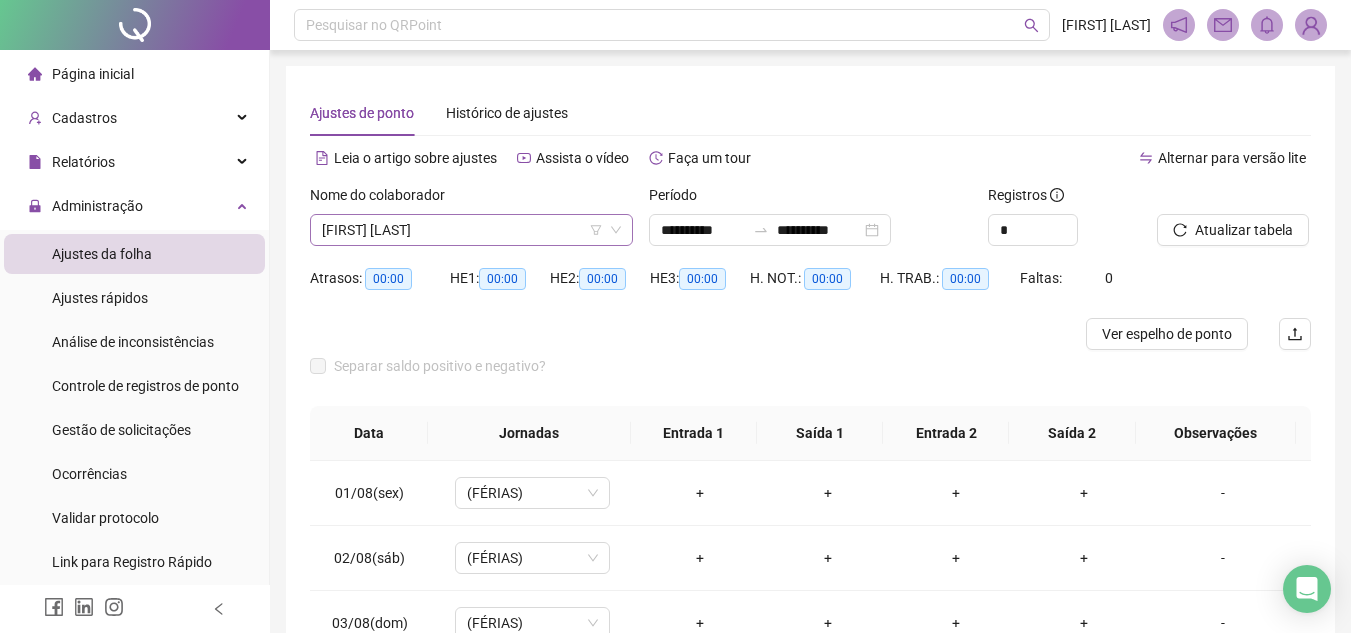 click on "[FIRST] [LAST]" at bounding box center [471, 230] 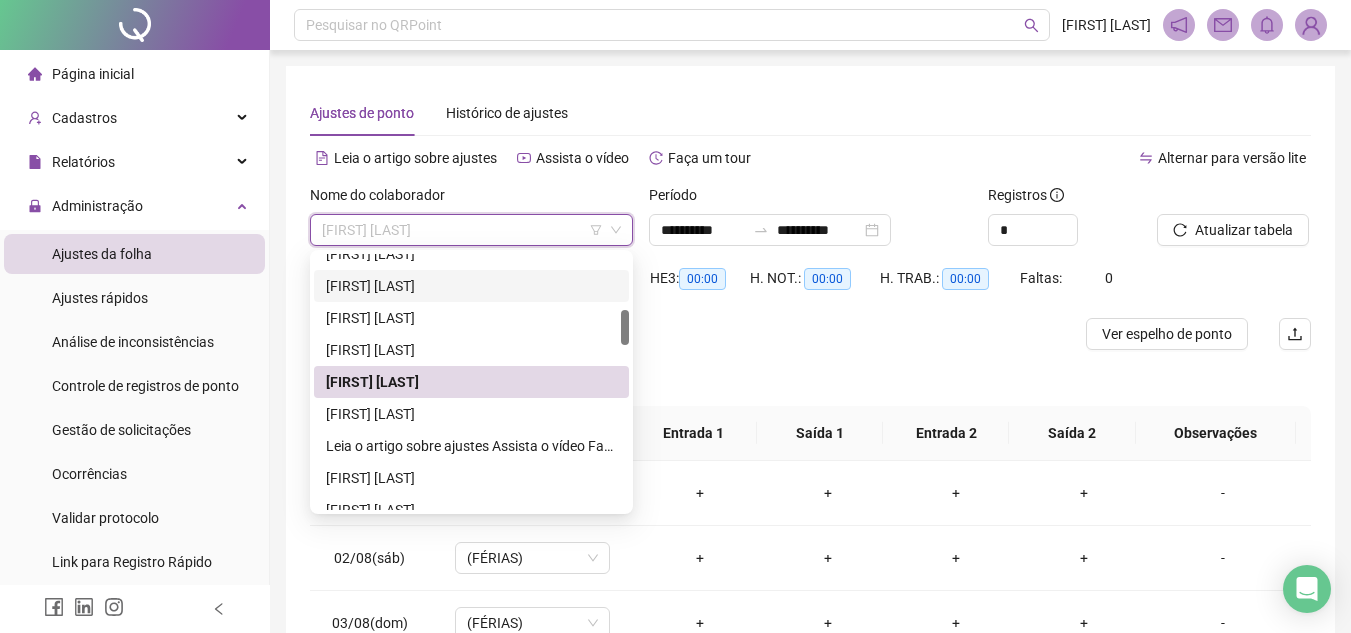 scroll, scrollTop: 500, scrollLeft: 0, axis: vertical 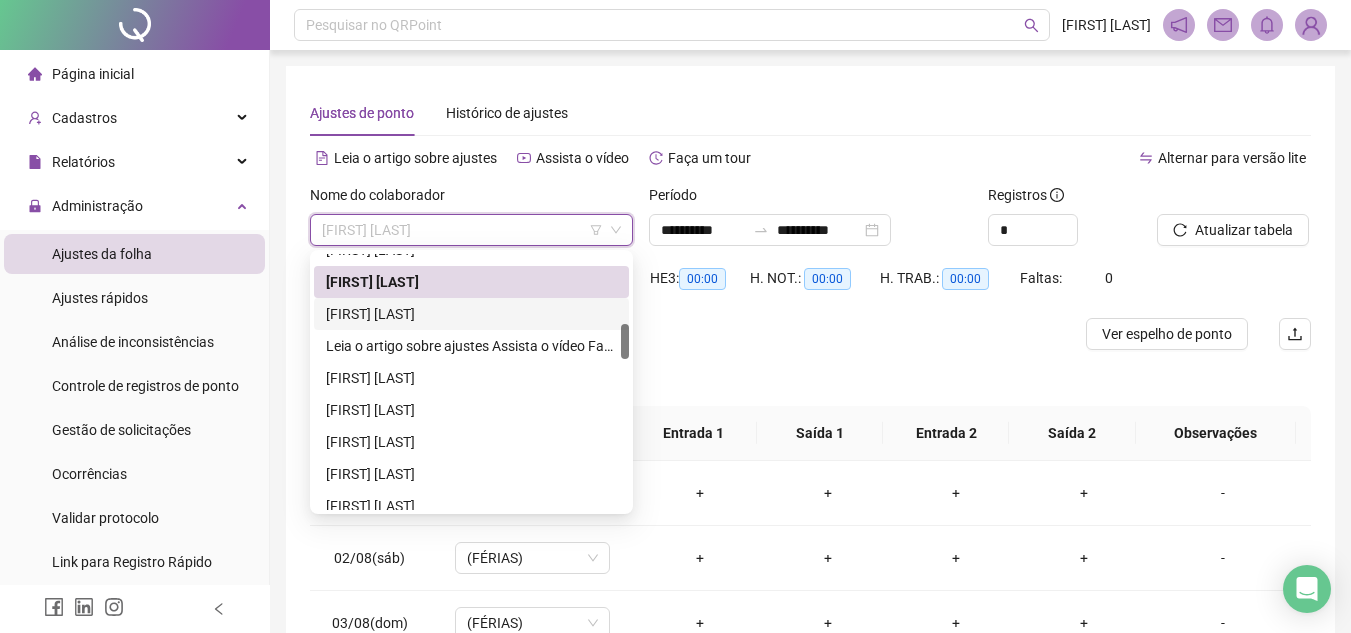 click on "[FIRST] [LAST]" at bounding box center (471, 314) 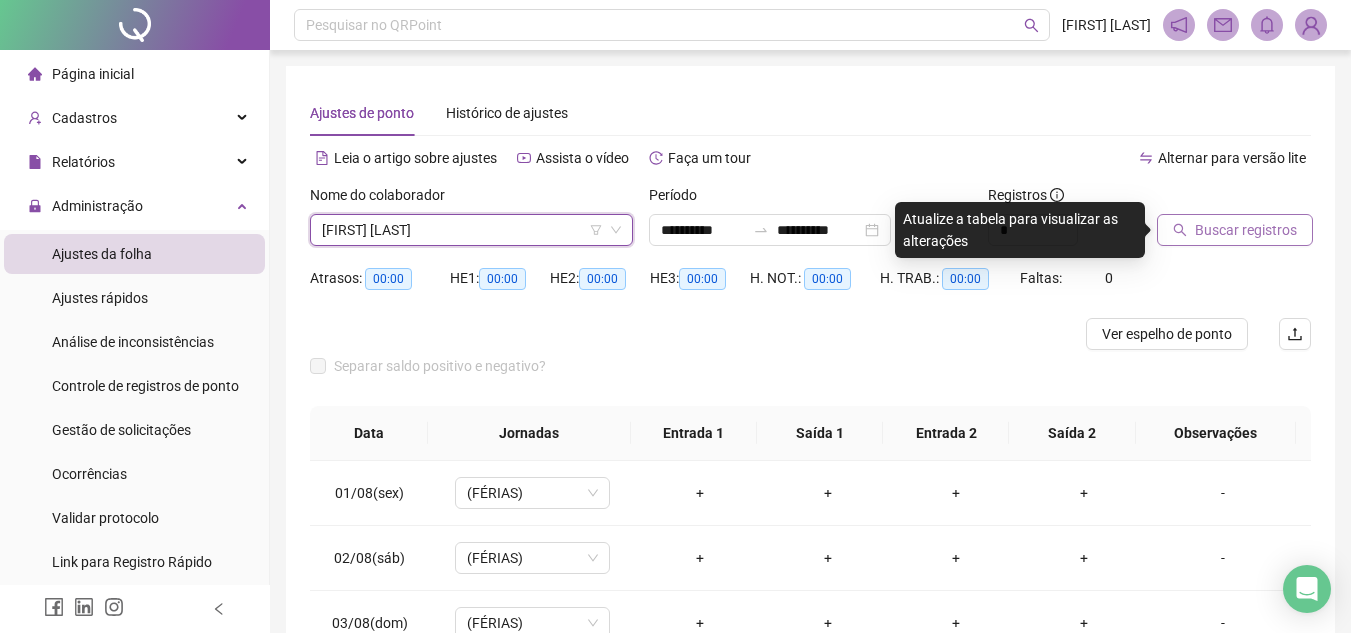 click on "Buscar registros" at bounding box center [1235, 230] 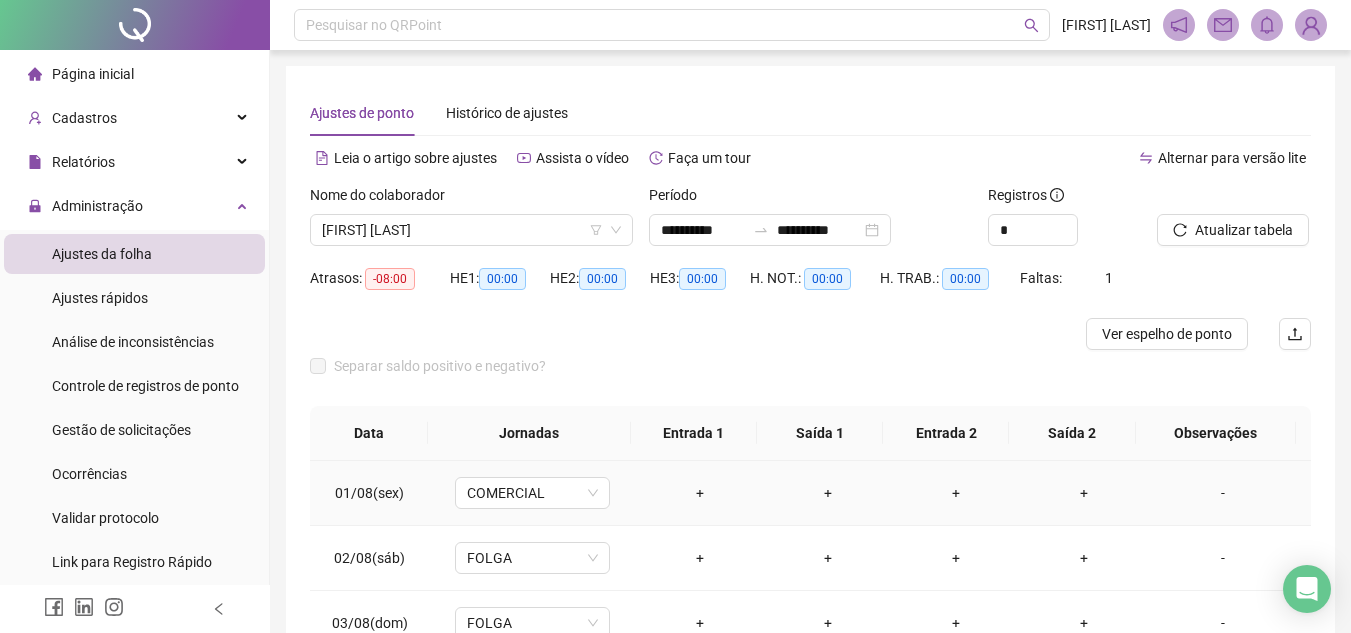 click on "+" at bounding box center (700, 493) 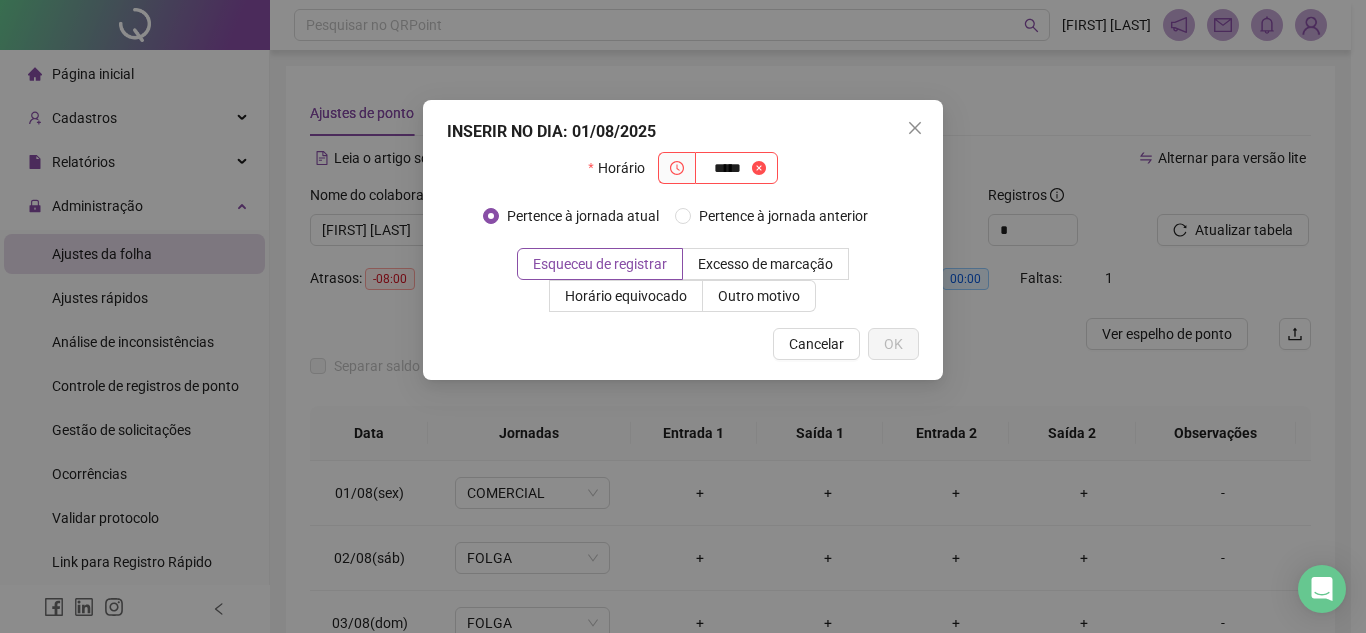 type on "*****" 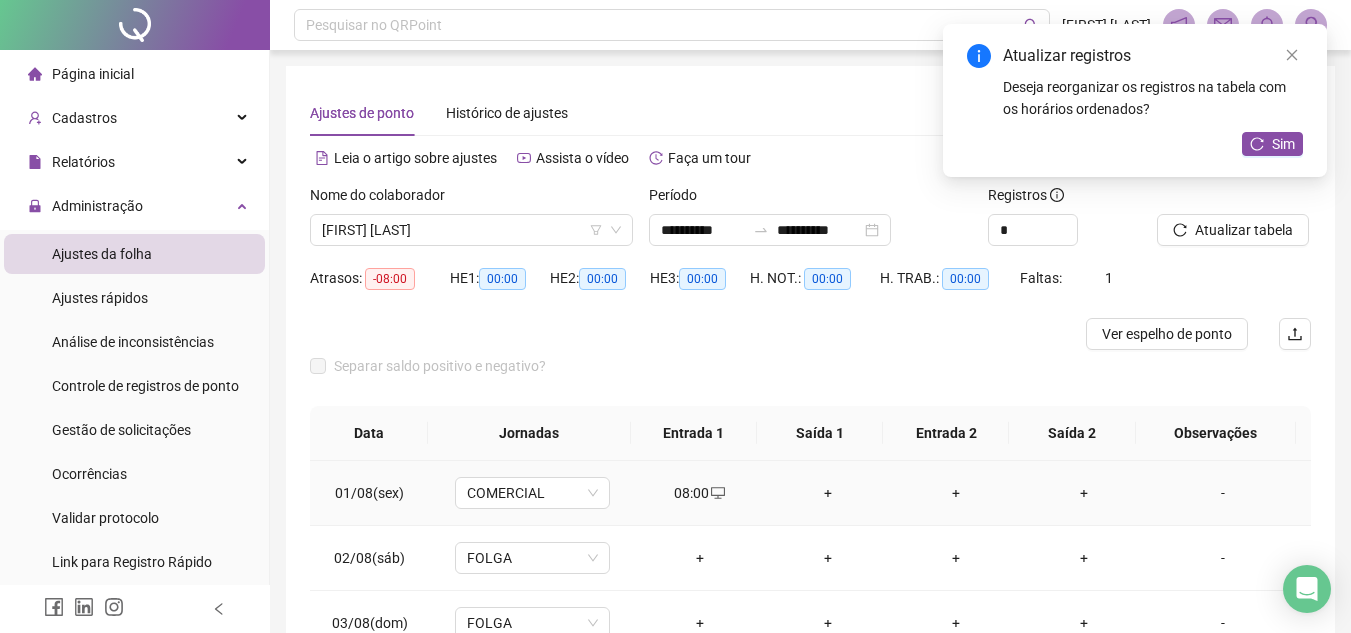 click on "+" at bounding box center (828, 493) 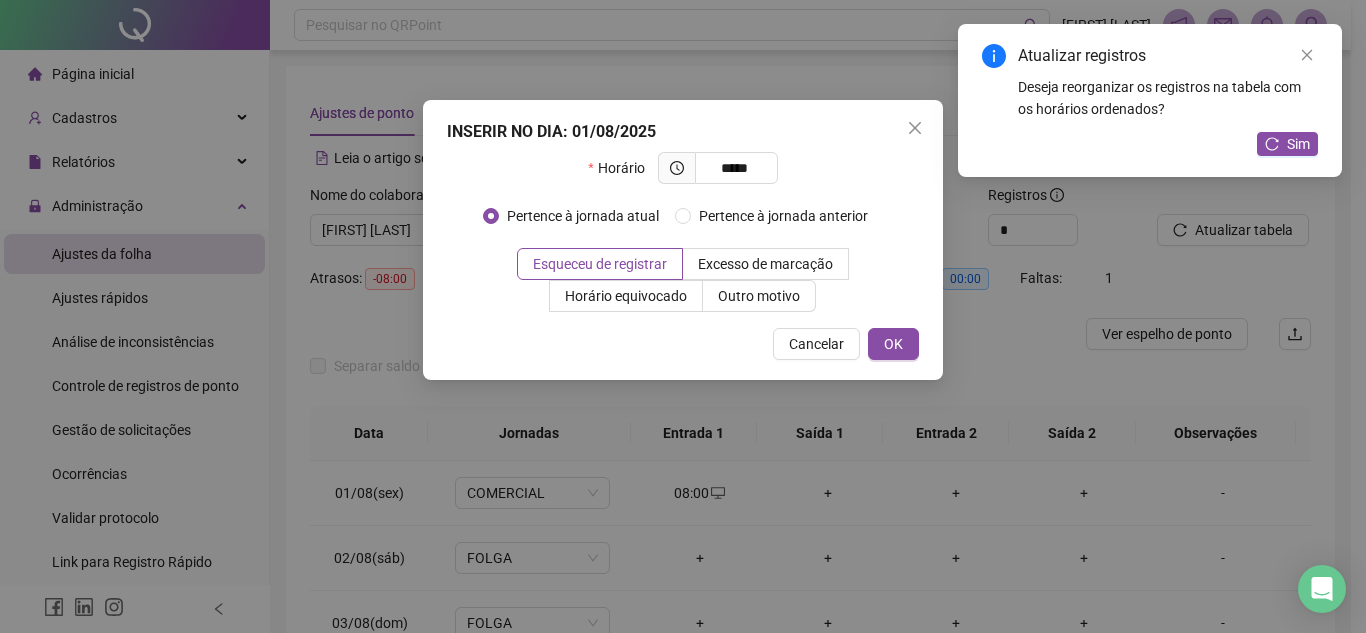 type on "*****" 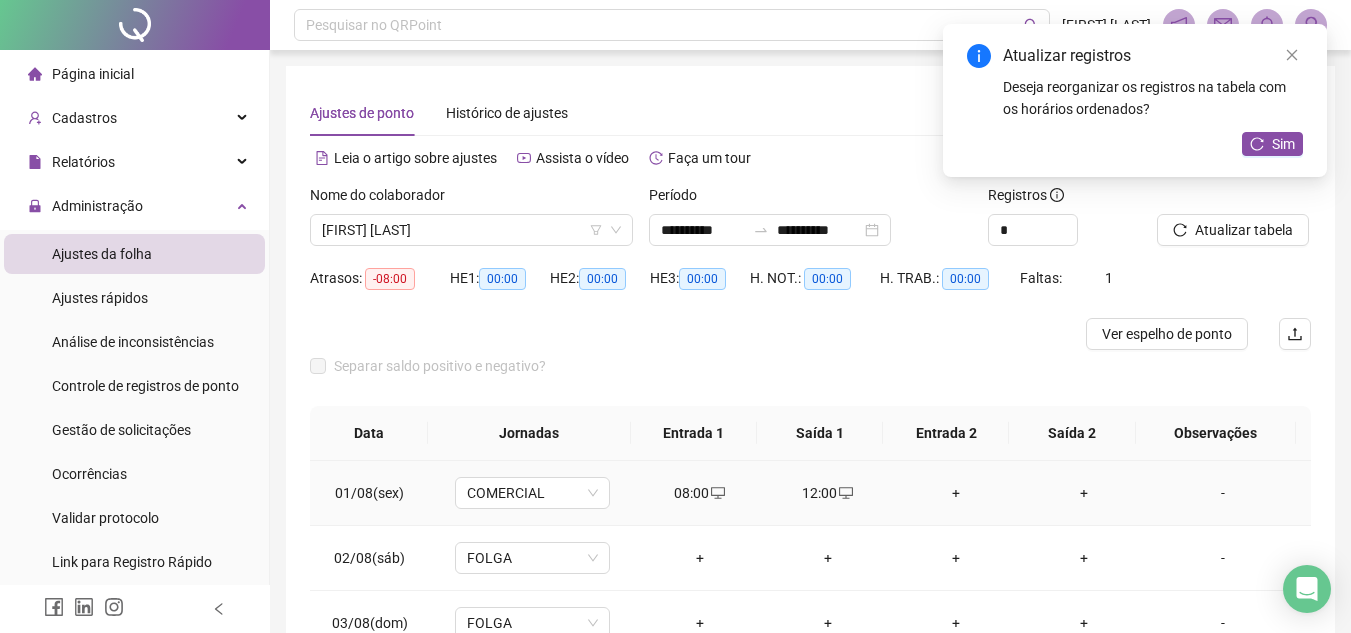 click on "+" at bounding box center (956, 493) 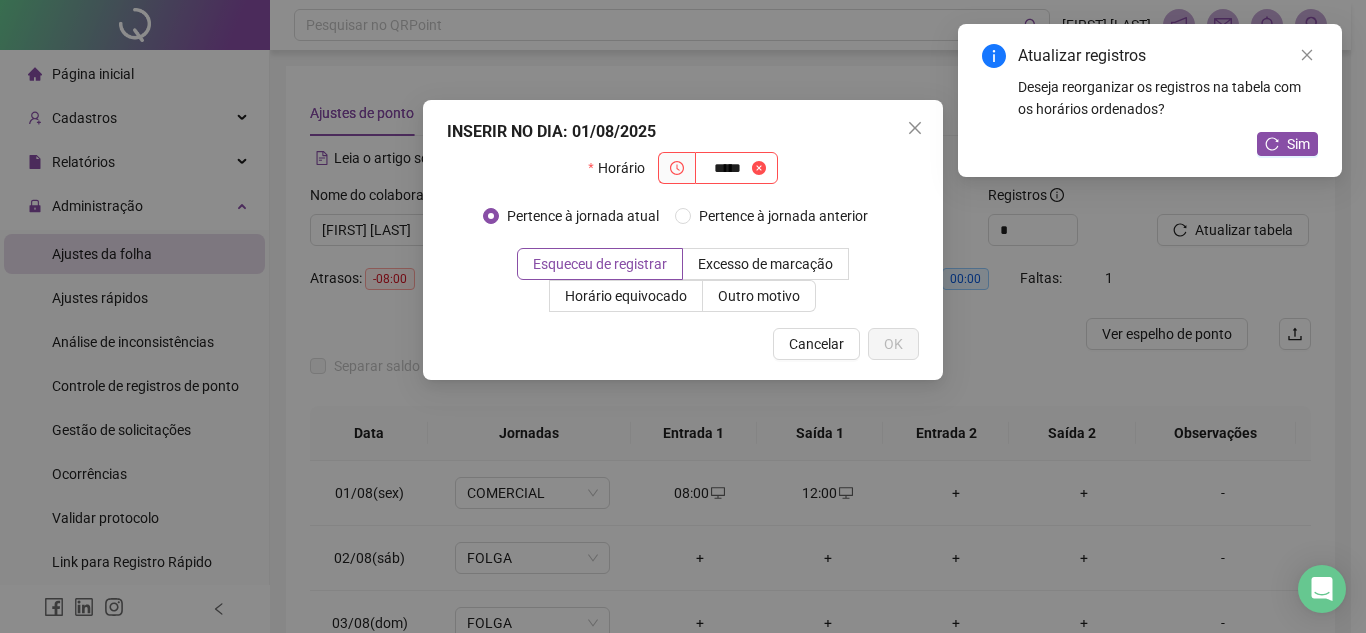 type on "*****" 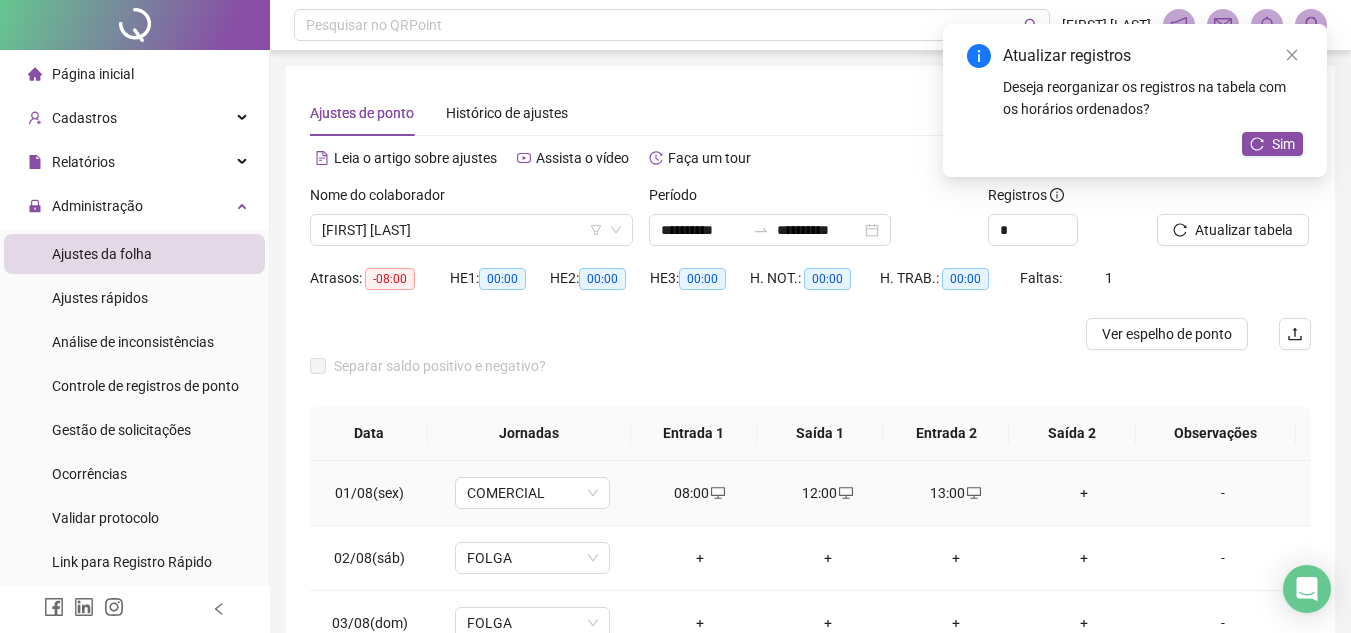 click on "+" at bounding box center [1084, 493] 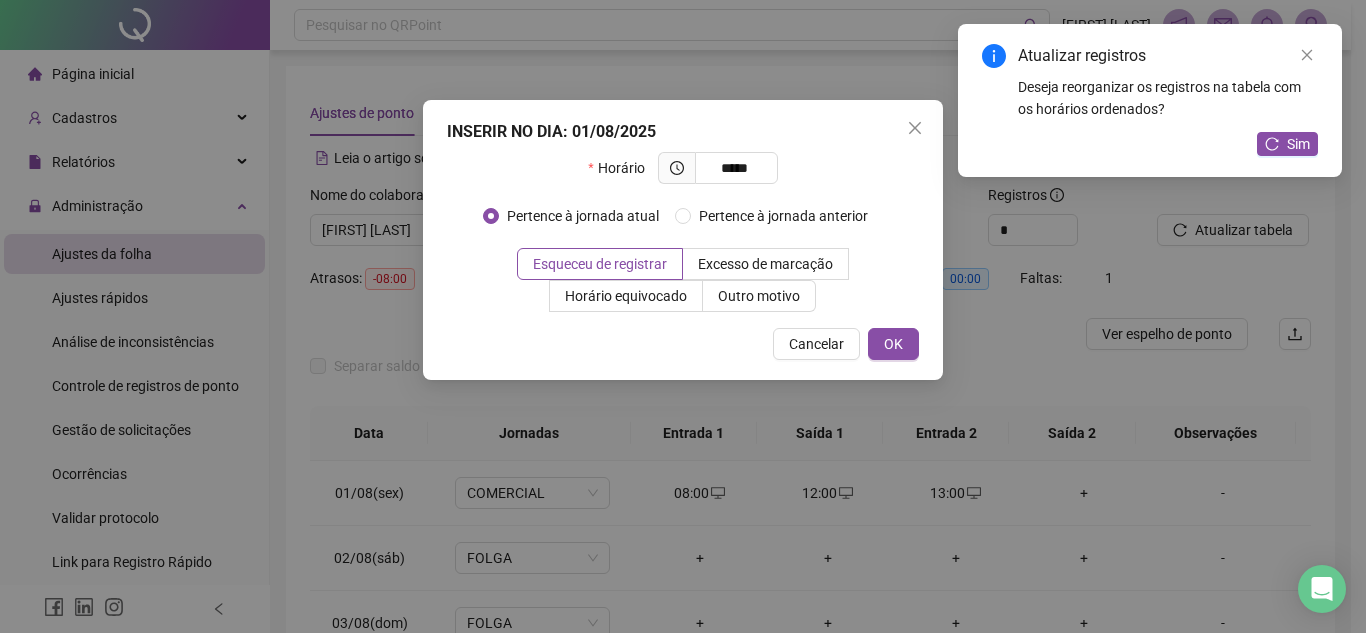 type on "*****" 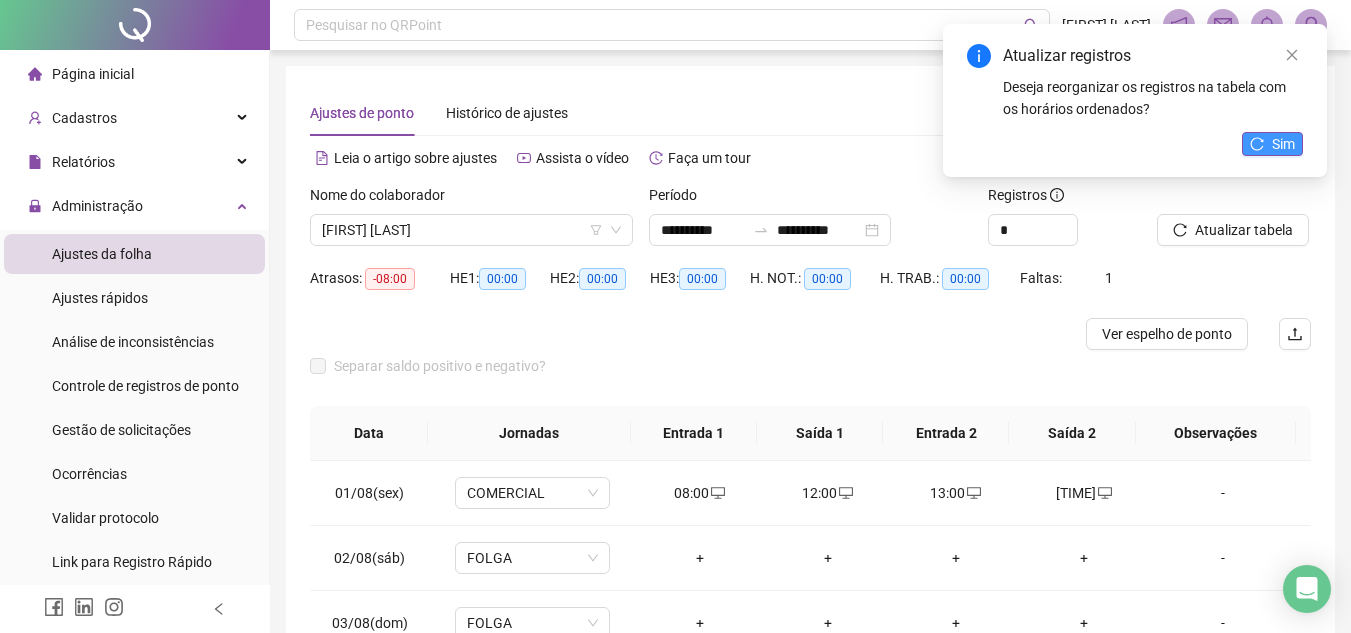 click on "Sim" at bounding box center (1283, 144) 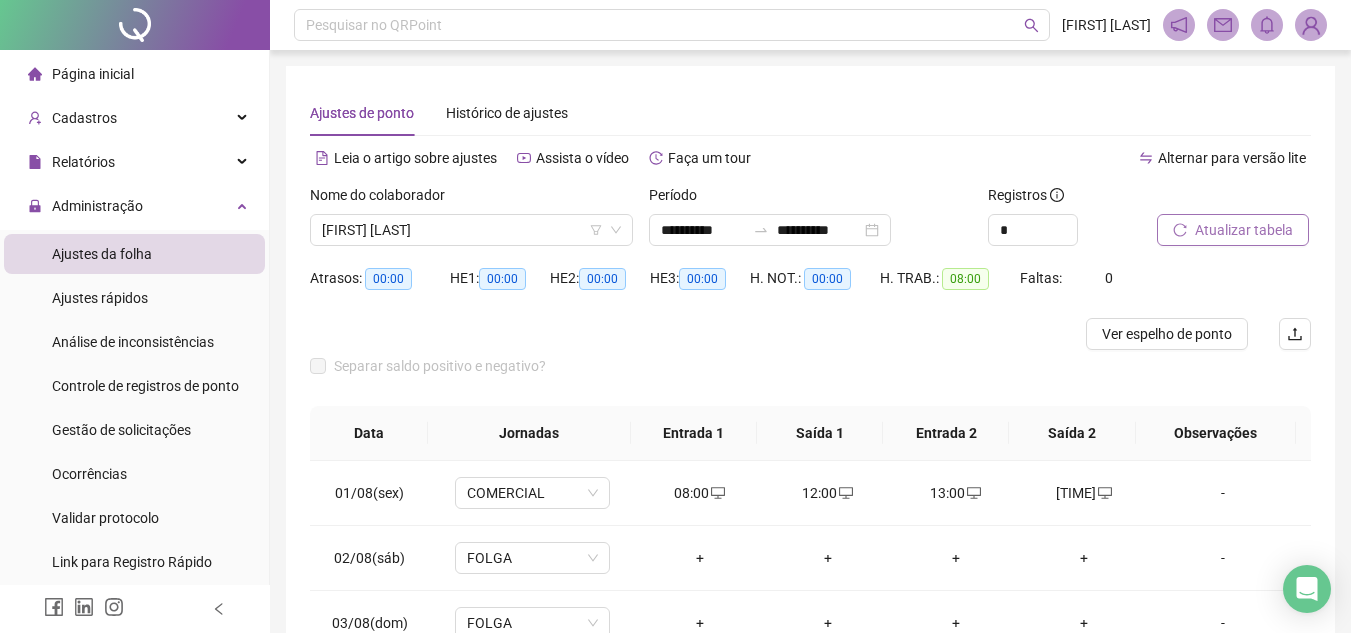 click on "Atualizar tabela" at bounding box center [1244, 230] 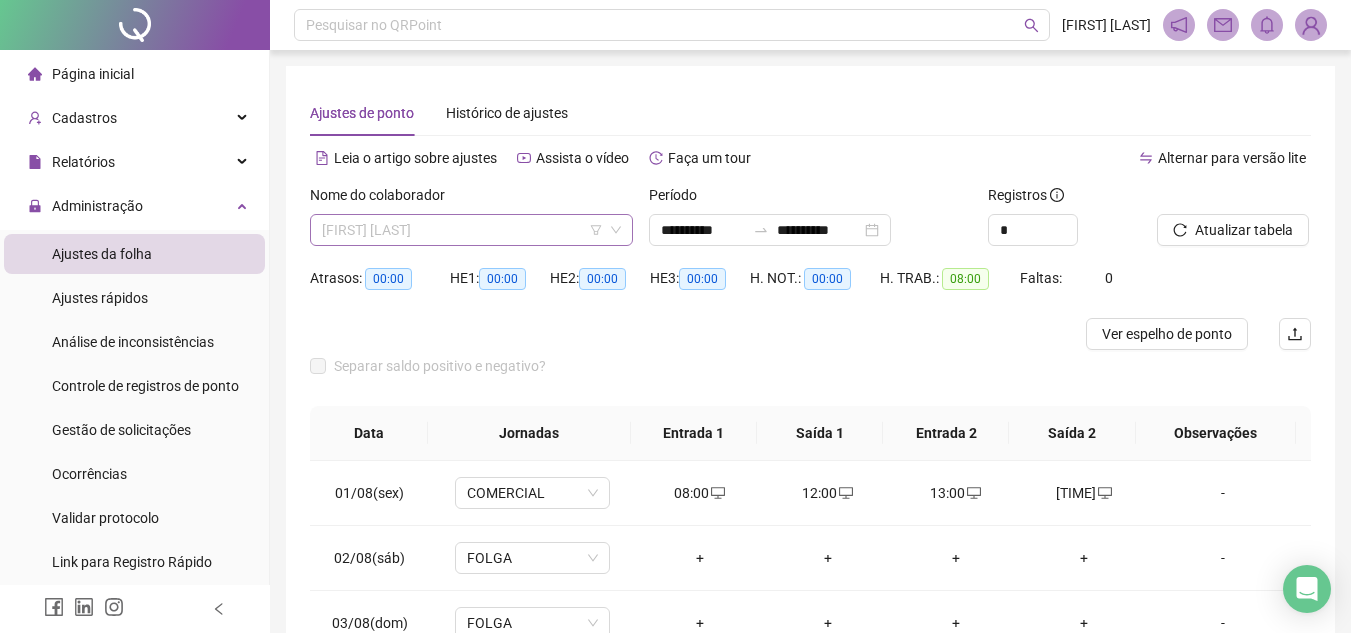 click on "[FIRST] [LAST]" at bounding box center (471, 230) 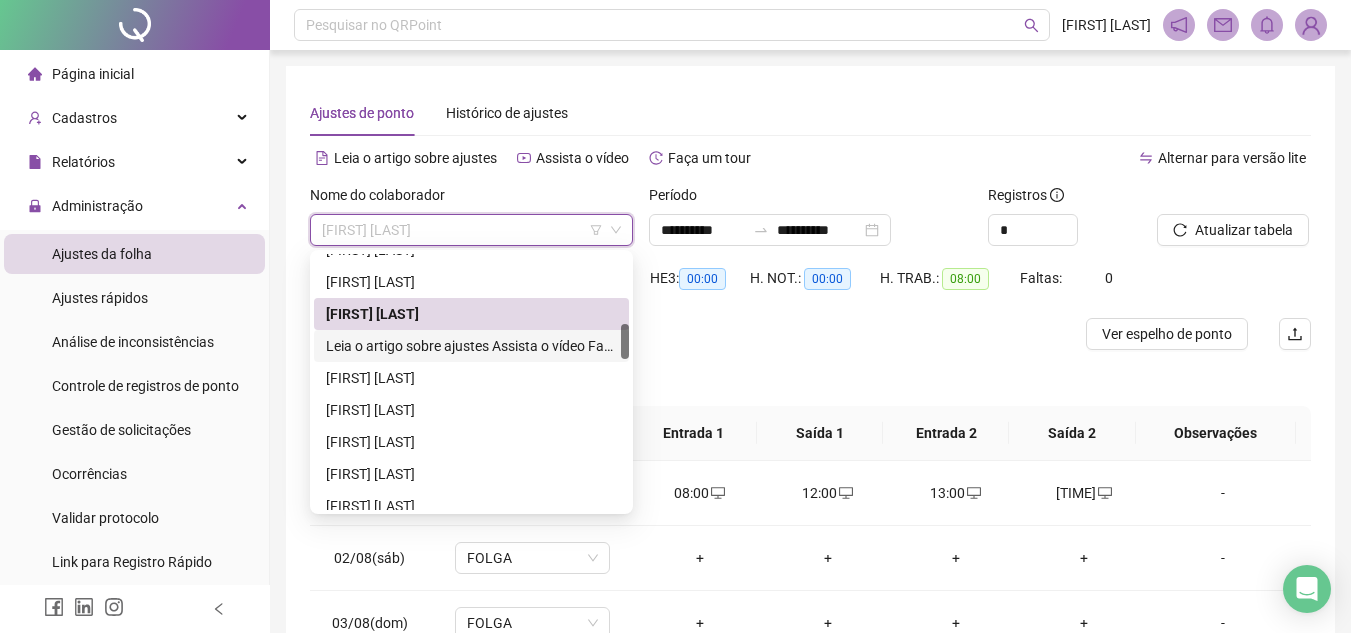 click on "**********" at bounding box center (471, 346) 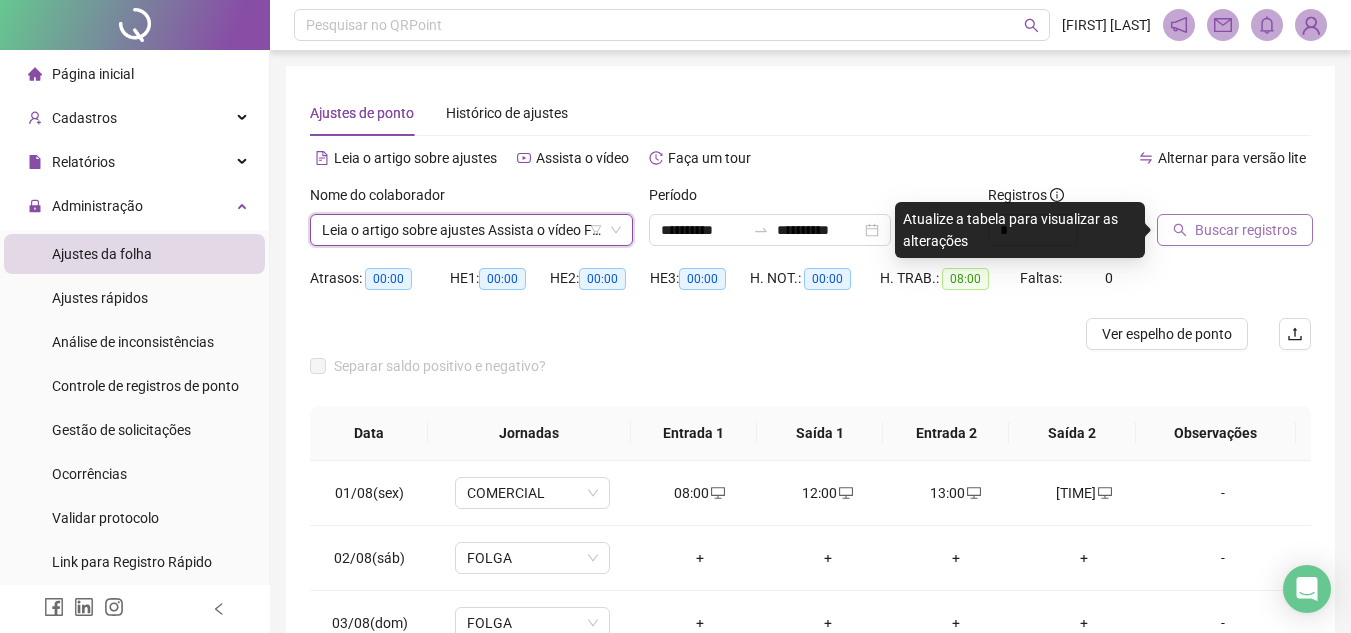 click on "Buscar registros" at bounding box center [1246, 230] 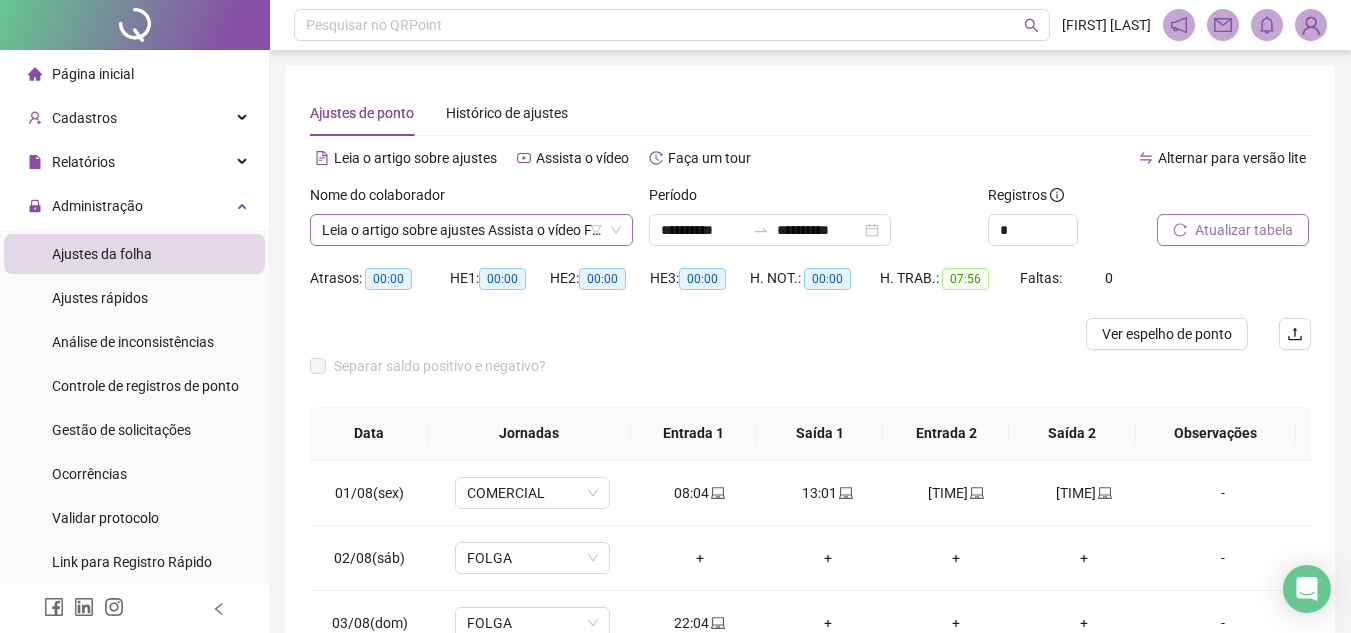 click on "**********" at bounding box center (471, 230) 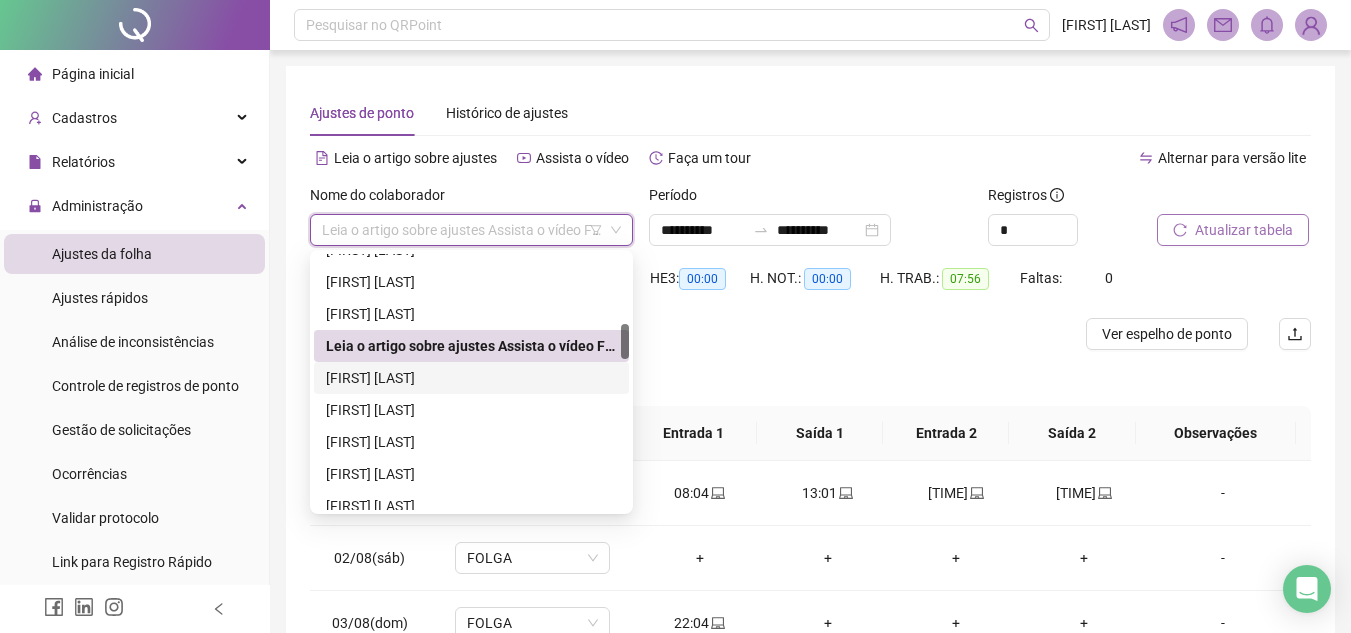 click on "[FIRST] [LAST]" at bounding box center (471, 378) 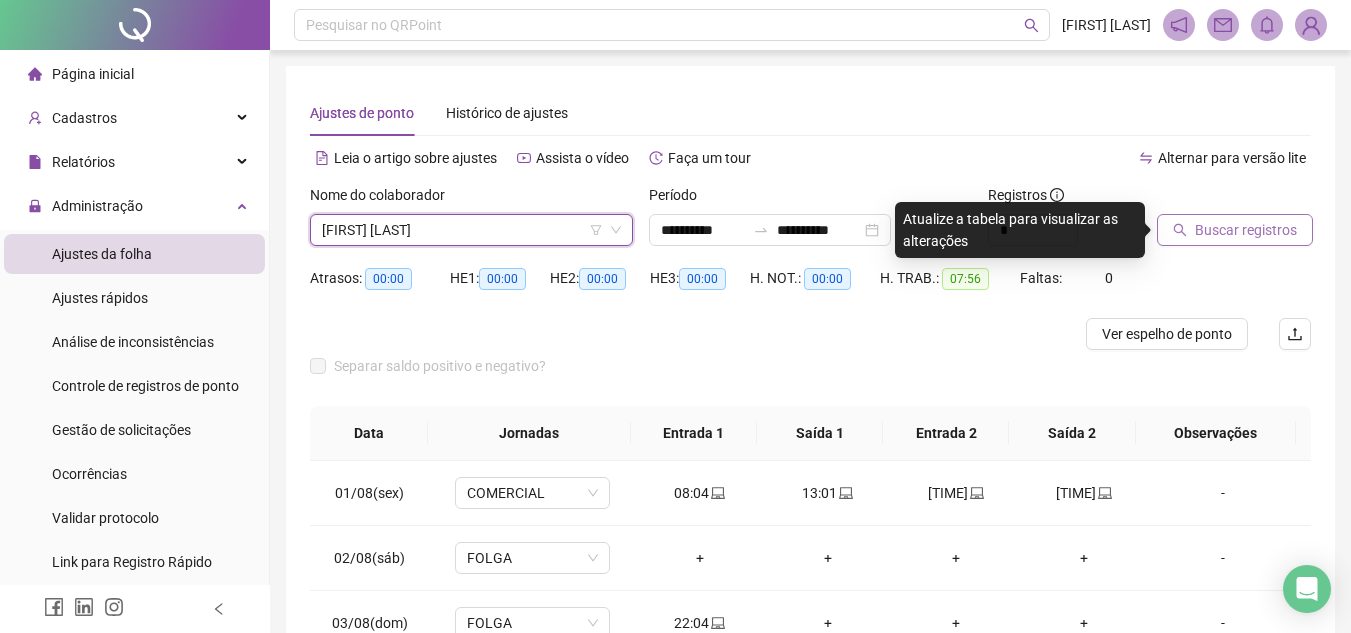 click on "Buscar registros" at bounding box center (1246, 230) 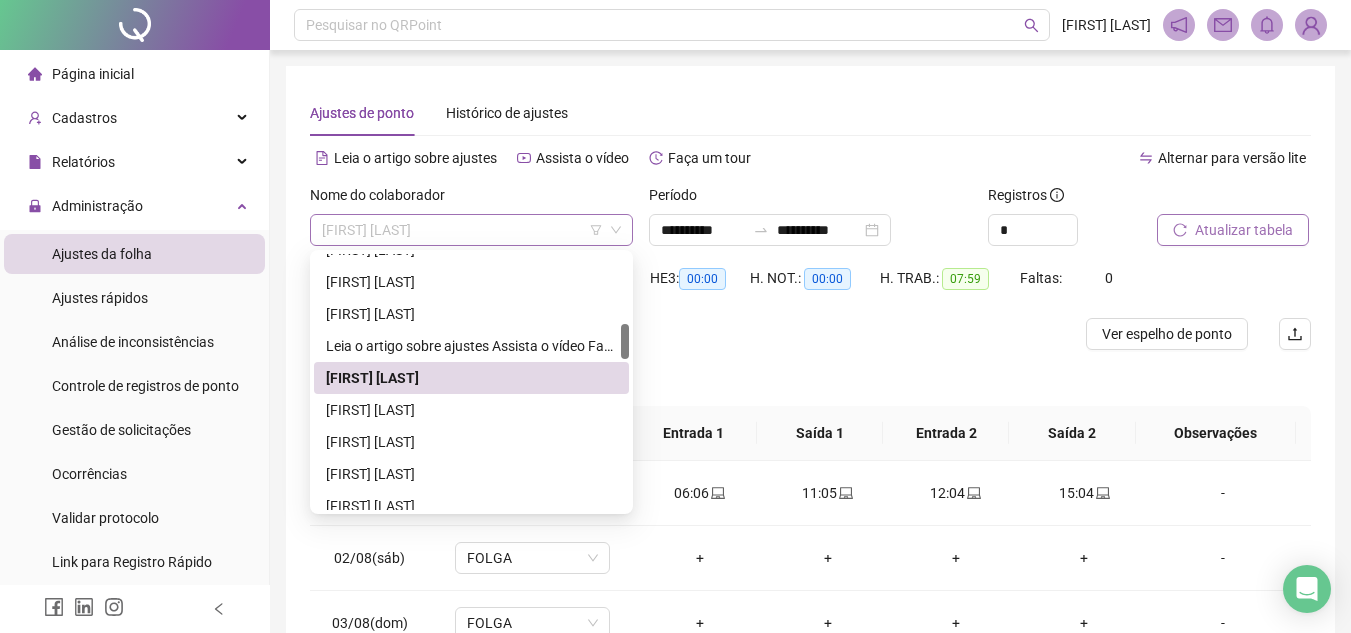 click on "[FIRST] [LAST]" at bounding box center (471, 230) 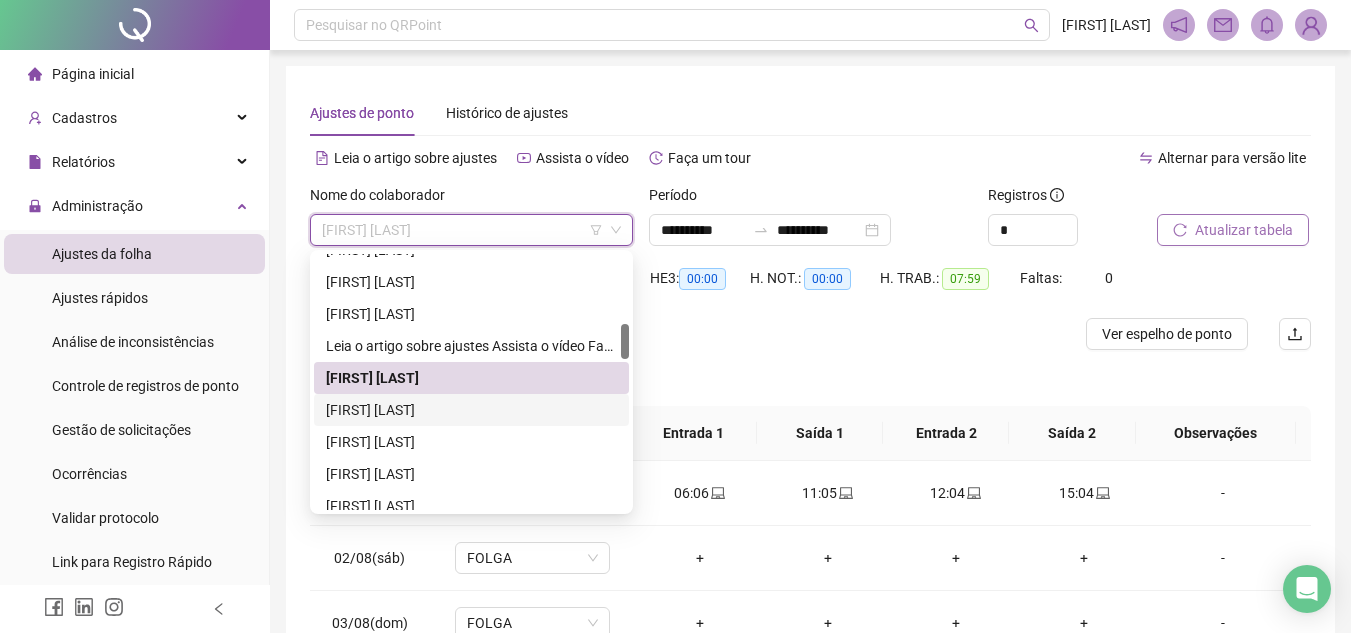 click on "[FIRST] [LAST]" at bounding box center (471, 410) 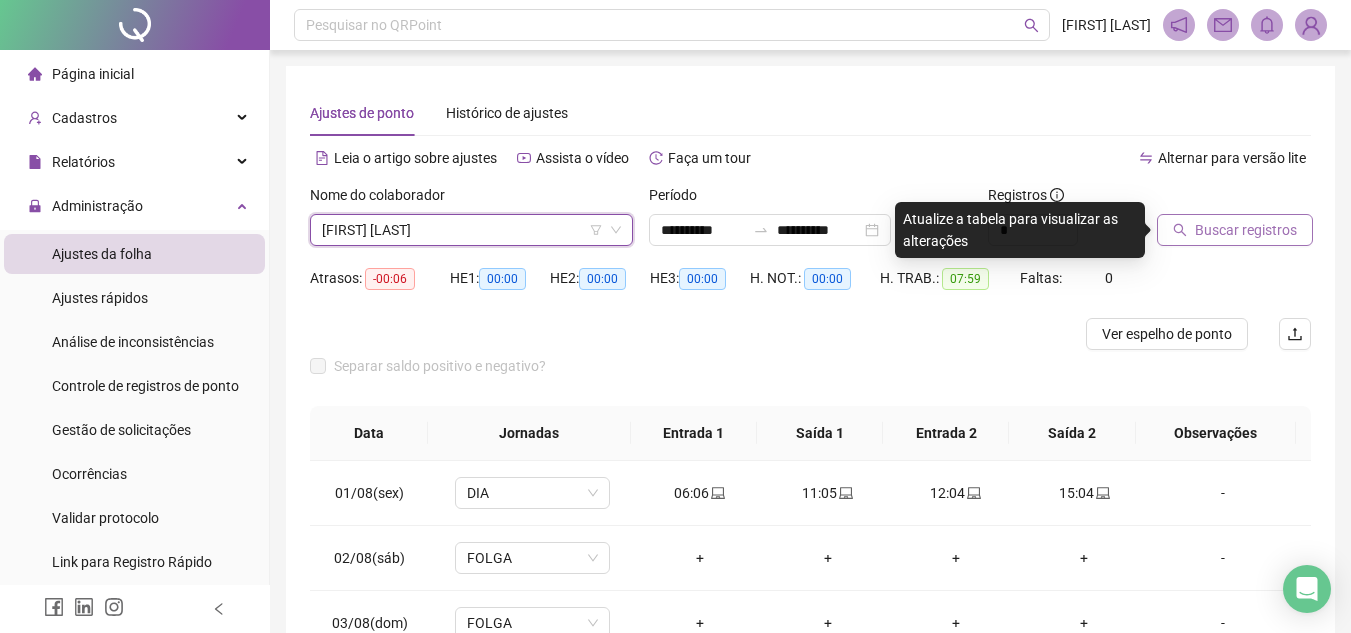 click on "Buscar registros" at bounding box center [1235, 230] 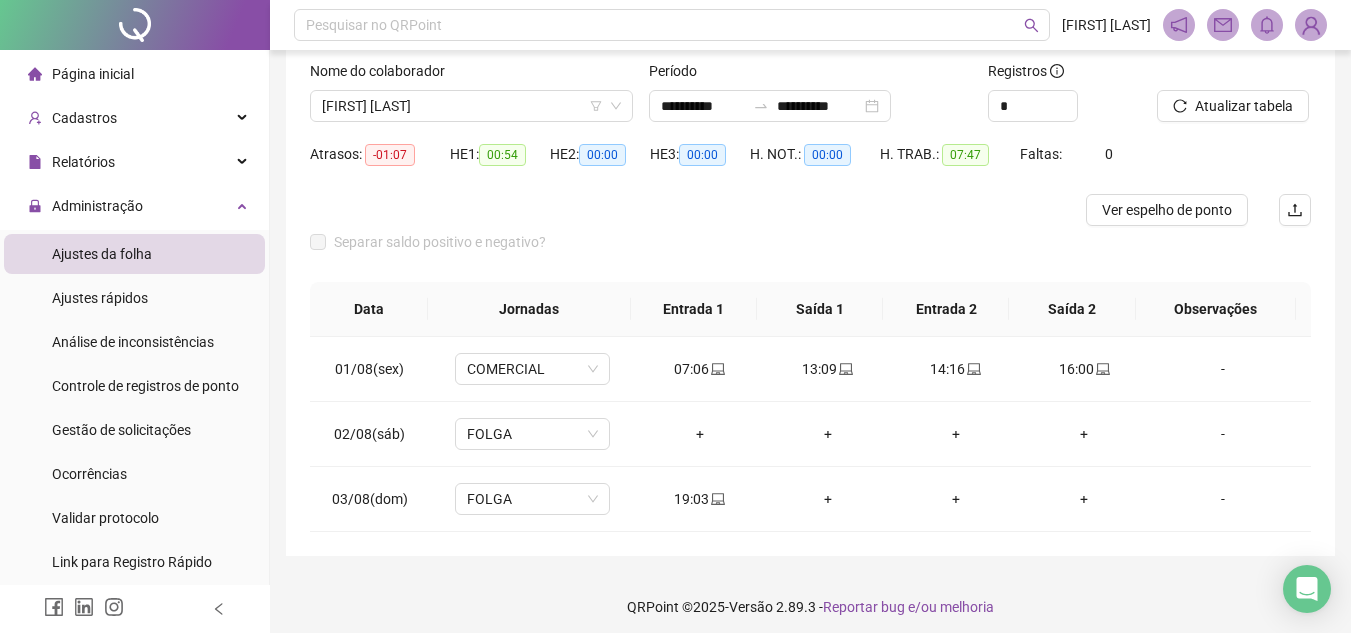 scroll, scrollTop: 133, scrollLeft: 0, axis: vertical 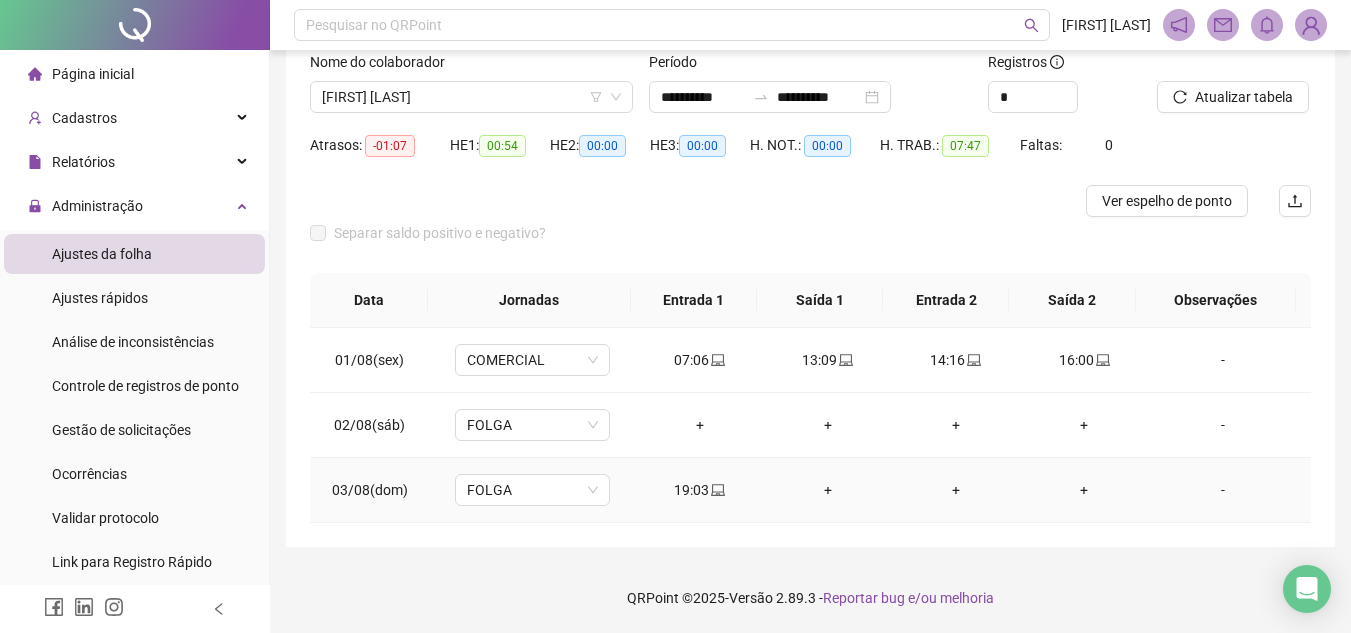 click on "+" at bounding box center (828, 490) 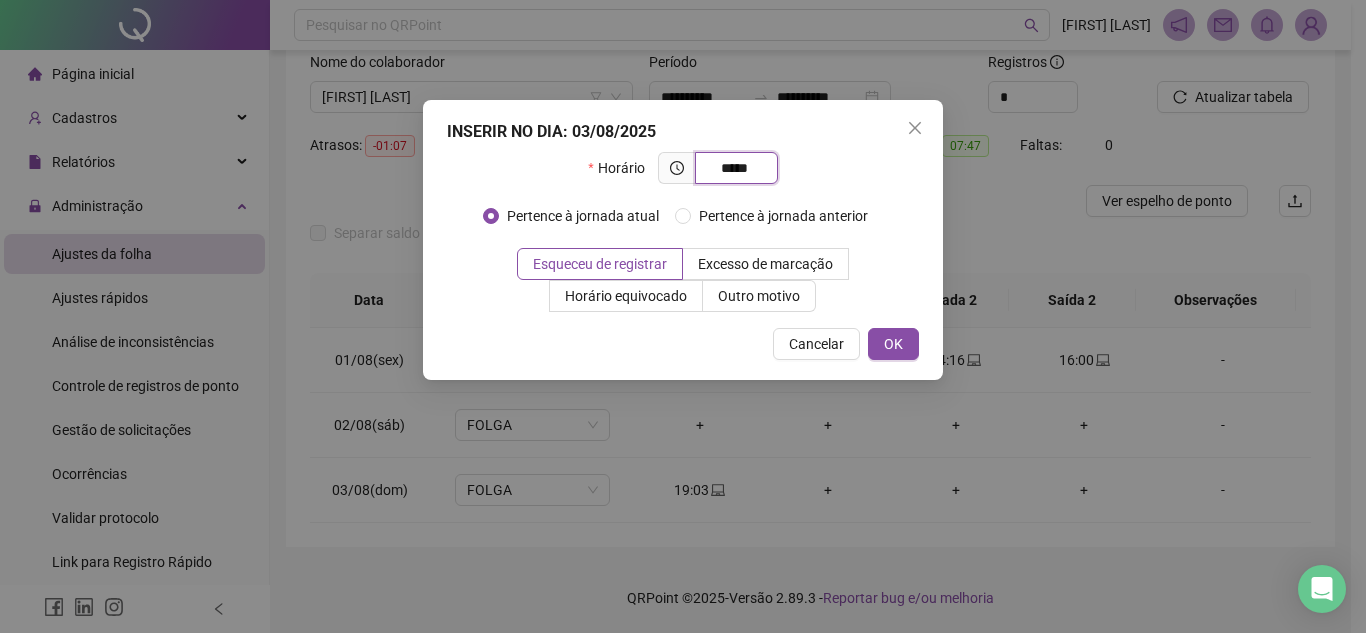 type on "*****" 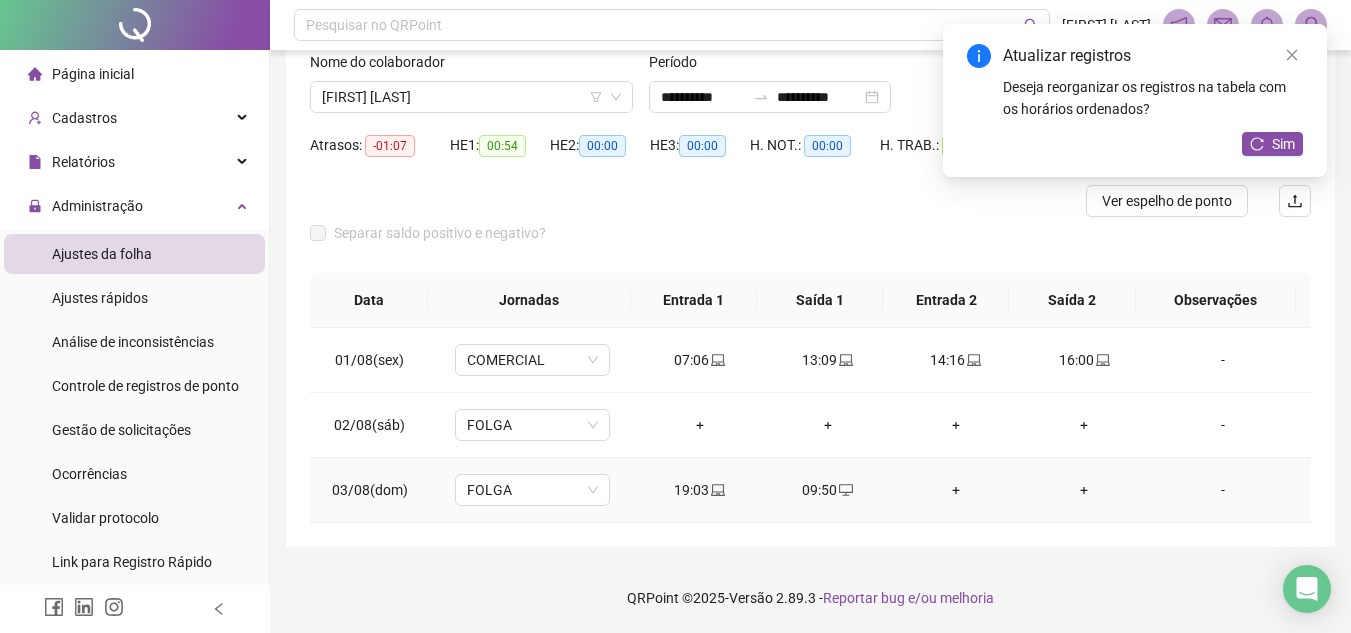 click on "+" at bounding box center [956, 490] 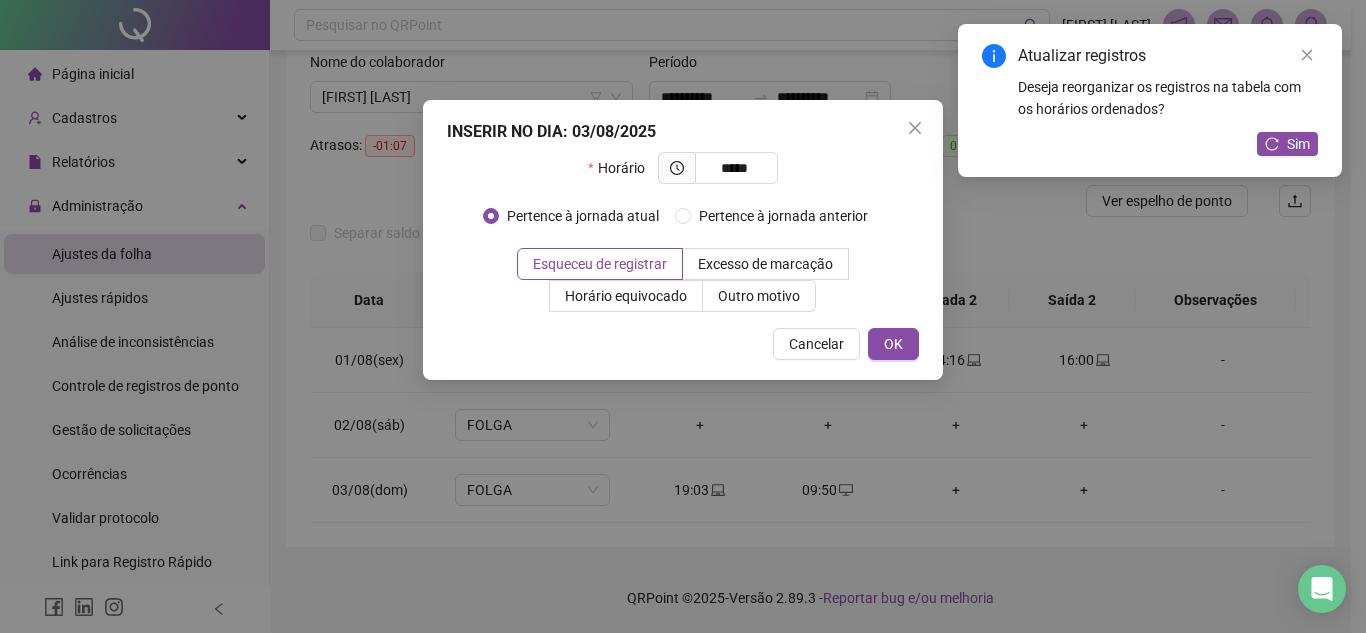 type on "*****" 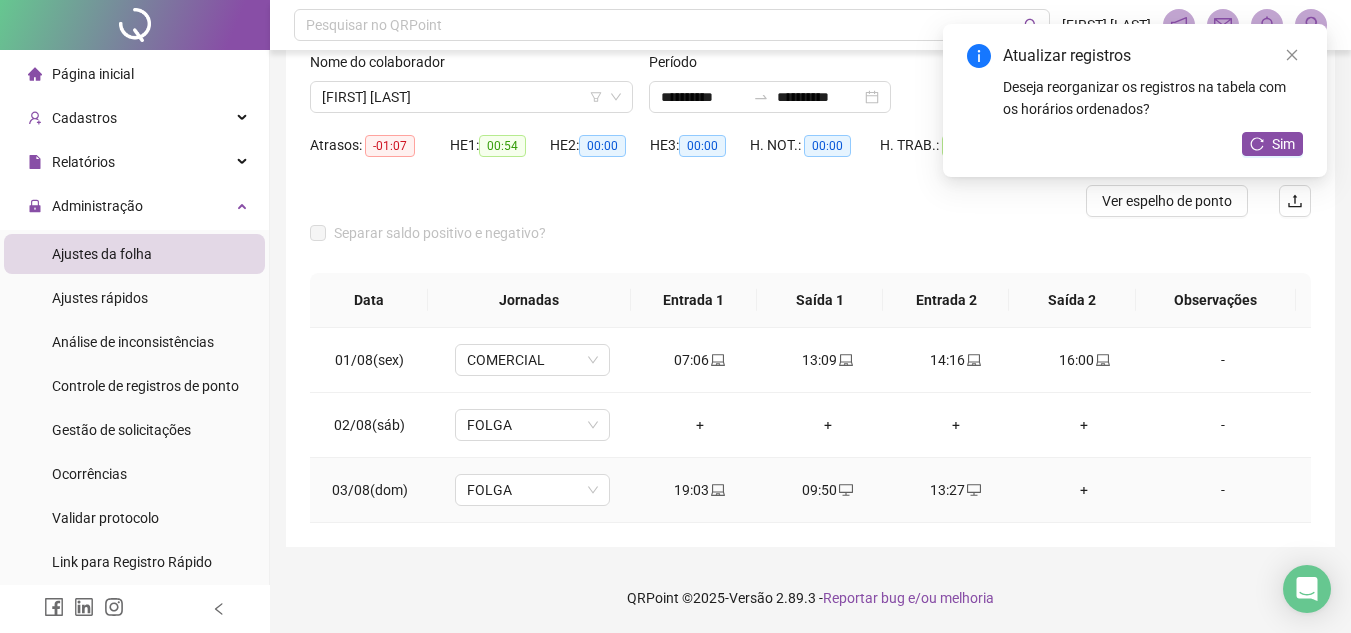 click on "+" at bounding box center (1084, 490) 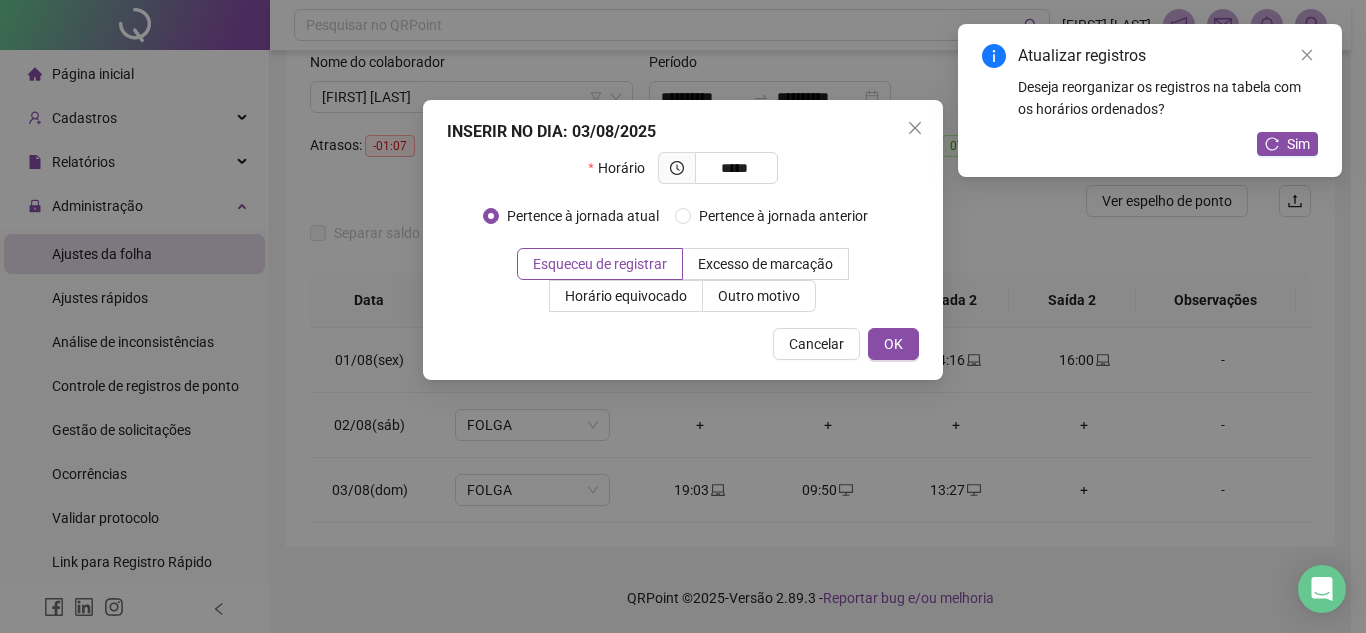 type on "*****" 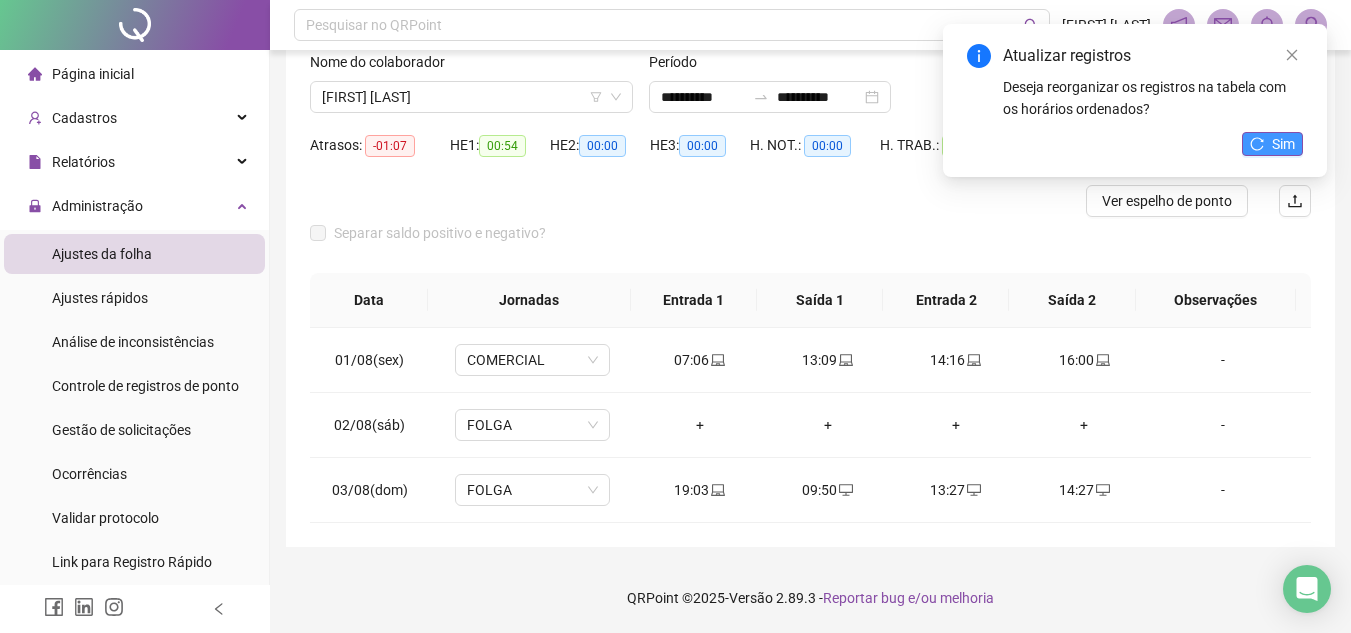 click on "Sim" at bounding box center [1283, 144] 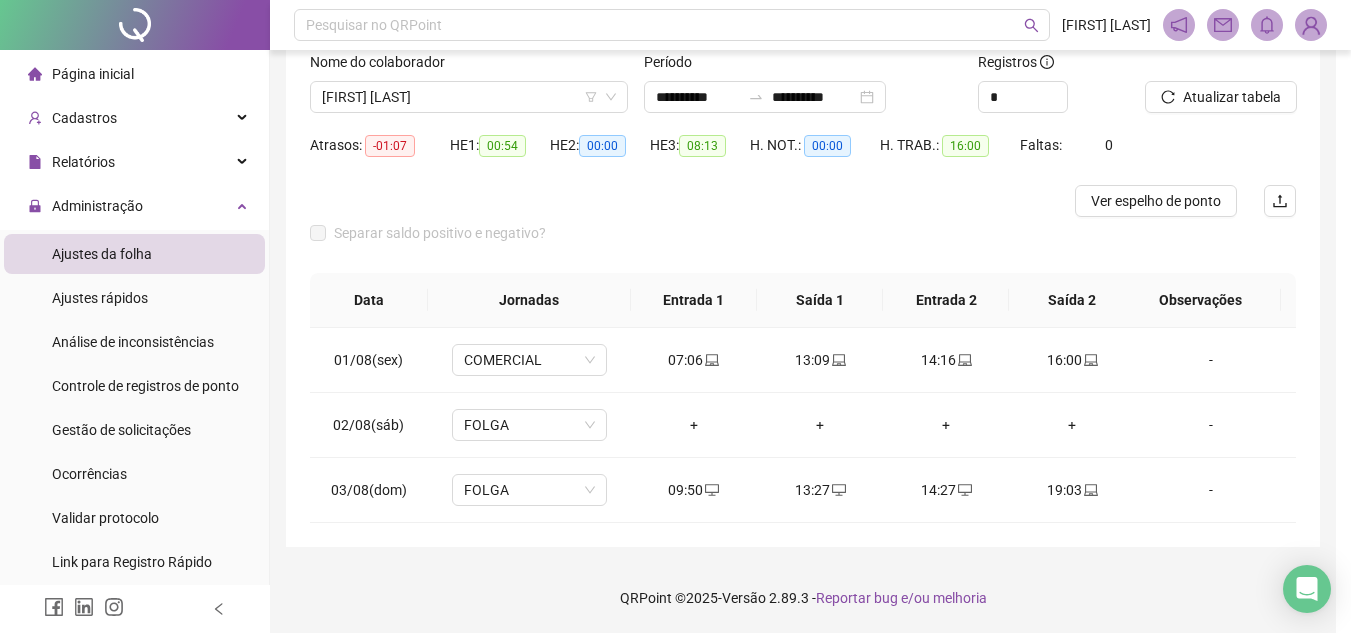 click on "Atualizar tabela" at bounding box center [1232, 97] 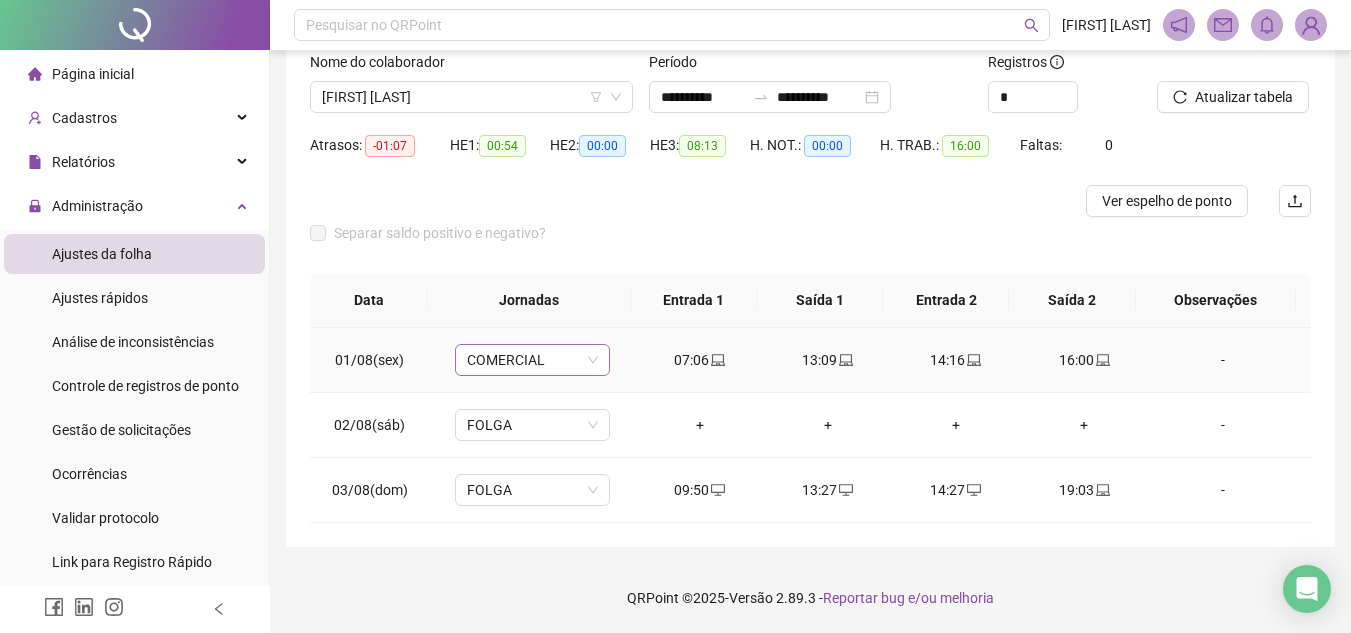 click on "COMERCIAL" at bounding box center [532, 360] 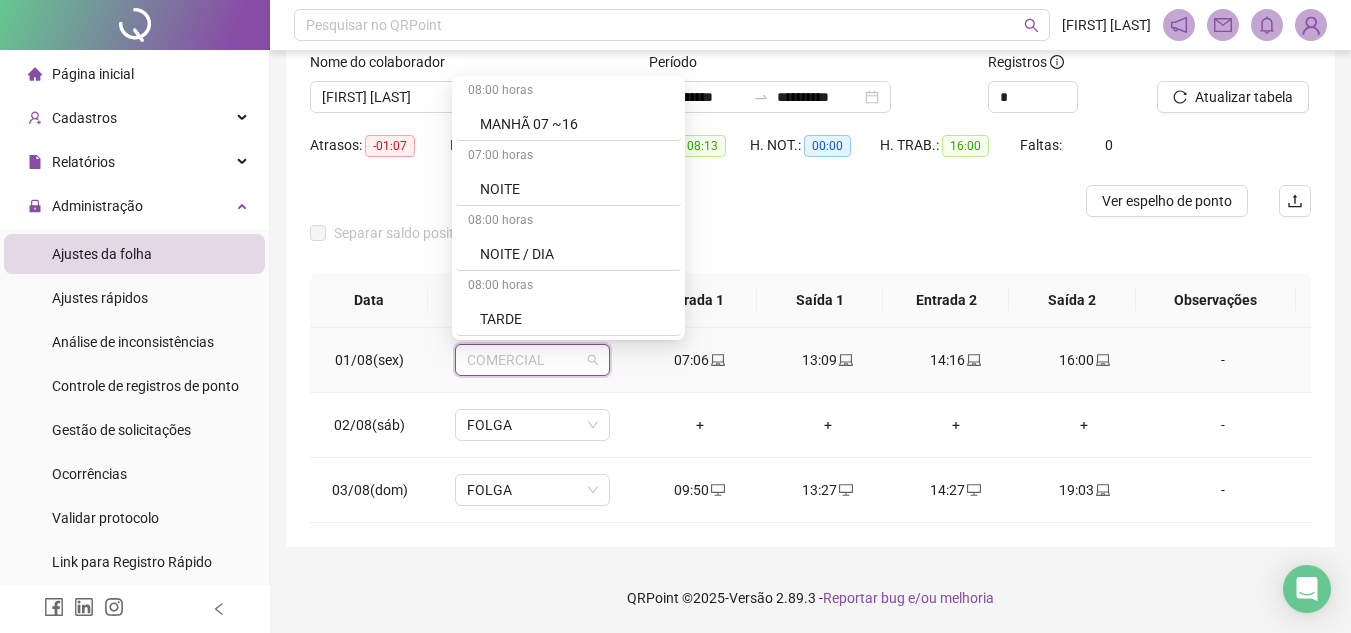 scroll, scrollTop: 874, scrollLeft: 0, axis: vertical 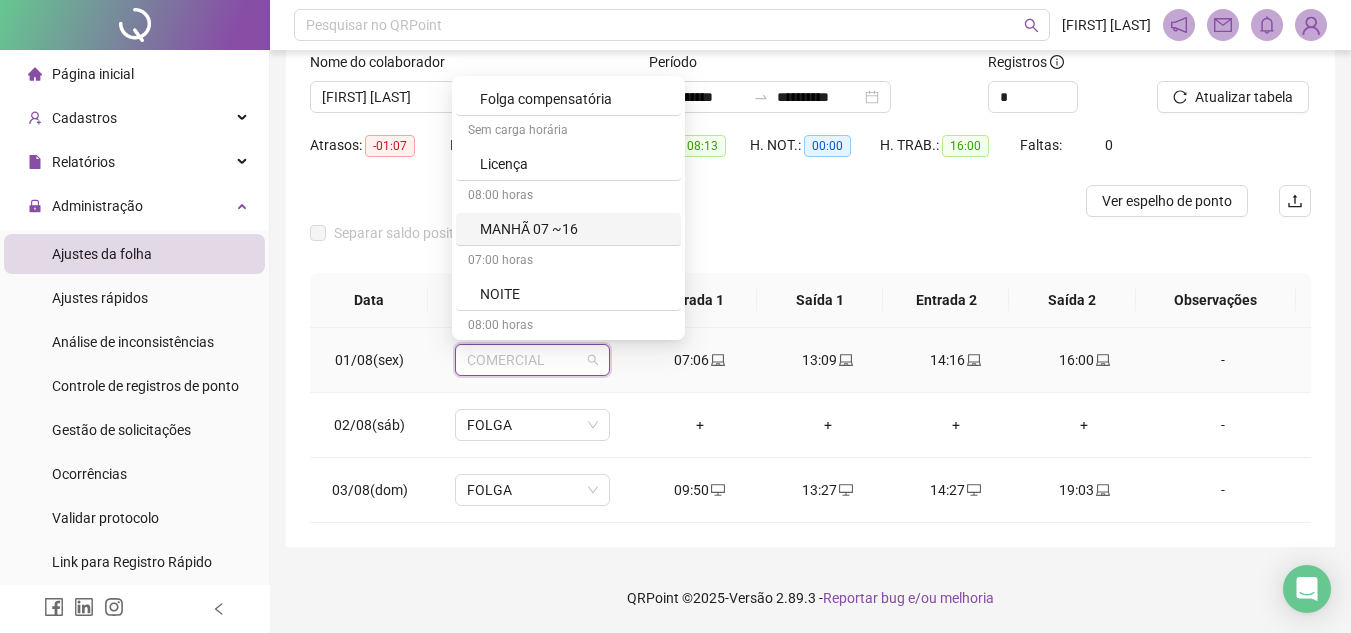click on "MANHÃ 07 ~16" at bounding box center [574, 229] 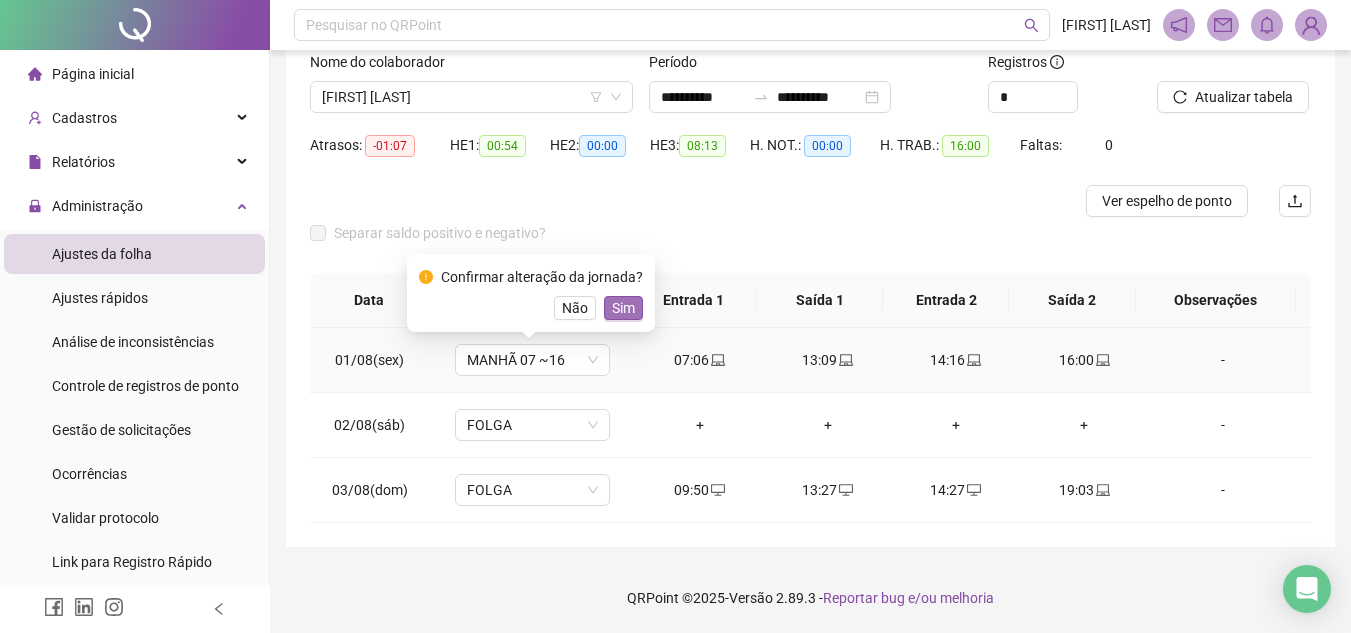 click on "Sim" at bounding box center [623, 308] 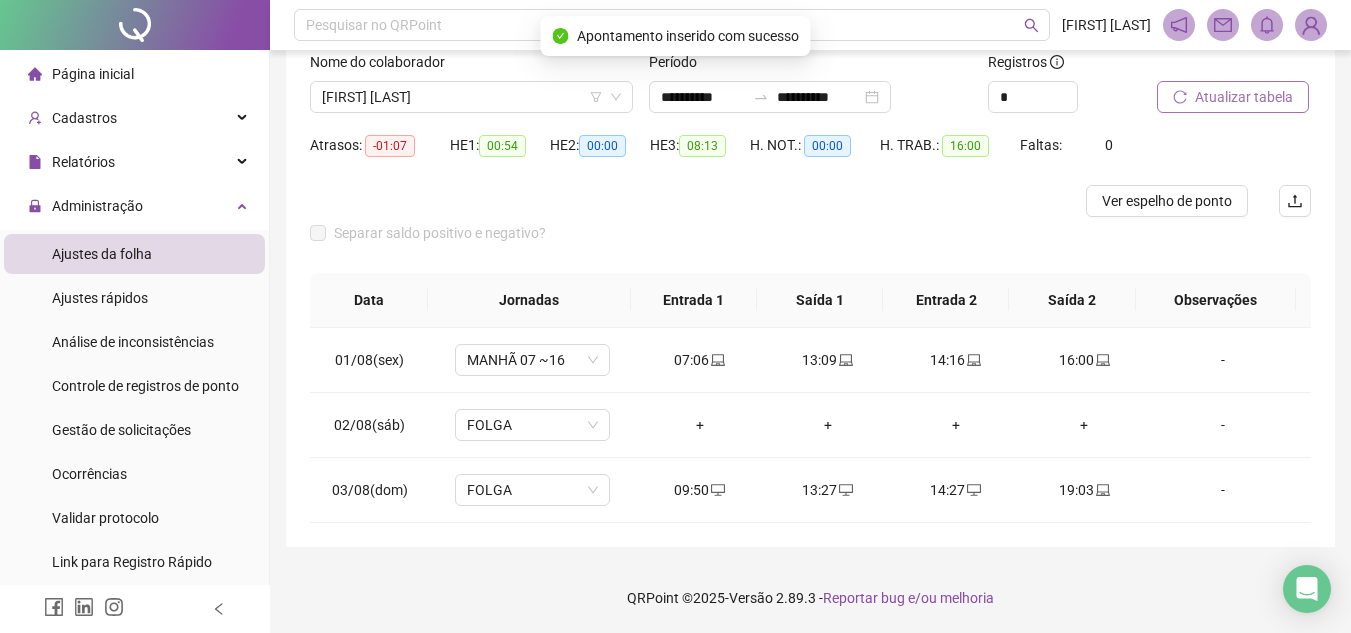 click on "Atualizar tabela" at bounding box center [1244, 97] 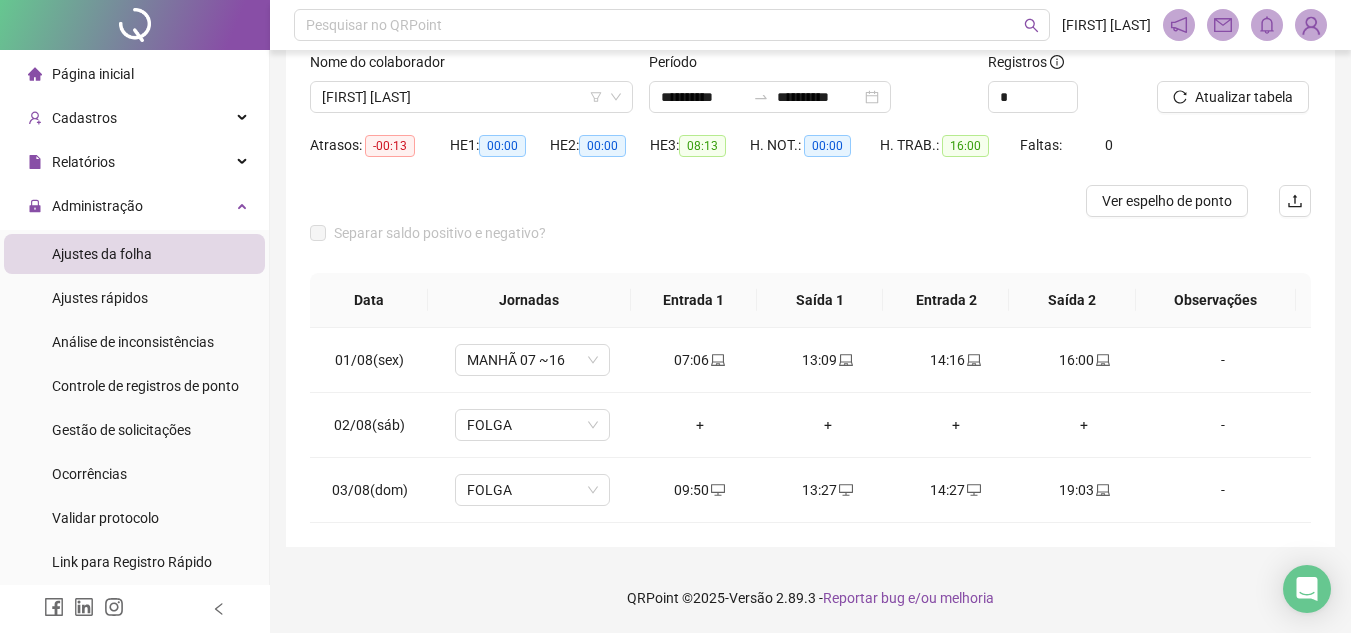 click on "HE 1:   00:00" at bounding box center (500, 145) 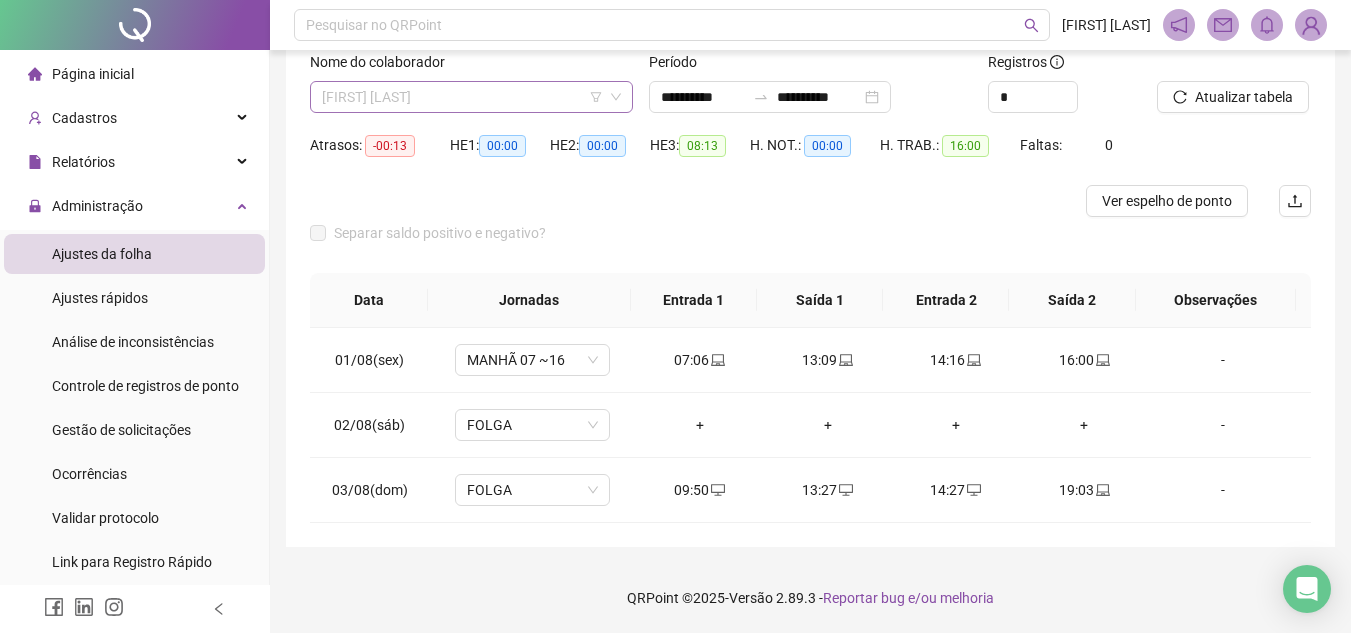 click on "[FIRST] [LAST]" at bounding box center (471, 97) 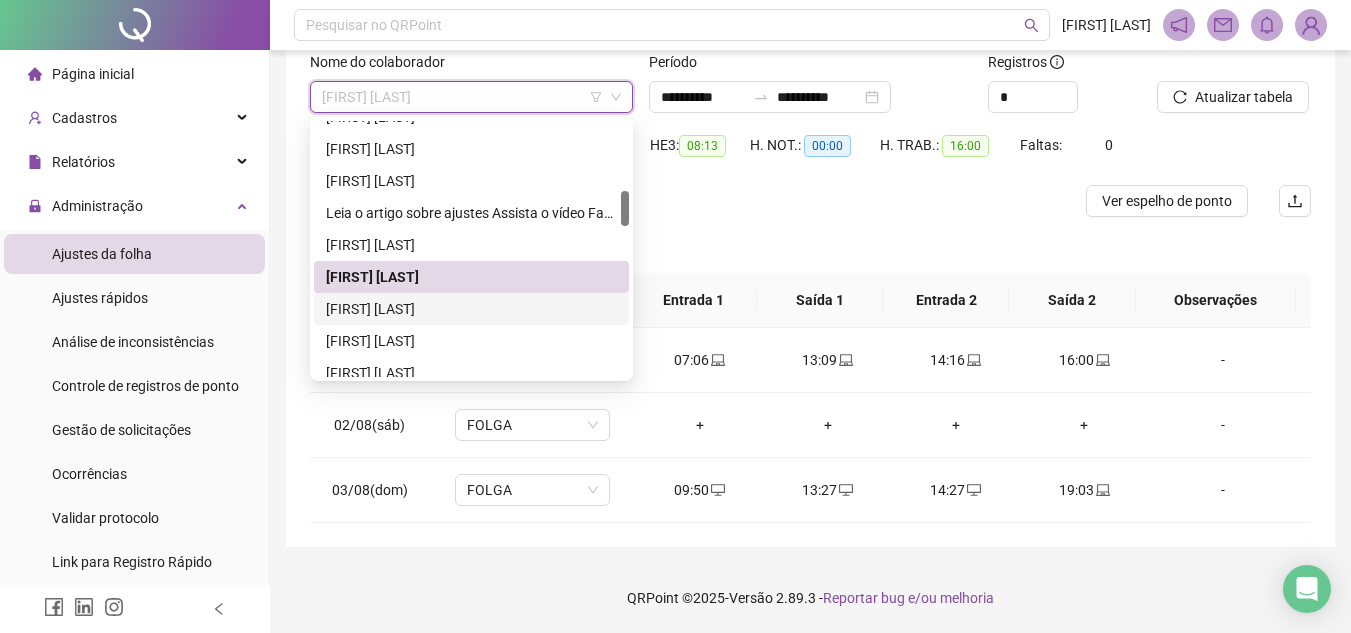 click on "[FIRST] [LAST]" at bounding box center [471, 309] 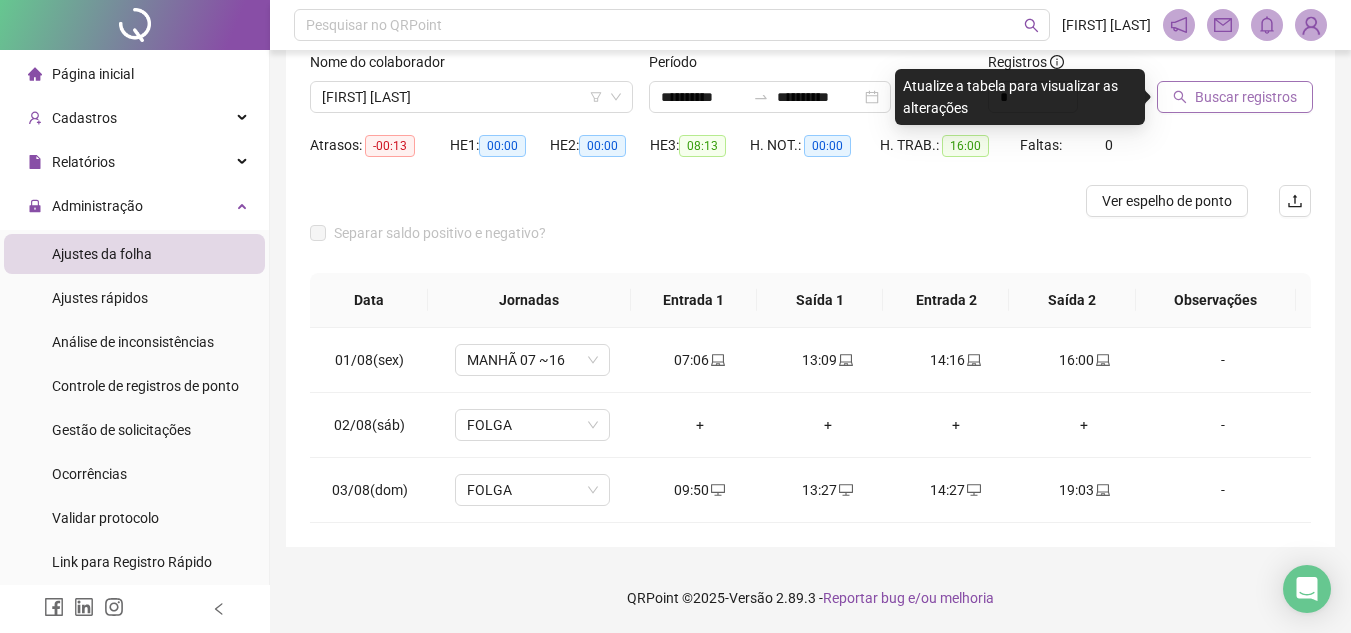 click on "Buscar registros" at bounding box center (1246, 97) 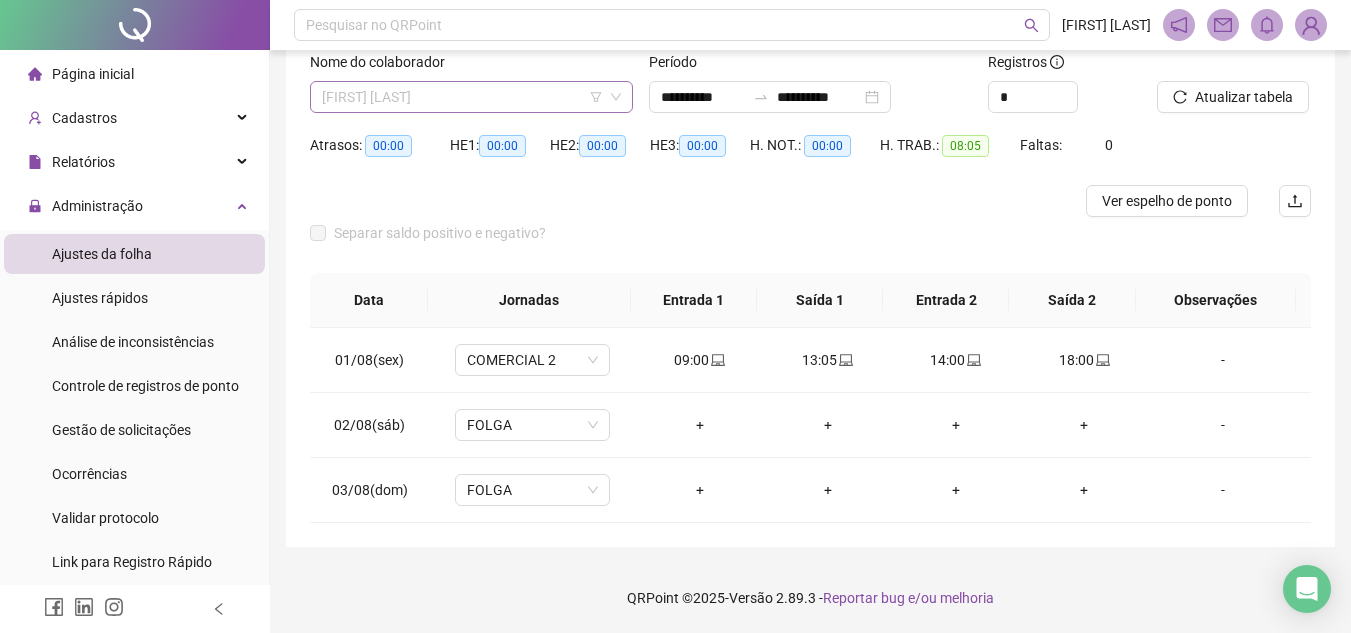 click on "[FIRST] [LAST]" at bounding box center [471, 97] 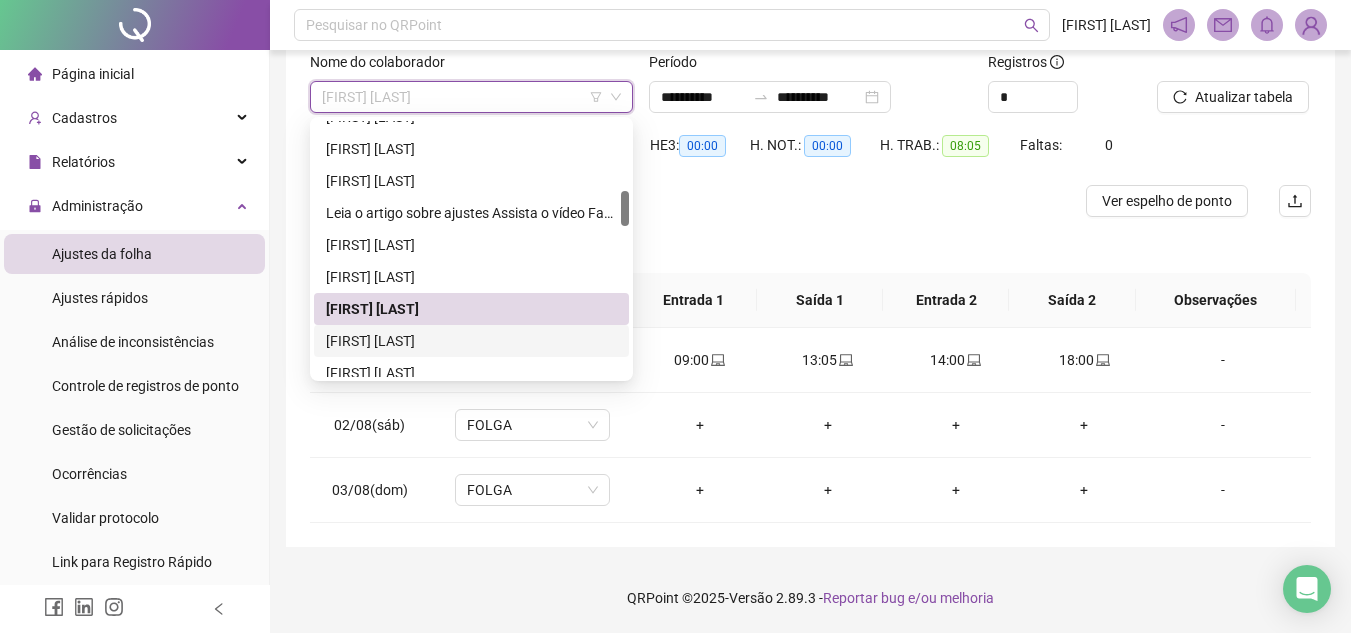 click on "[FIRST] [LAST]" at bounding box center (471, 341) 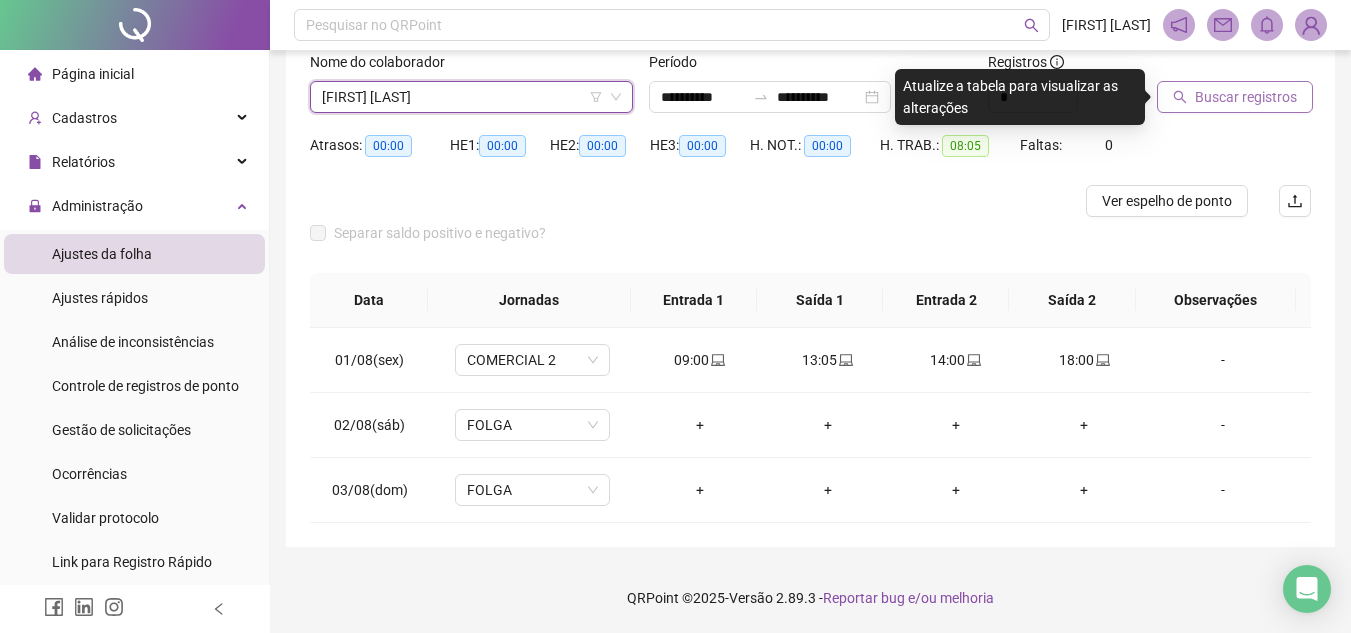 click on "Buscar registros" at bounding box center [1246, 97] 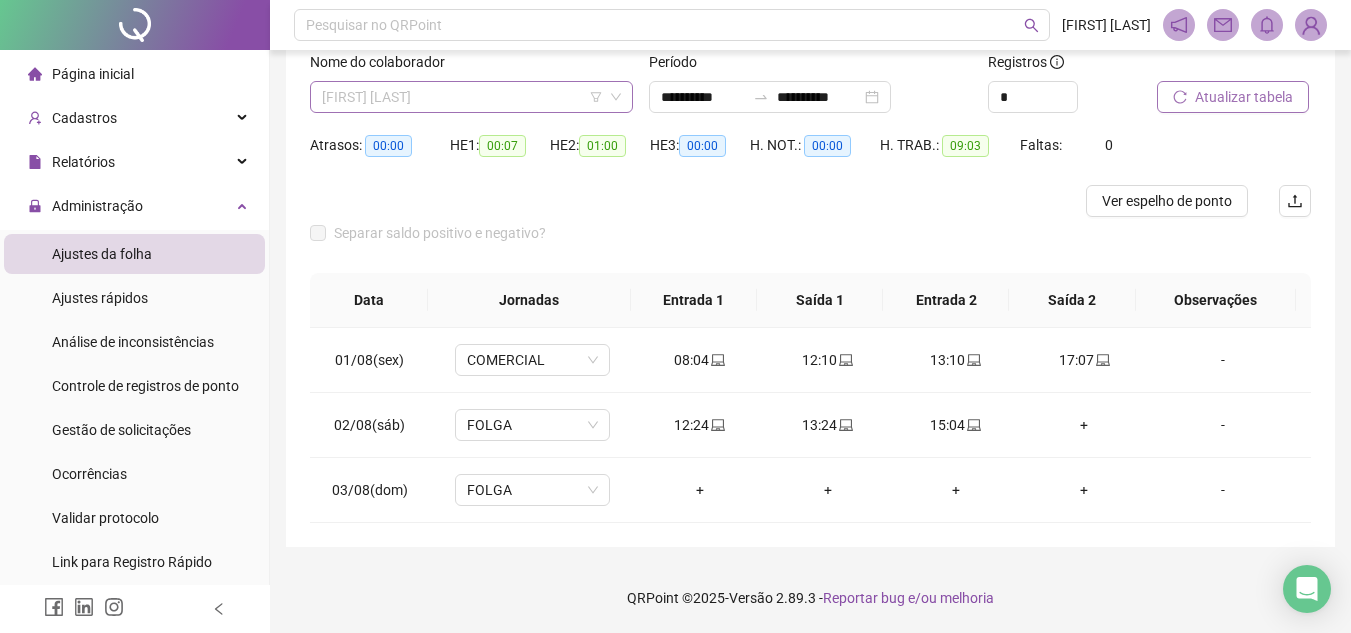 click on "[FIRST] [LAST]" at bounding box center (471, 97) 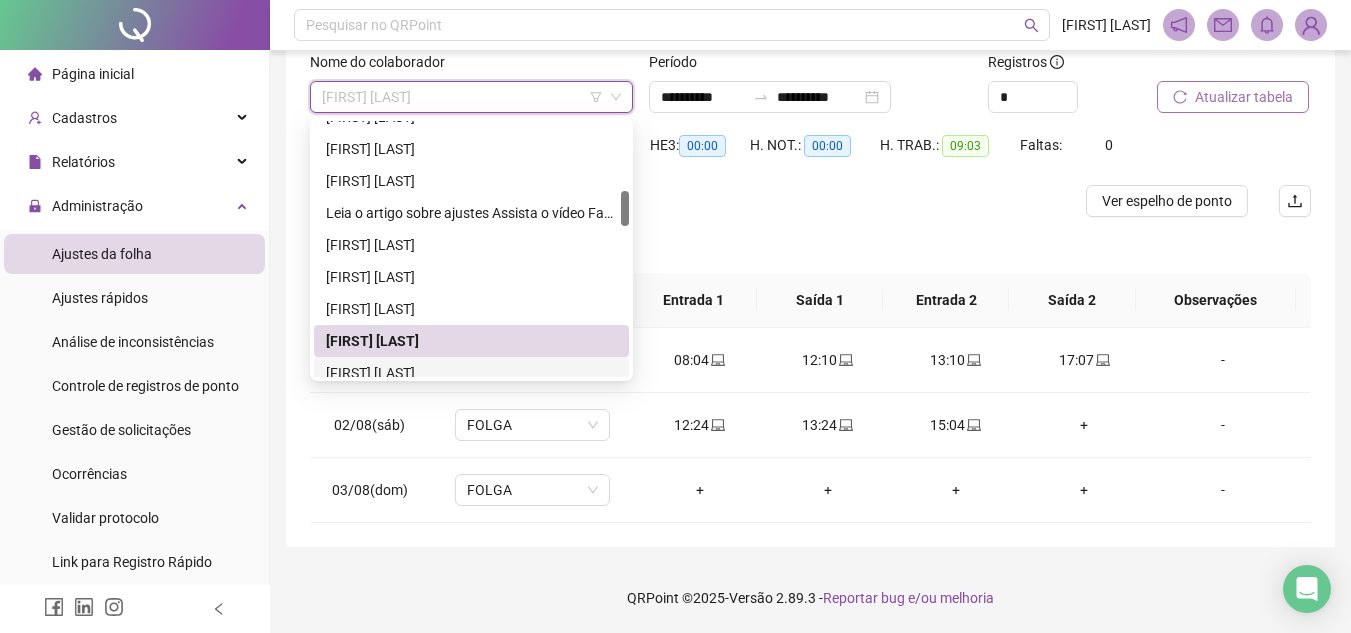 drag, startPoint x: 484, startPoint y: 365, endPoint x: 556, endPoint y: 329, distance: 80.49844 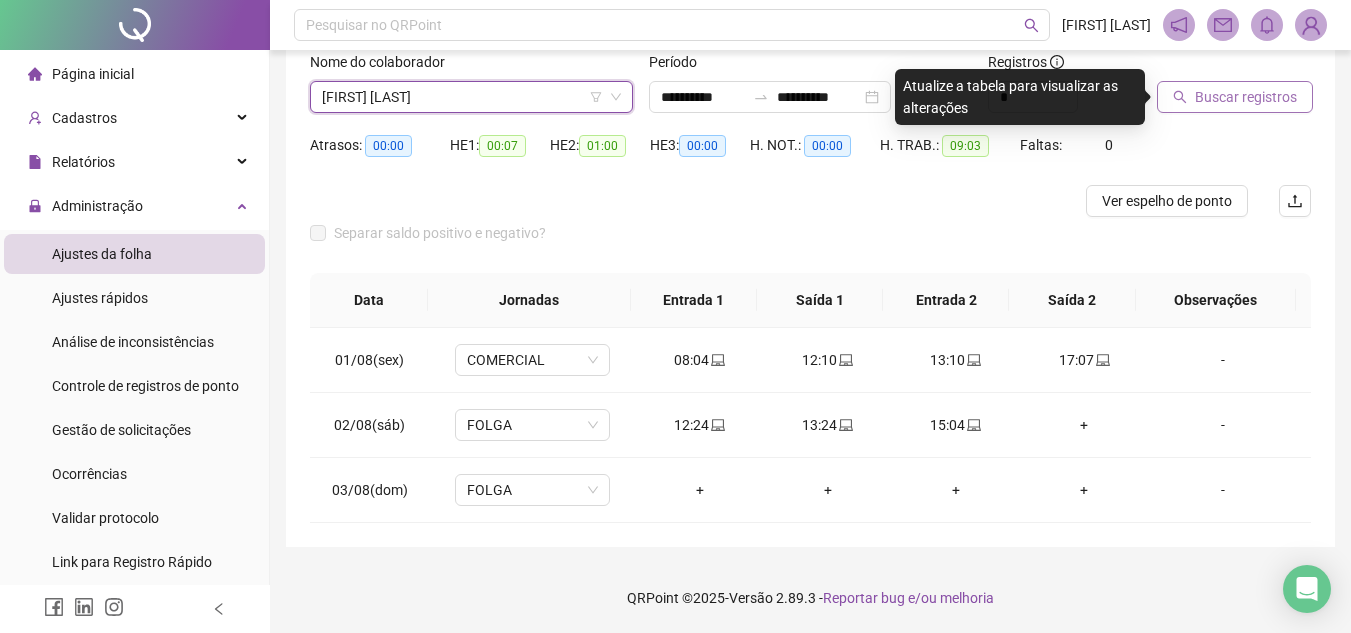 click 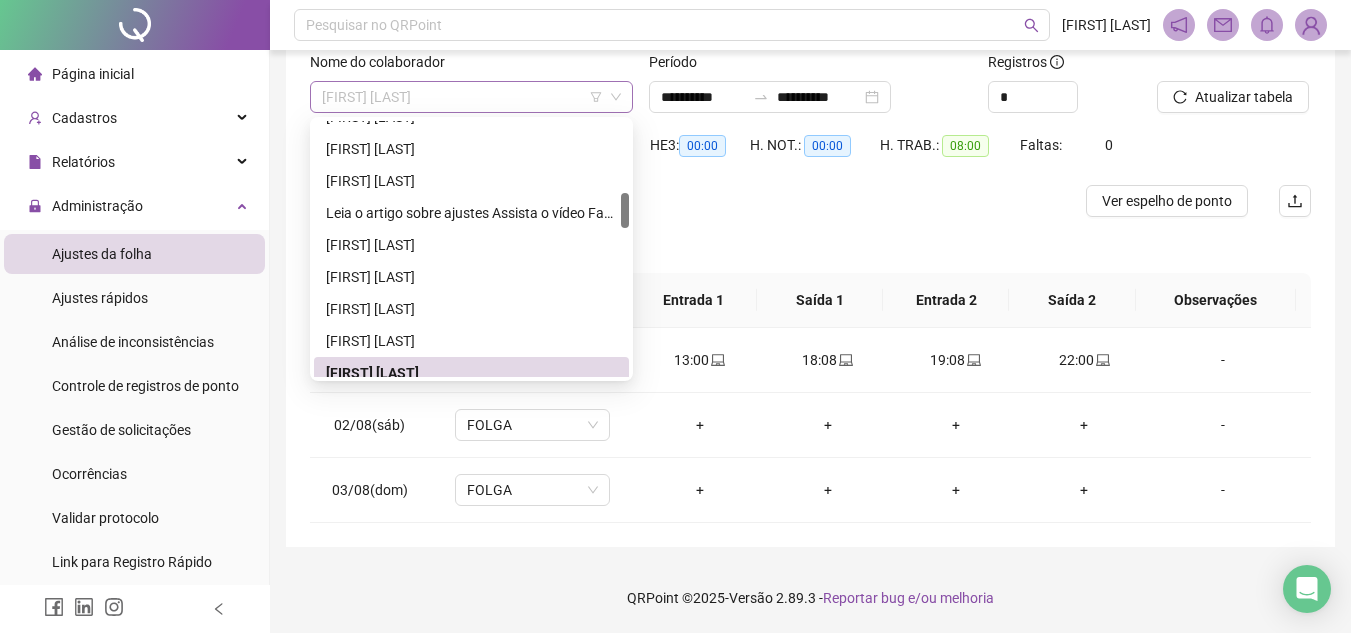 click on "[FIRST] [LAST]" at bounding box center [471, 97] 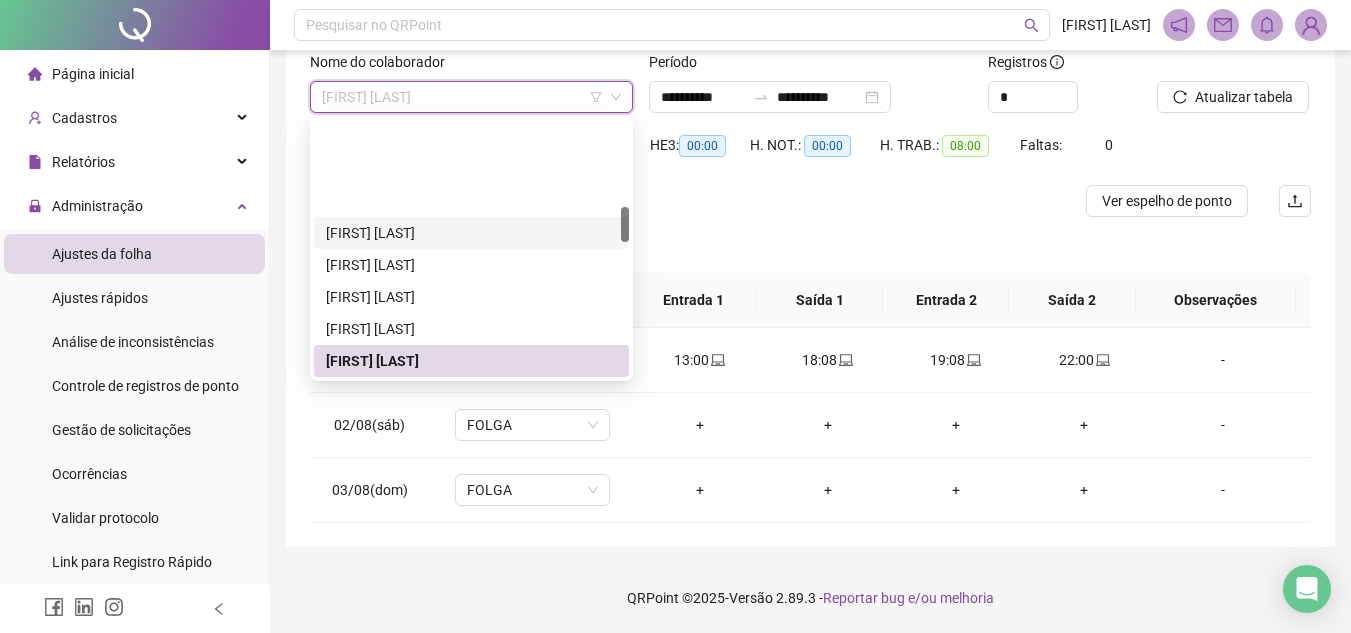 scroll, scrollTop: 712, scrollLeft: 0, axis: vertical 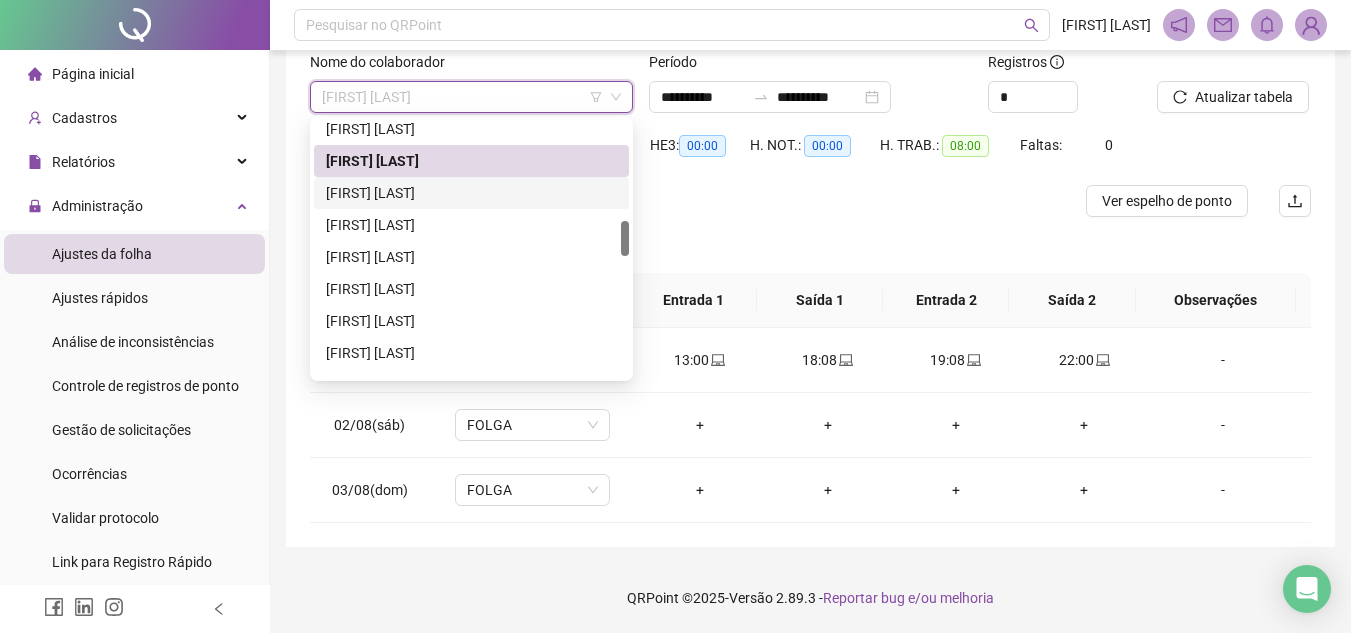click on "[FIRST] [LAST]" at bounding box center (471, 193) 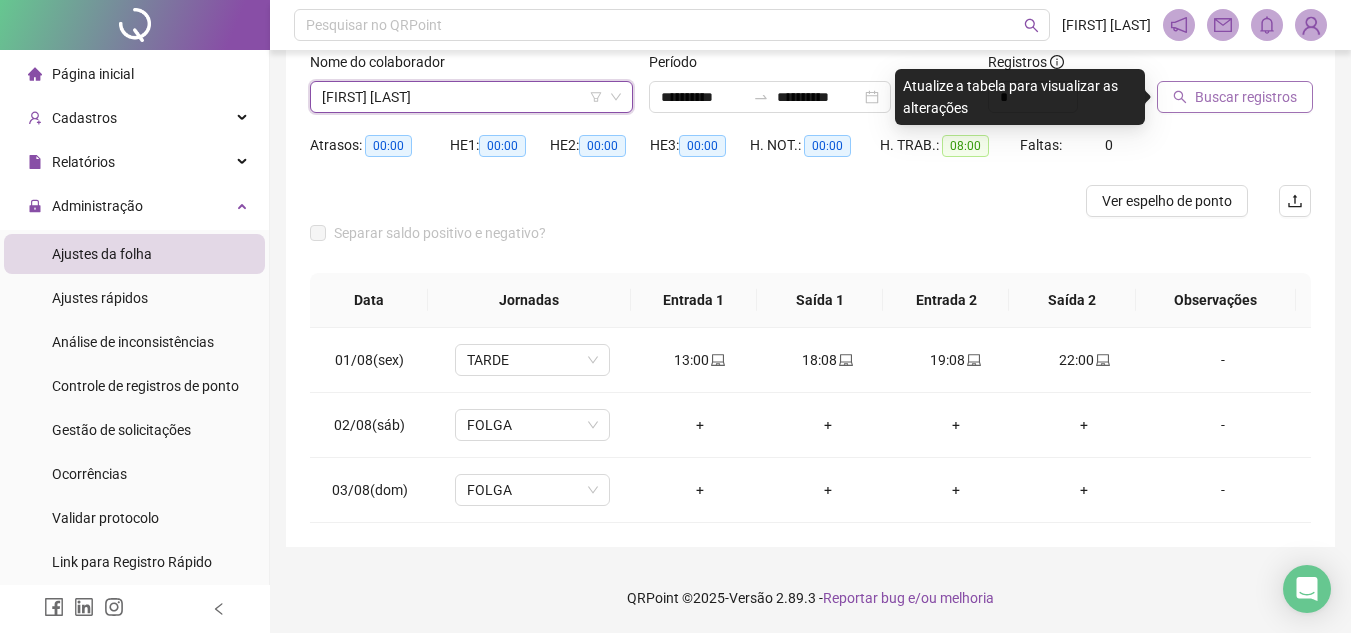 click on "Buscar registros" at bounding box center (1246, 97) 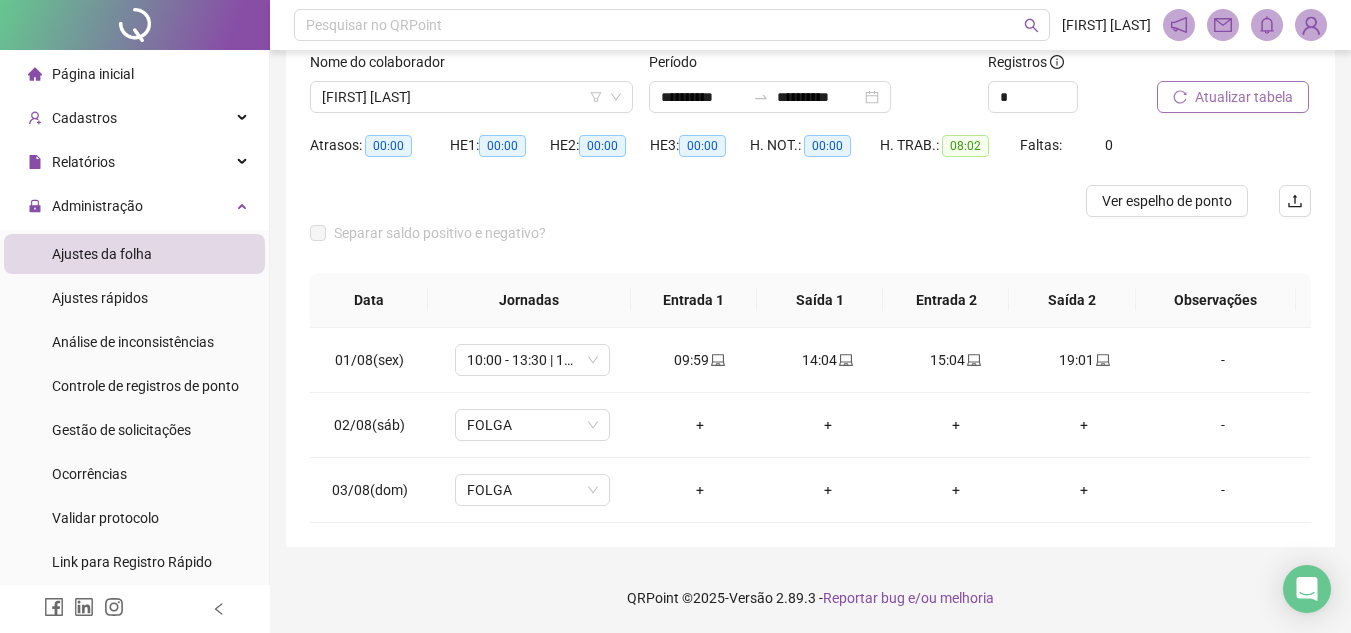 click on "[FIRST] [LAST]" at bounding box center (471, 97) 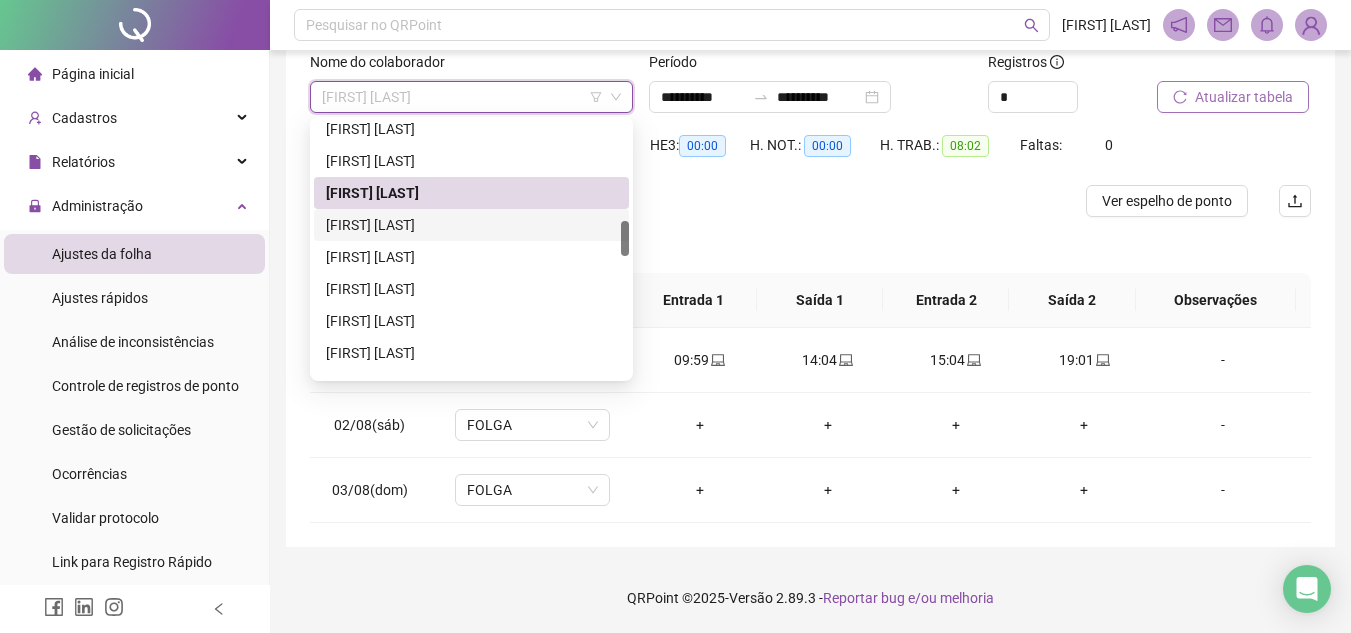 click on "[FIRST] [LAST]" at bounding box center (471, 225) 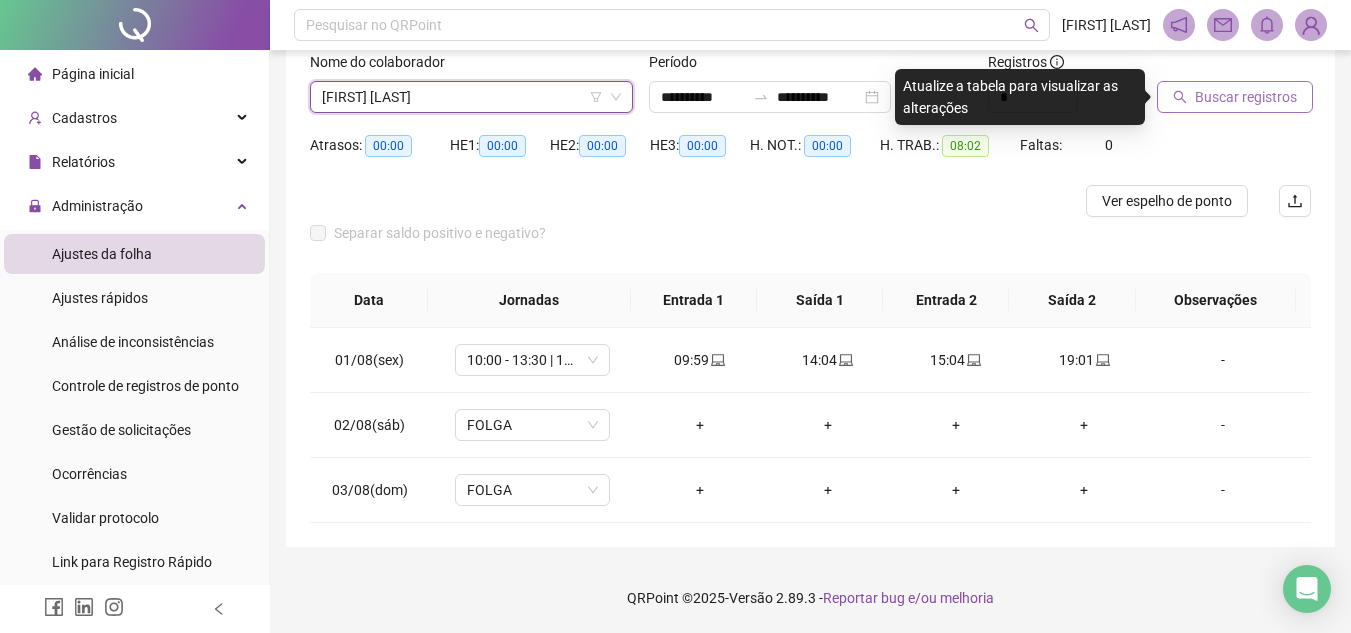 click on "Buscar registros" at bounding box center [1246, 97] 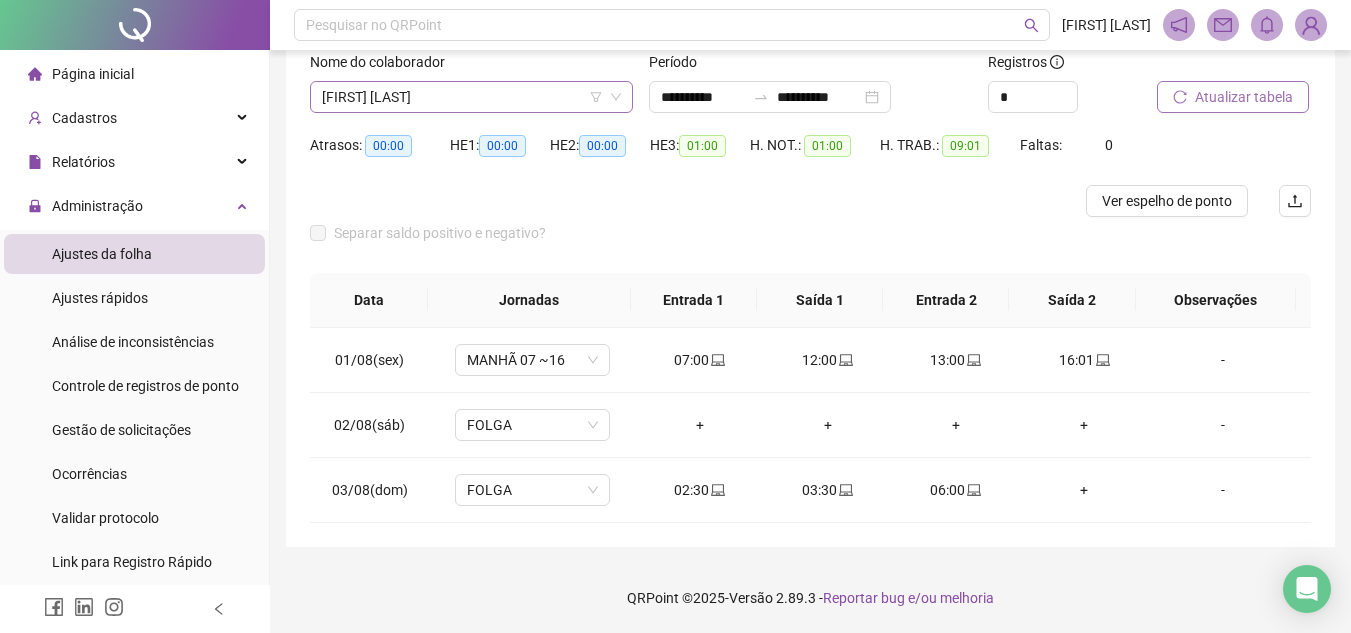 click on "[FIRST] [LAST]" at bounding box center [471, 97] 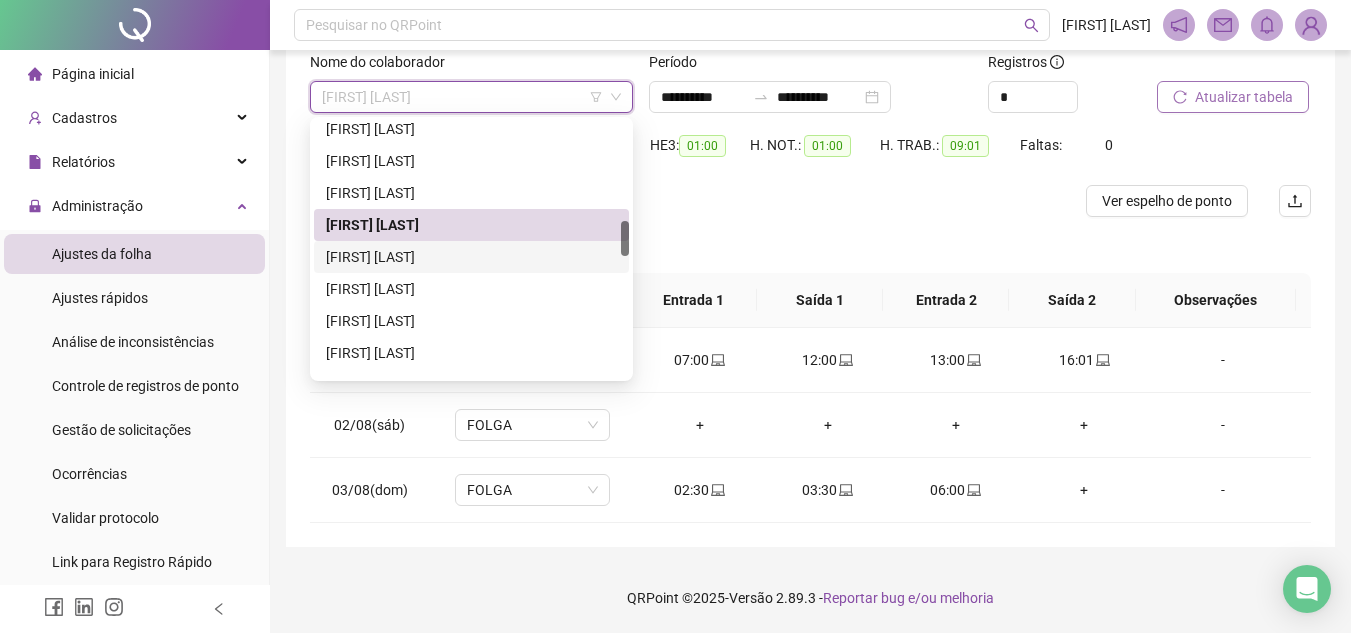 click on "[FIRST] [LAST]" at bounding box center (471, 257) 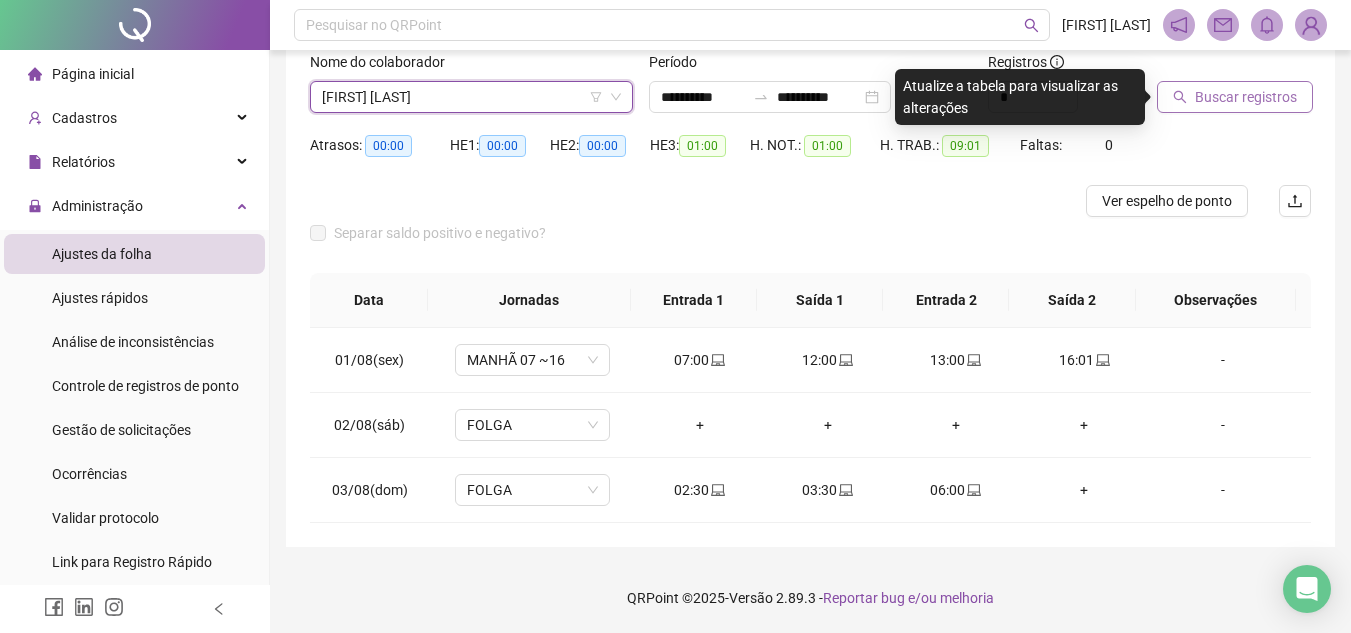 click on "Buscar registros" at bounding box center [1246, 97] 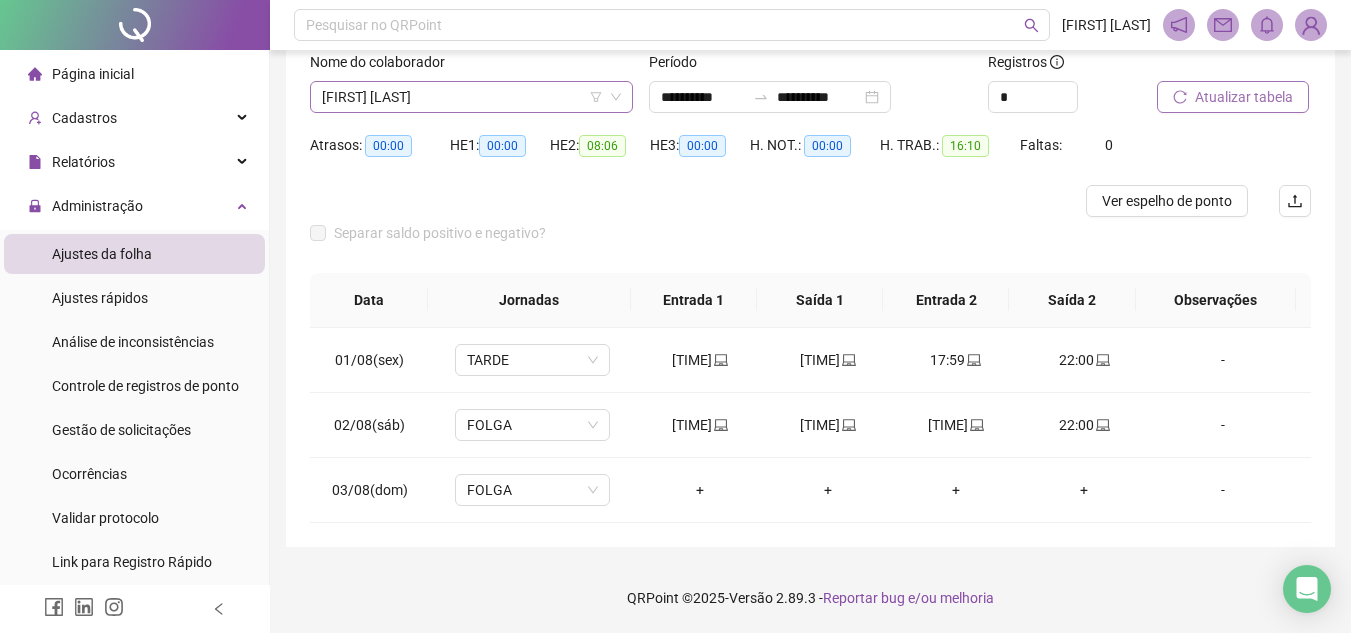 click on "[FIRST] [LAST]" at bounding box center (471, 97) 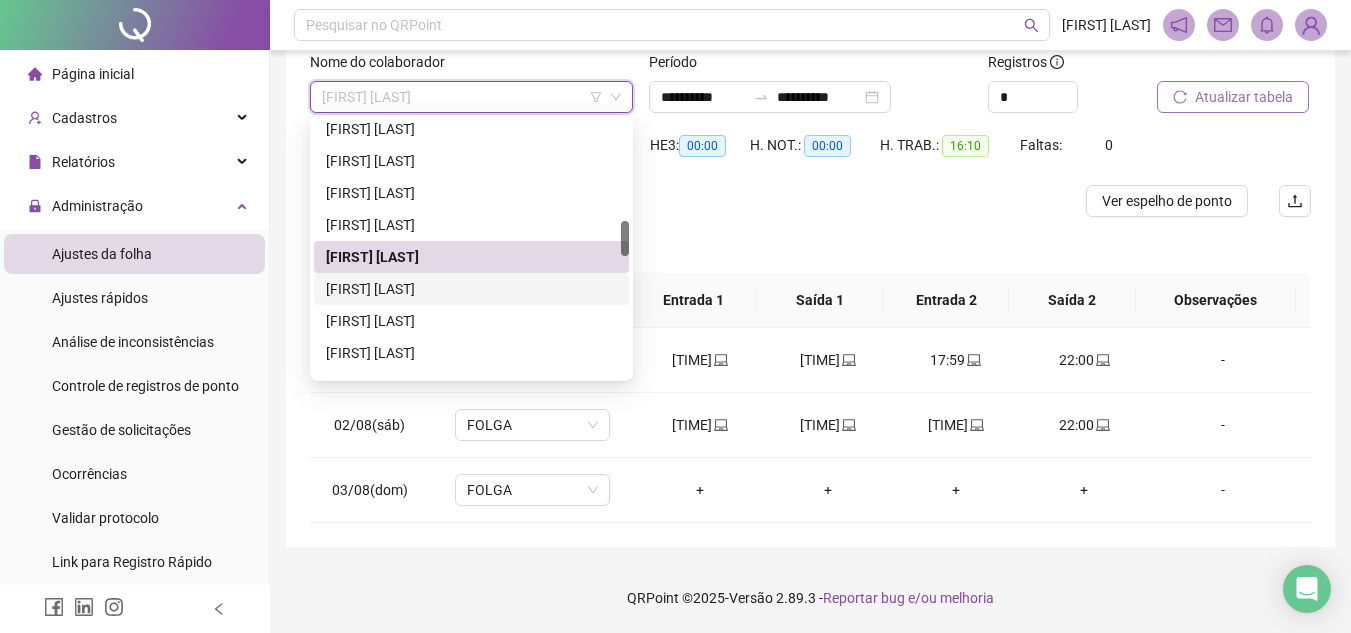 click on "[FIRST] [LAST]" at bounding box center (471, 289) 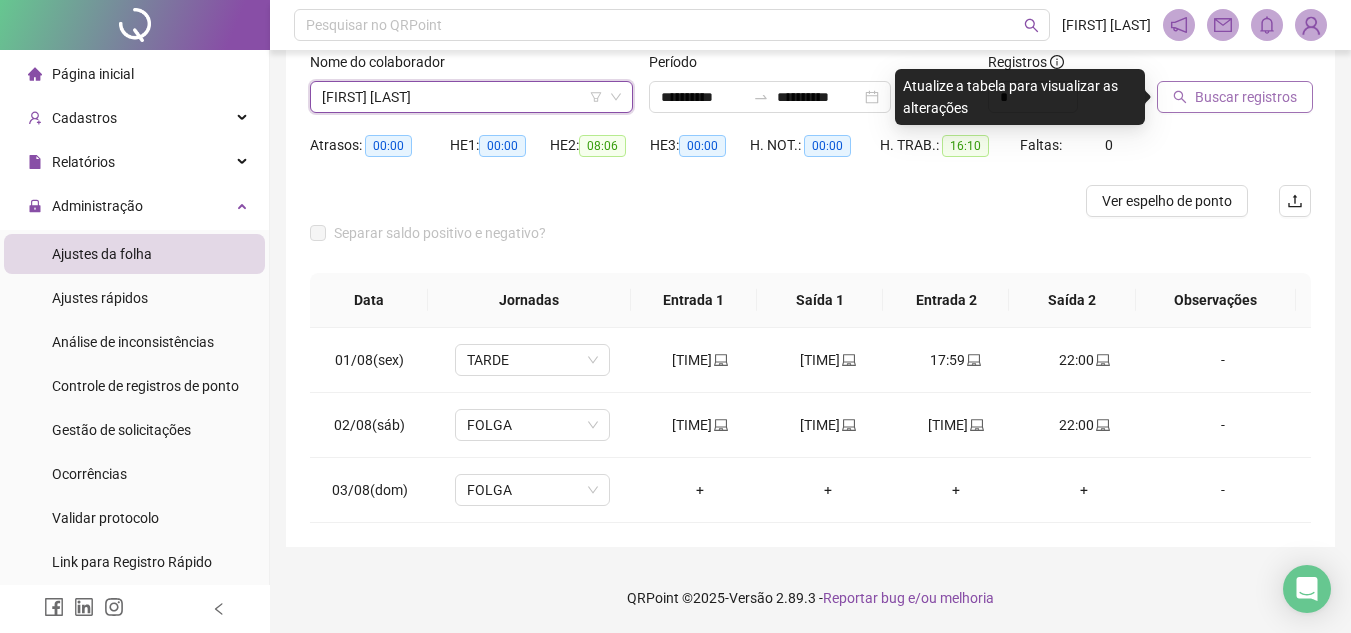 click on "Buscar registros" at bounding box center [1246, 97] 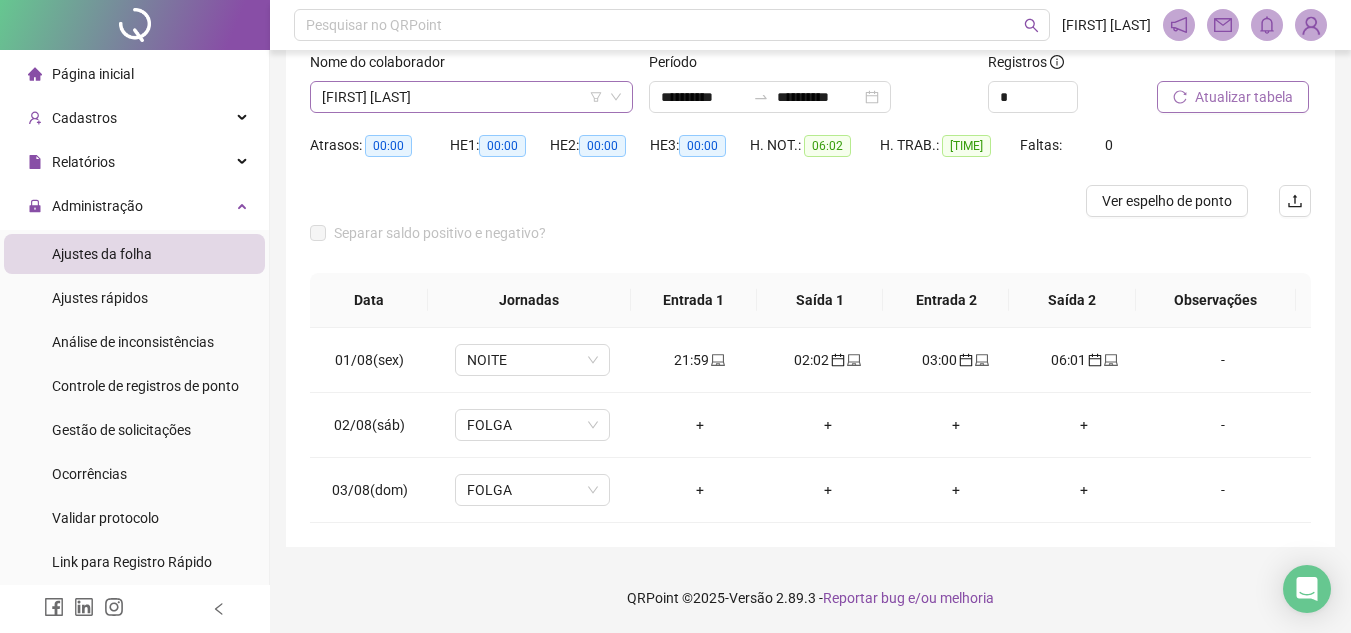 click on "[FIRST] [LAST]" at bounding box center (471, 97) 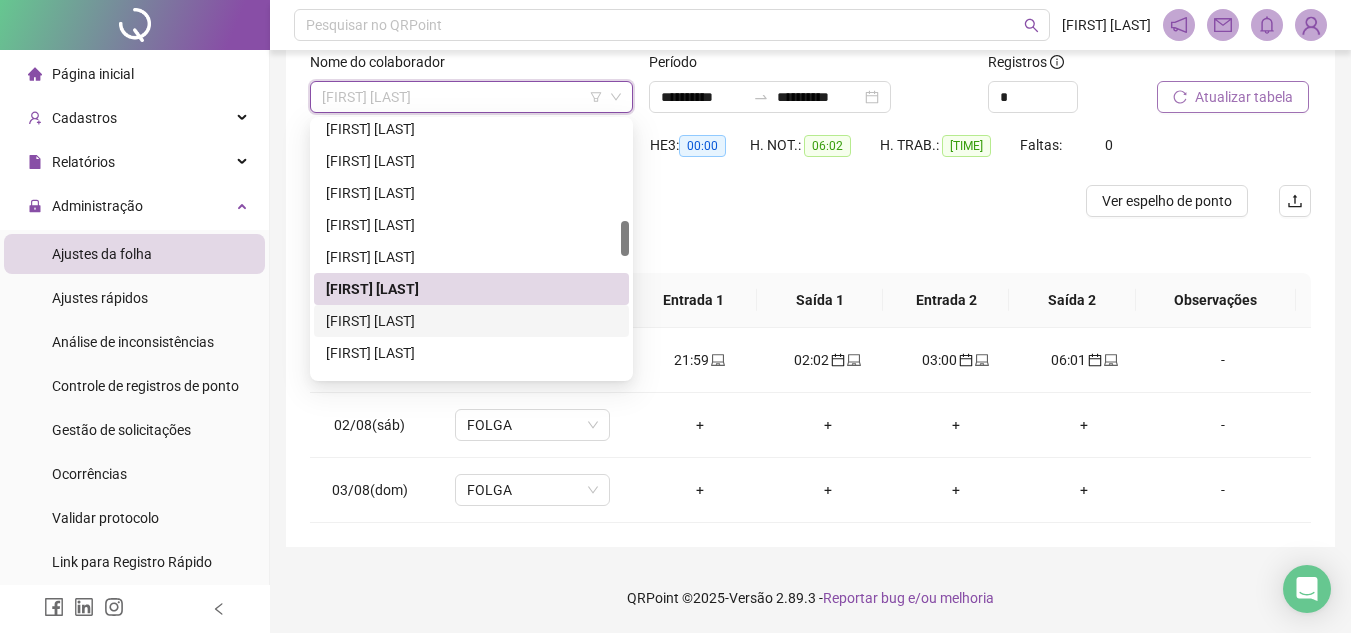 click on "[FIRST] [LAST]" at bounding box center [471, 321] 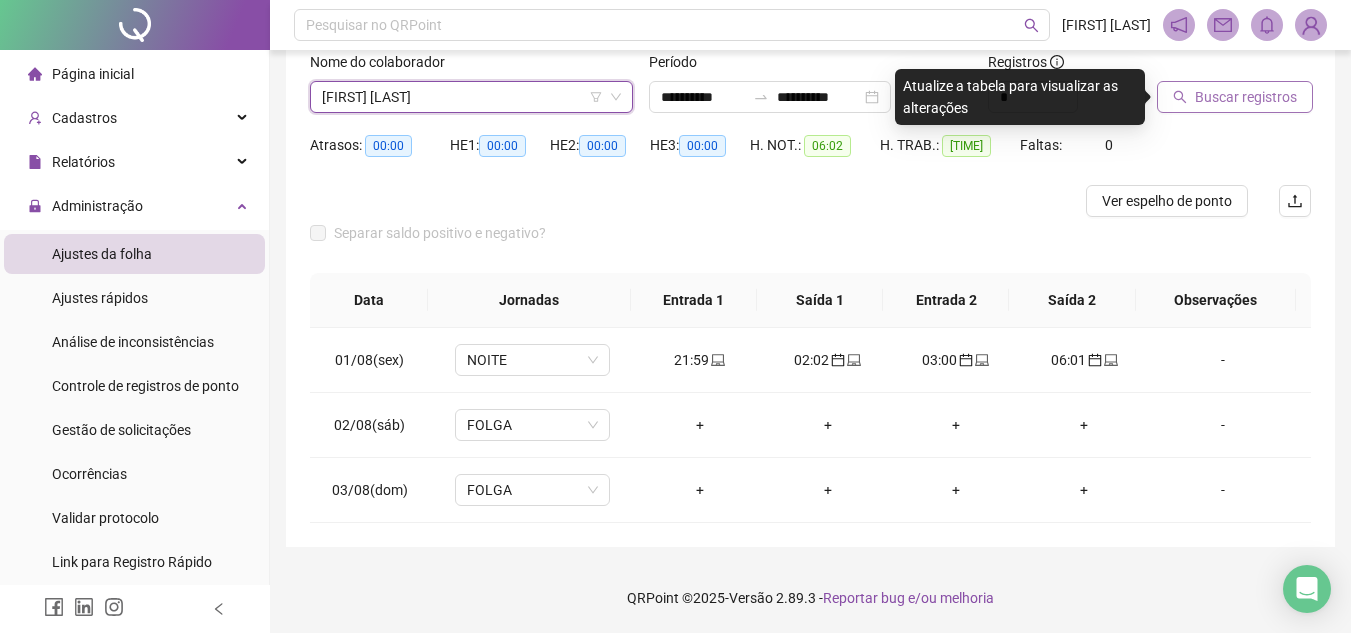 click on "Buscar registros" at bounding box center [1246, 97] 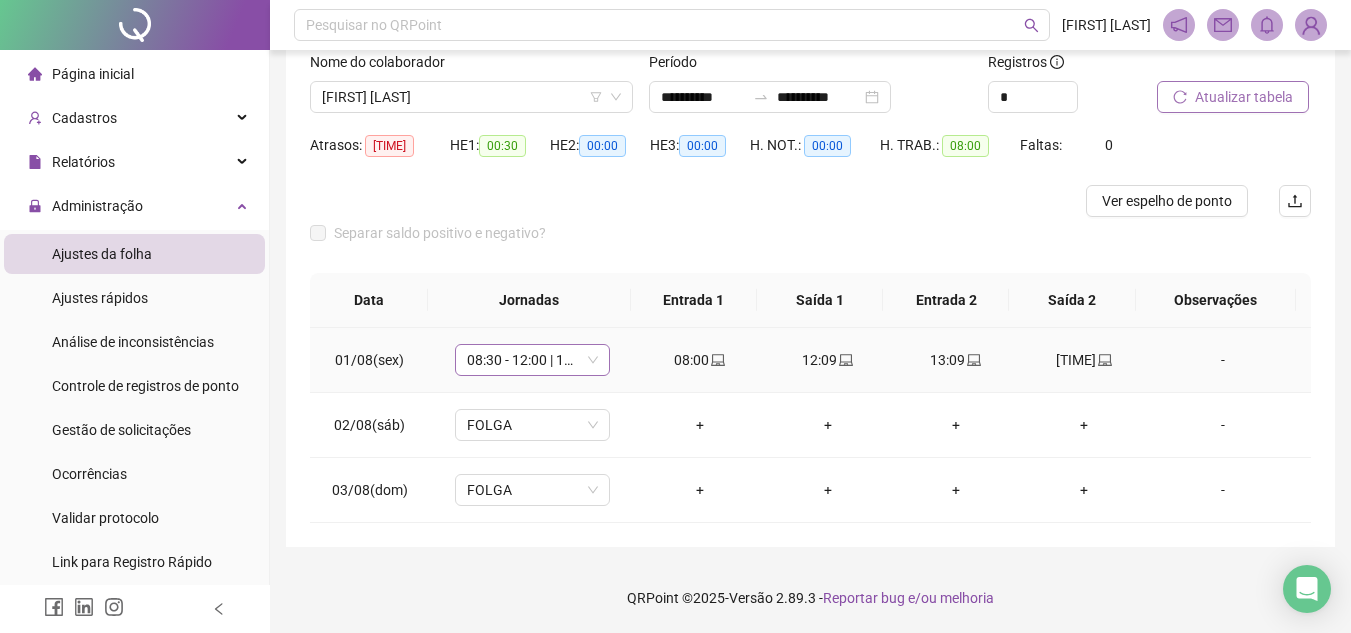 click on "08:30 - 12:00 | 13:00 - 17:30" at bounding box center (532, 360) 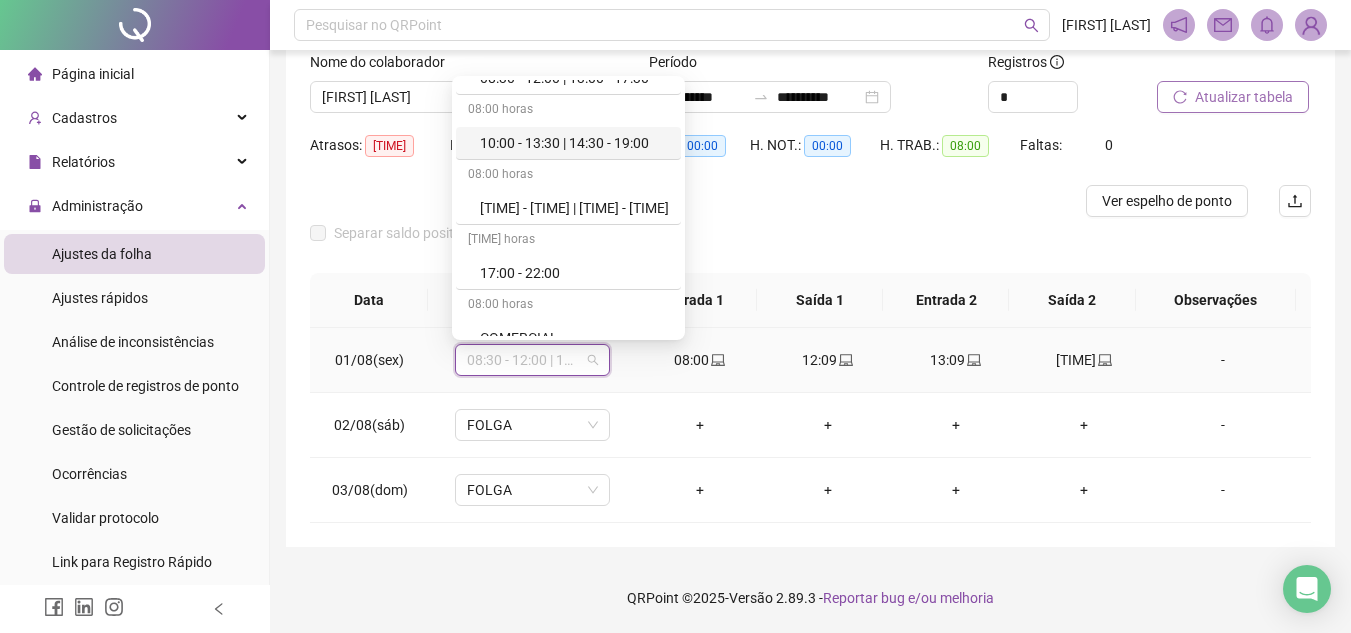 scroll, scrollTop: 300, scrollLeft: 0, axis: vertical 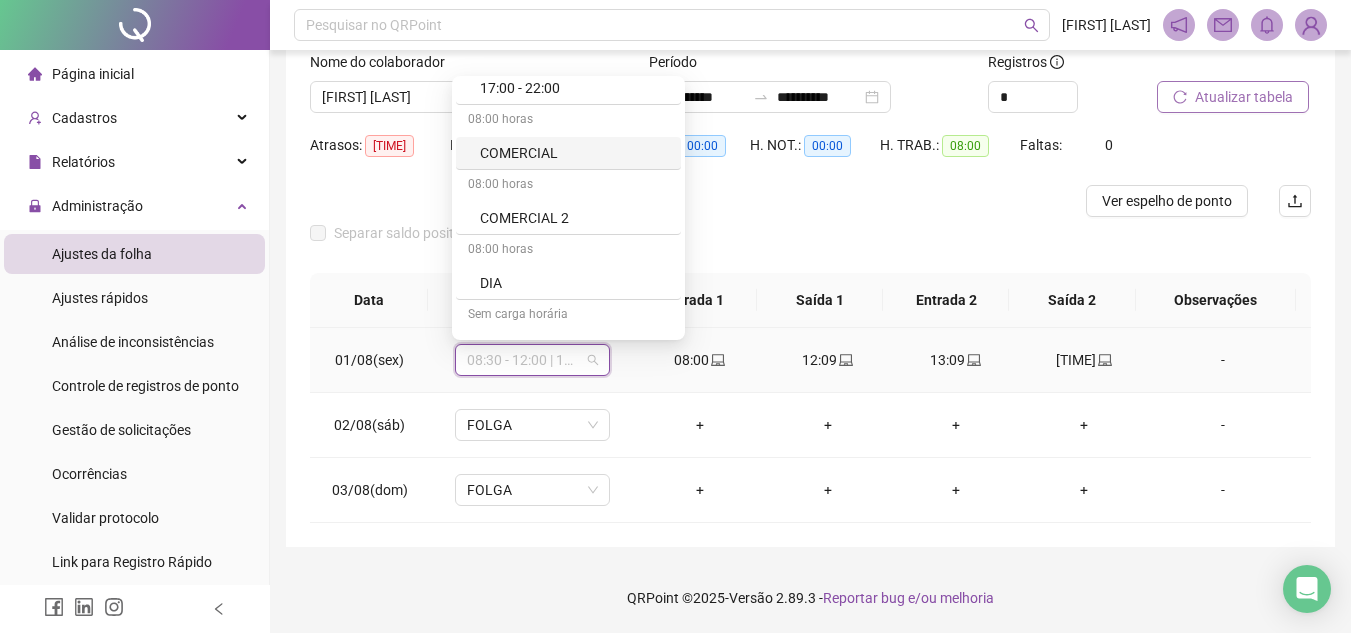 click on "COMERCIAL" at bounding box center (568, 153) 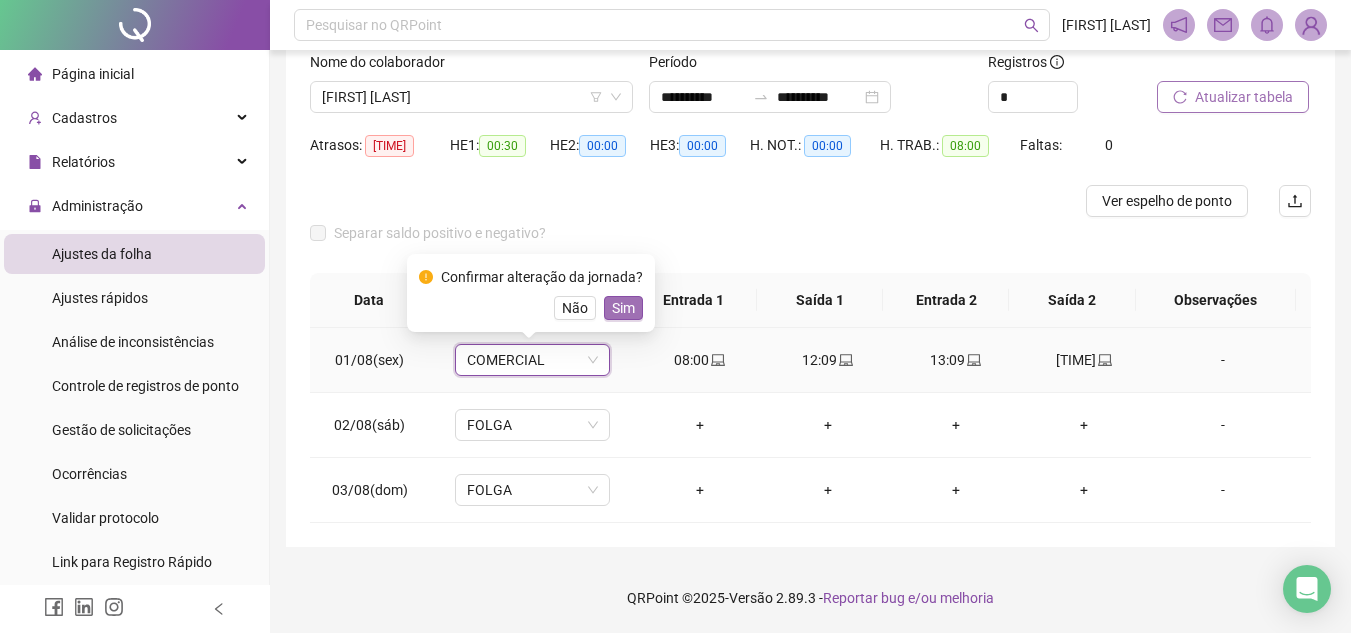 click on "Sim" at bounding box center (623, 308) 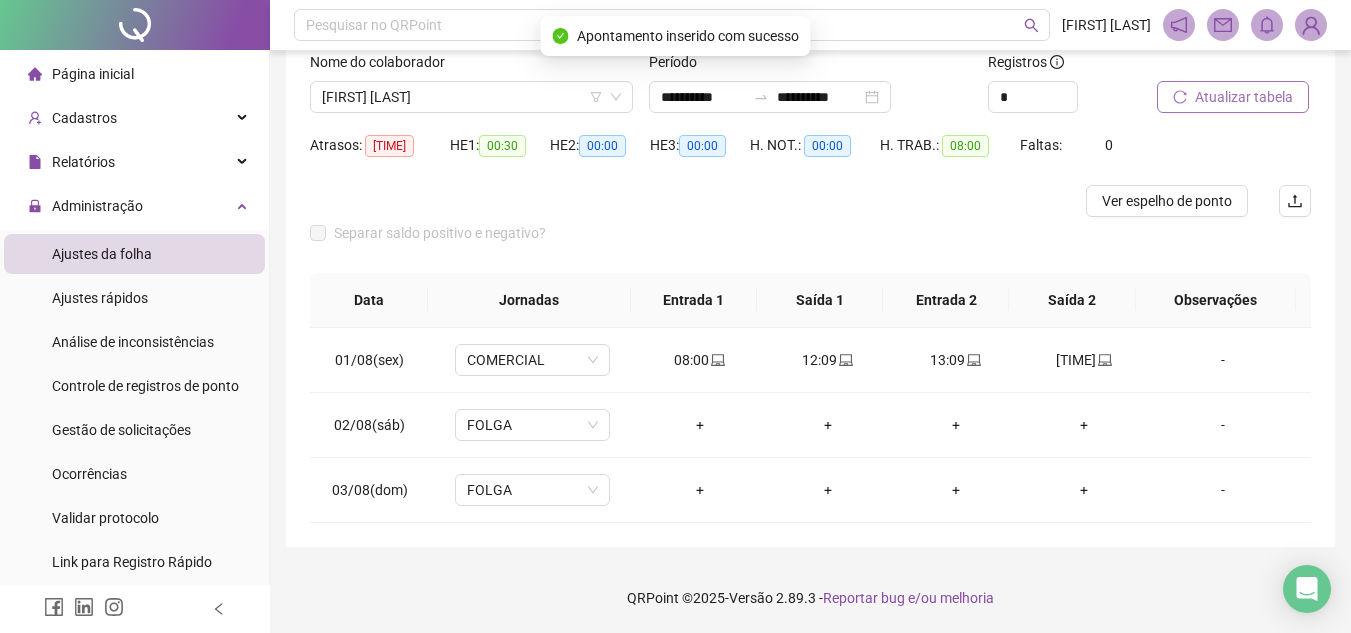 click on "Atualizar tabela" at bounding box center [1244, 97] 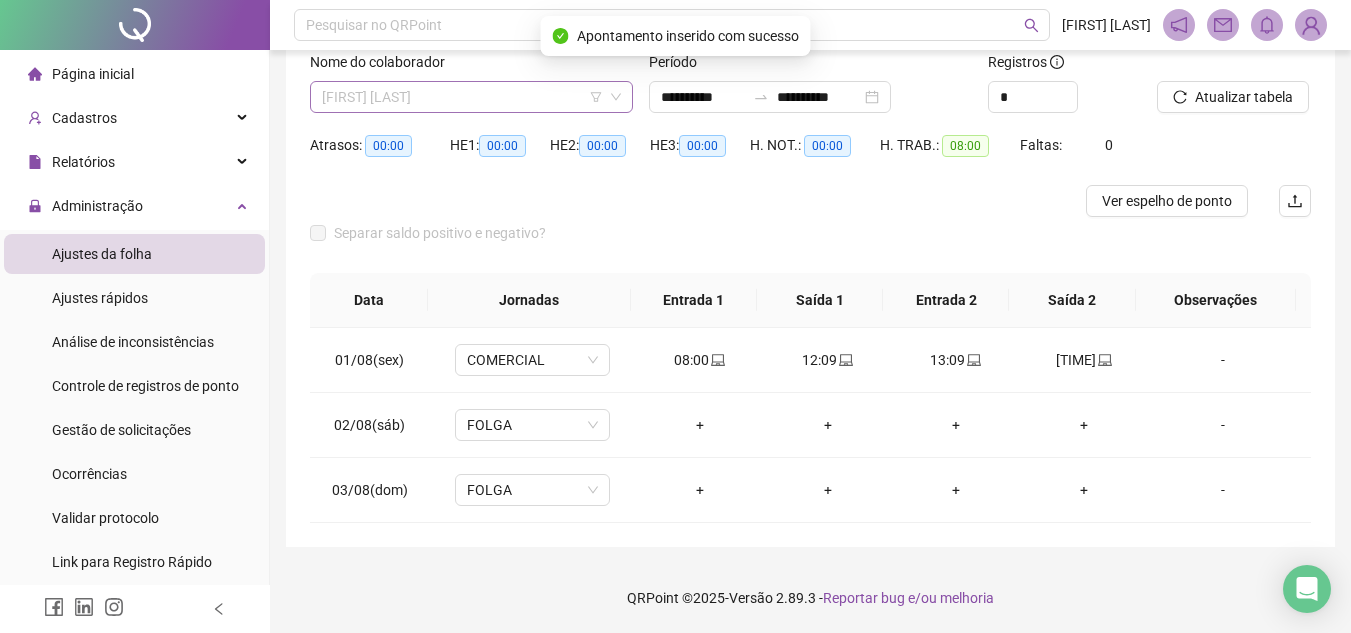 click on "[FIRST] [LAST]" at bounding box center [471, 97] 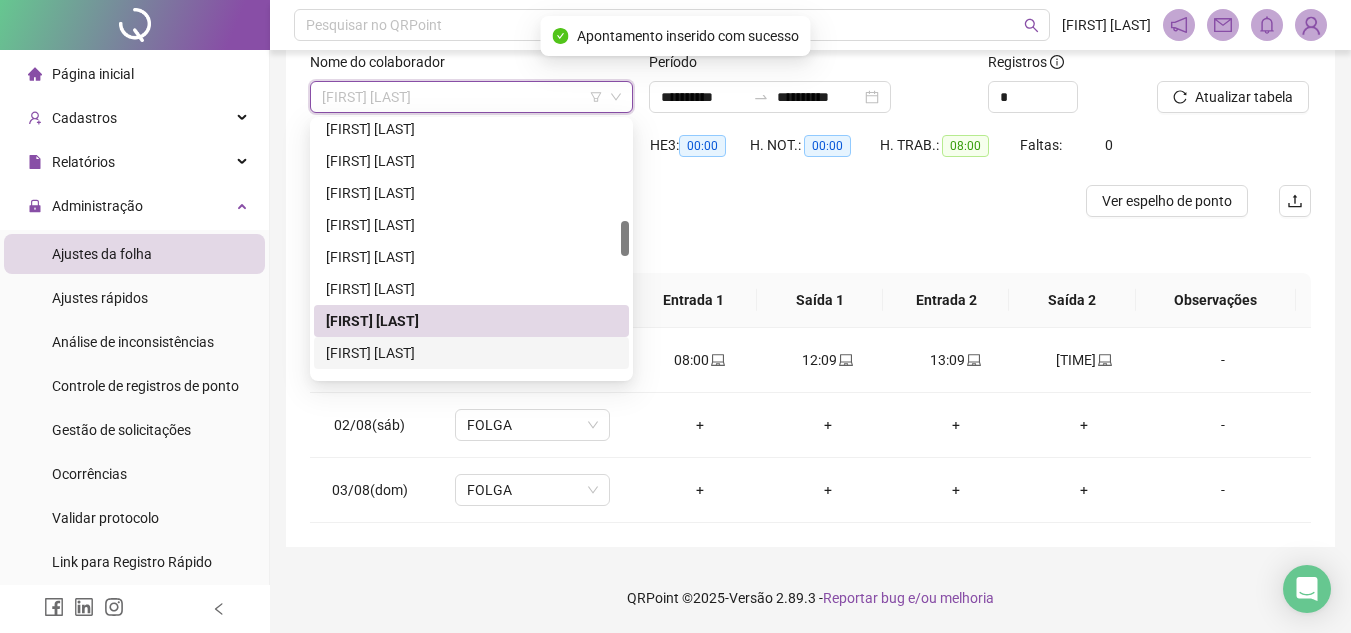 click on "[FIRST] [LAST]" at bounding box center (471, 353) 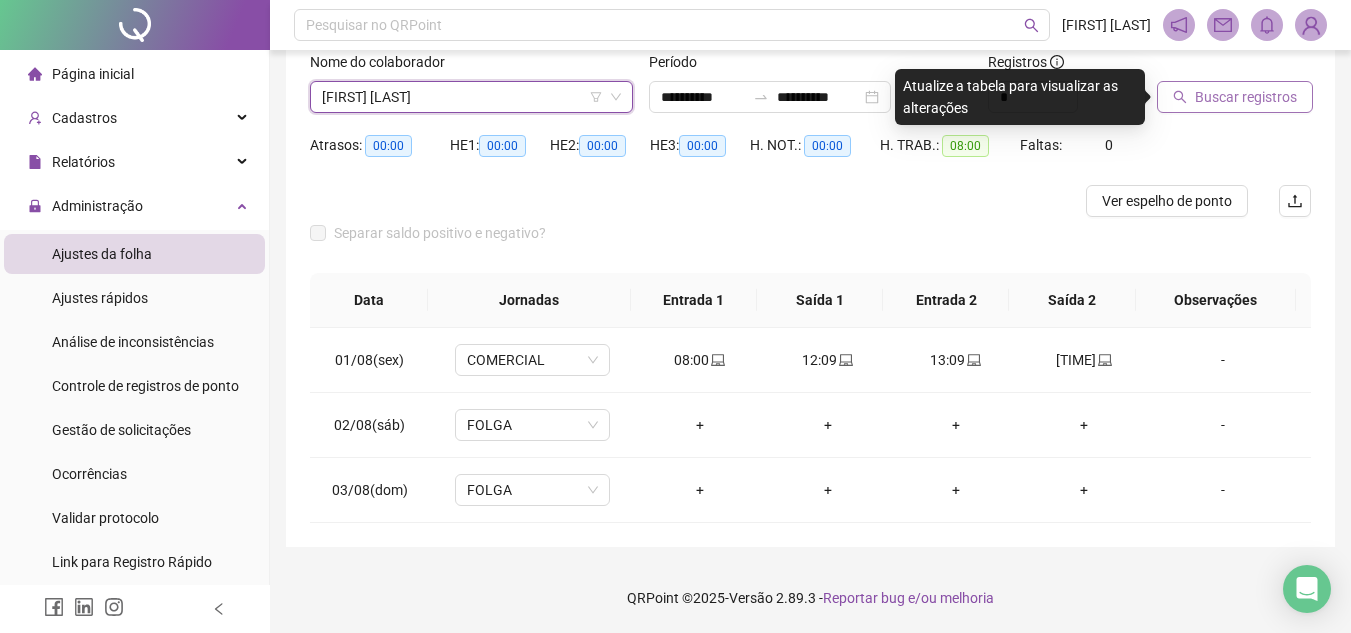 click on "Buscar registros" at bounding box center [1235, 97] 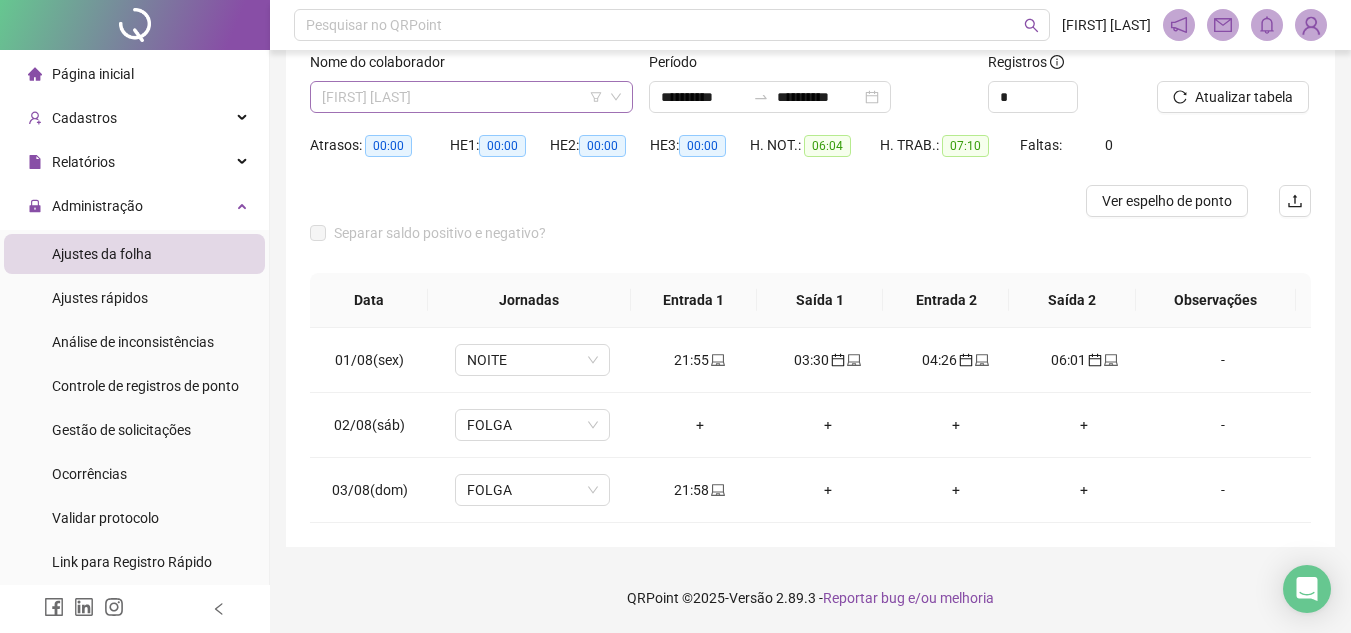click on "[FIRST] [LAST]" at bounding box center (471, 97) 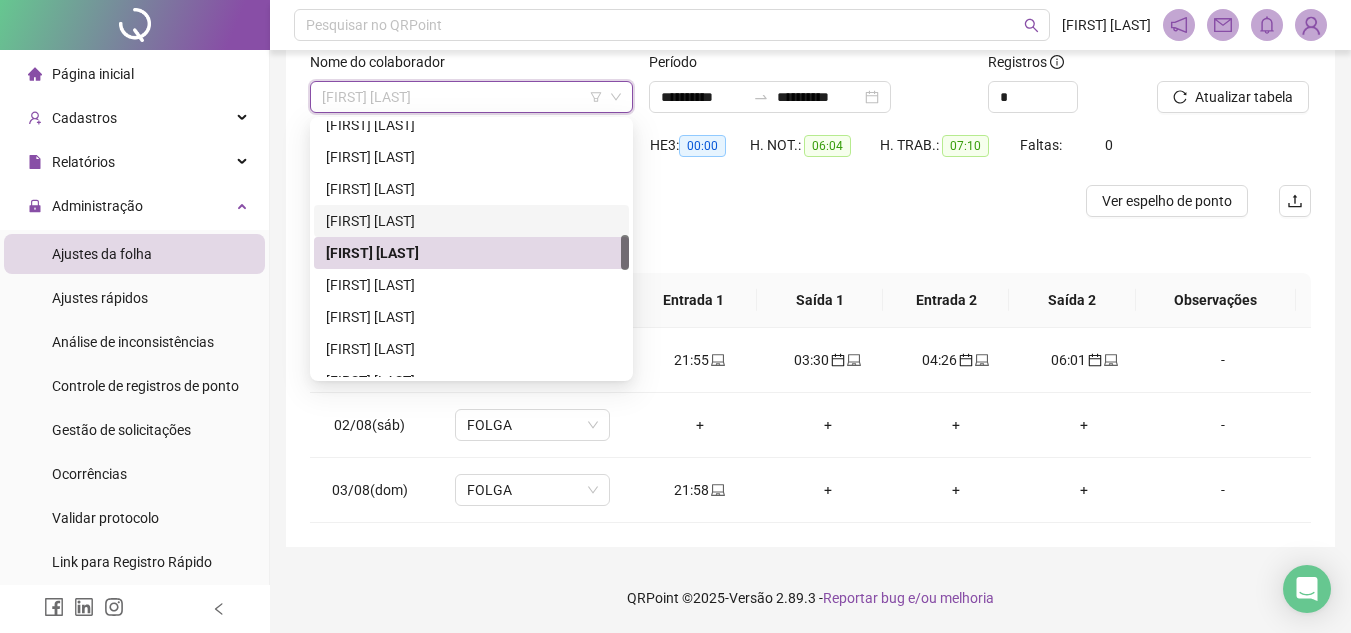 scroll, scrollTop: 912, scrollLeft: 0, axis: vertical 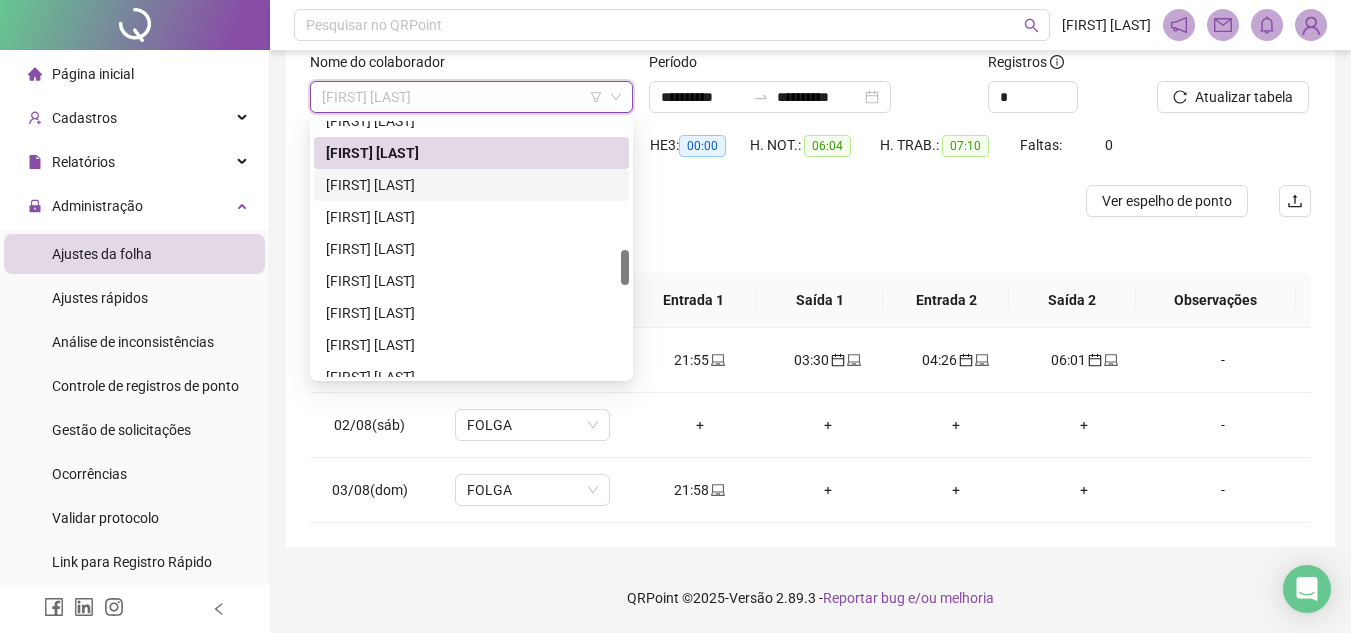 click on "[FIRST] [LAST]" at bounding box center [471, 185] 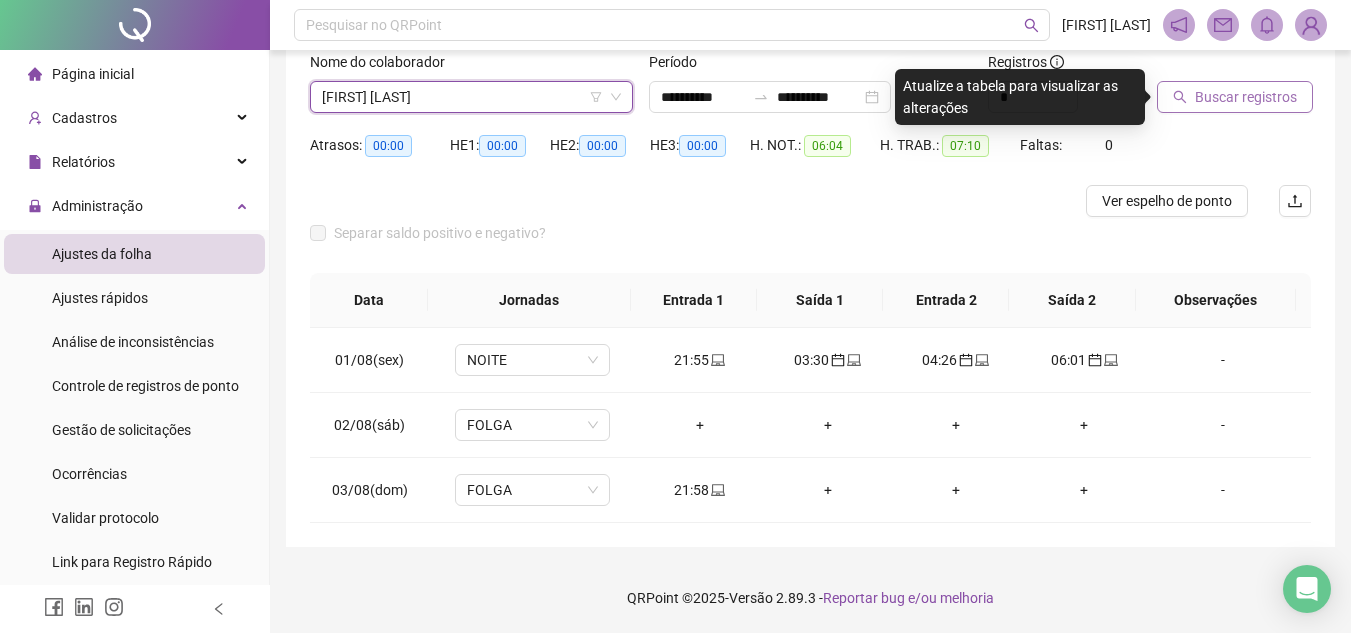 click on "Buscar registros" at bounding box center (1246, 97) 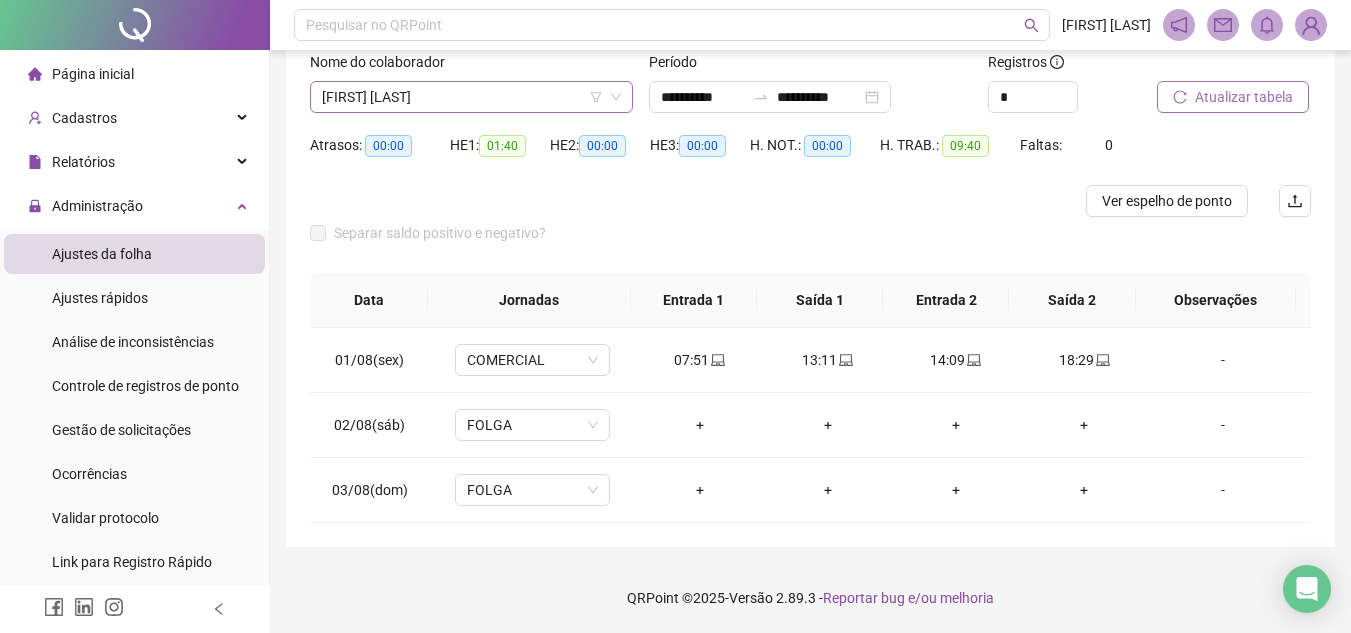click on "[FIRST] [LAST]" at bounding box center [471, 97] 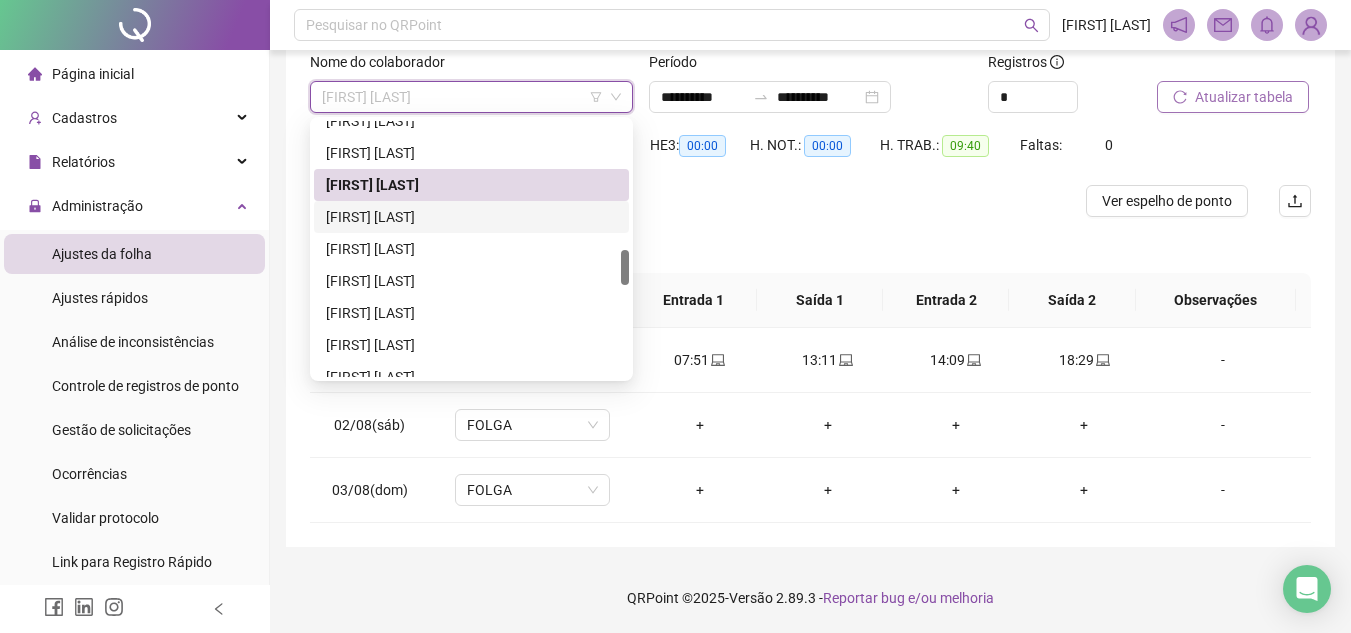 click on "[FIRST] [LAST]" at bounding box center (471, 217) 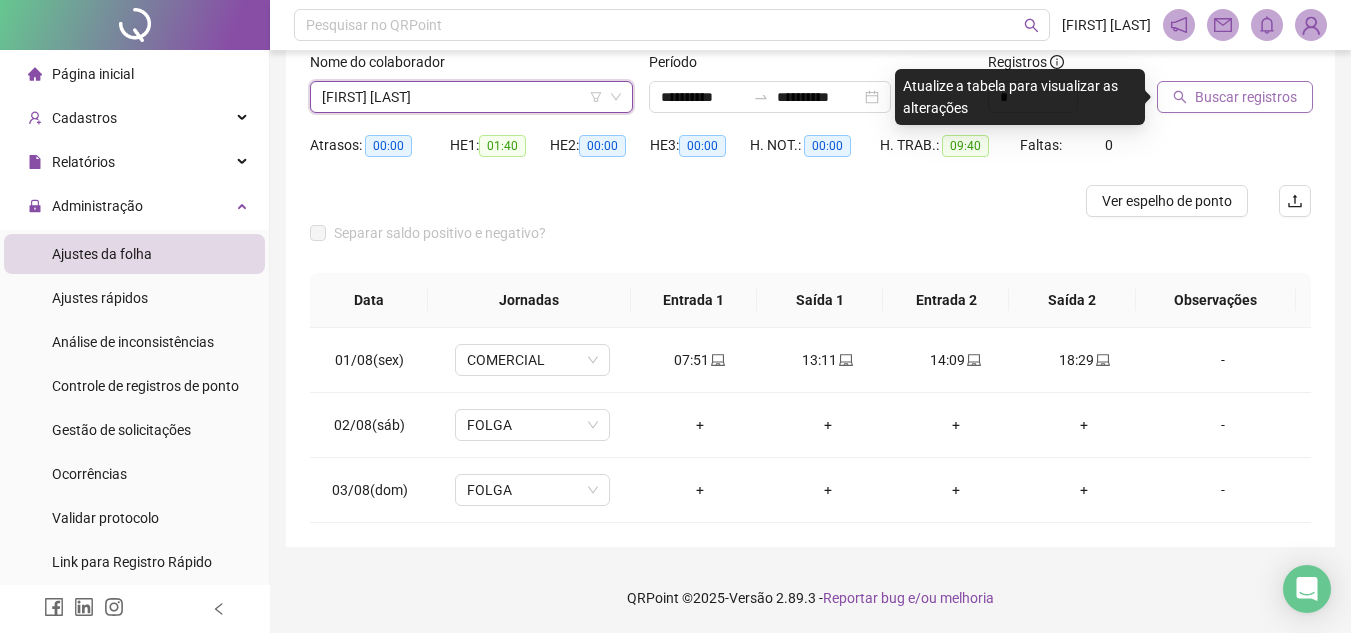 click on "Buscar registros" at bounding box center (1235, 97) 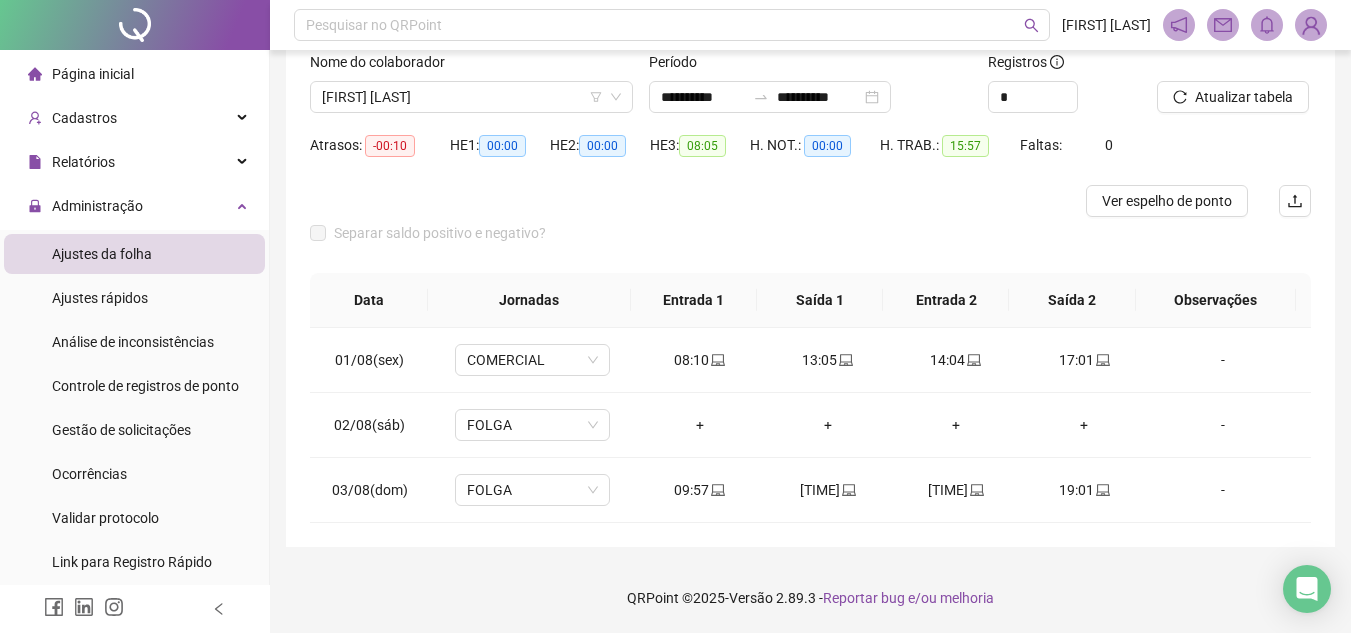 click on "Separar saldo positivo e negativo?" at bounding box center (810, 245) 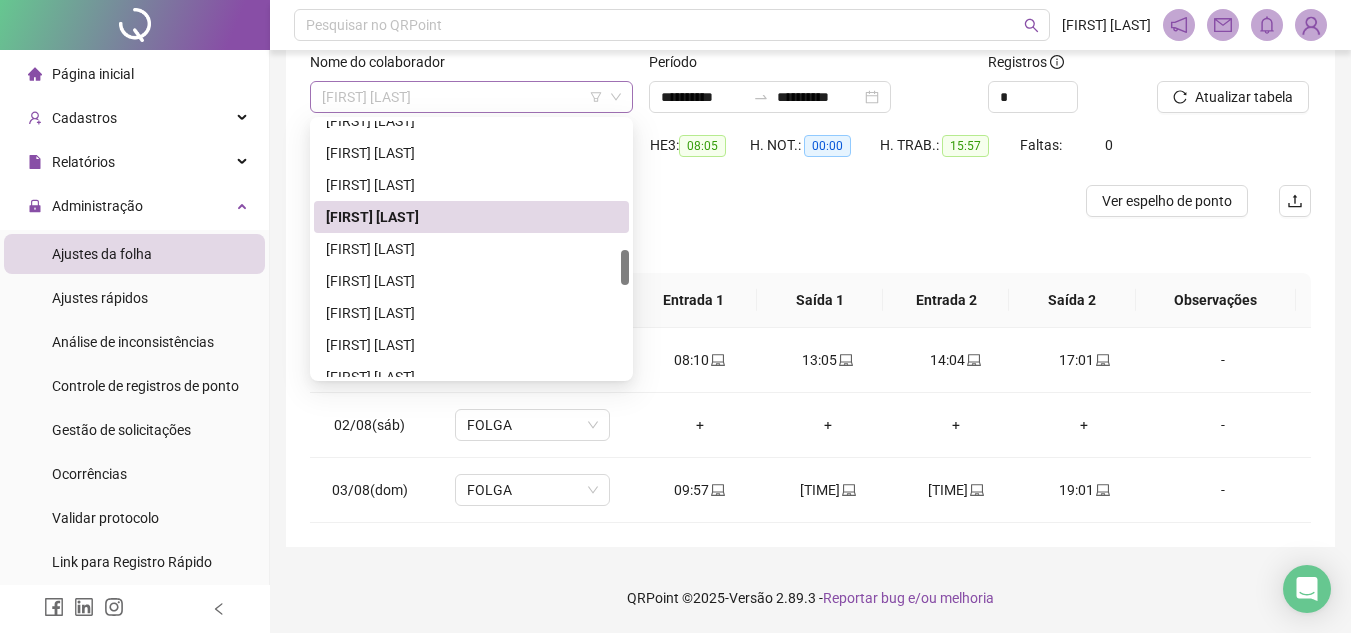 click on "[FIRST] [LAST]" at bounding box center [471, 97] 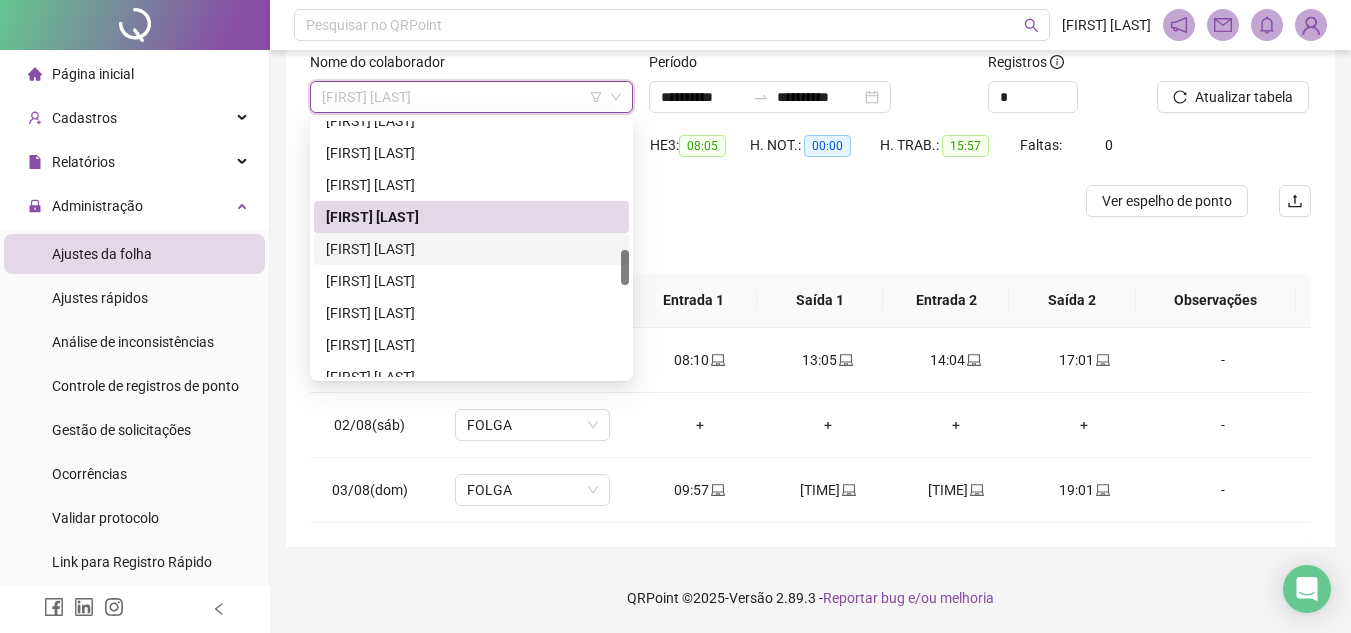 click on "[FIRST] [LAST]" at bounding box center [471, 249] 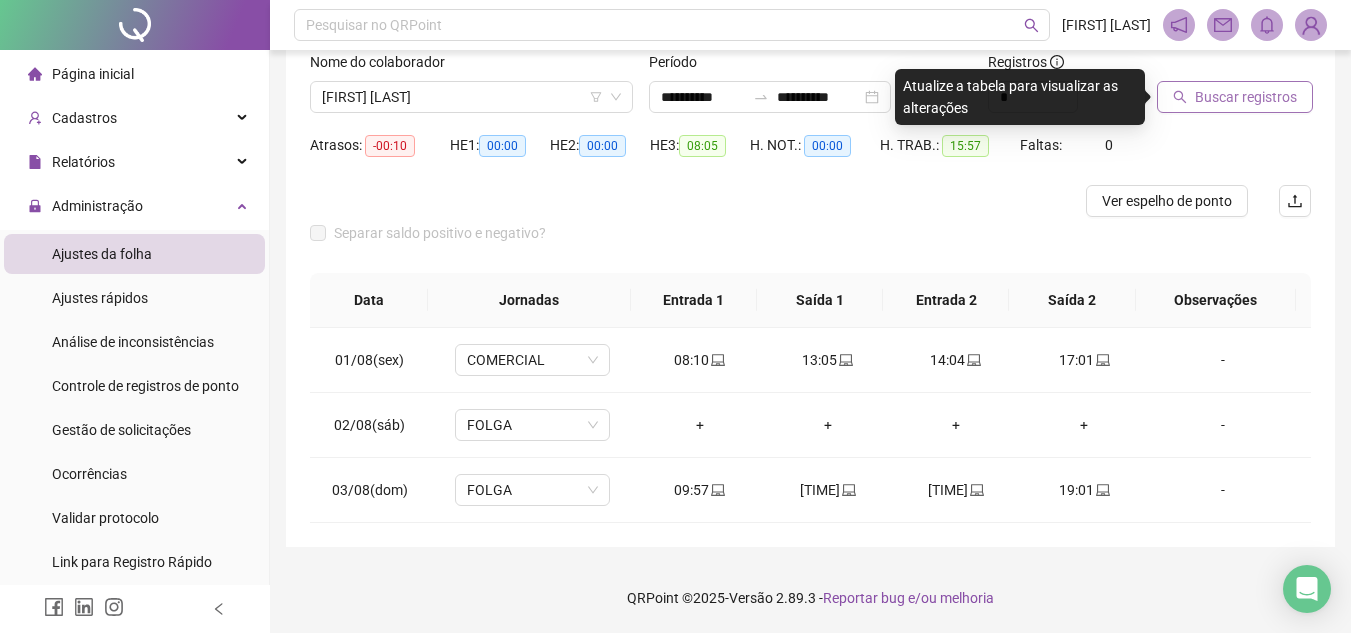 click on "Buscar registros" at bounding box center [1246, 97] 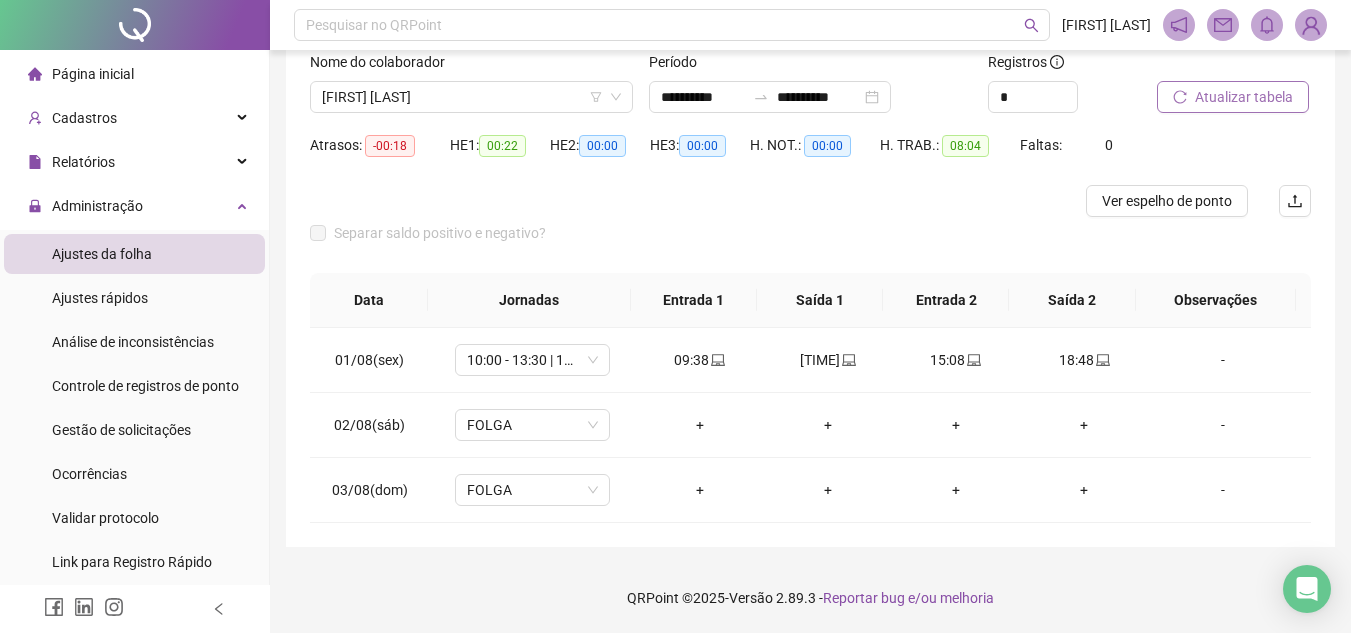 click at bounding box center (685, 201) 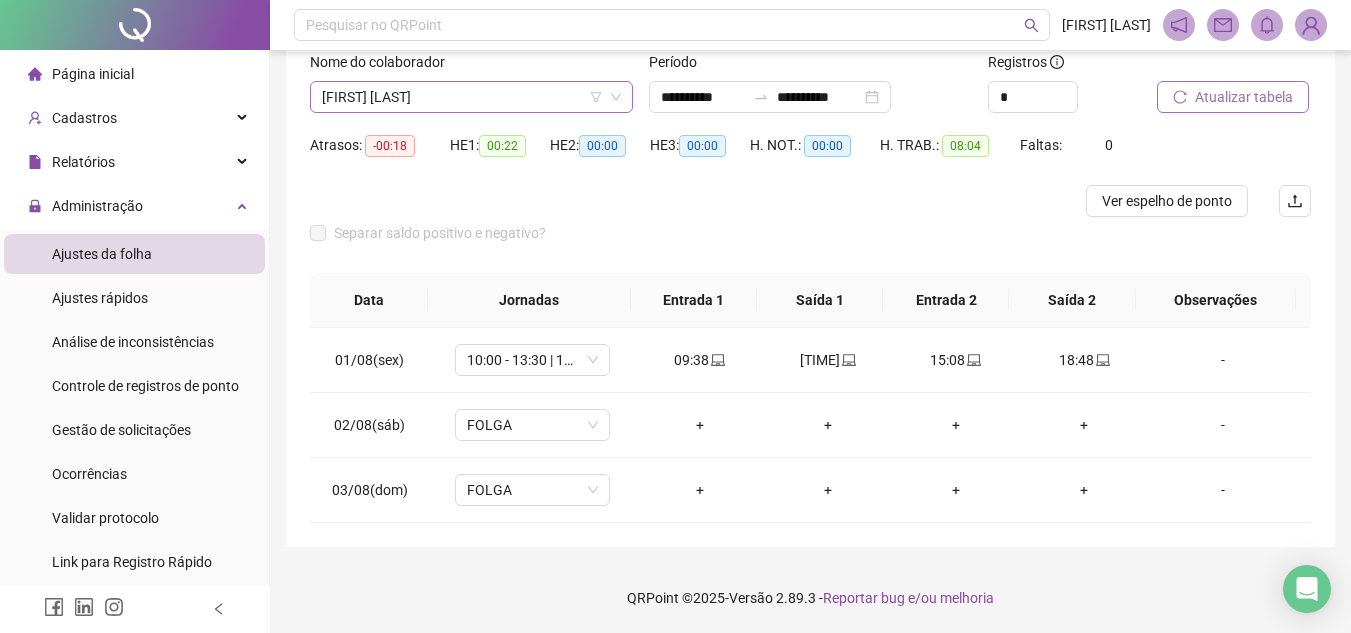 click on "[FIRST] [LAST]" at bounding box center [471, 97] 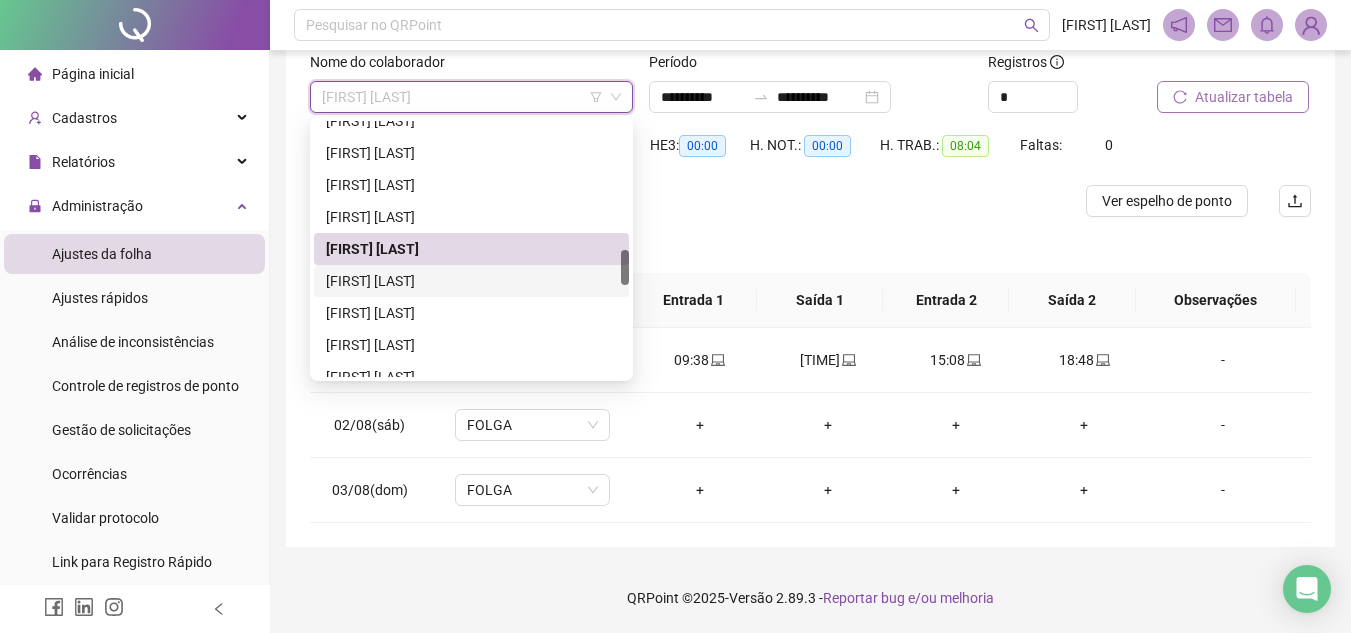 click on "[FIRST] [LAST]" at bounding box center (471, 281) 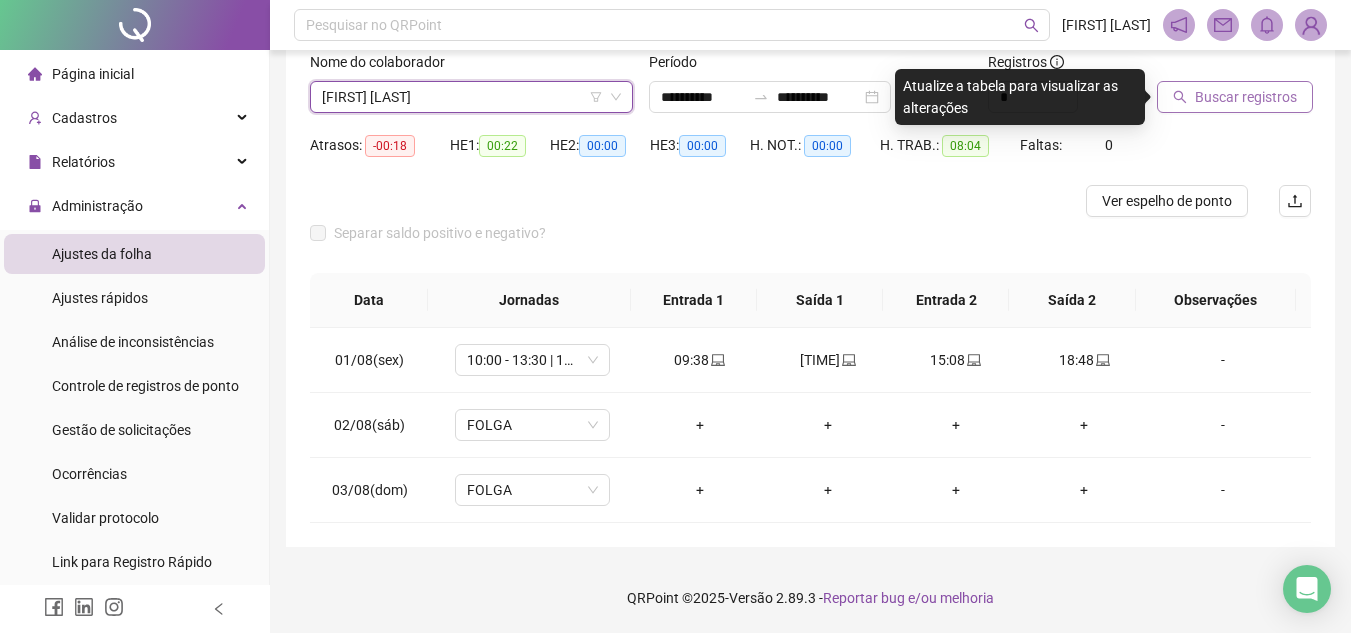 click on "Buscar registros" at bounding box center (1235, 97) 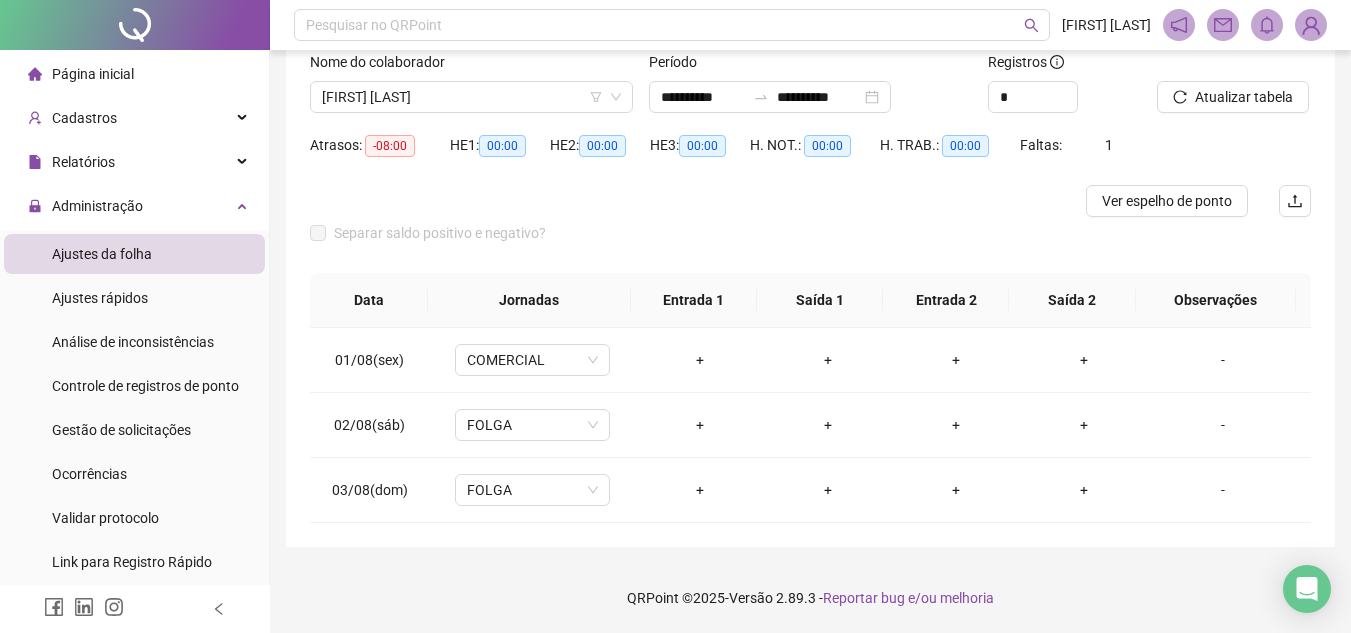 click at bounding box center [685, 201] 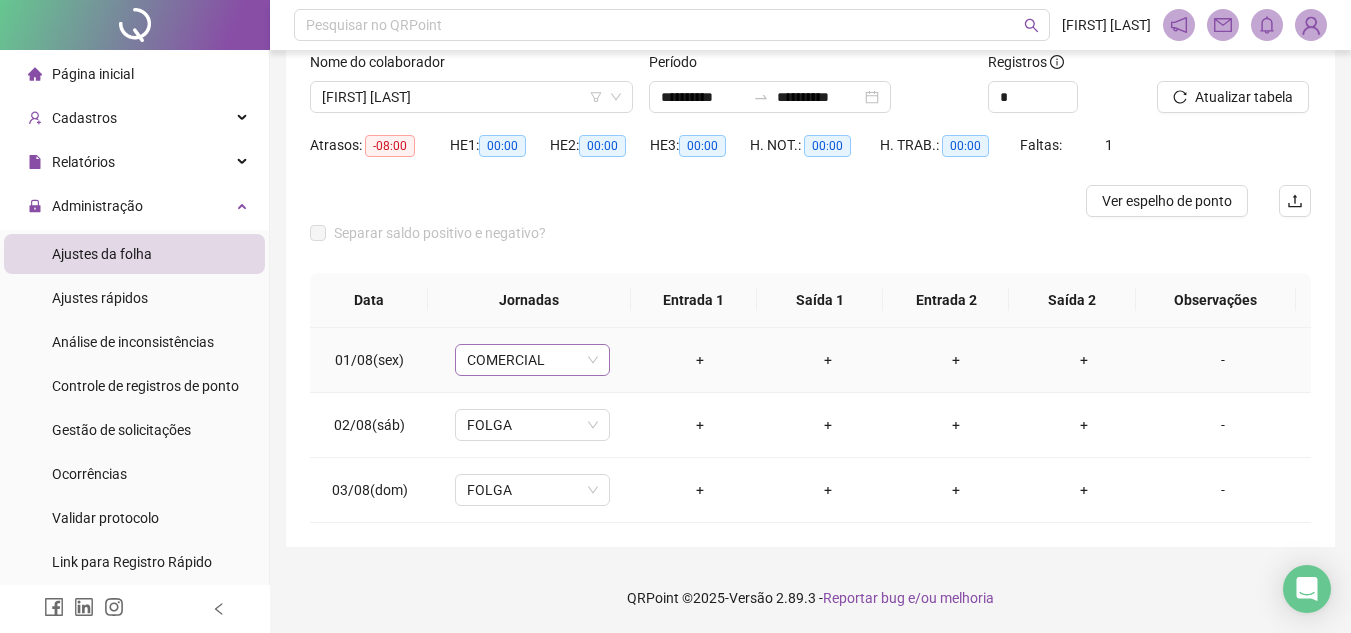click on "COMERCIAL" at bounding box center (532, 360) 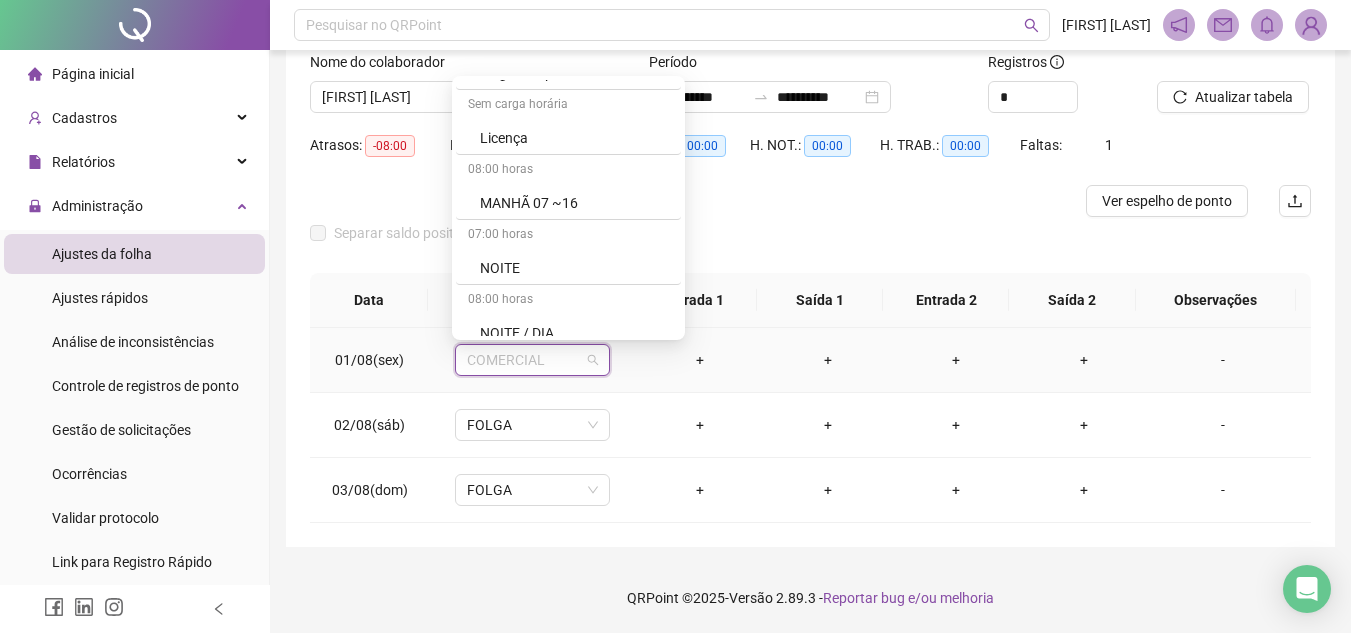 scroll, scrollTop: 800, scrollLeft: 0, axis: vertical 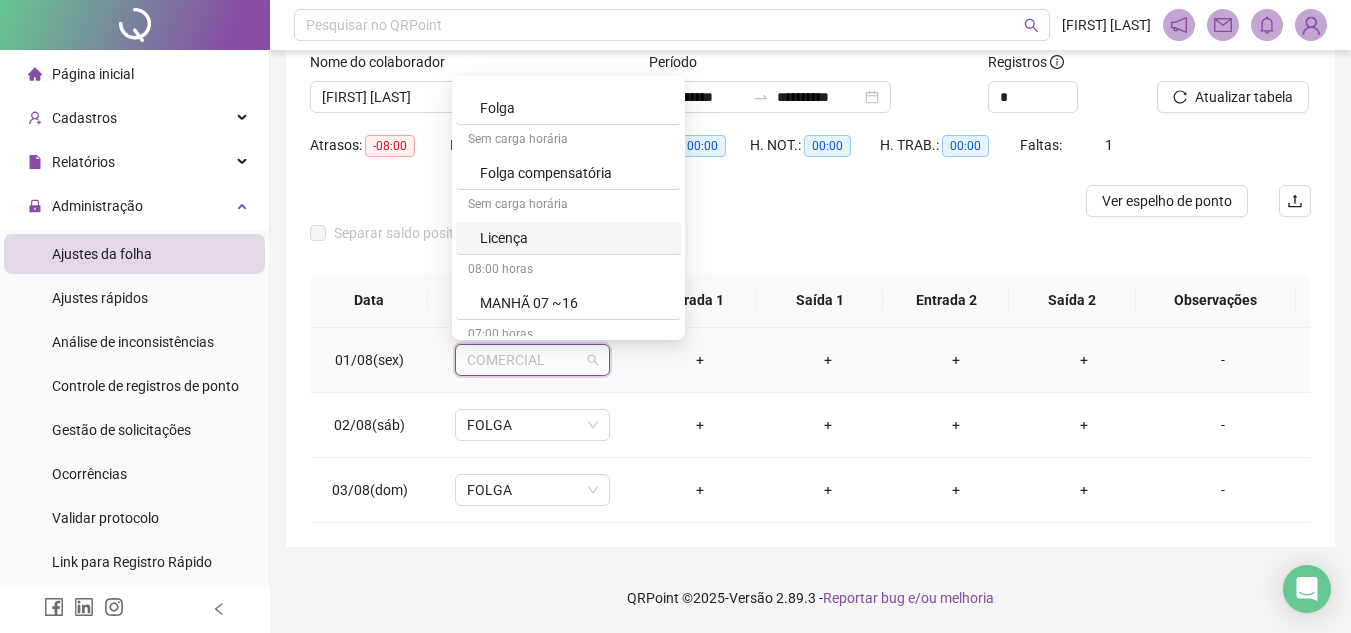 click on "Licença" at bounding box center (574, 238) 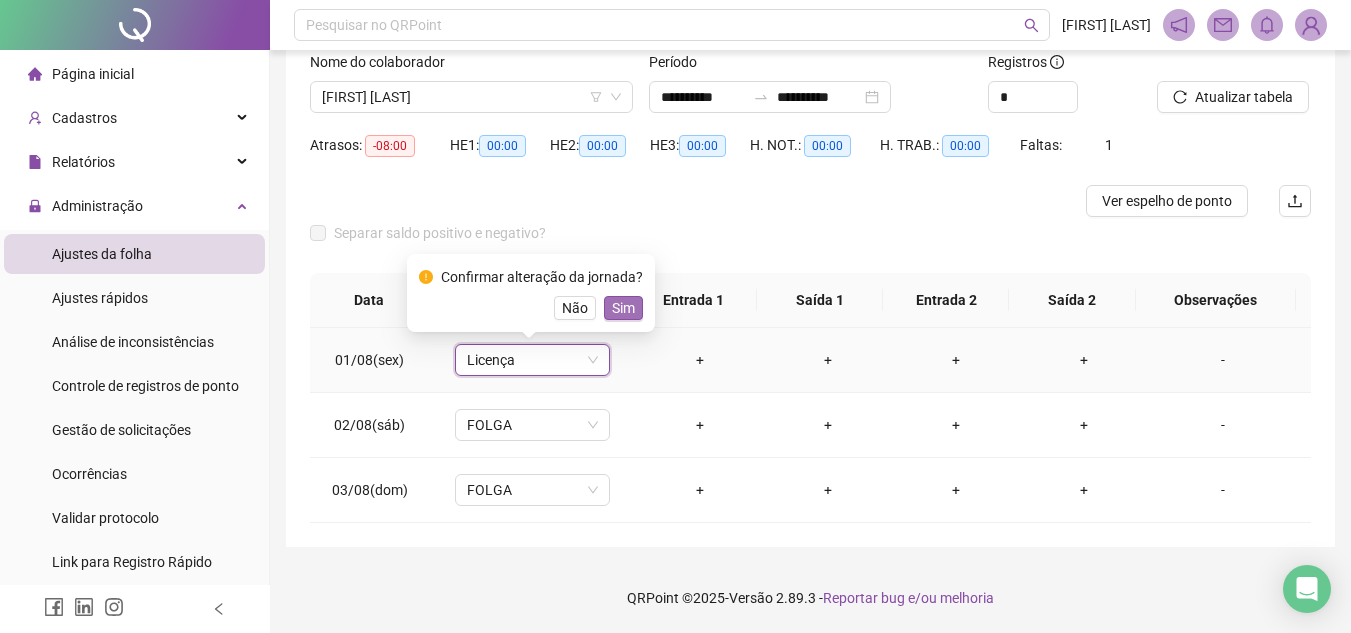 click on "Sim" at bounding box center (623, 308) 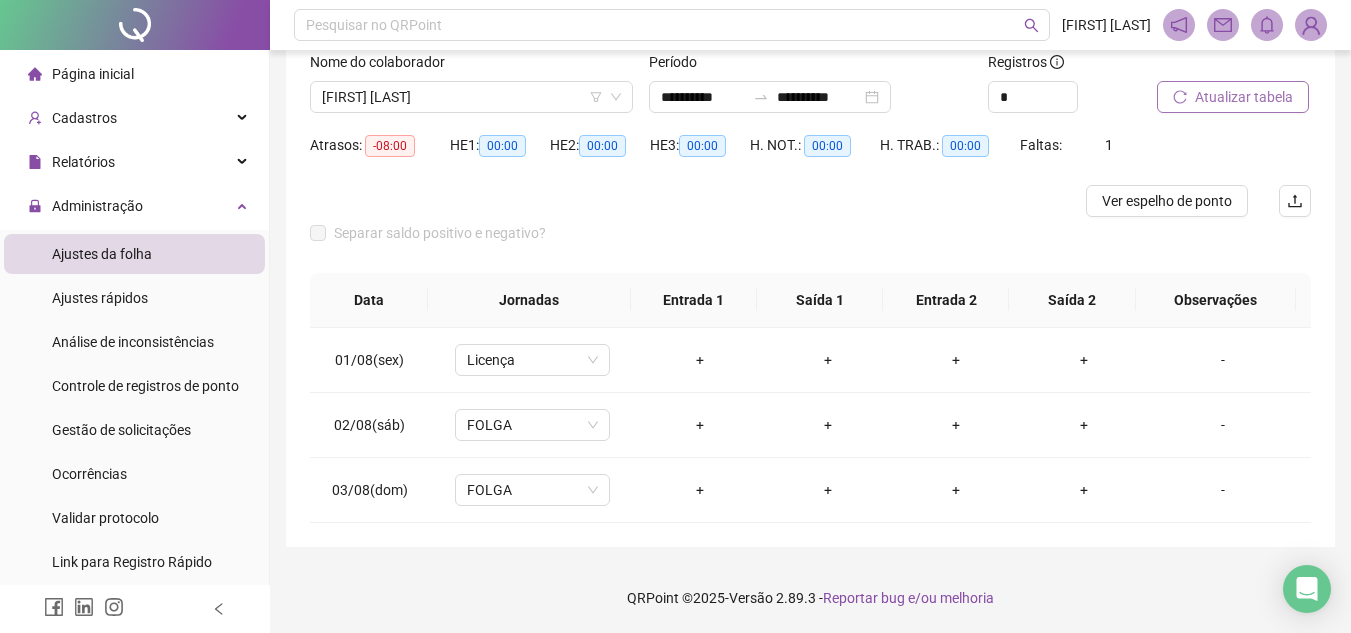 click on "Atualizar tabela" at bounding box center [1244, 97] 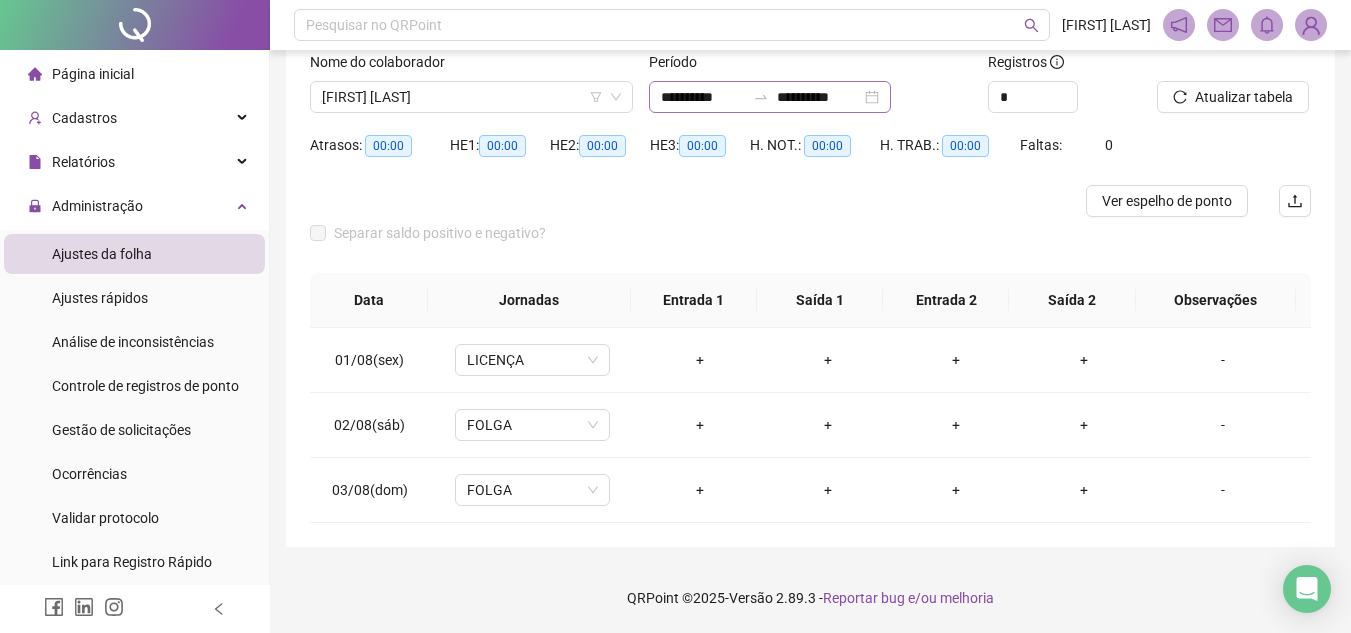 click on "**********" at bounding box center (770, 97) 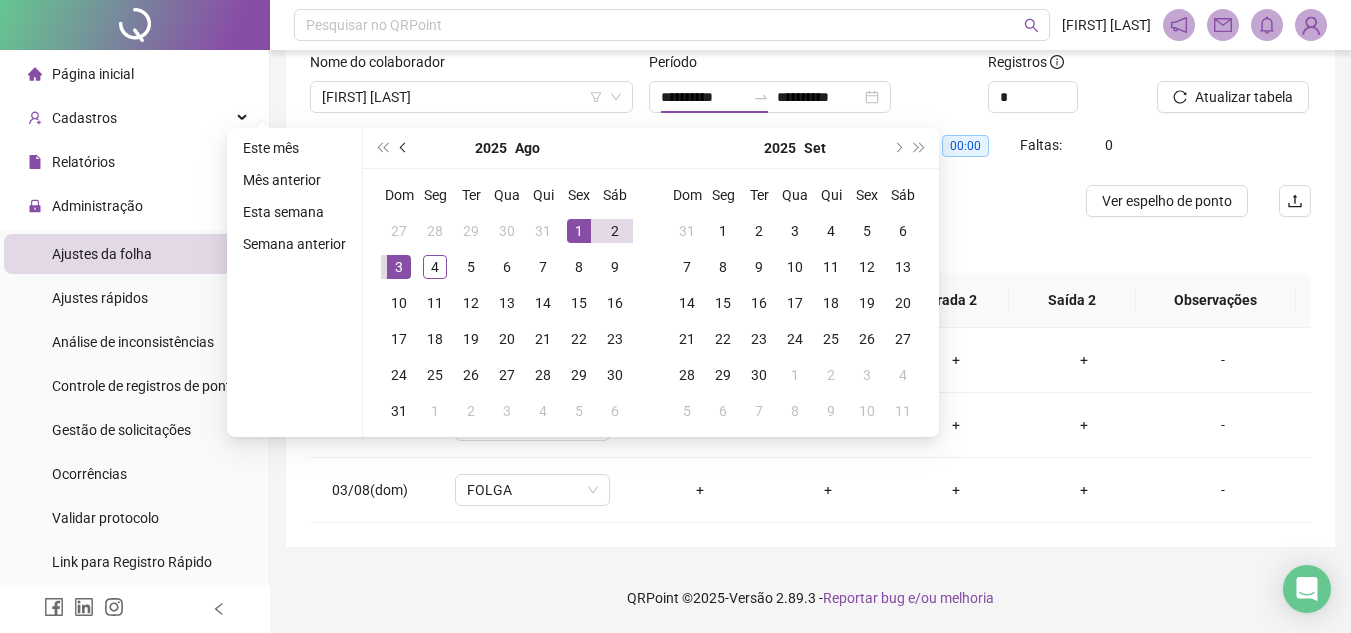 click at bounding box center [405, 148] 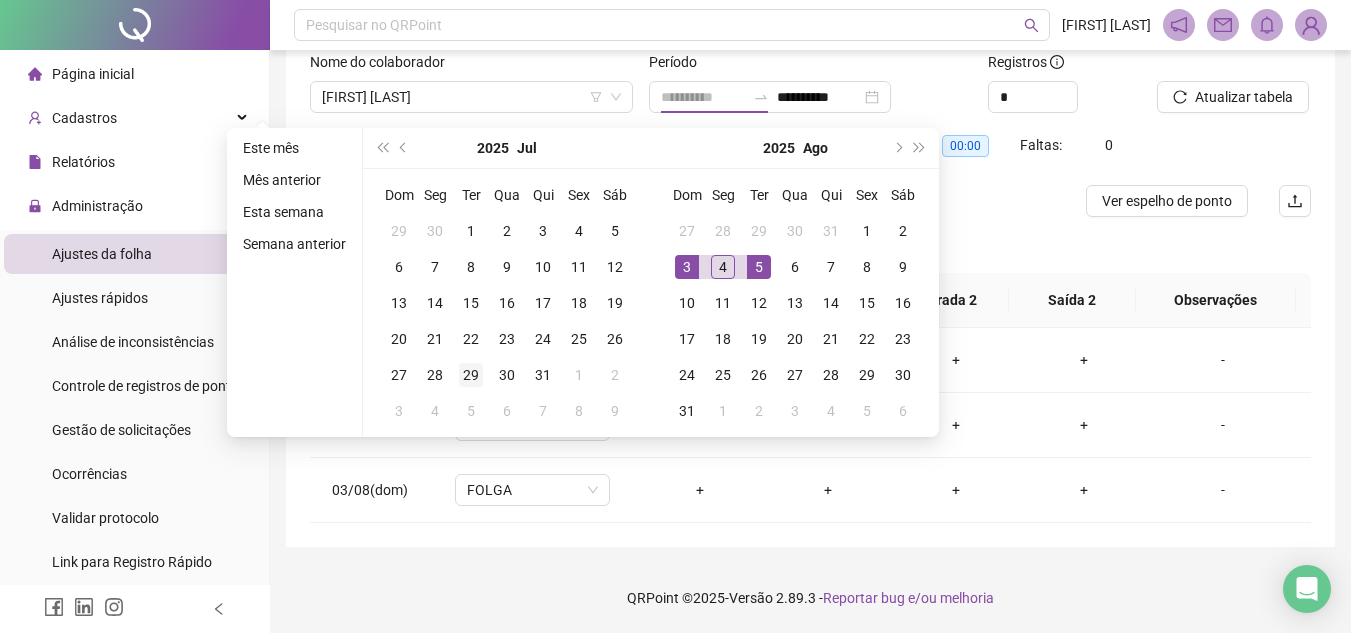 type on "**********" 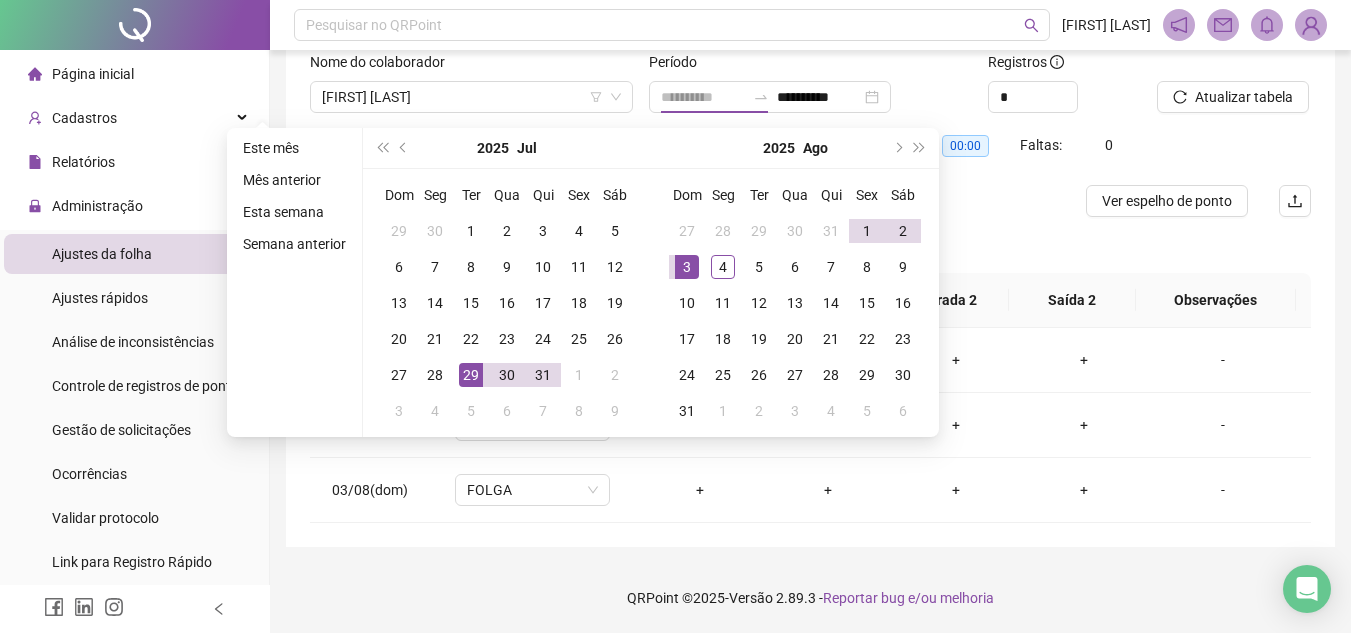 click on "29" at bounding box center (471, 375) 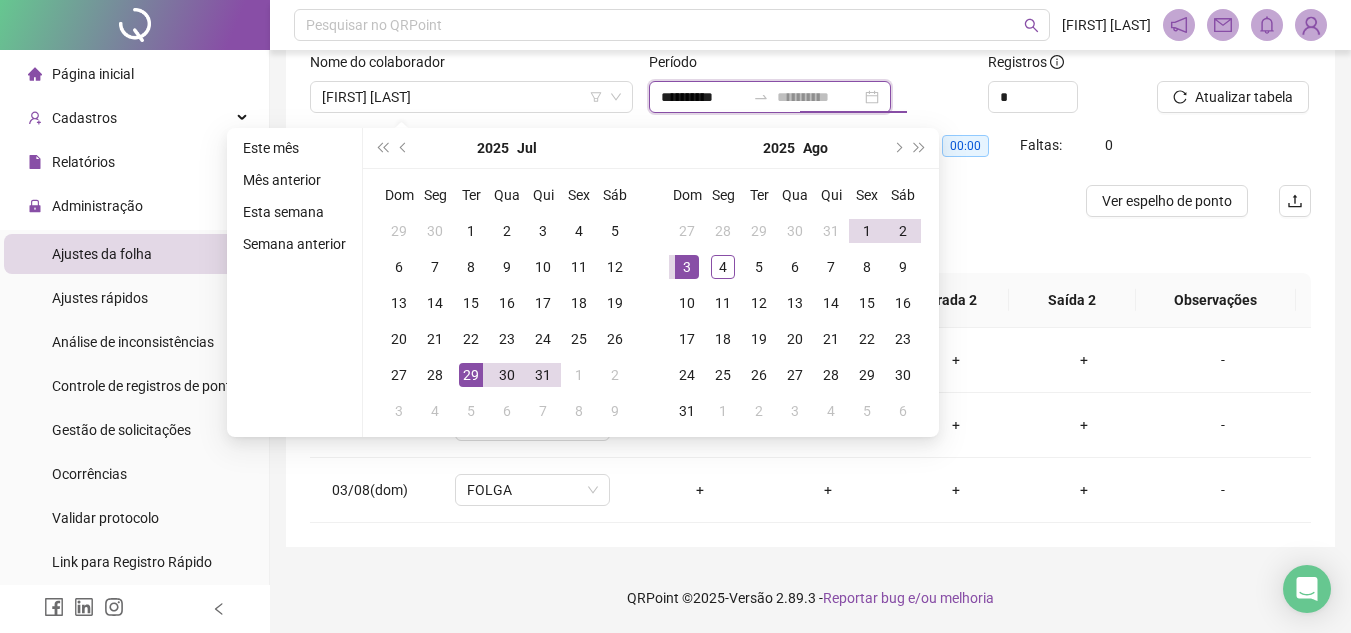 type on "**********" 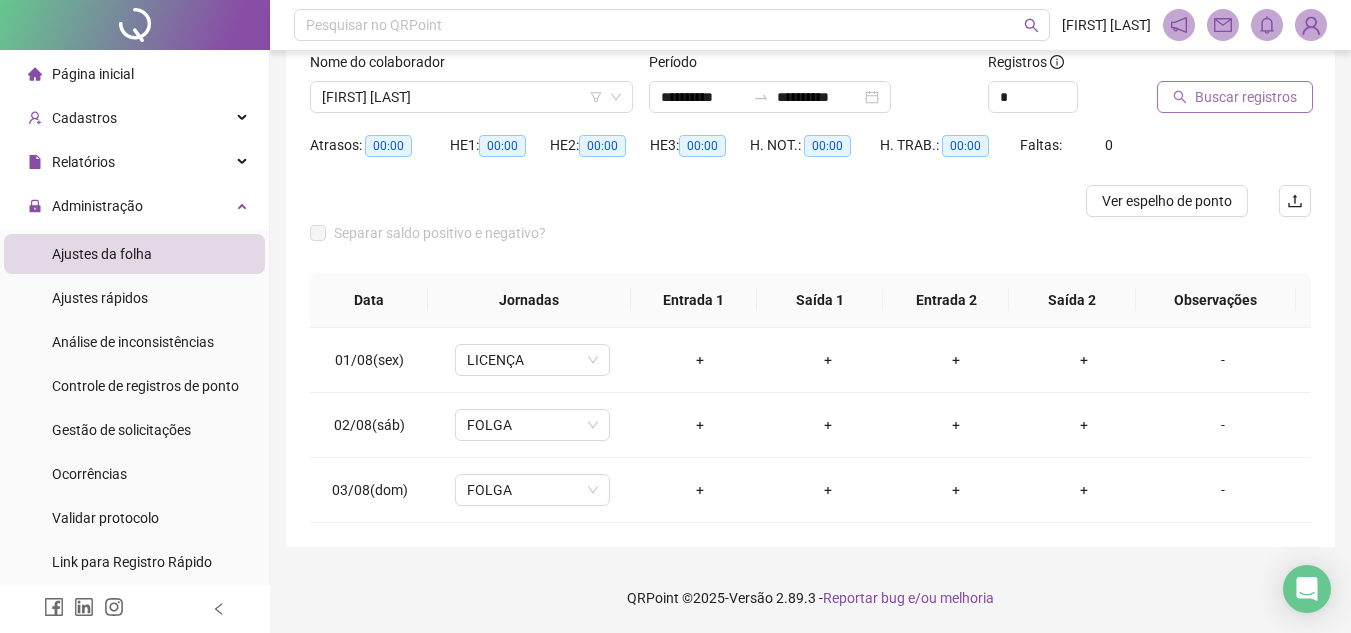 click on "Buscar registros" at bounding box center (1246, 97) 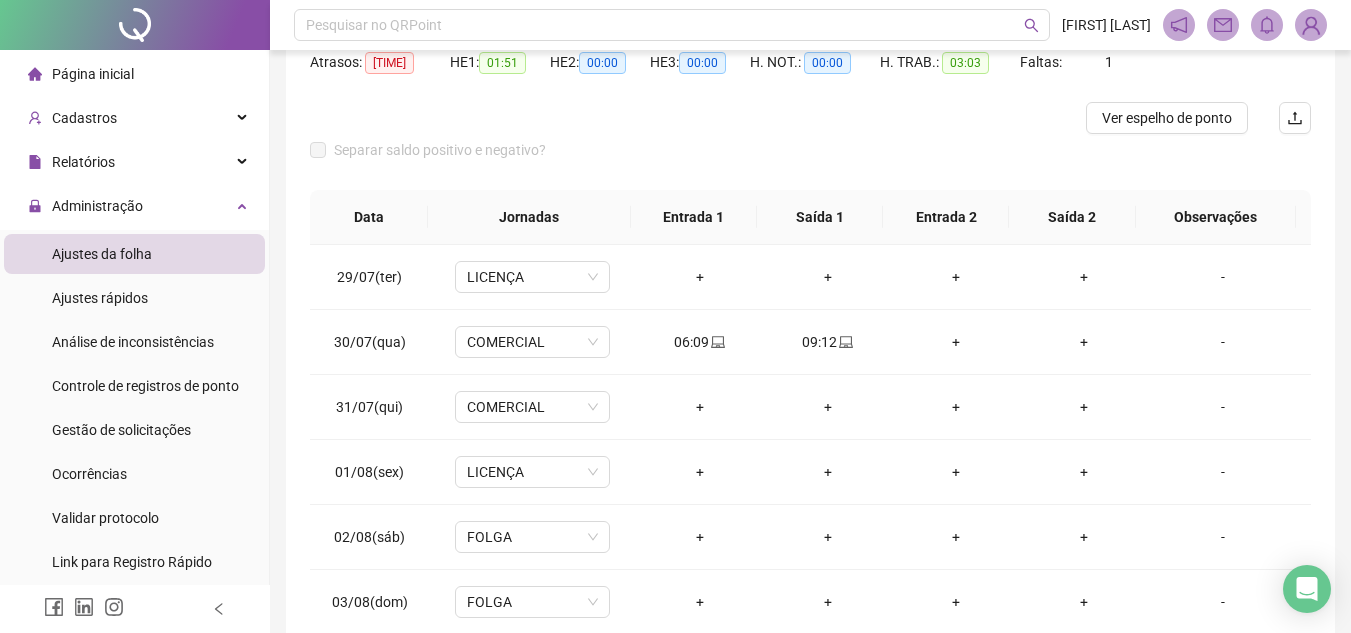 scroll, scrollTop: 328, scrollLeft: 0, axis: vertical 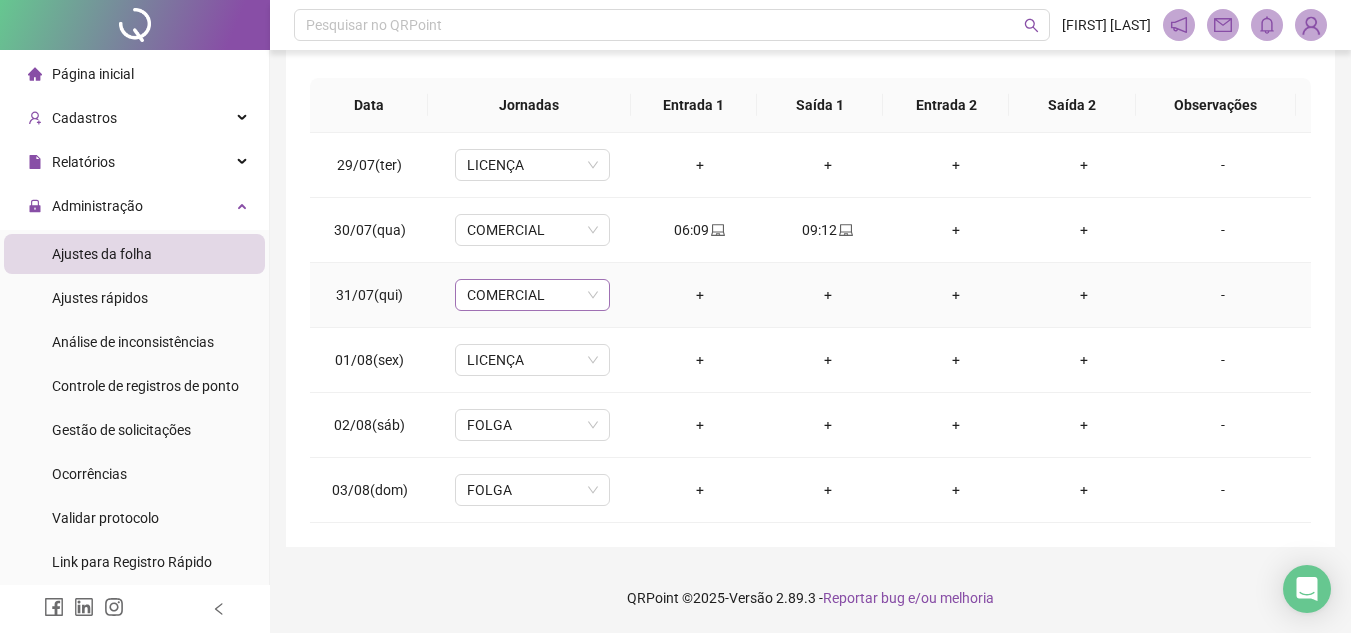 click on "COMERCIAL" at bounding box center [532, 295] 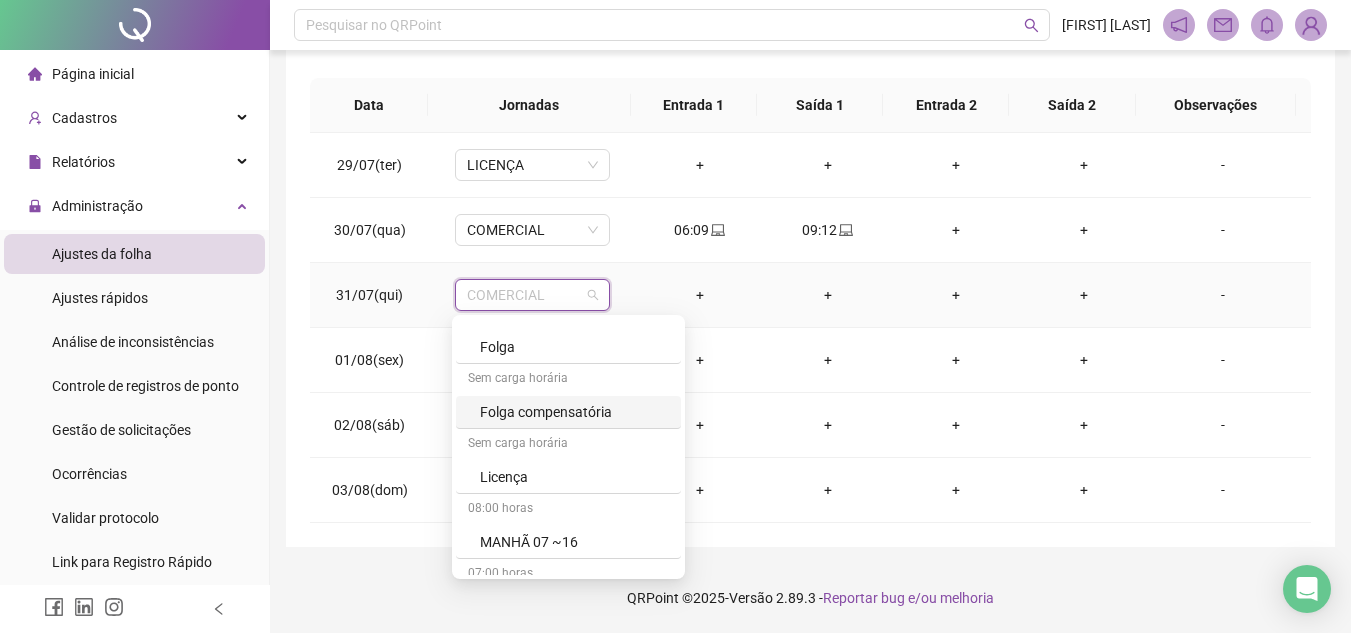 scroll, scrollTop: 900, scrollLeft: 0, axis: vertical 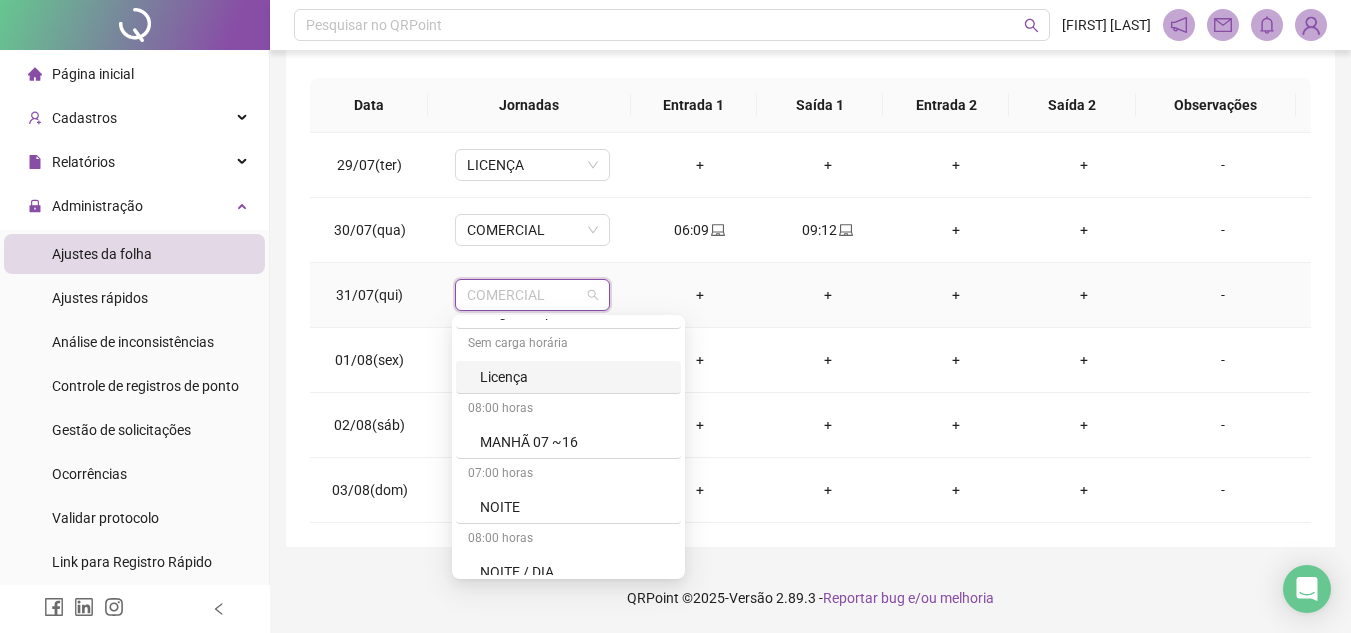 click on "Licença" at bounding box center (574, 377) 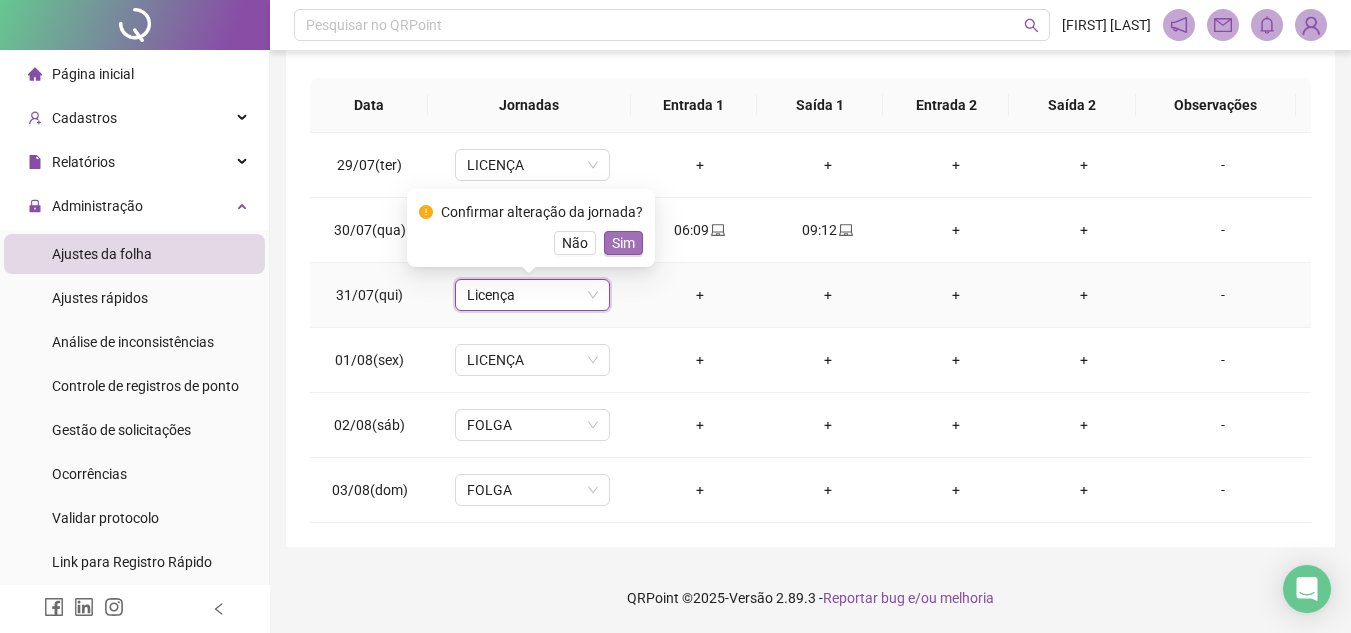click on "Sim" at bounding box center [623, 243] 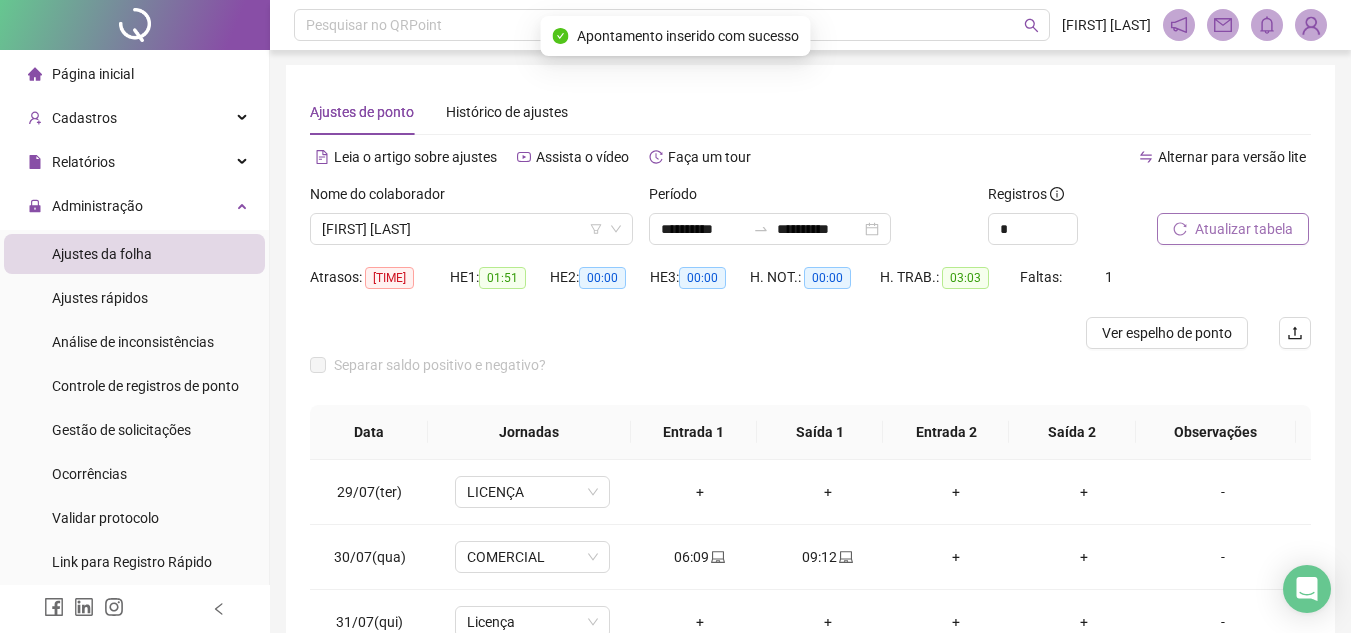 scroll, scrollTop: 0, scrollLeft: 0, axis: both 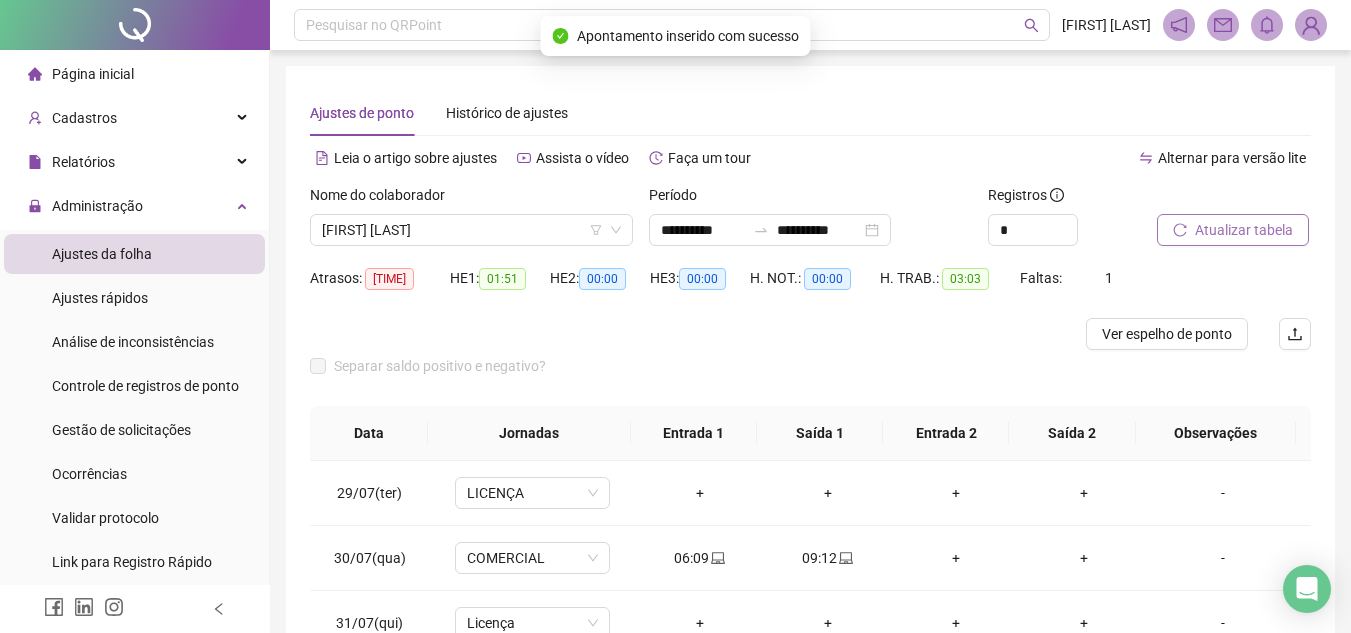click on "Atualizar tabela" at bounding box center [1234, 223] 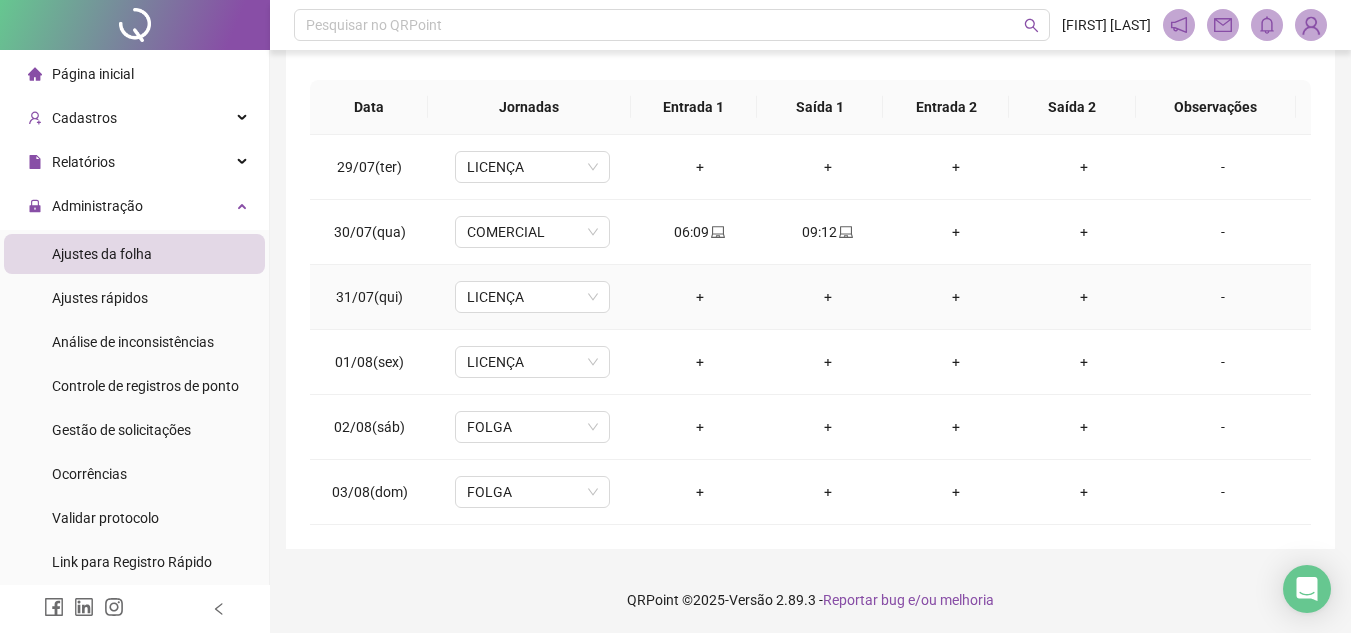 scroll, scrollTop: 328, scrollLeft: 0, axis: vertical 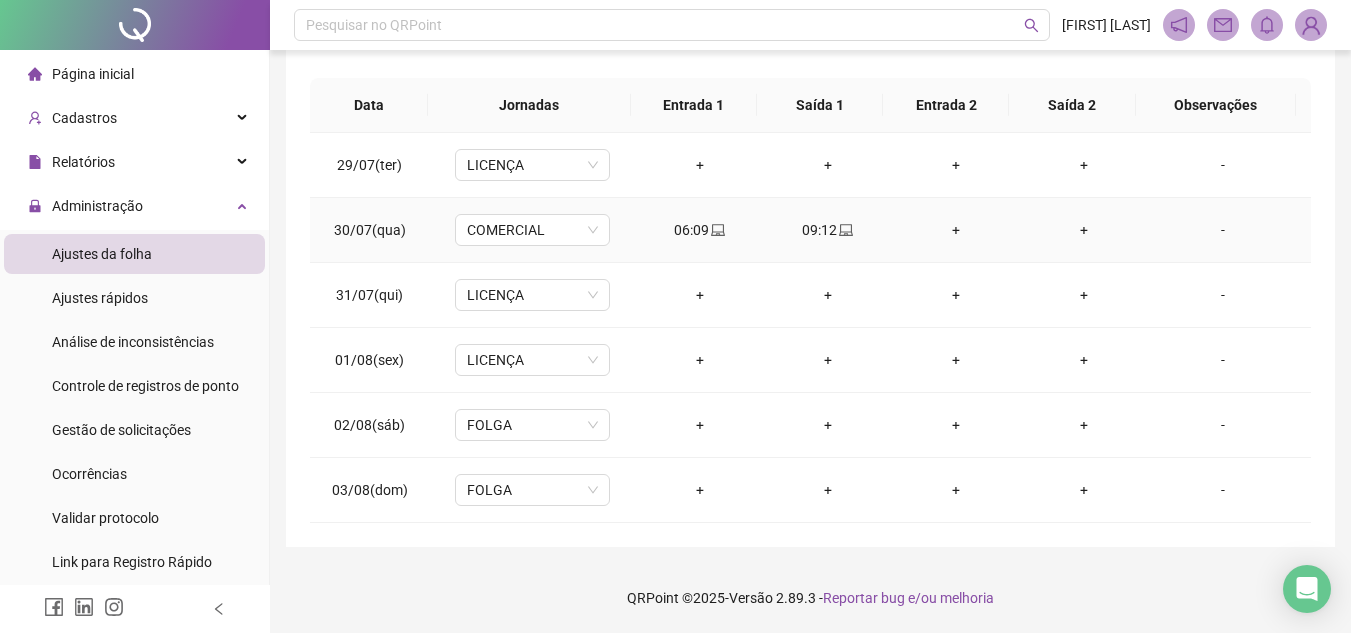 click on "+" at bounding box center (956, 230) 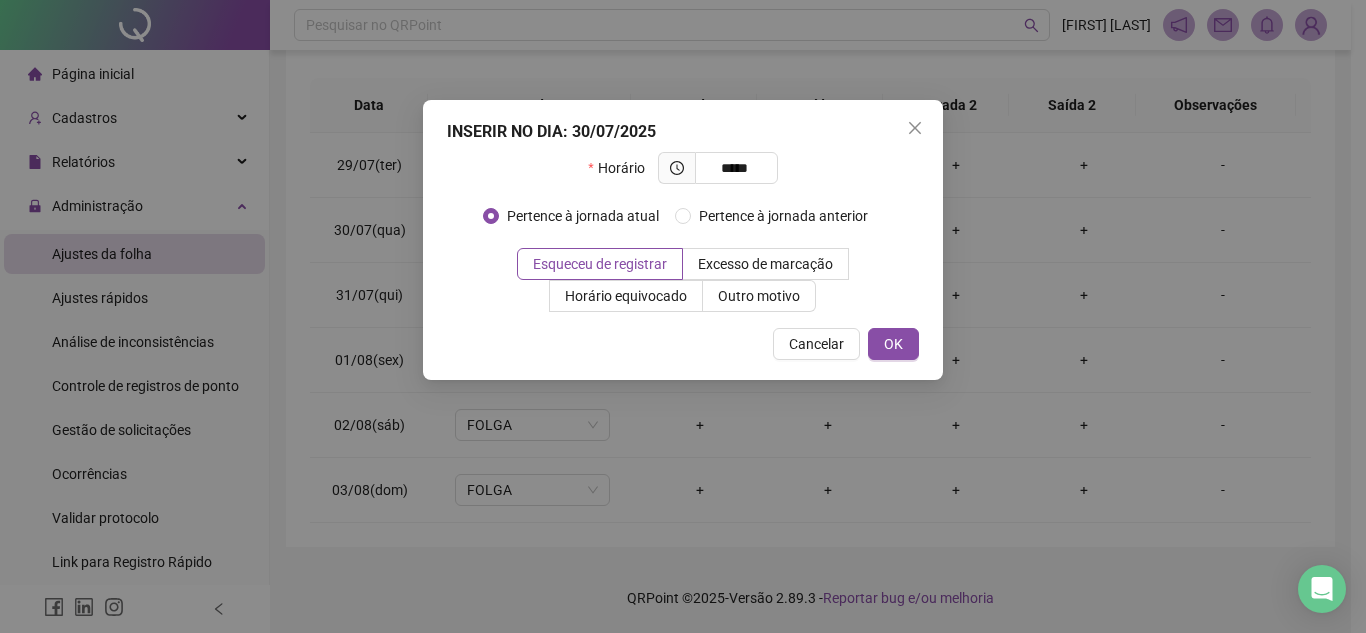 type on "*****" 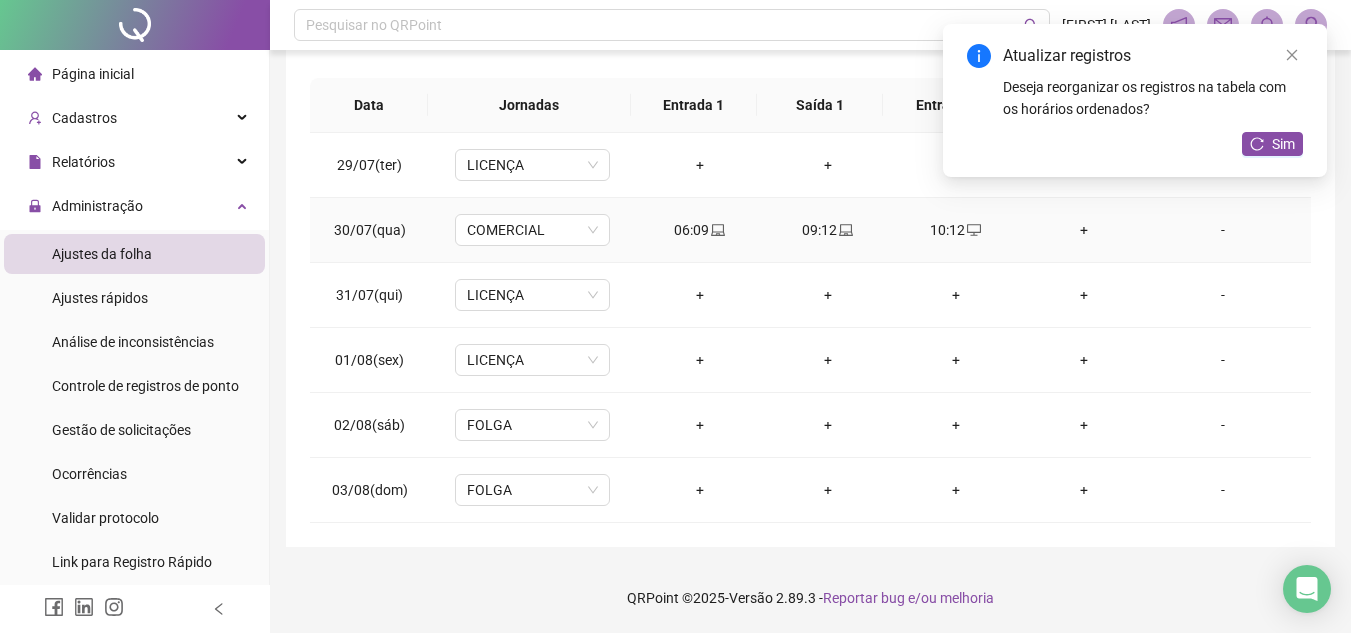click on "+" at bounding box center (1084, 230) 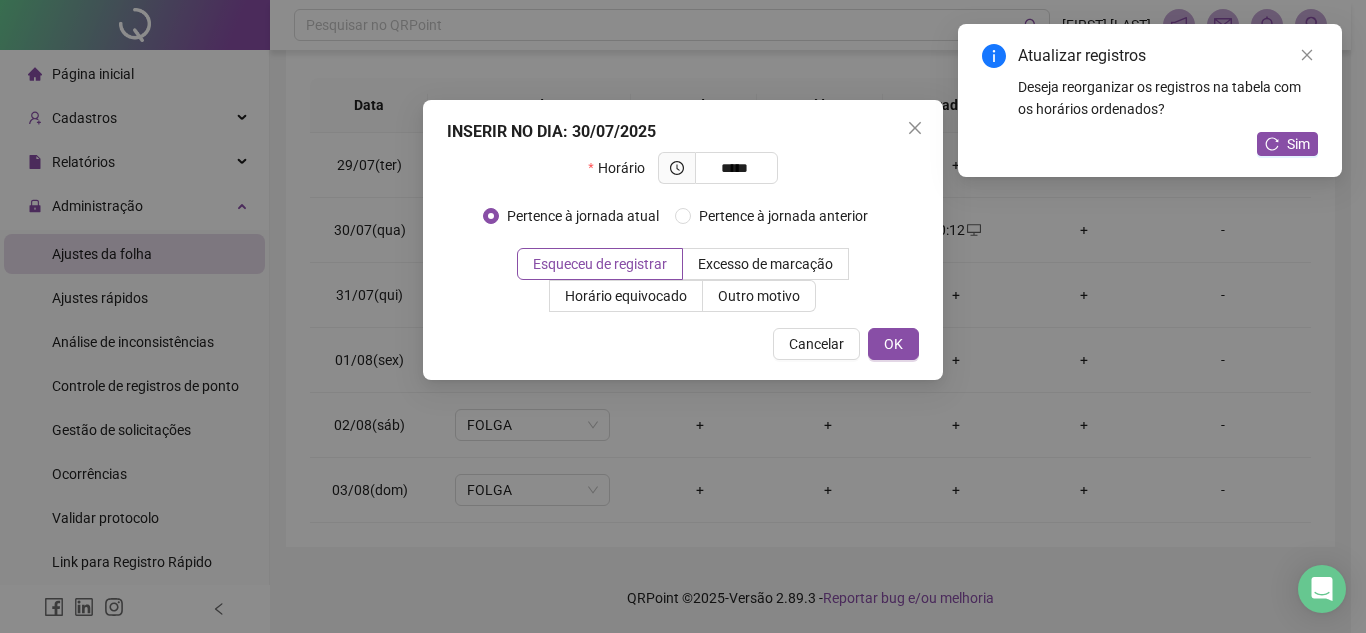 type on "*****" 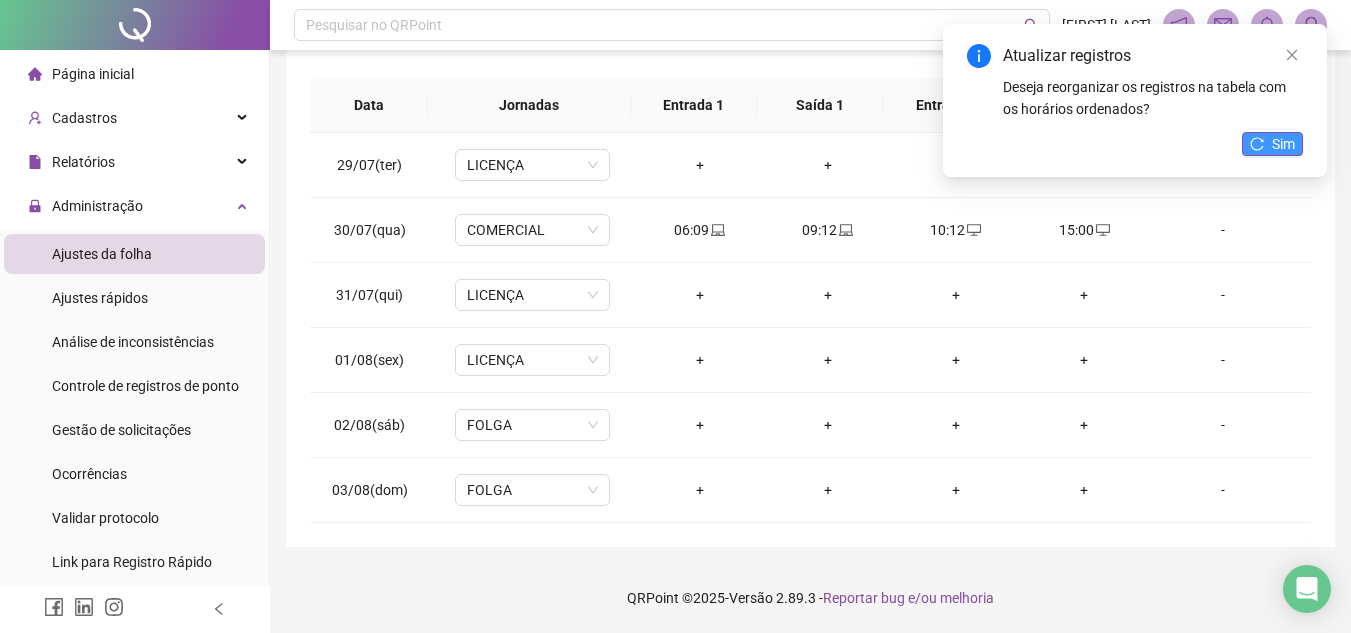 click on "Sim" at bounding box center (1272, 144) 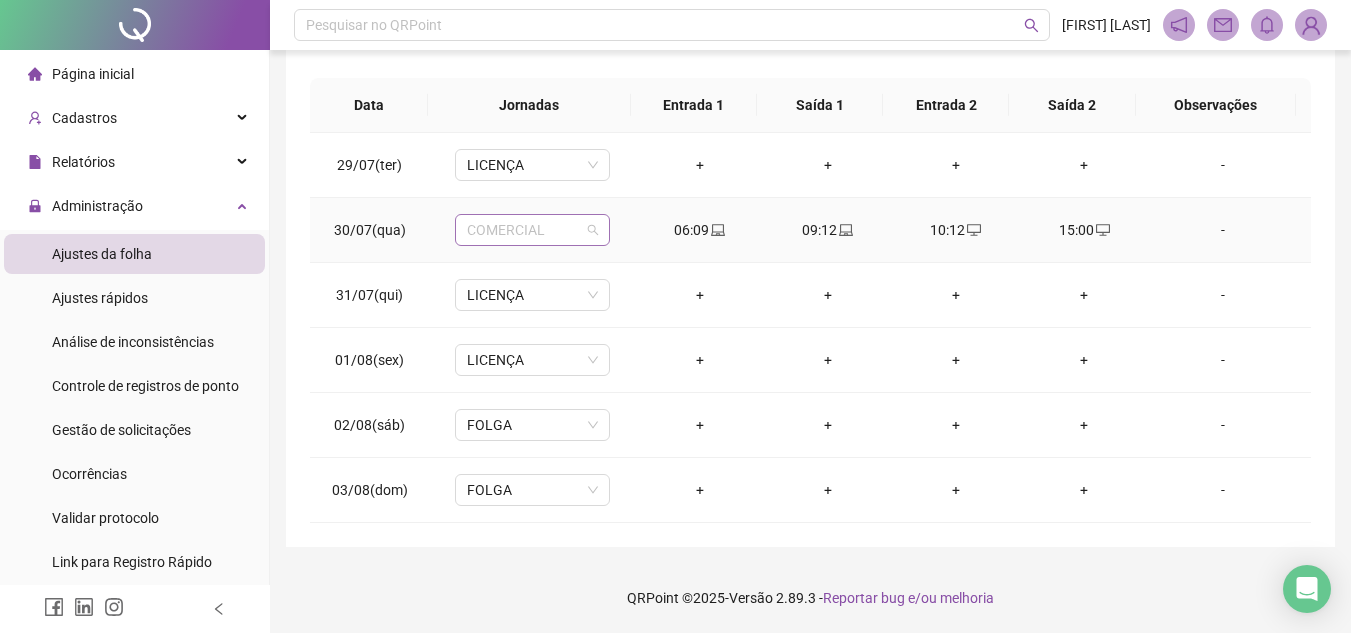 click on "COMERCIAL" at bounding box center [532, 230] 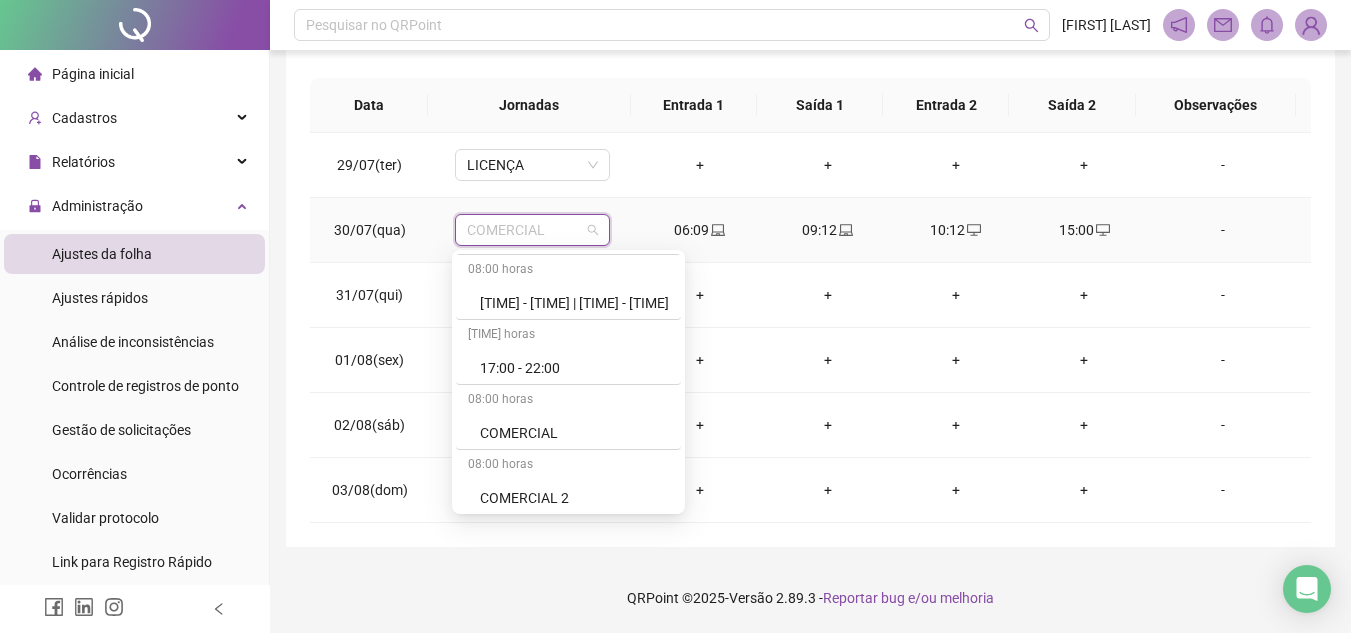 scroll, scrollTop: 400, scrollLeft: 0, axis: vertical 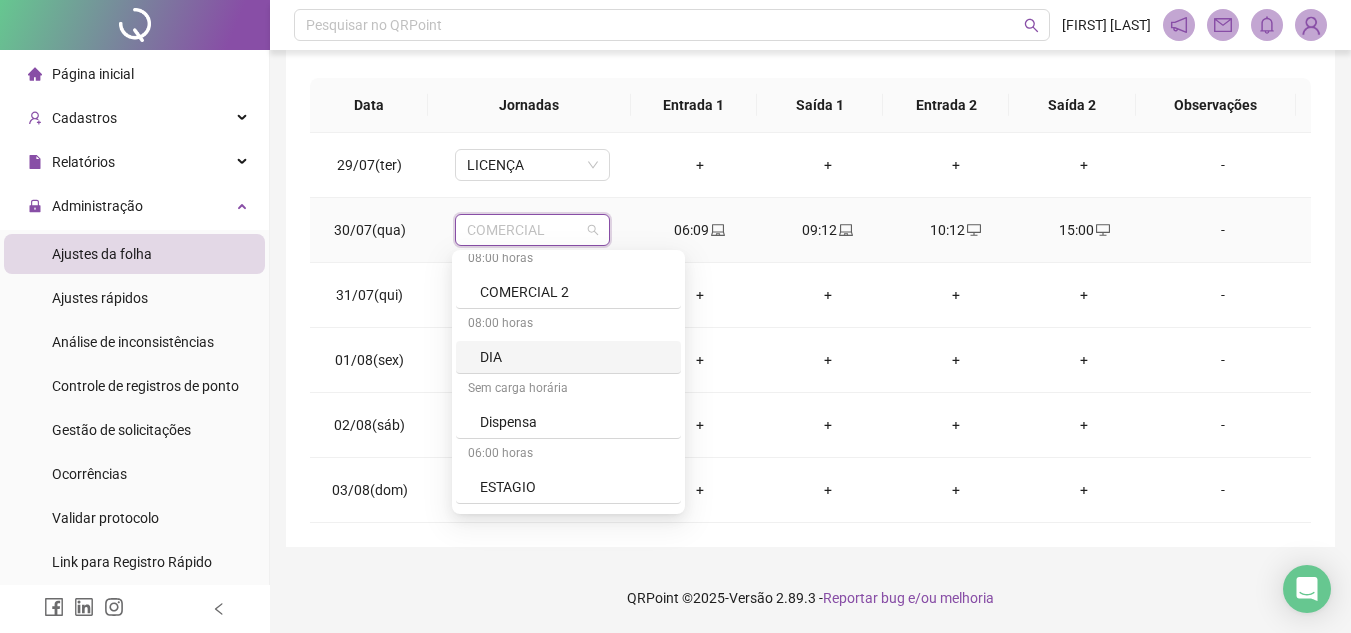 click on "DIA" at bounding box center (574, 357) 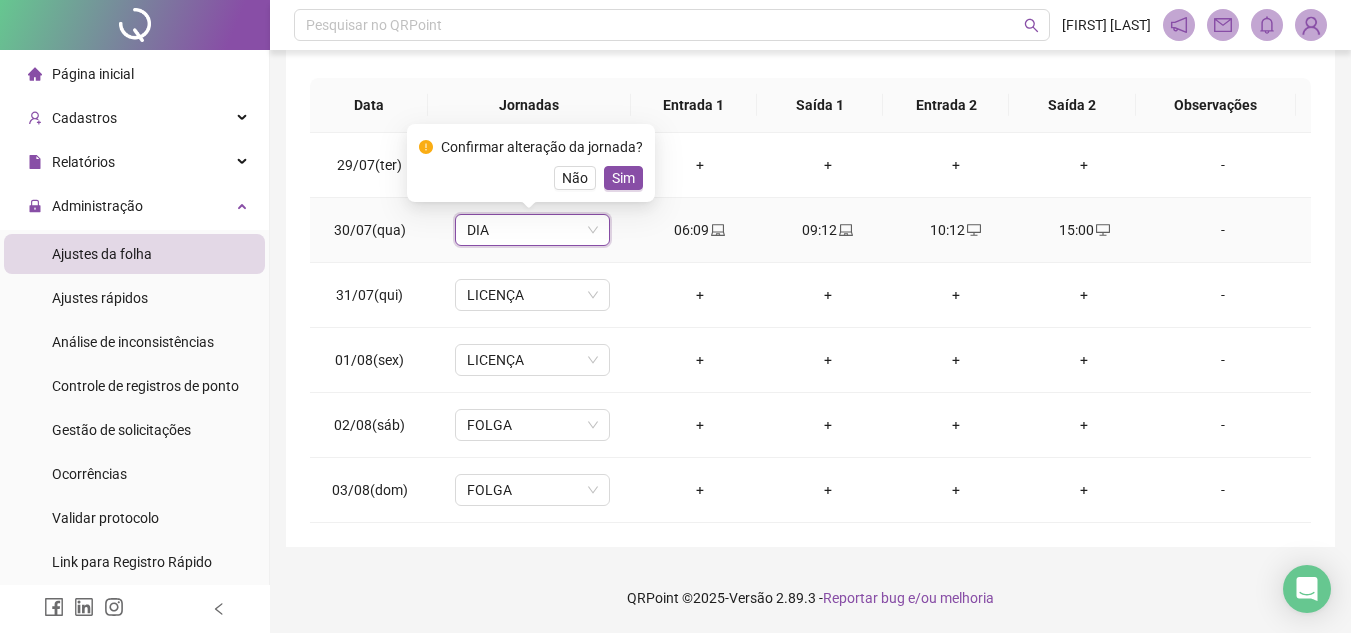 click on "Sim" at bounding box center (623, 178) 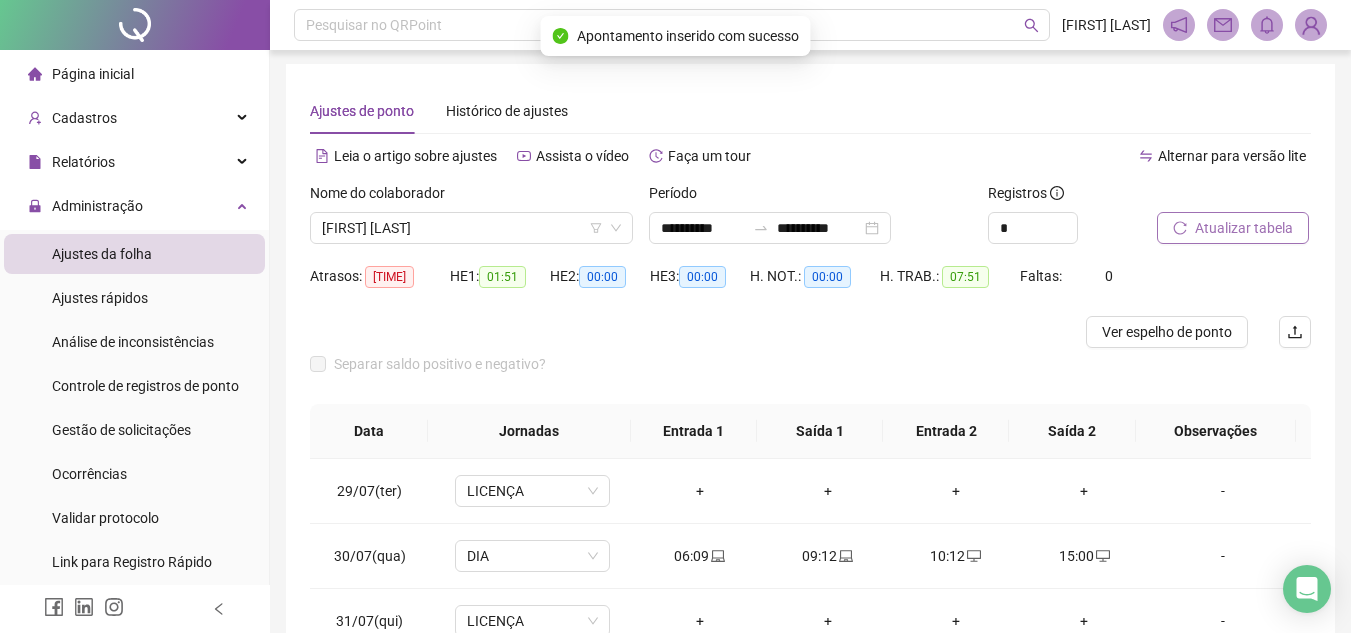 scroll, scrollTop: 0, scrollLeft: 0, axis: both 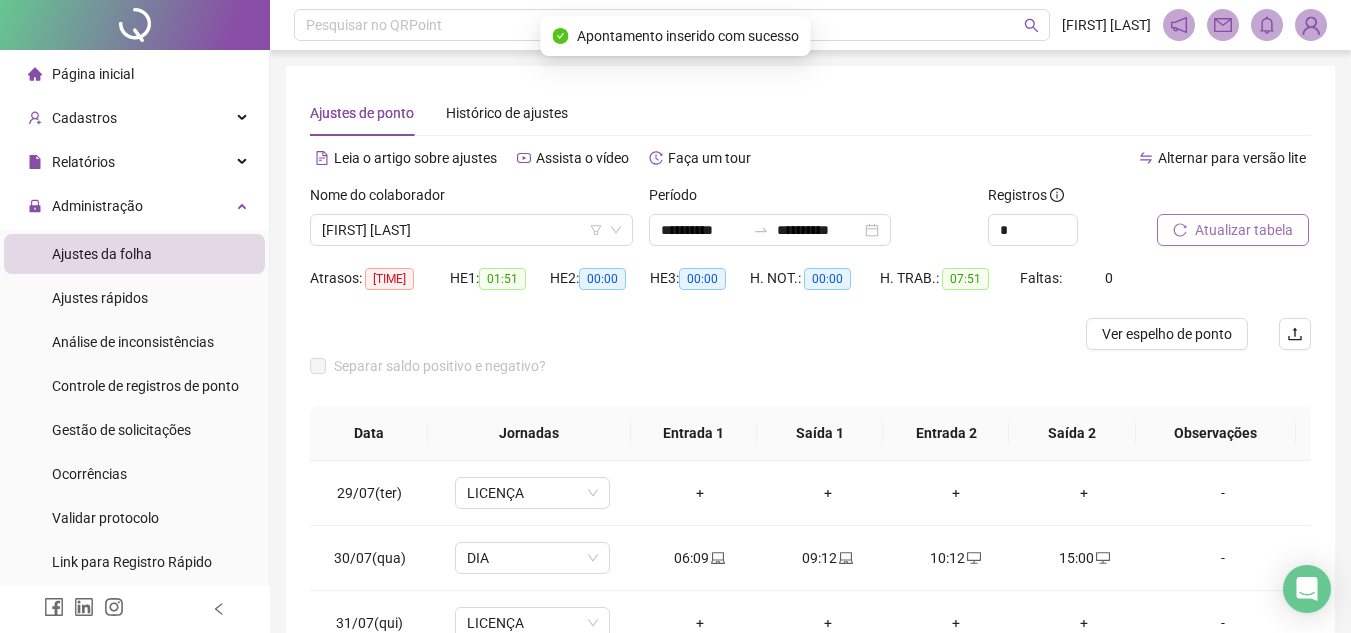 click on "Atualizar tabela" at bounding box center [1244, 230] 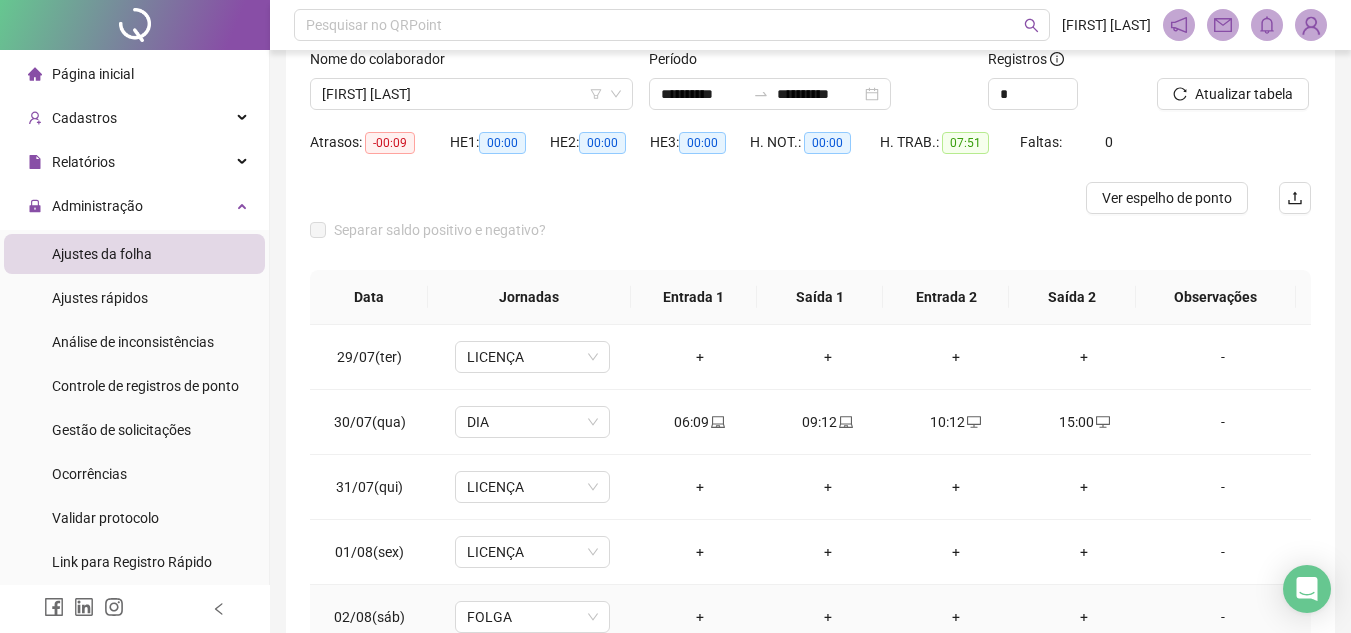 scroll, scrollTop: 128, scrollLeft: 0, axis: vertical 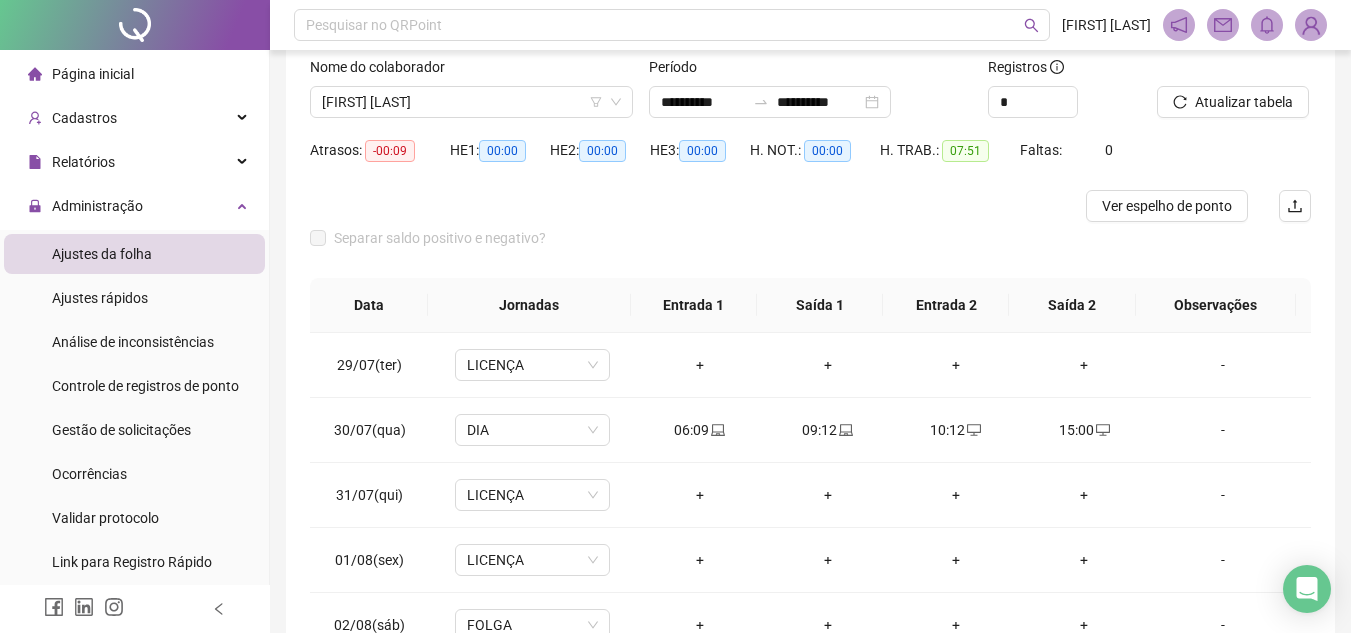 click on "Separar saldo positivo e negativo?" at bounding box center (810, 250) 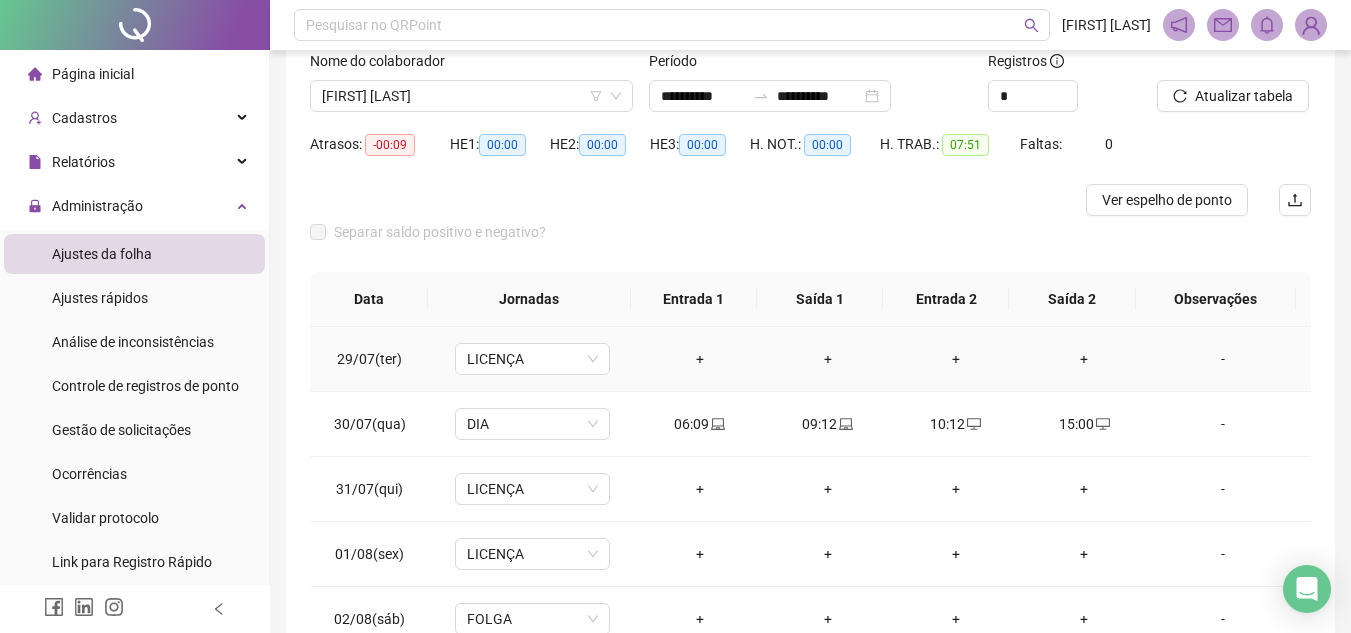 scroll, scrollTop: 328, scrollLeft: 0, axis: vertical 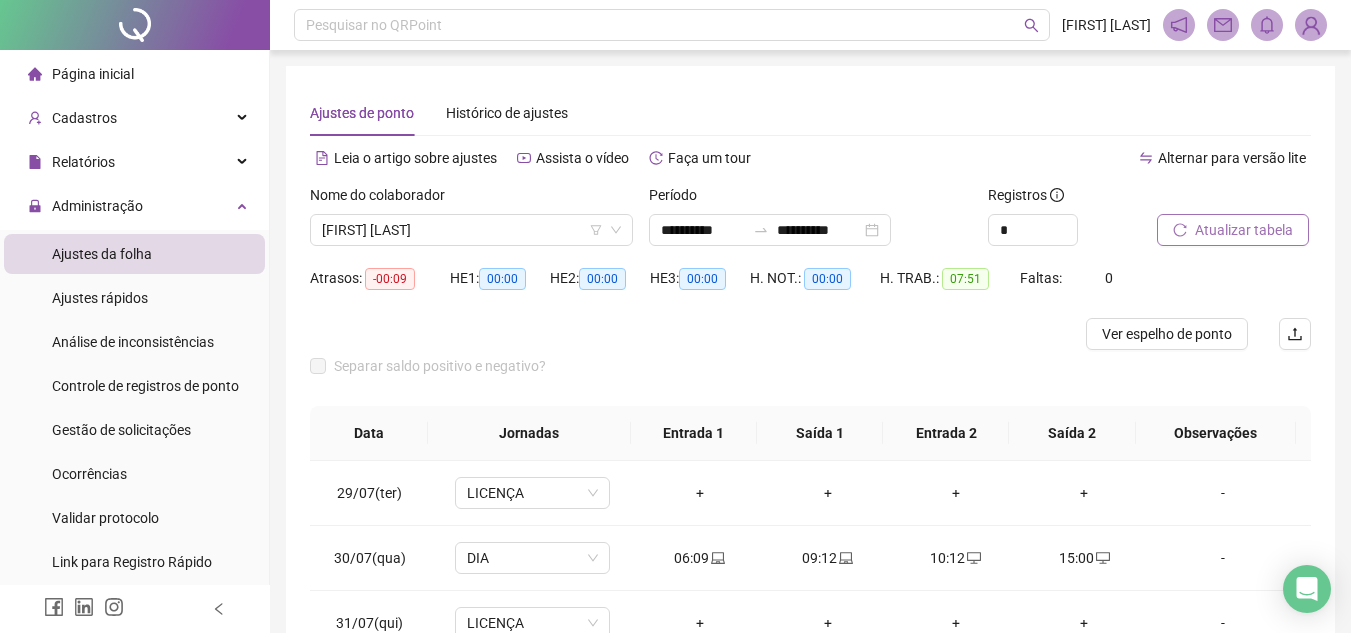 click on "Atualizar tabela" at bounding box center [1244, 230] 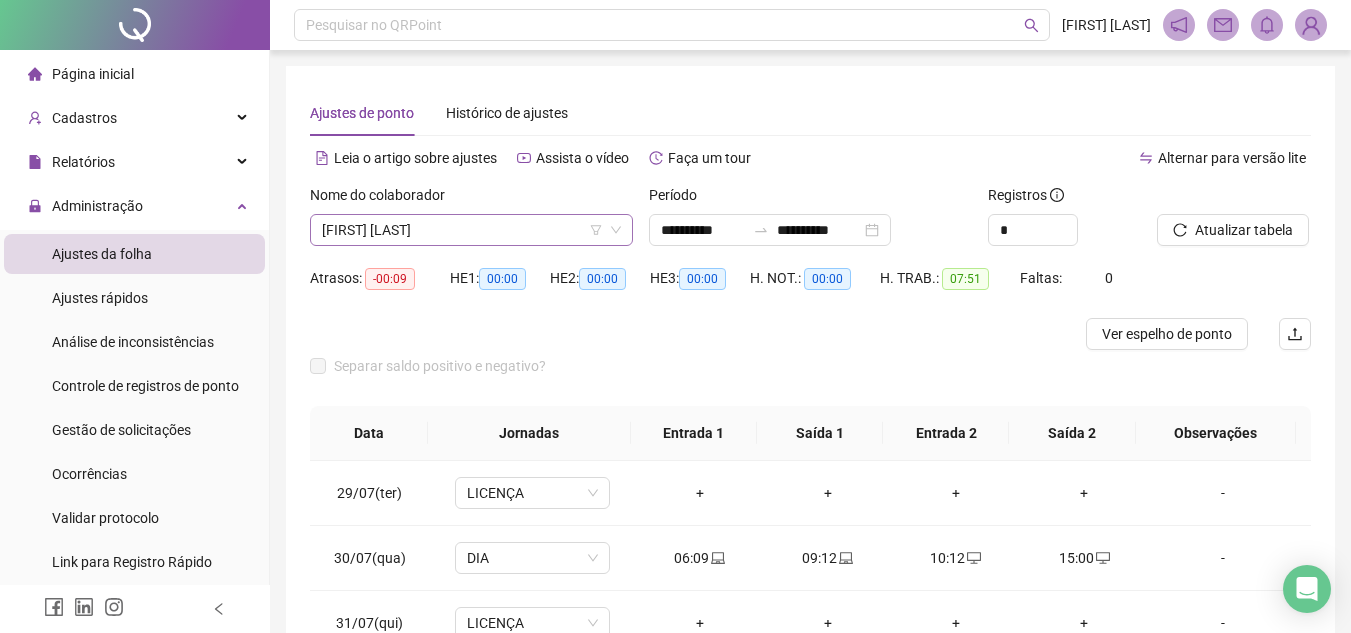 click on "[FIRST] [LAST]" at bounding box center [471, 230] 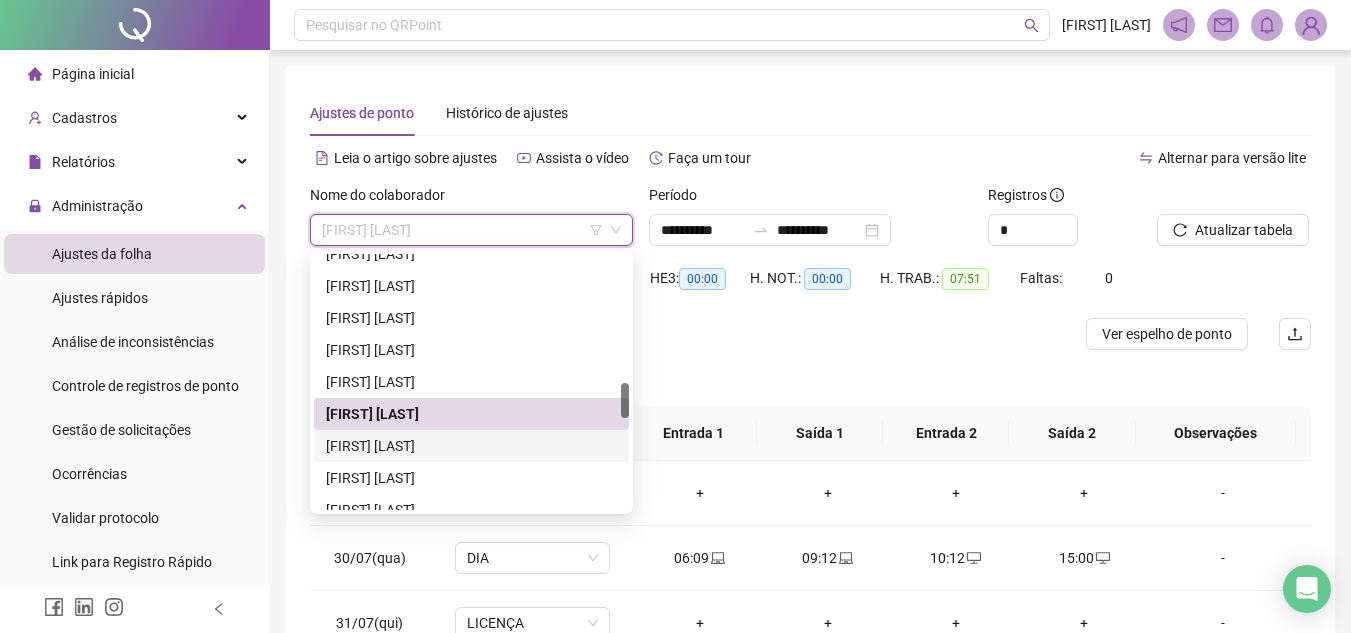 click on "[FIRST] [LAST]" at bounding box center (471, 446) 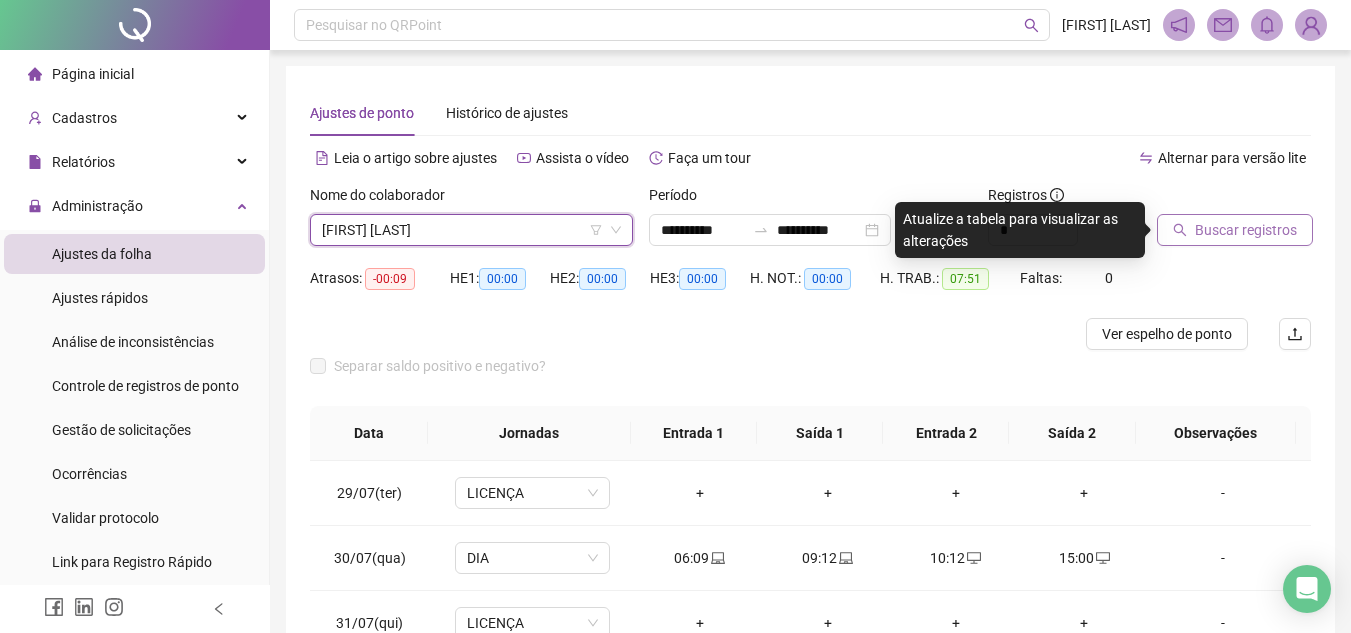 click on "Buscar registros" at bounding box center [1235, 230] 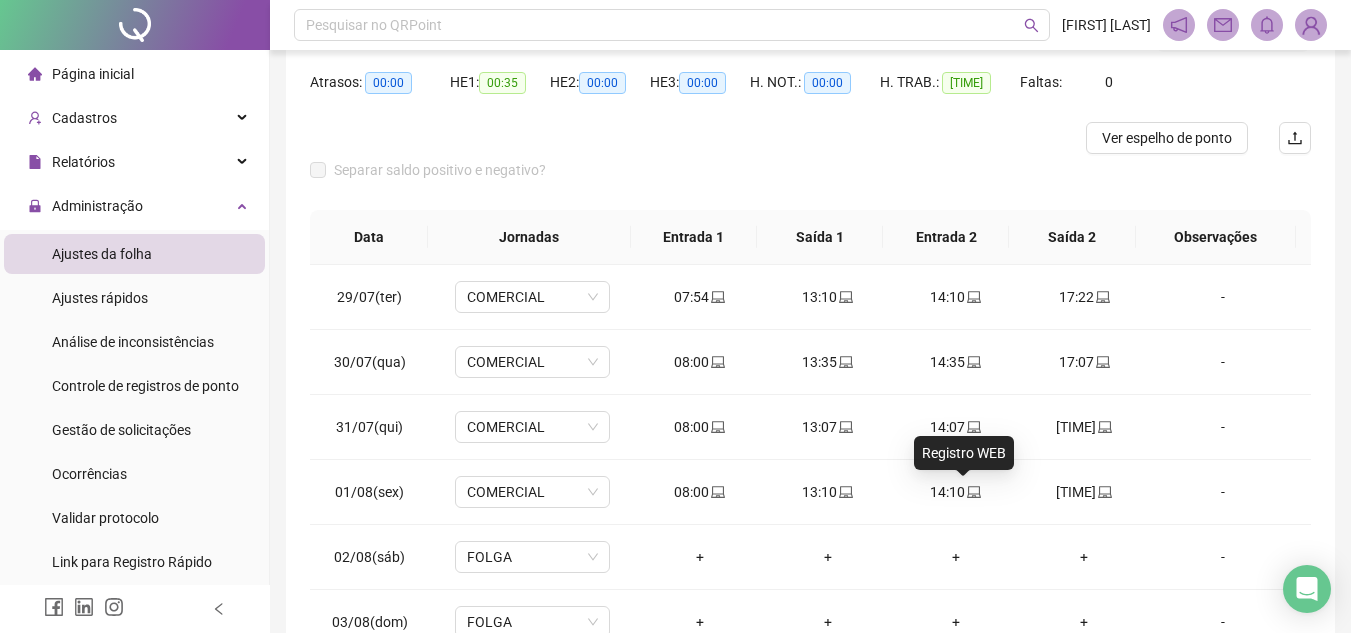 scroll, scrollTop: 0, scrollLeft: 0, axis: both 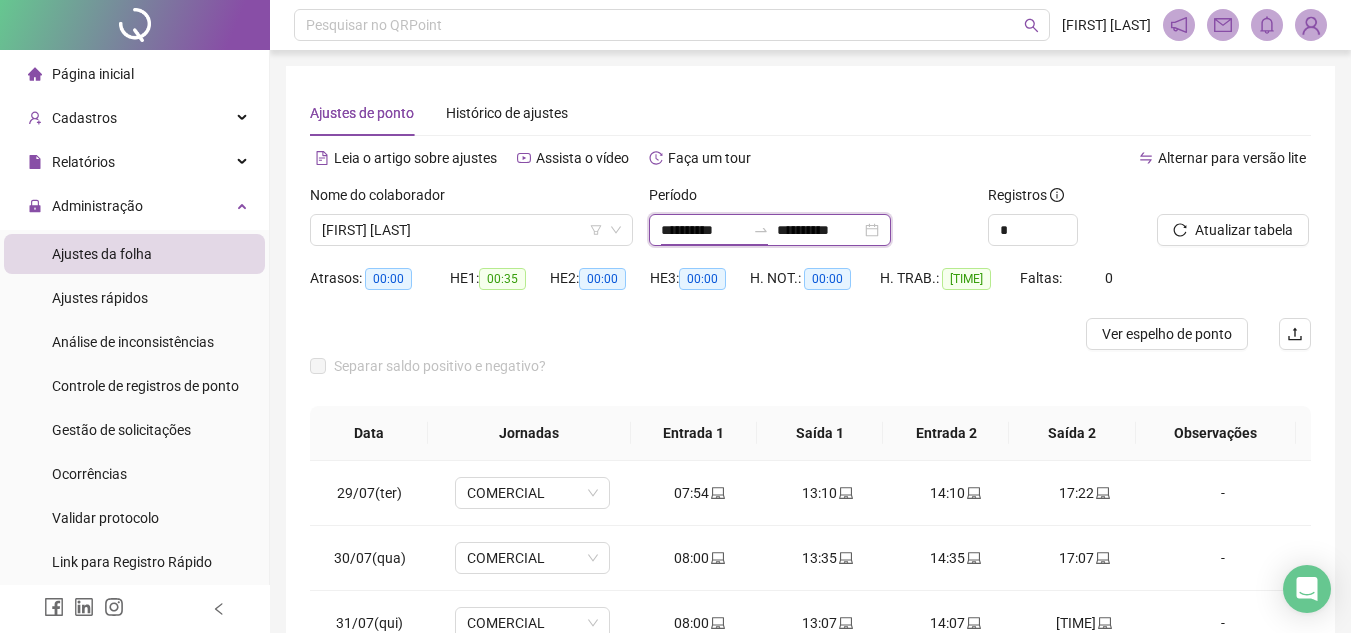 click on "**********" at bounding box center (703, 230) 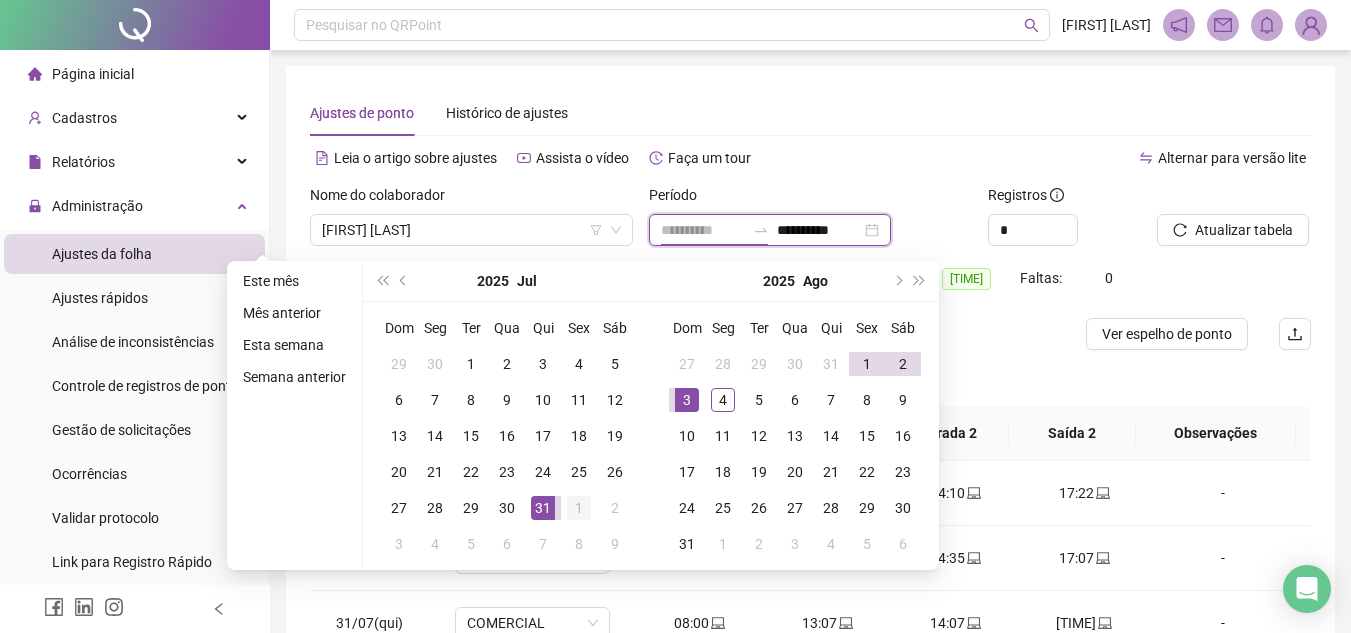 type on "**********" 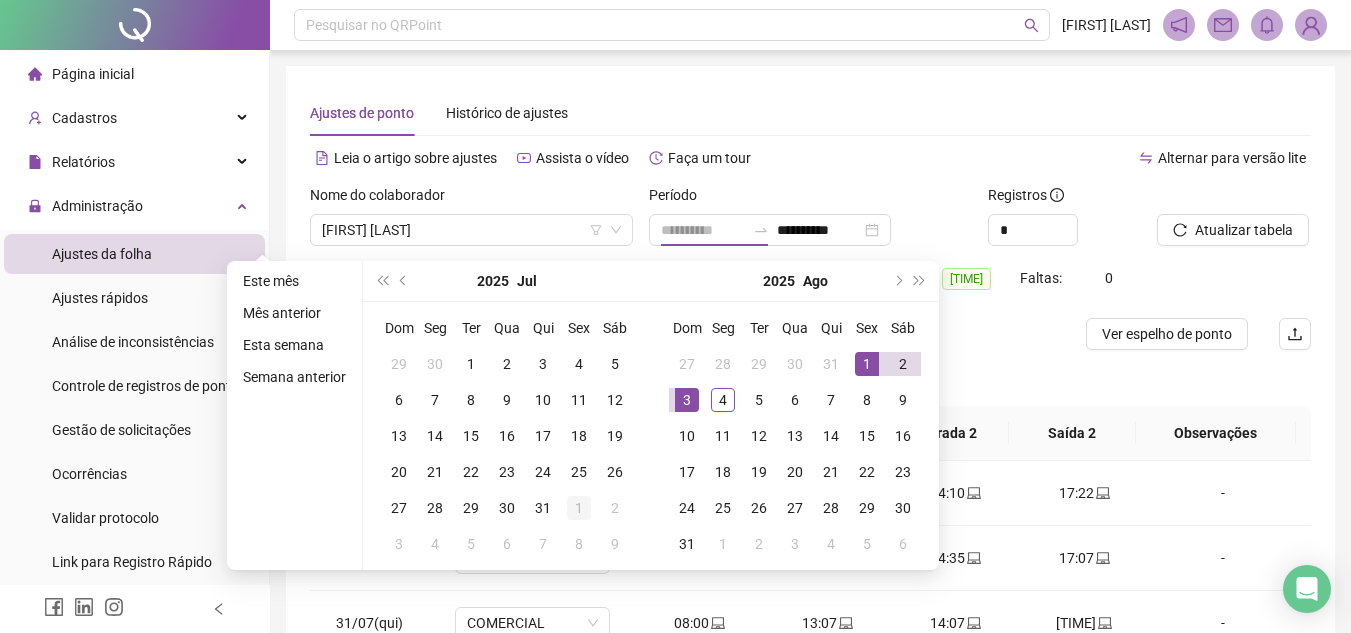 click on "1" at bounding box center (579, 508) 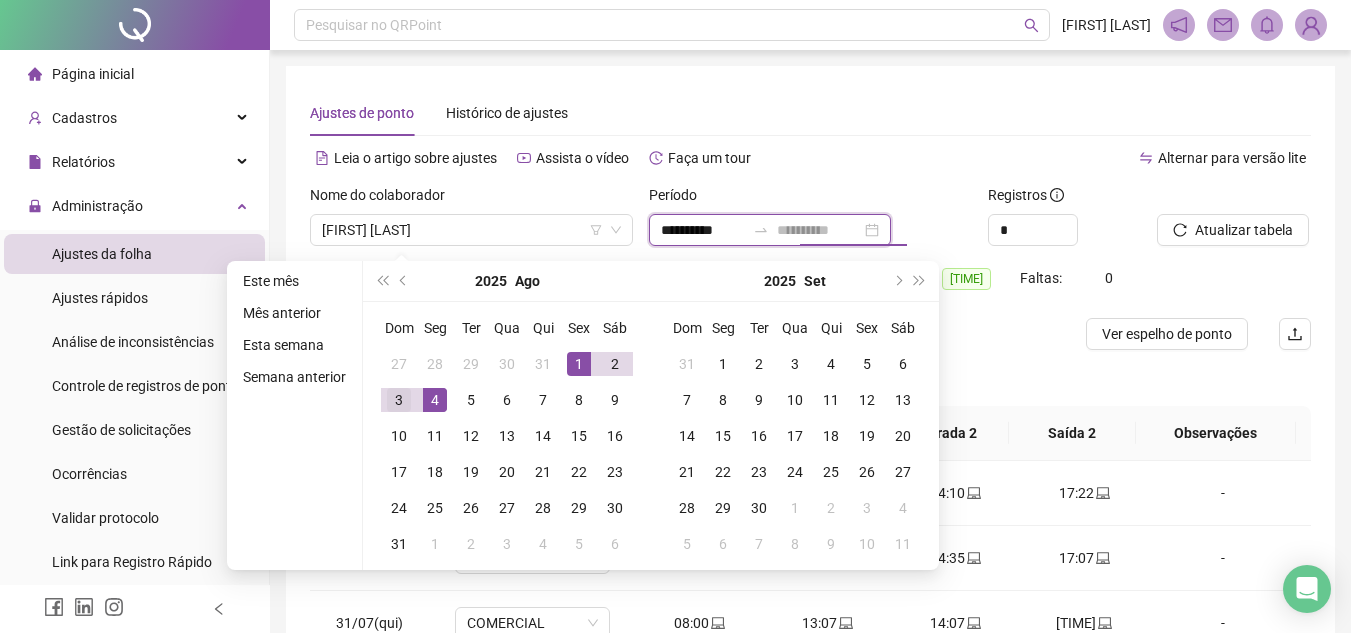 type on "**********" 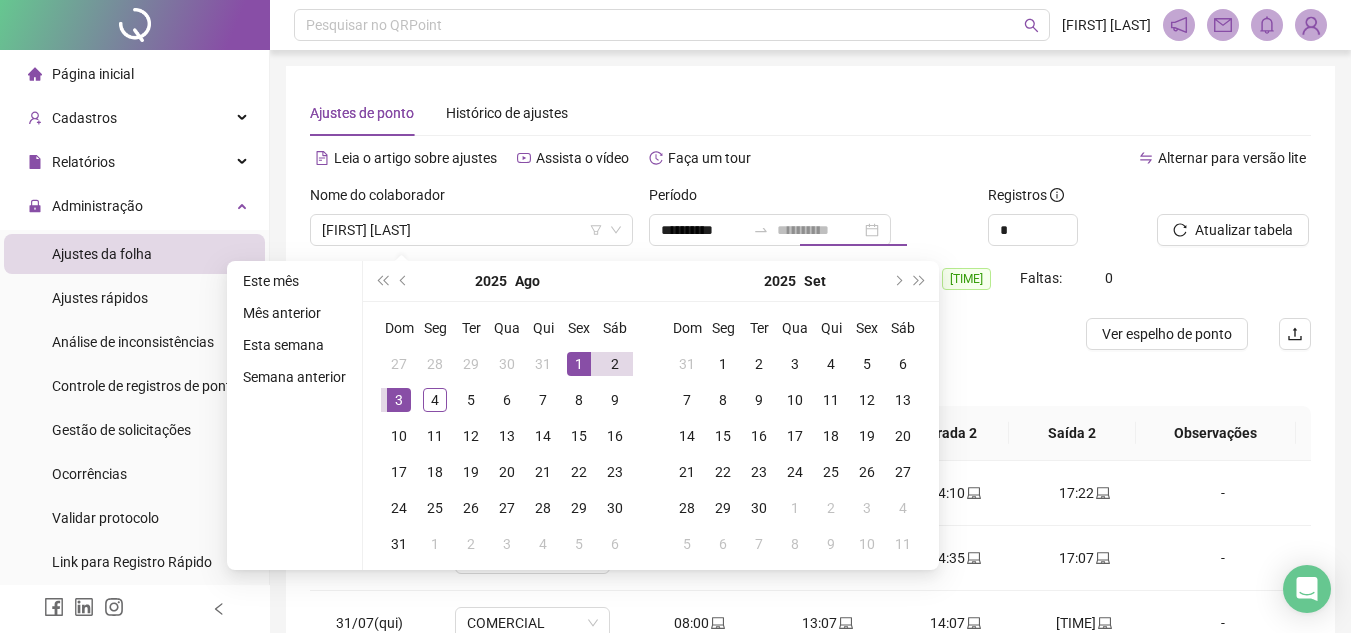 click on "3" at bounding box center (399, 400) 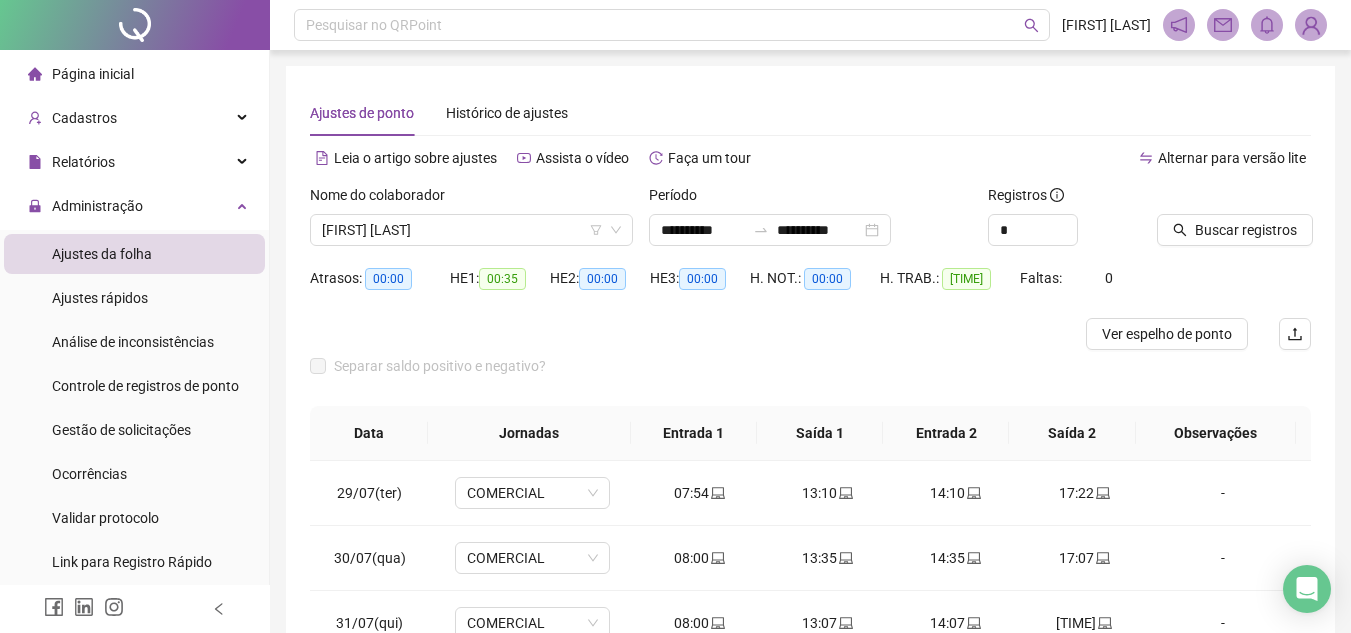 click on "Buscar registros" at bounding box center [1234, 223] 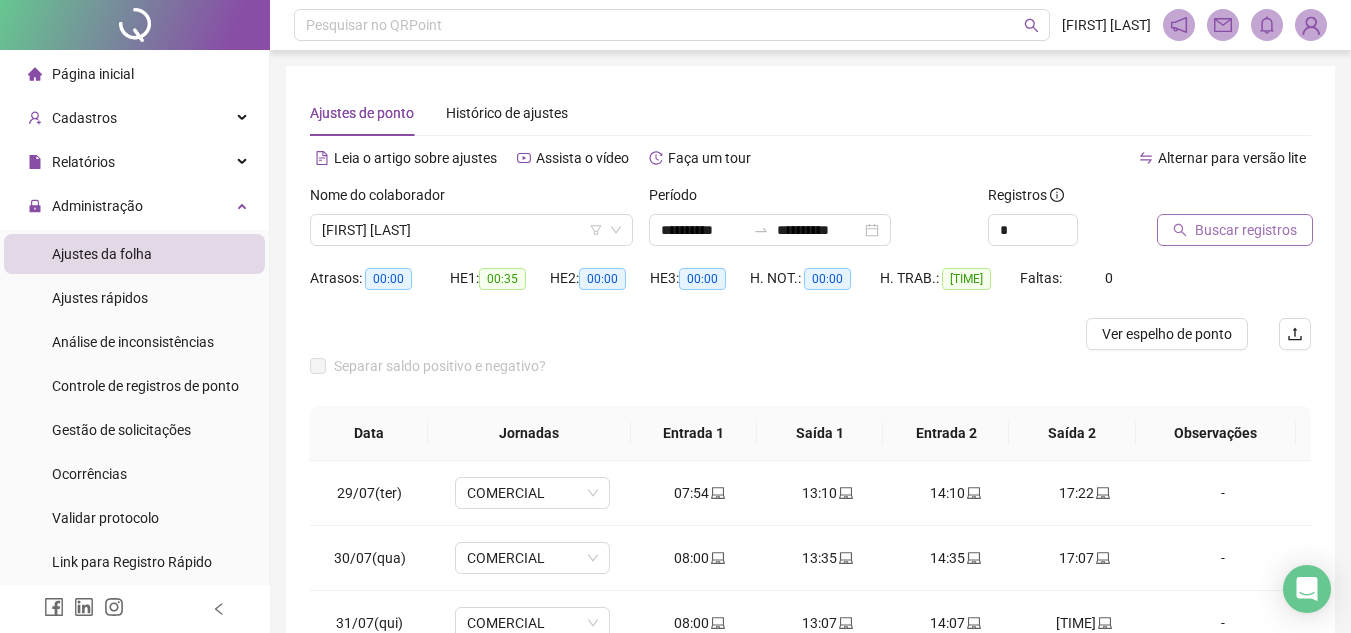 click on "Buscar registros" at bounding box center (1246, 230) 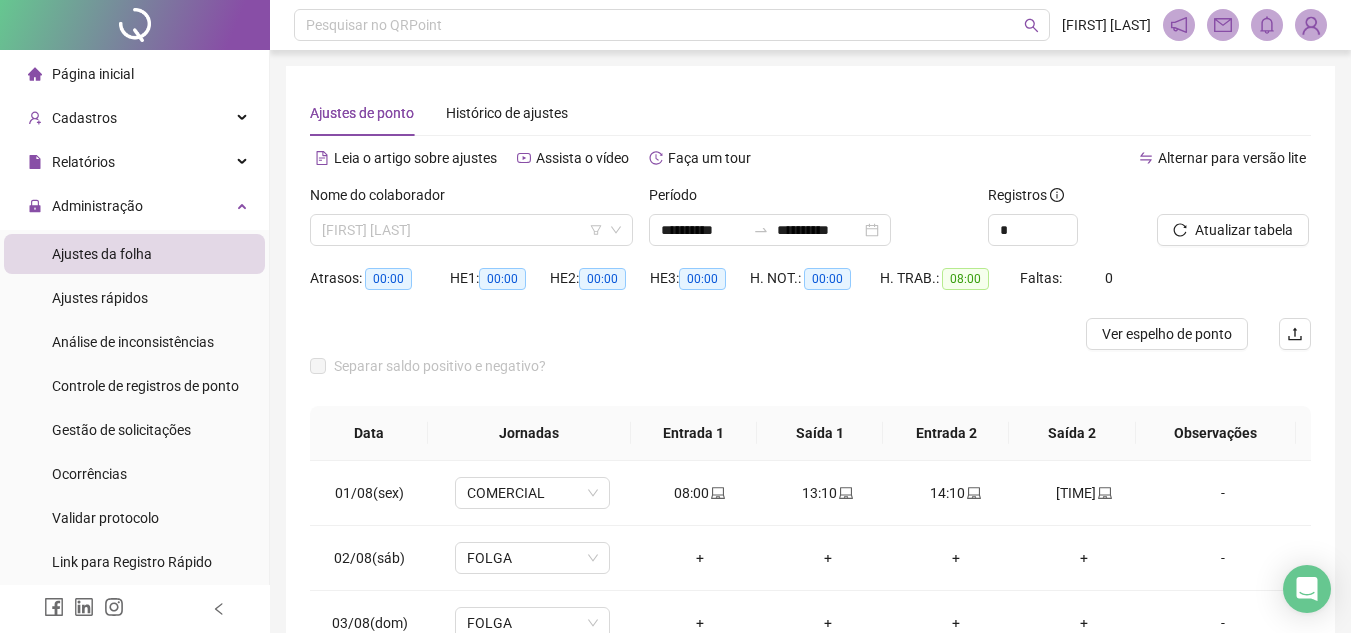 click on "[FIRST] [LAST]" at bounding box center (471, 230) 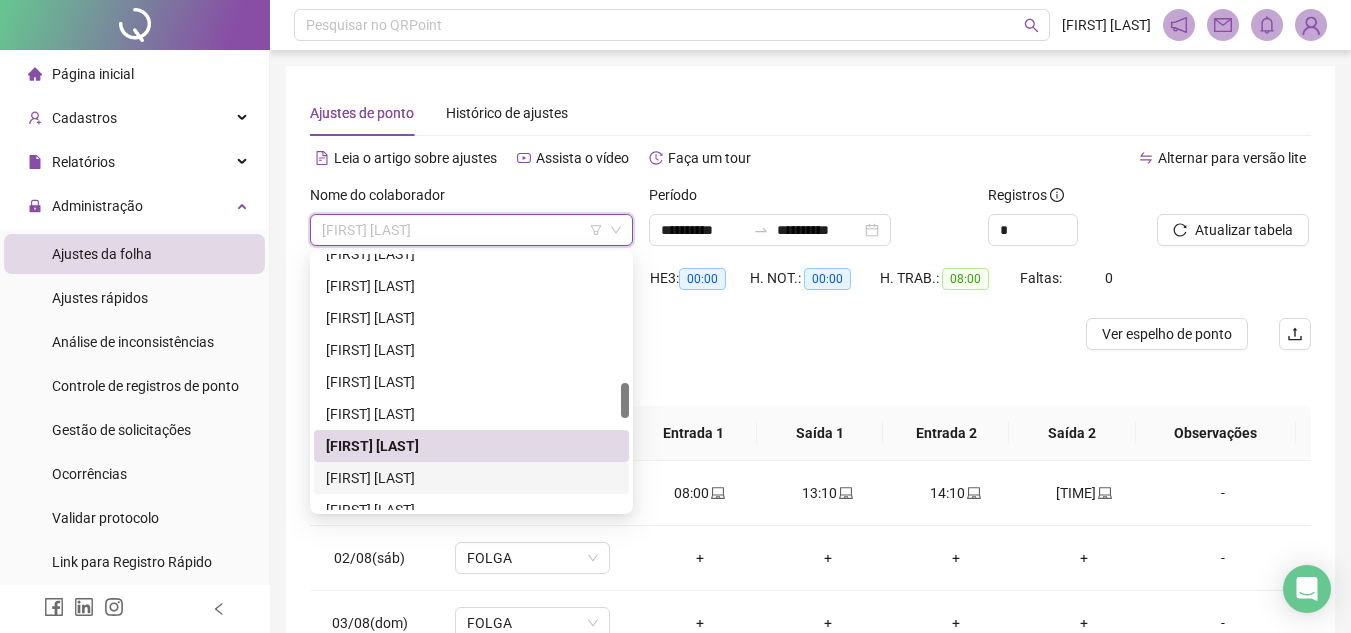 click on "[FIRST] [LAST]" at bounding box center [471, 478] 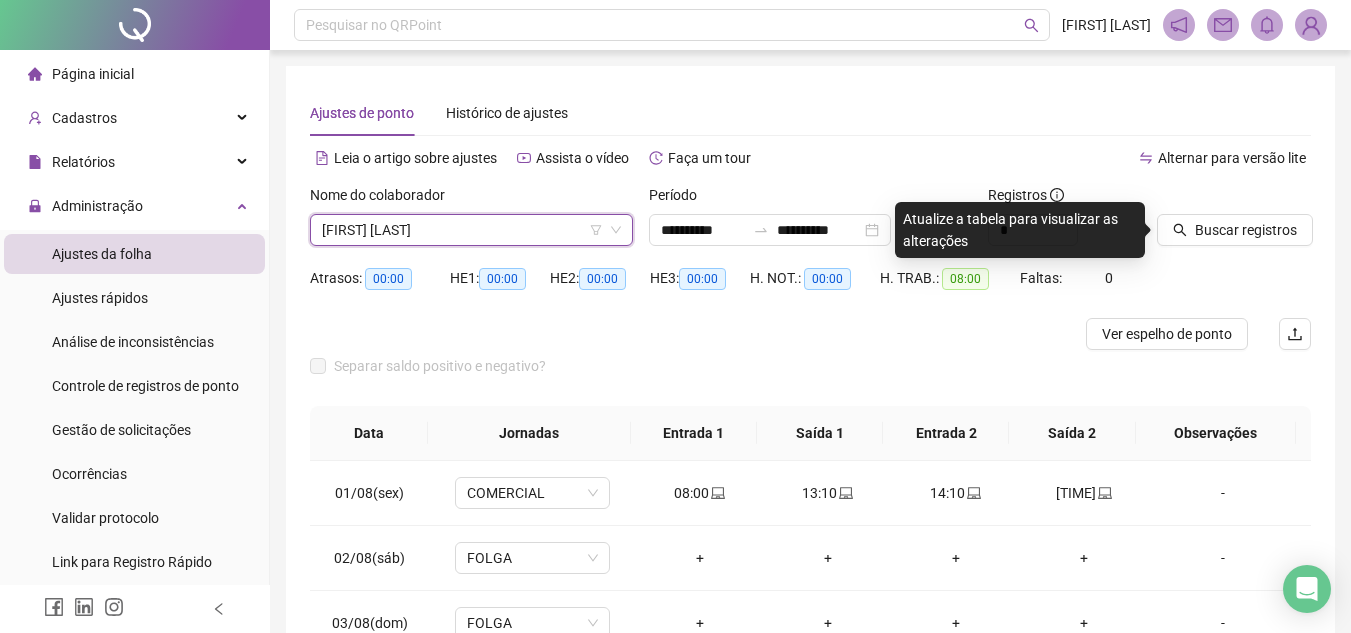 click 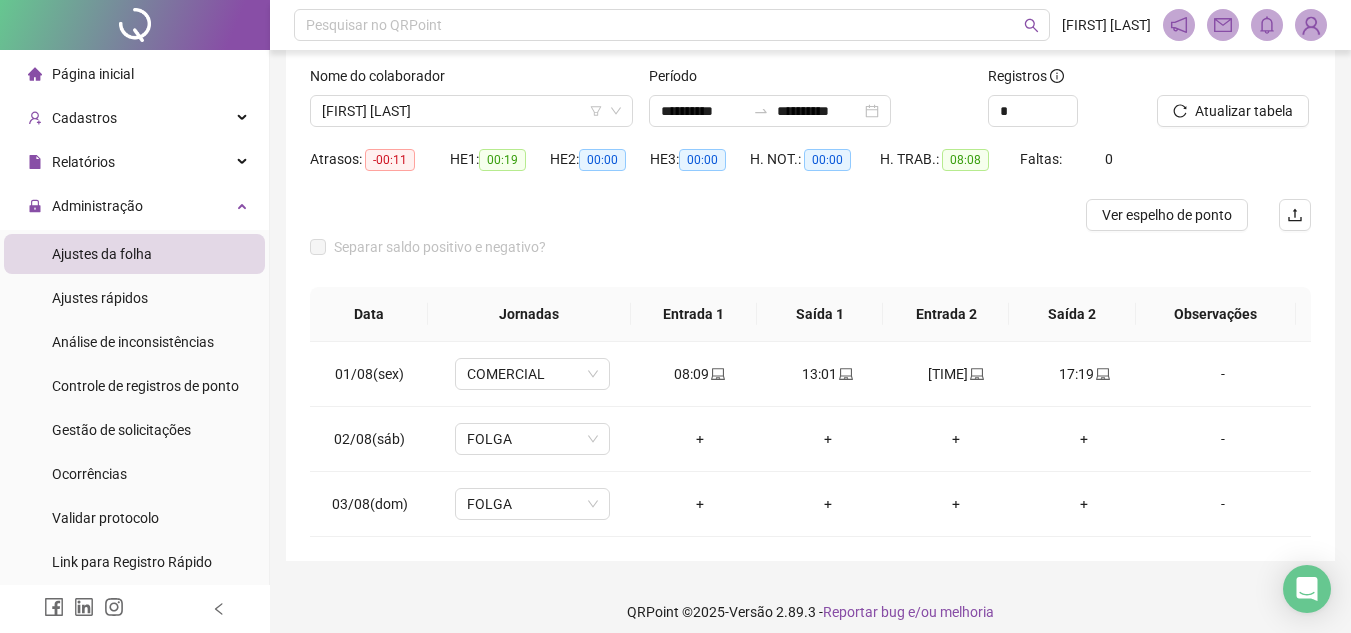 scroll, scrollTop: 133, scrollLeft: 0, axis: vertical 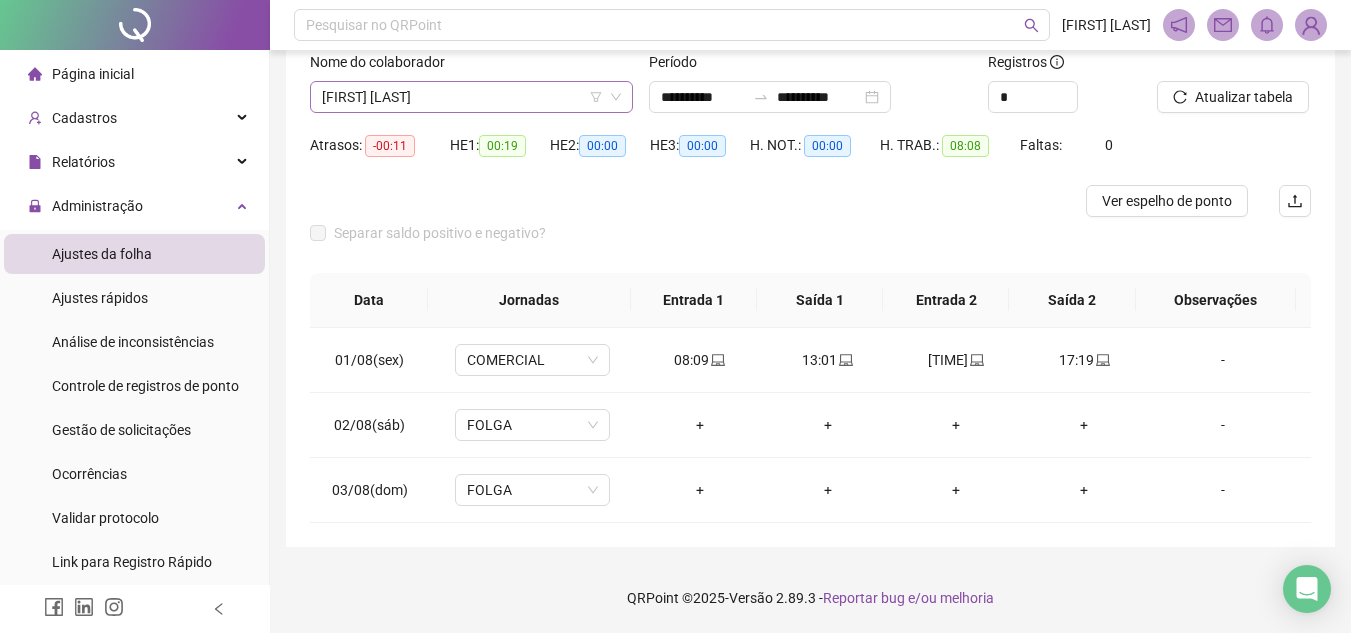 click on "[FIRST] [LAST]" at bounding box center (471, 97) 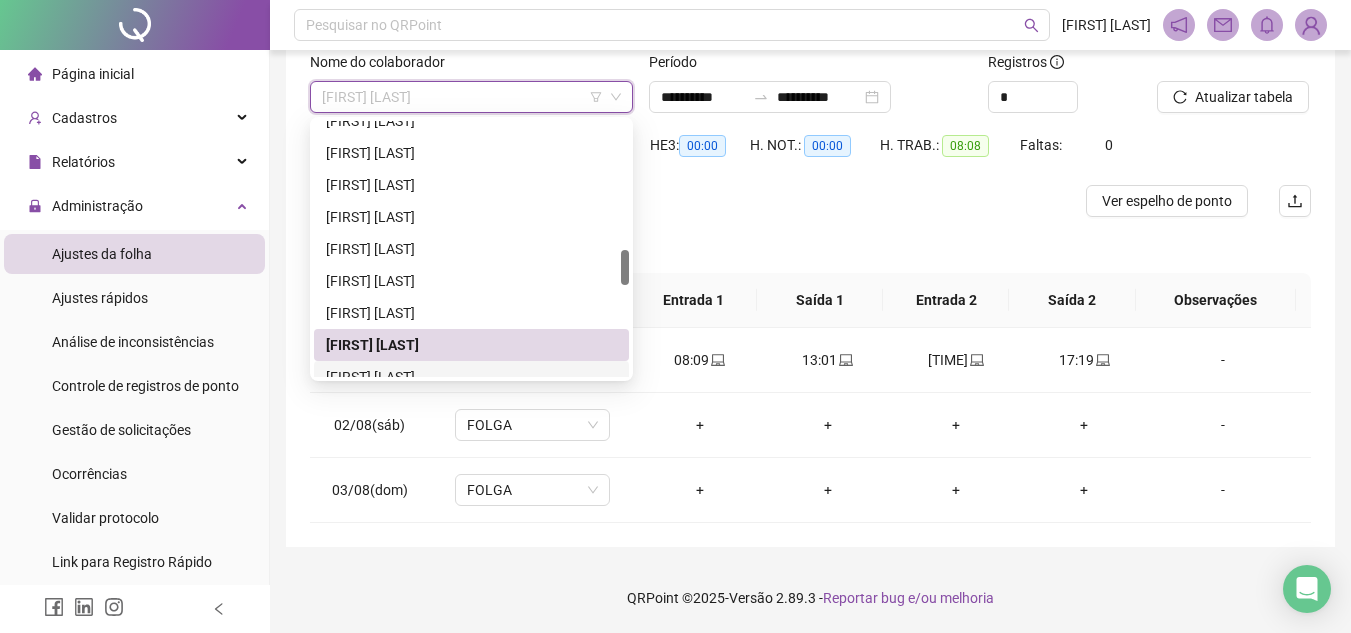 click on "[FIRST] [LAST]" at bounding box center [471, 377] 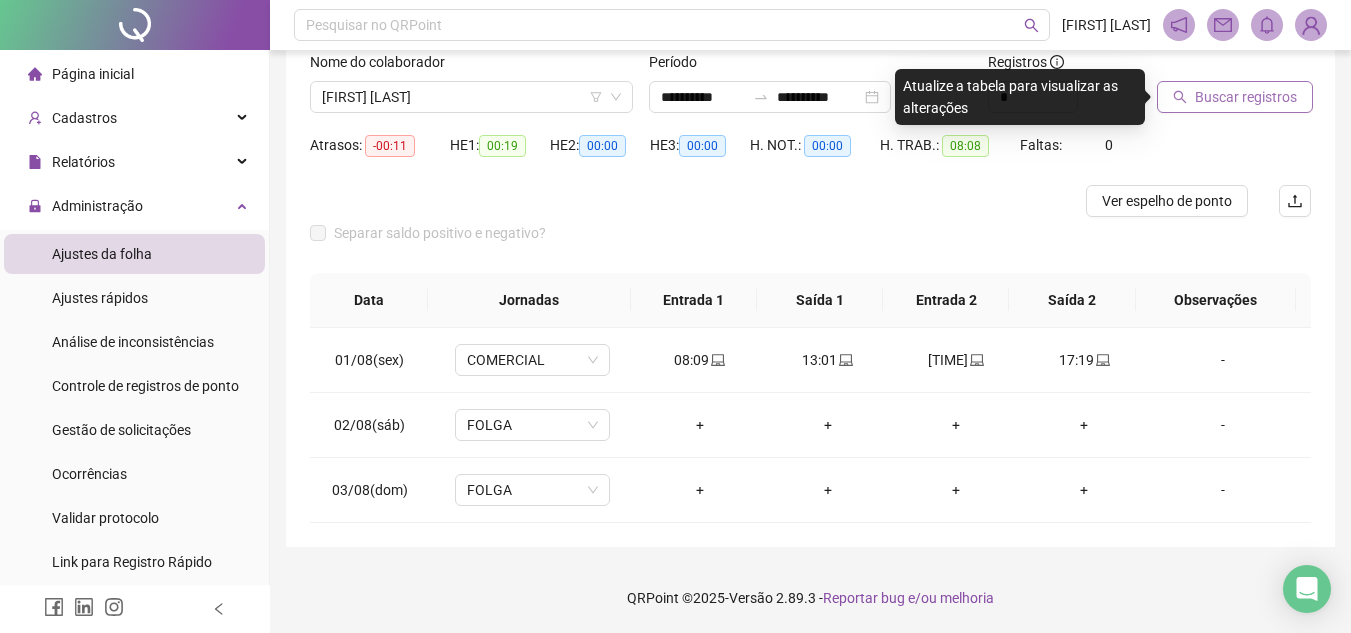 click on "Buscar registros" at bounding box center (1235, 97) 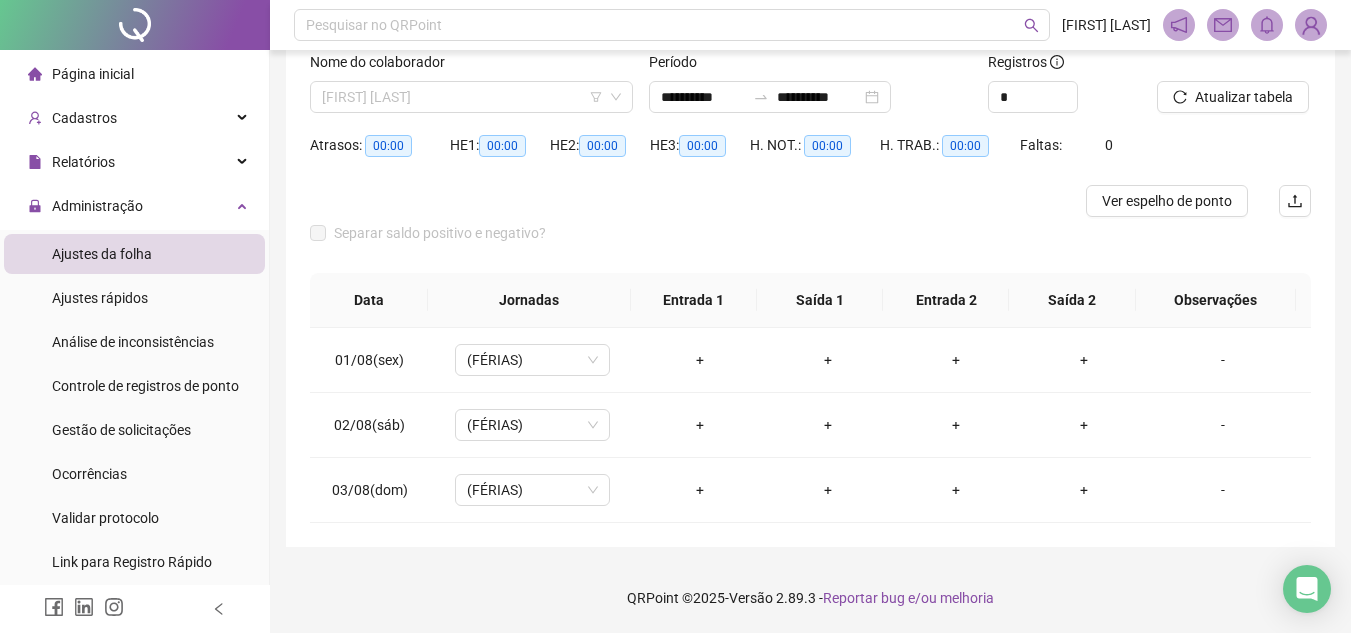 click on "[FIRST] [LAST]" at bounding box center [471, 97] 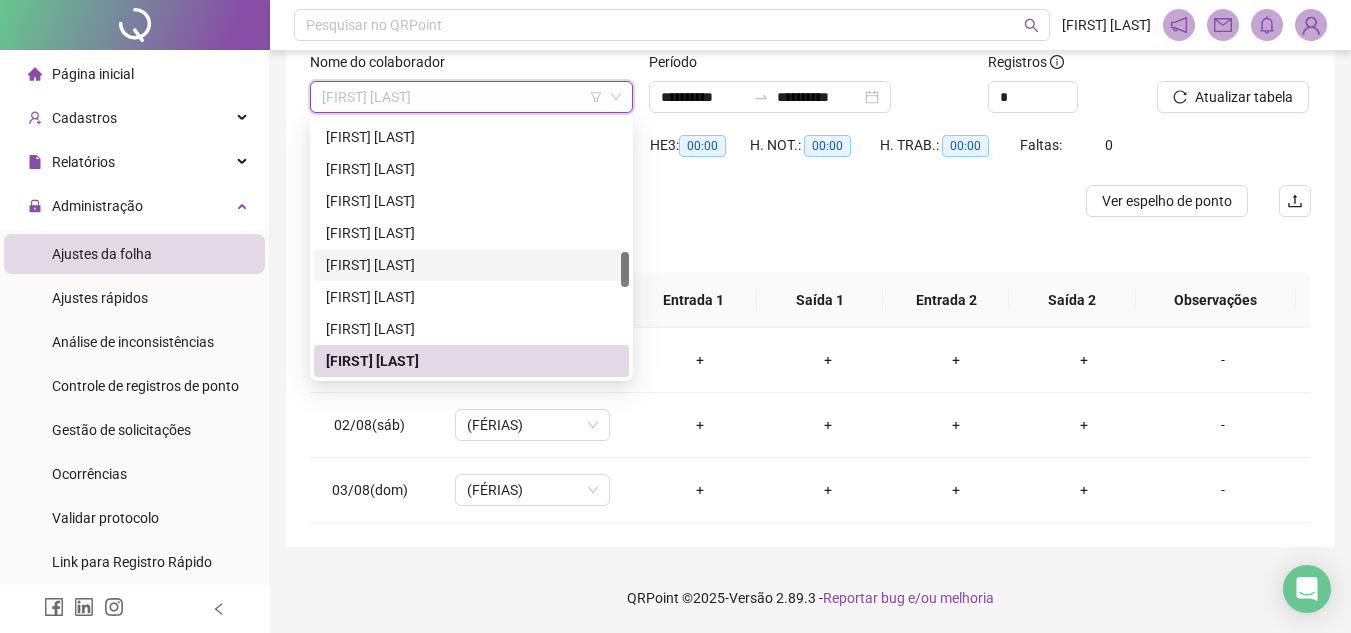 scroll, scrollTop: 1128, scrollLeft: 0, axis: vertical 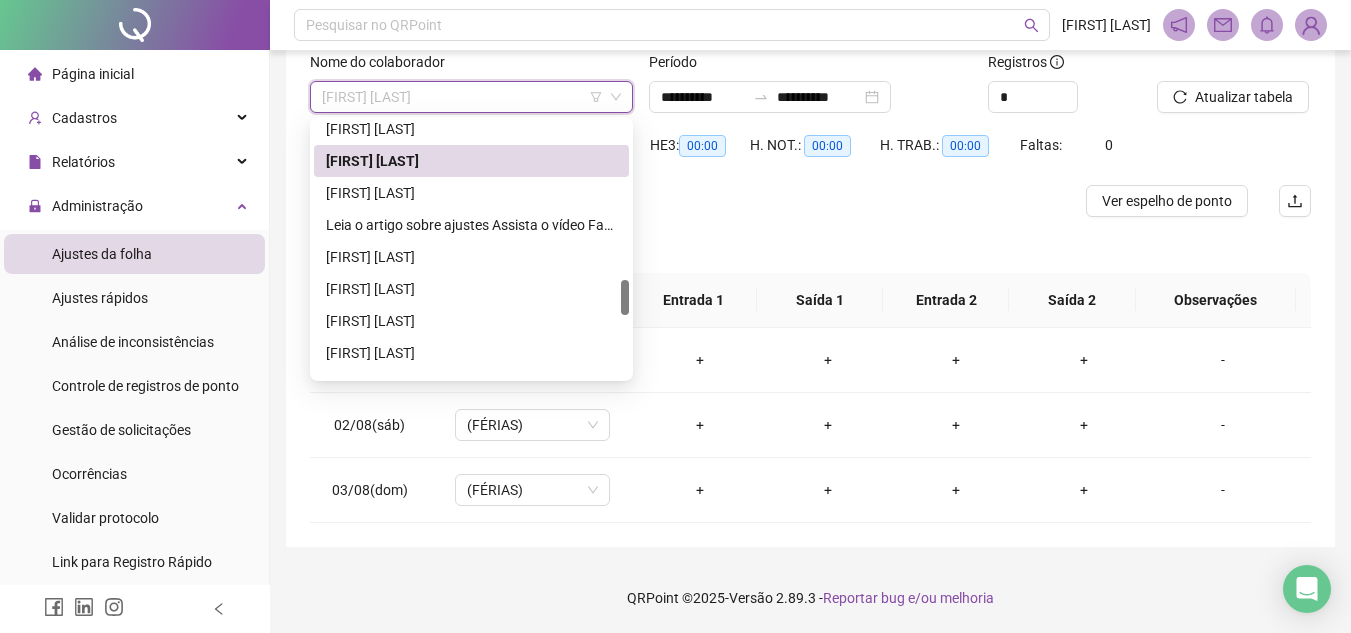 click on "[FIRST] [LAST]" at bounding box center (471, 161) 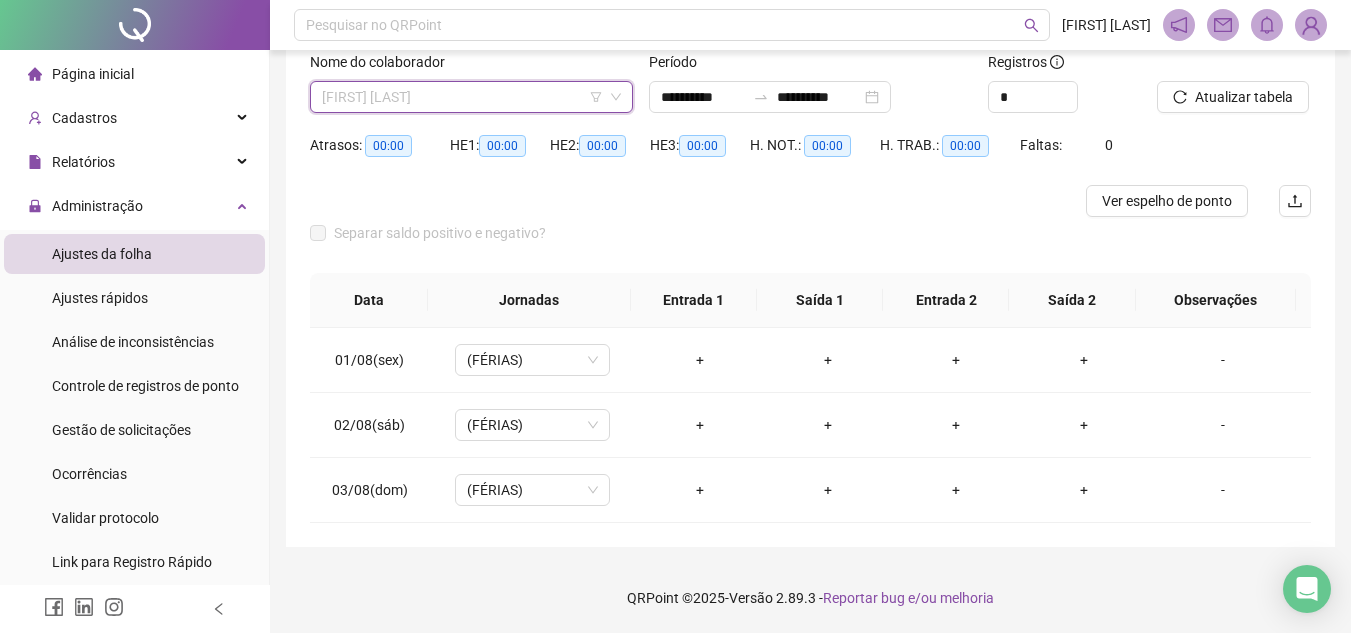 click on "[FIRST] [LAST]" at bounding box center (471, 97) 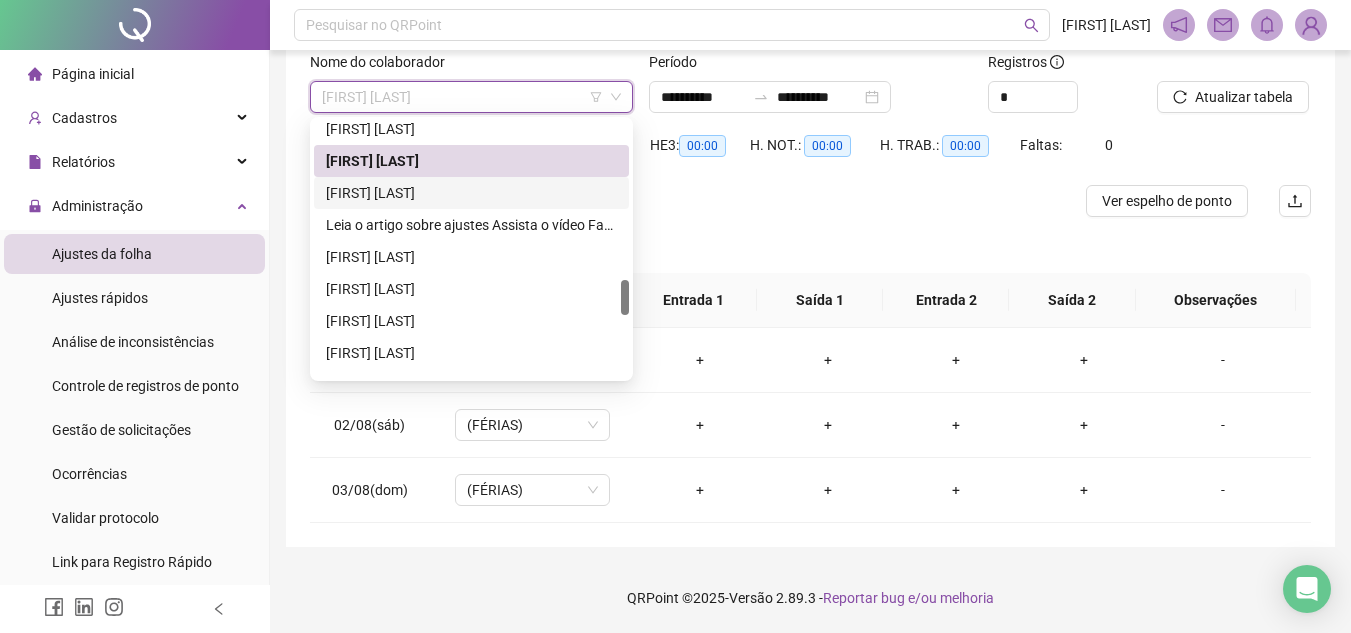 click on "[FIRST] [LAST]" at bounding box center [471, 193] 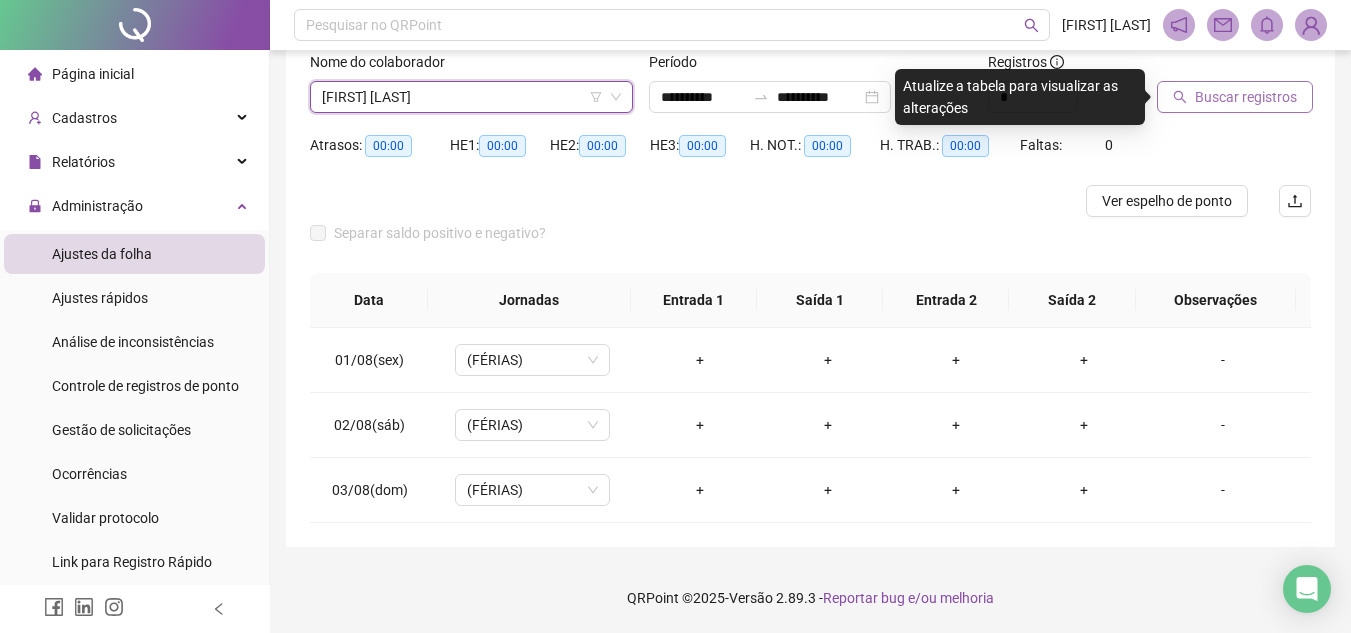 click on "Buscar registros" at bounding box center [1246, 97] 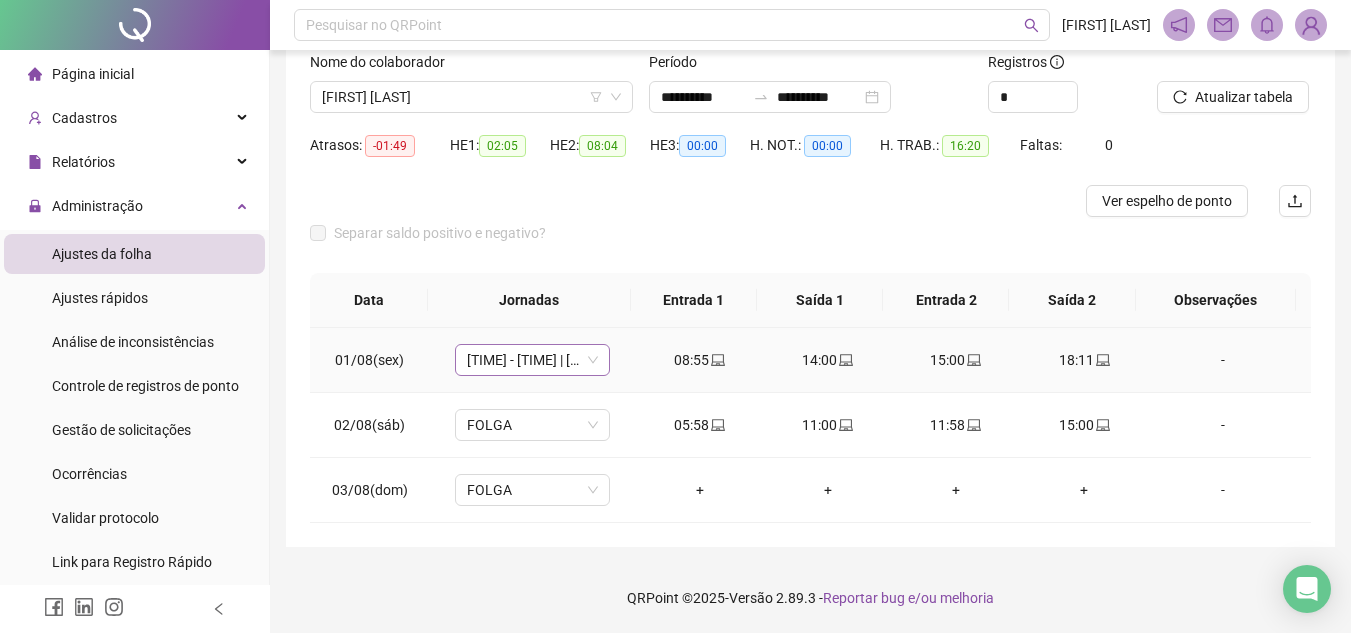 click on "[TIME] - [TIME] | [TIME] - [TIME]" at bounding box center (532, 360) 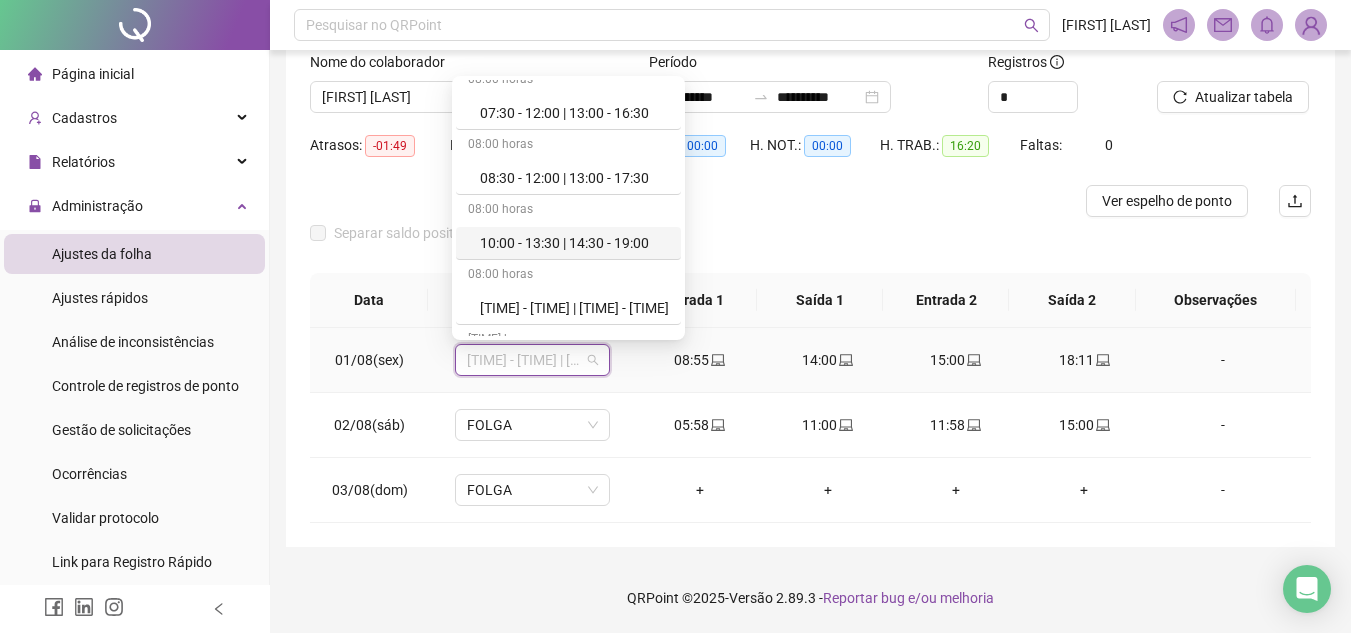 scroll, scrollTop: 0, scrollLeft: 0, axis: both 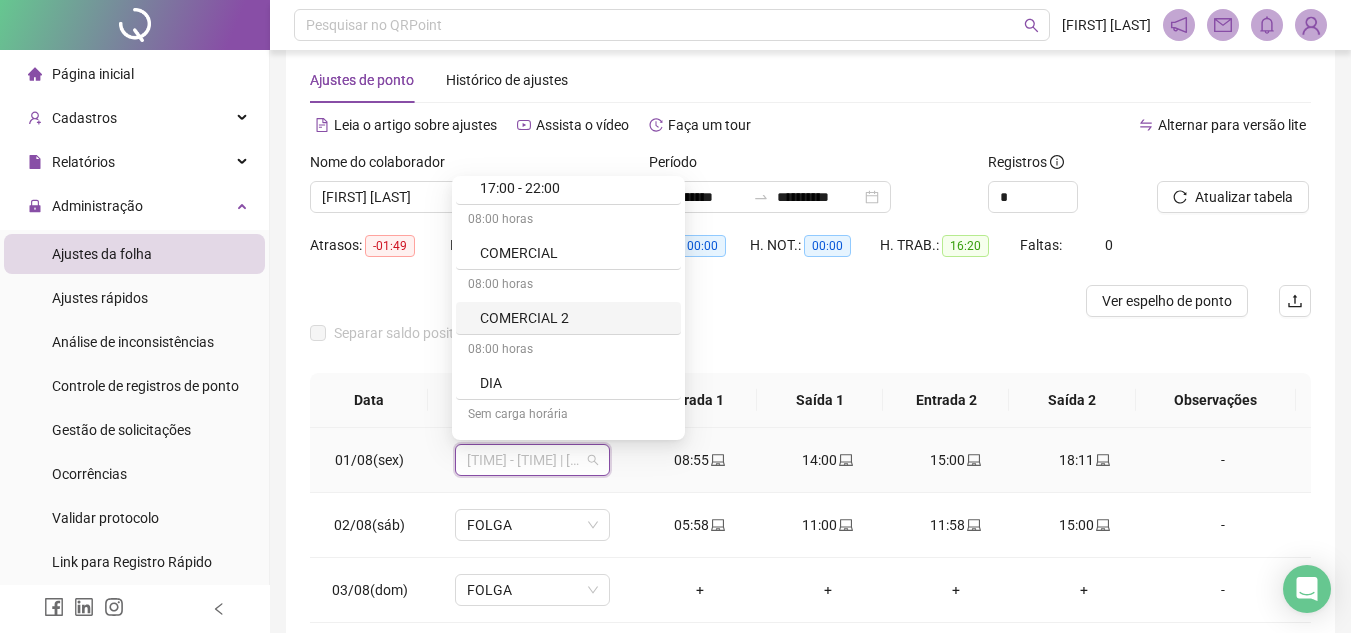 click on "COMERCIAL 2" at bounding box center [574, 318] 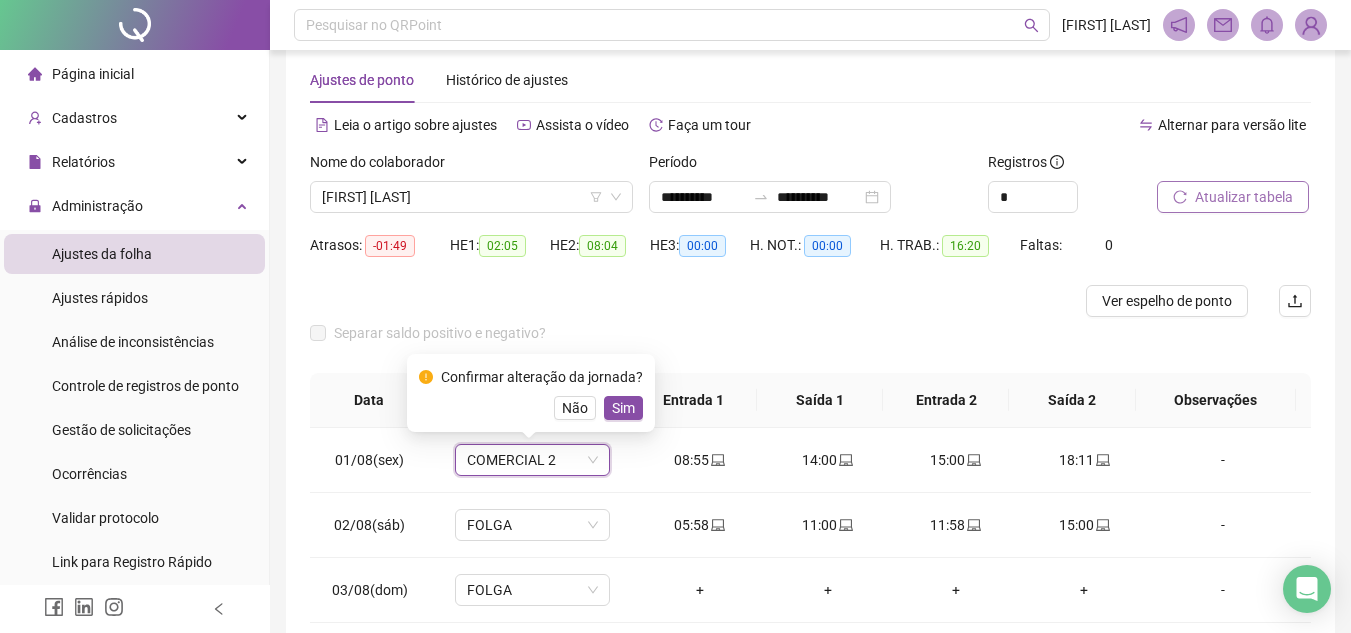click on "Atualizar tabela" at bounding box center [1244, 197] 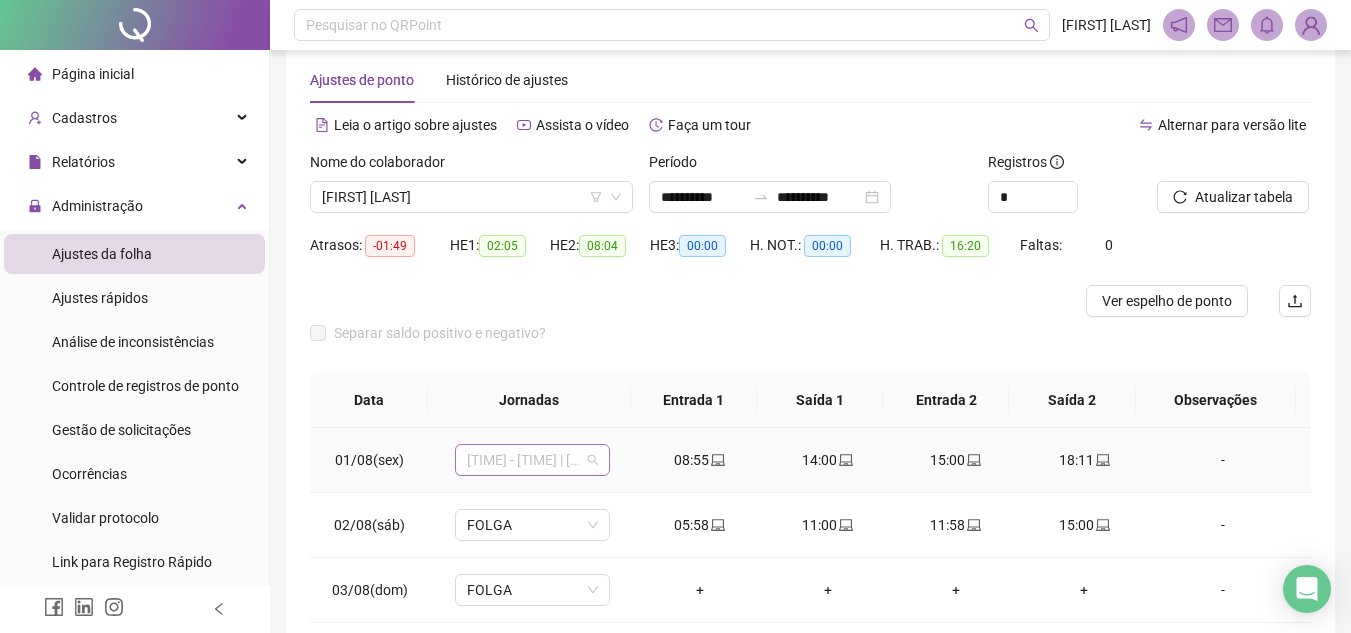 click on "[TIME] - [TIME] | [TIME] - [TIME]" at bounding box center (532, 460) 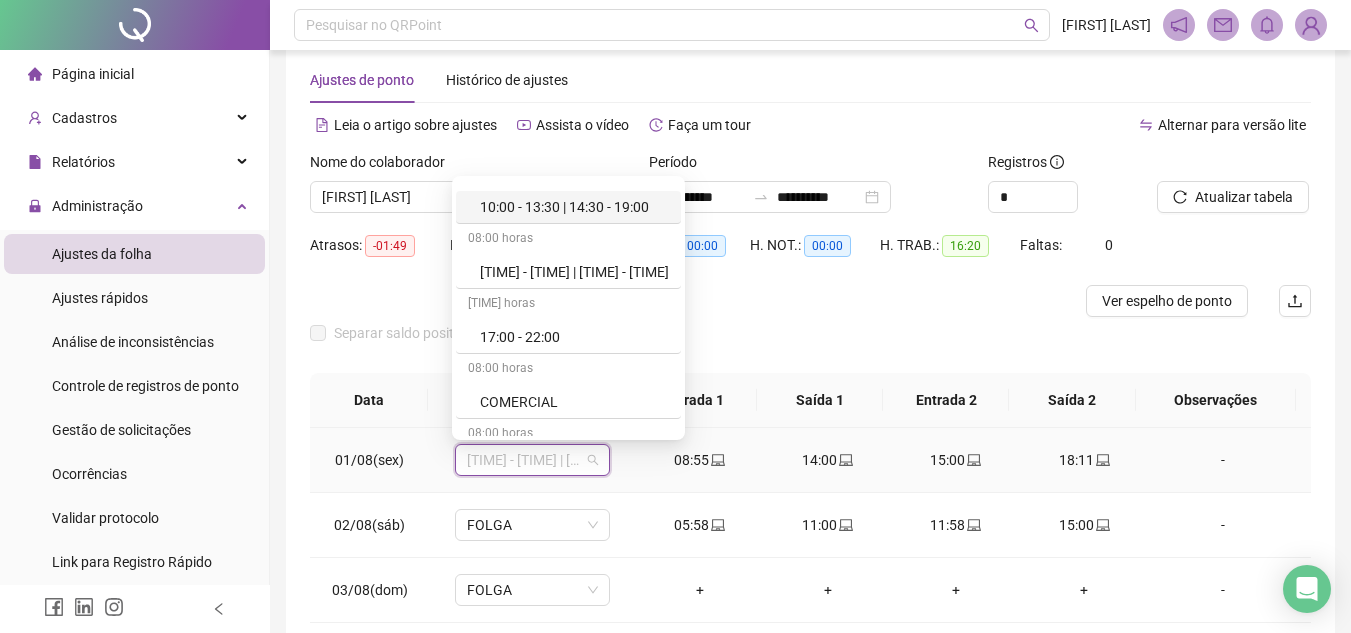 scroll, scrollTop: 300, scrollLeft: 0, axis: vertical 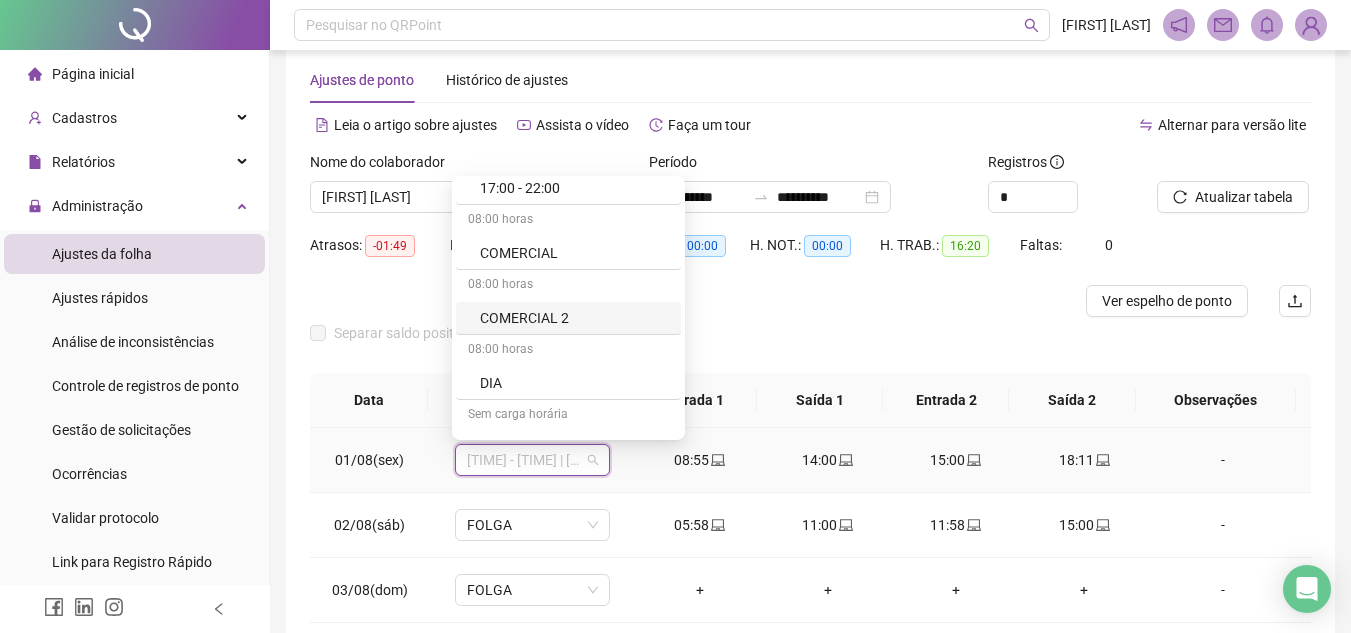 click on "COMERCIAL 2" at bounding box center [574, 318] 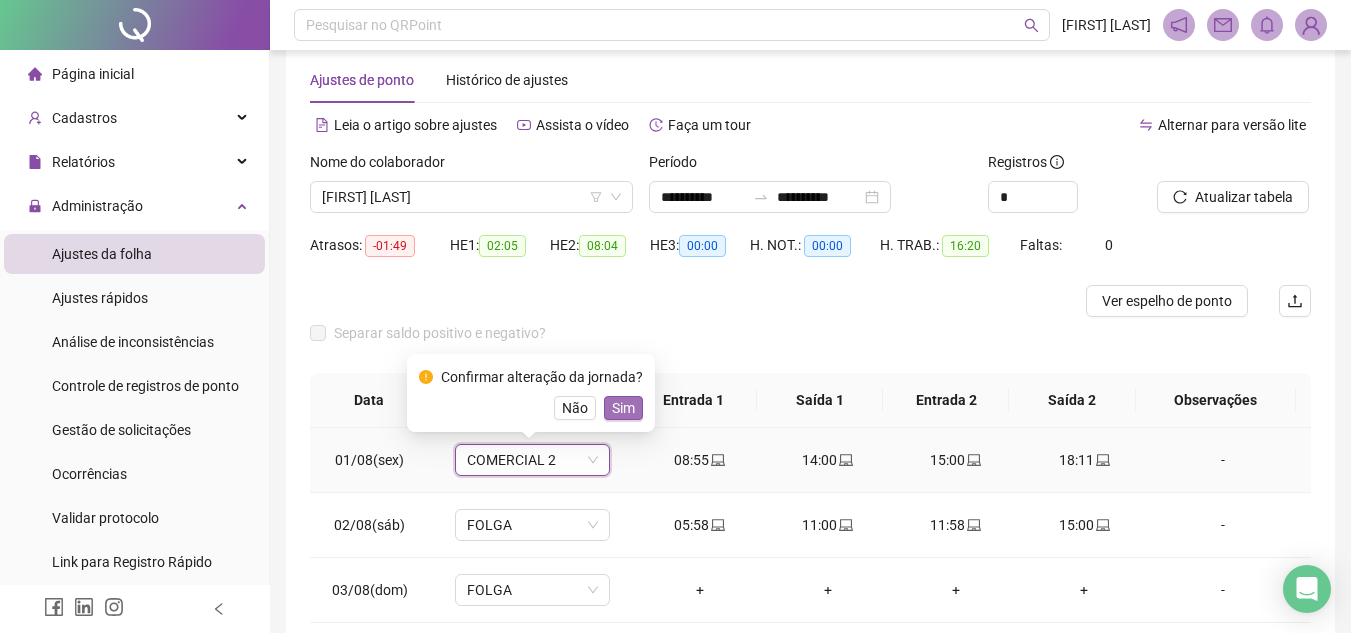 click on "Sim" at bounding box center [623, 408] 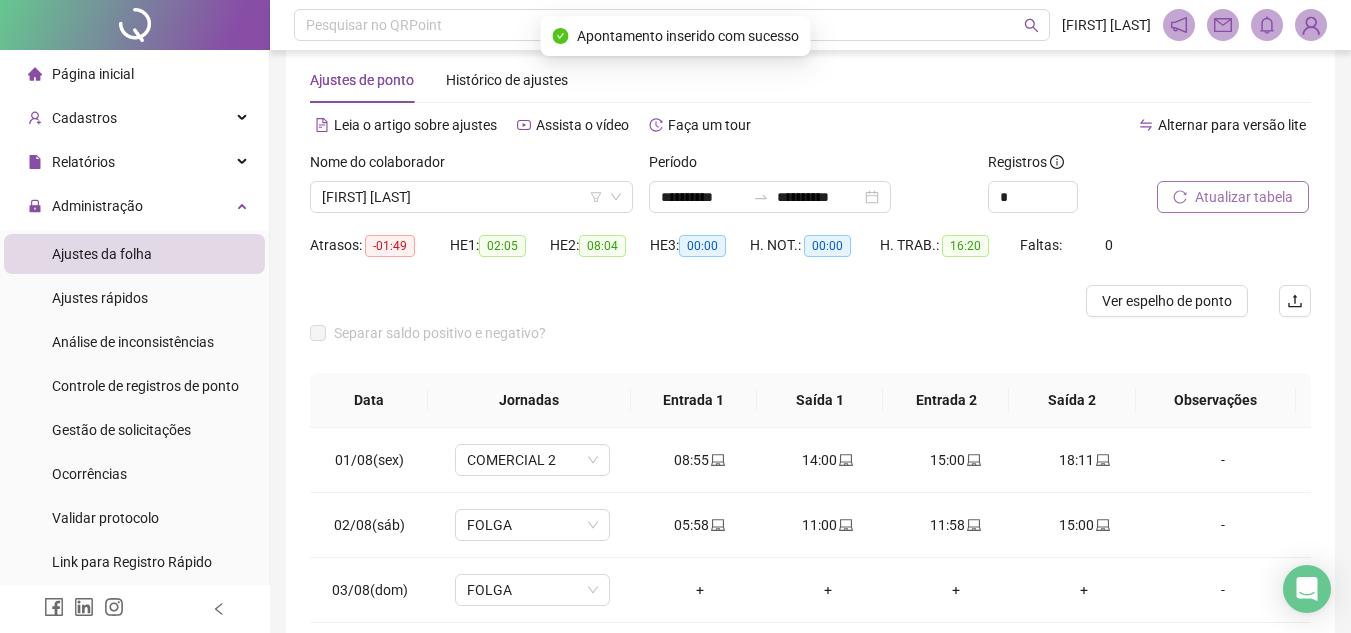 click on "Atualizar tabela" at bounding box center (1233, 197) 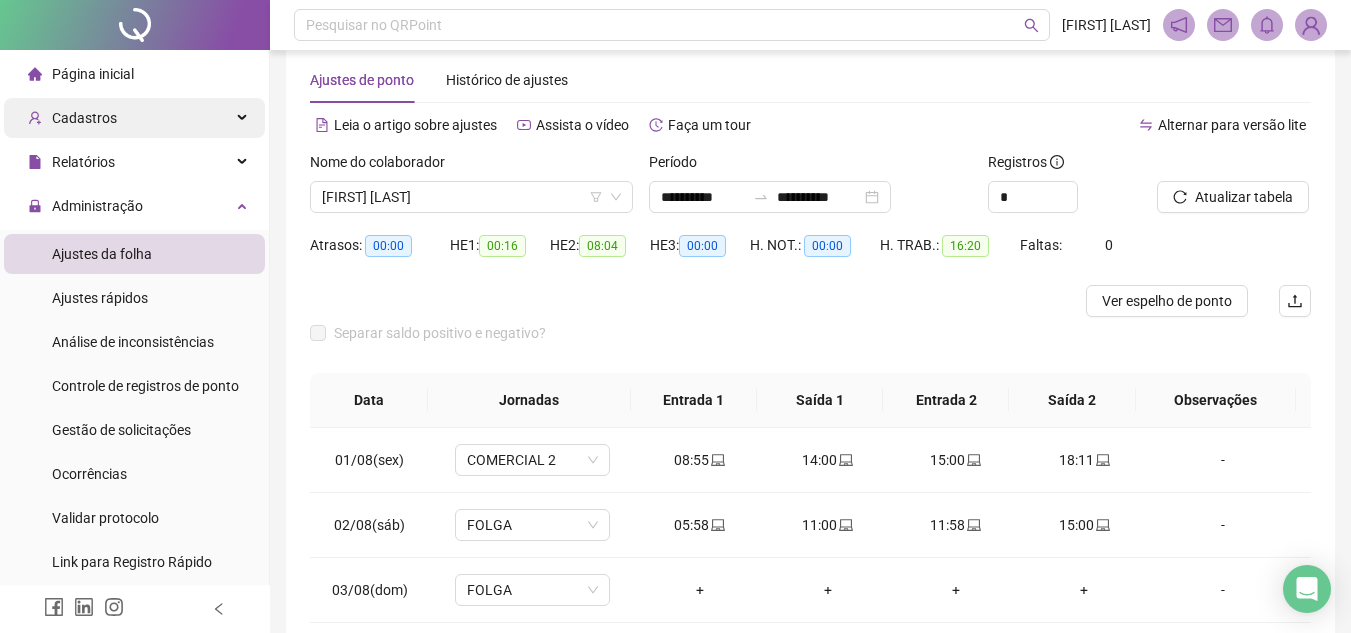 click on "Cadastros" at bounding box center (134, 118) 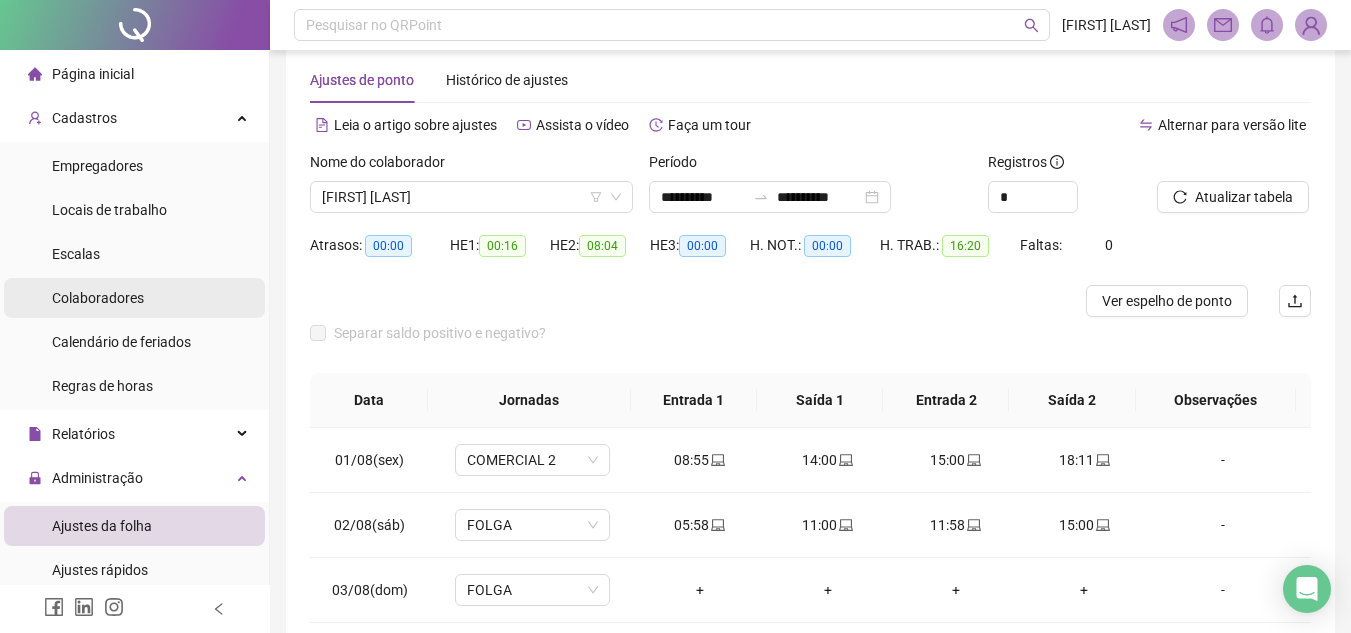 click on "Colaboradores" at bounding box center (98, 298) 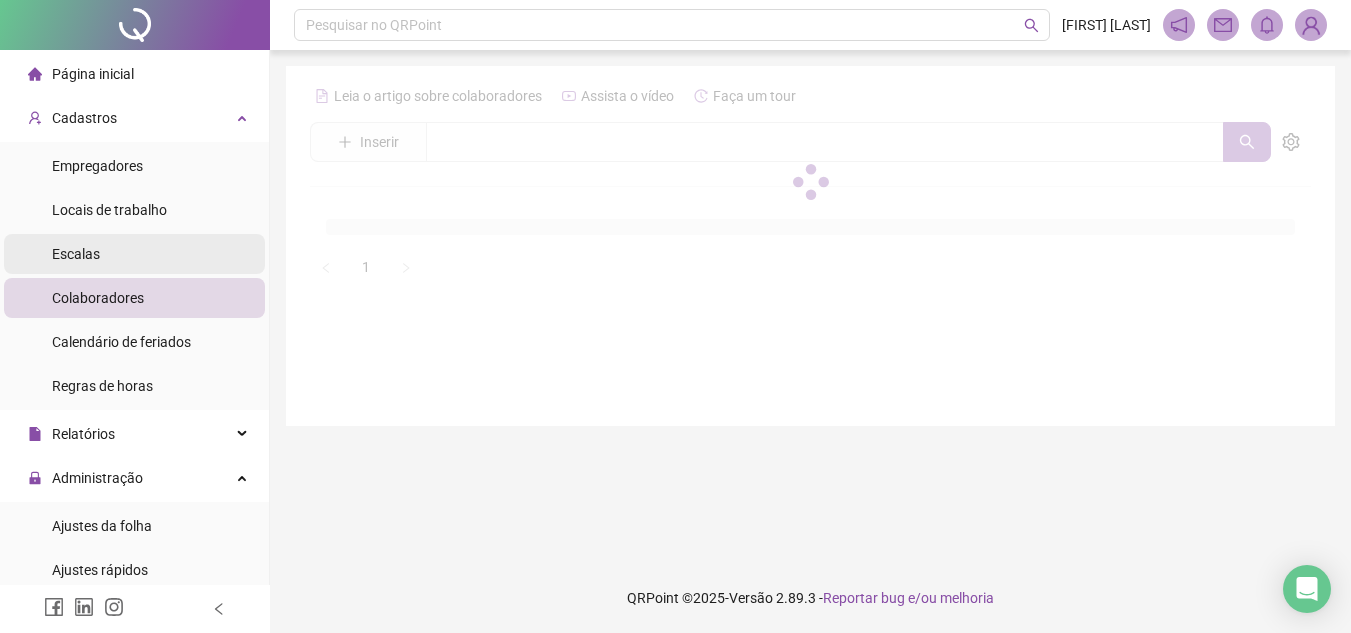 scroll, scrollTop: 0, scrollLeft: 0, axis: both 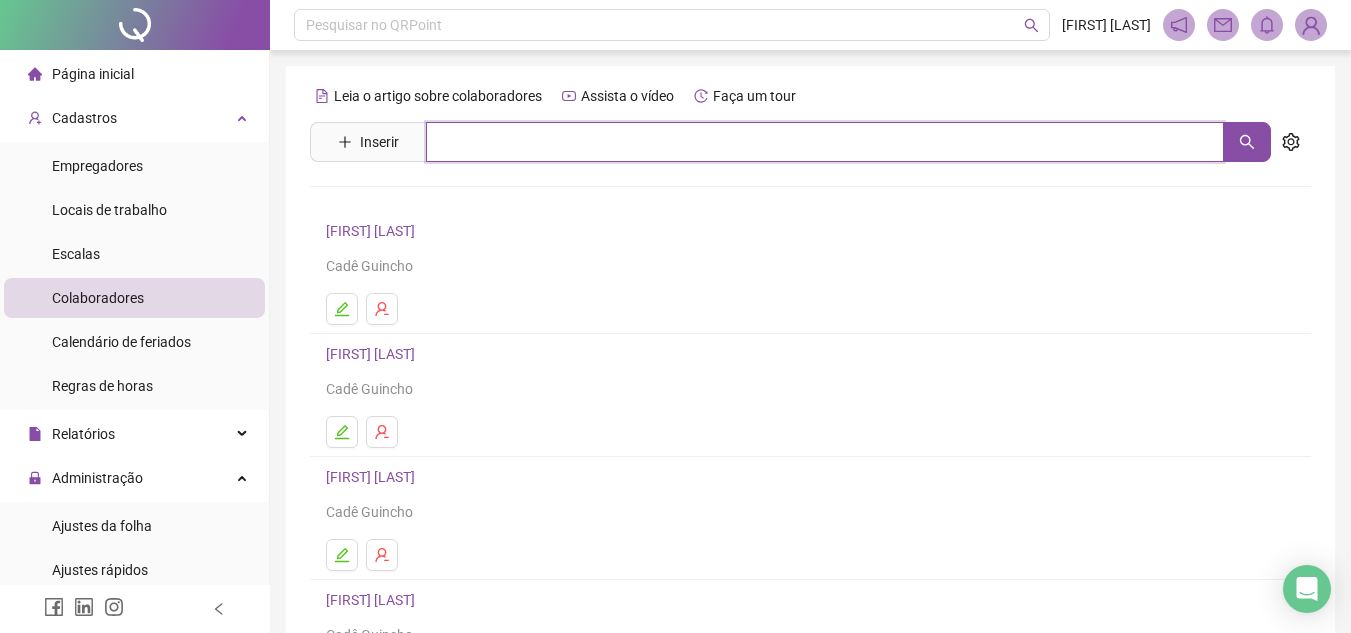 click at bounding box center [825, 142] 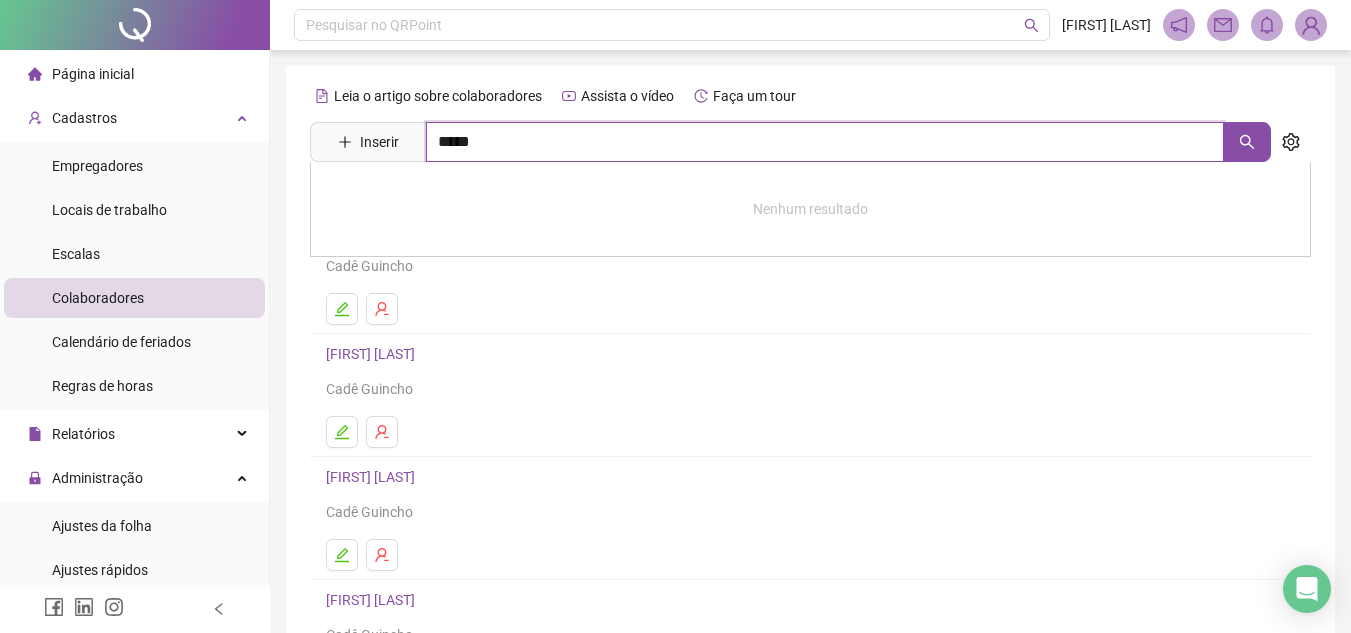 type on "*****" 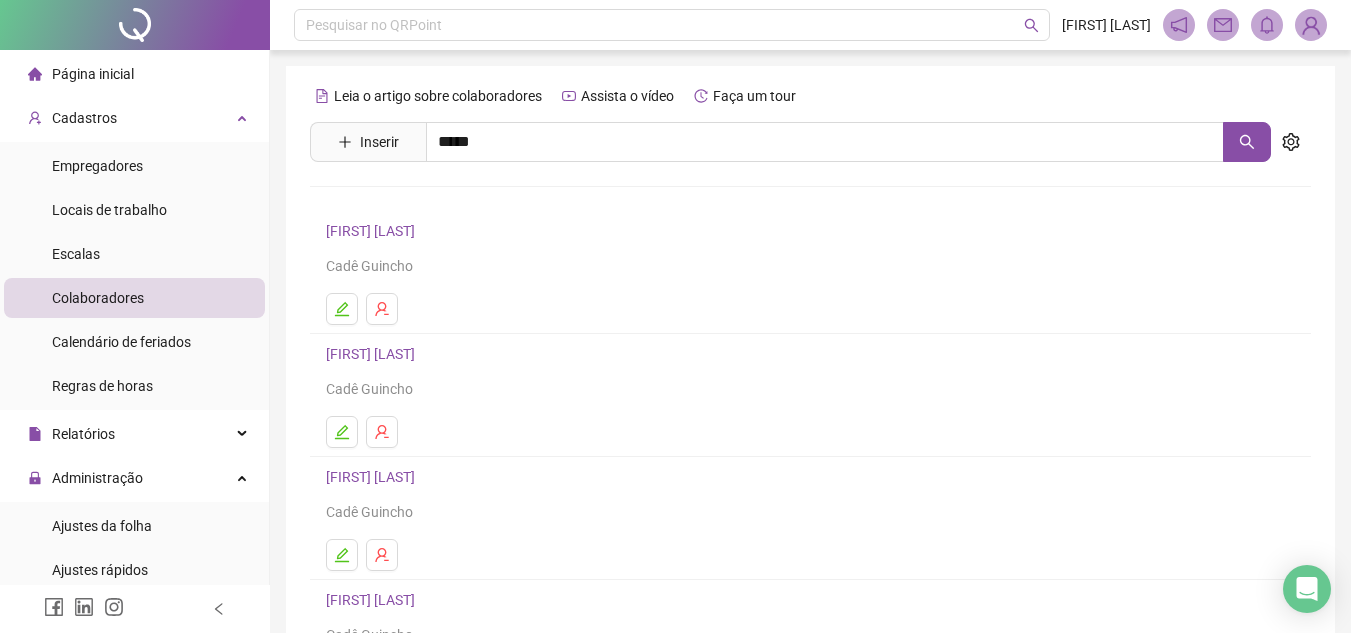 click on "[FIRST] [LAST]" at bounding box center (391, 201) 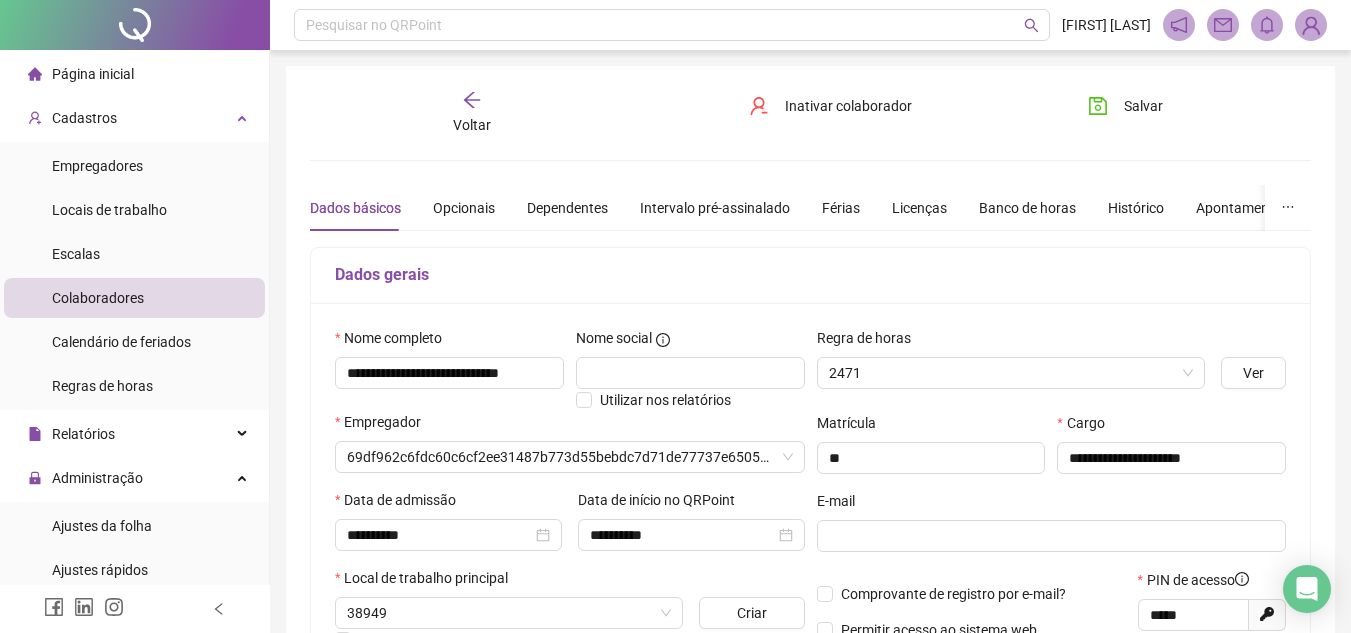 type on "**********" 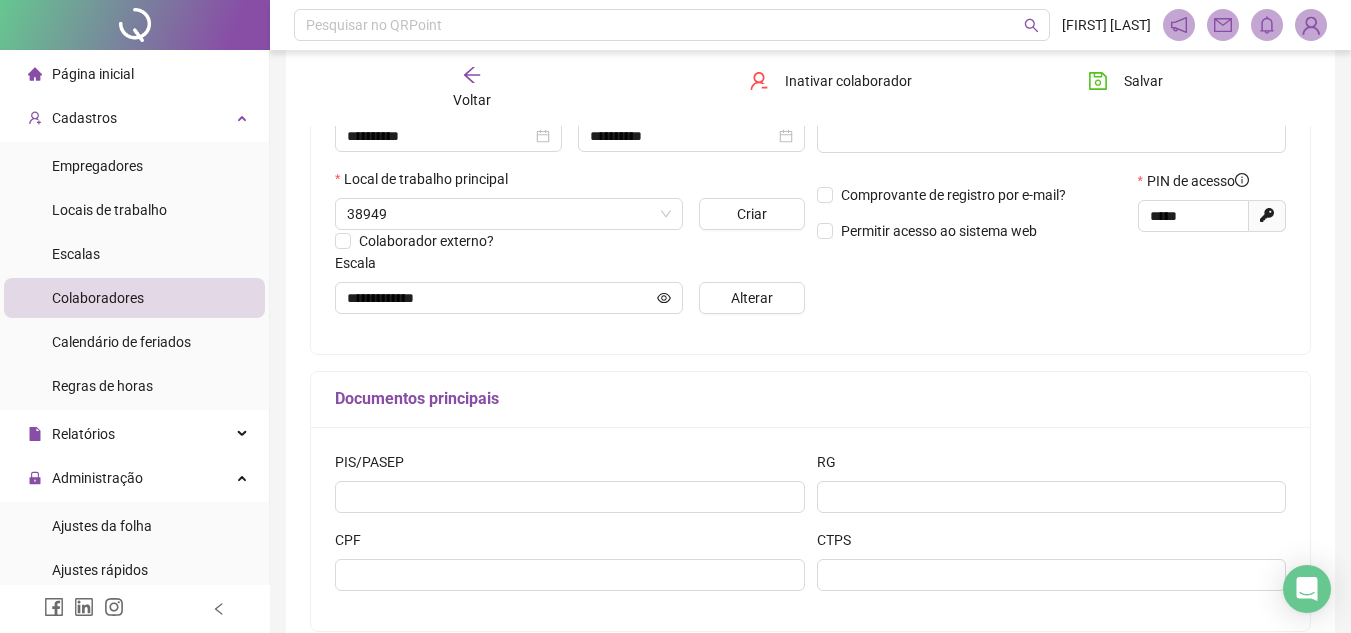 scroll, scrollTop: 400, scrollLeft: 0, axis: vertical 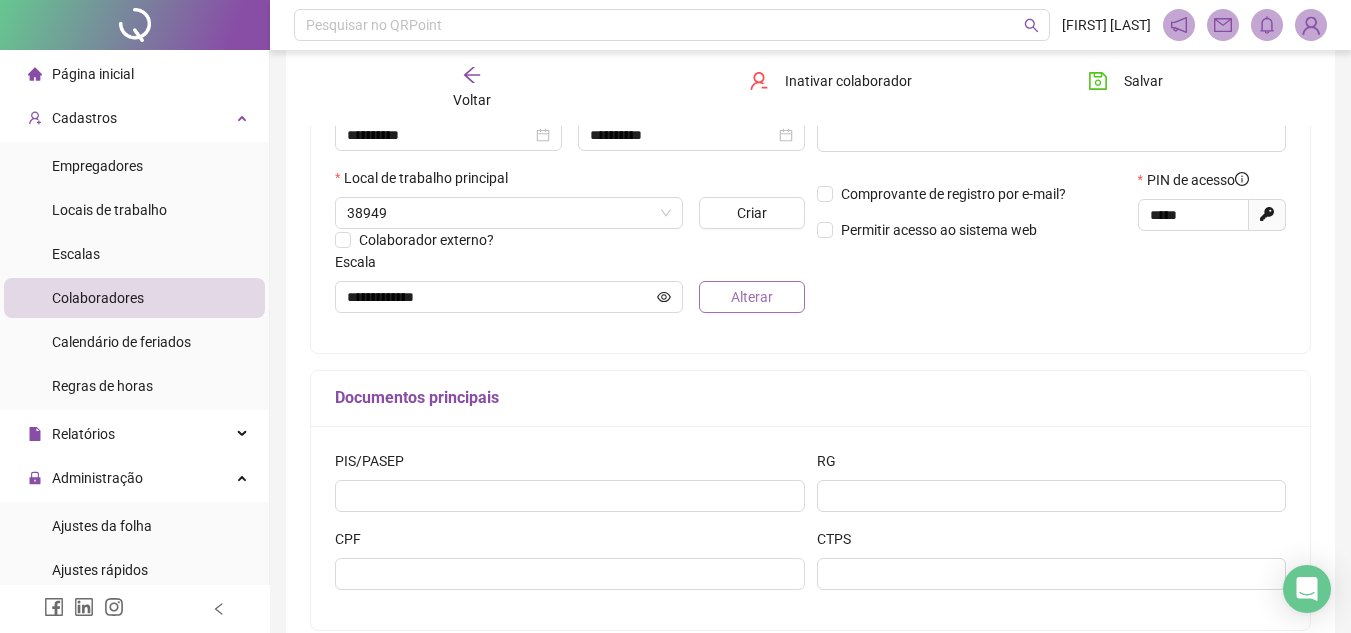 click on "Alterar" at bounding box center [751, 297] 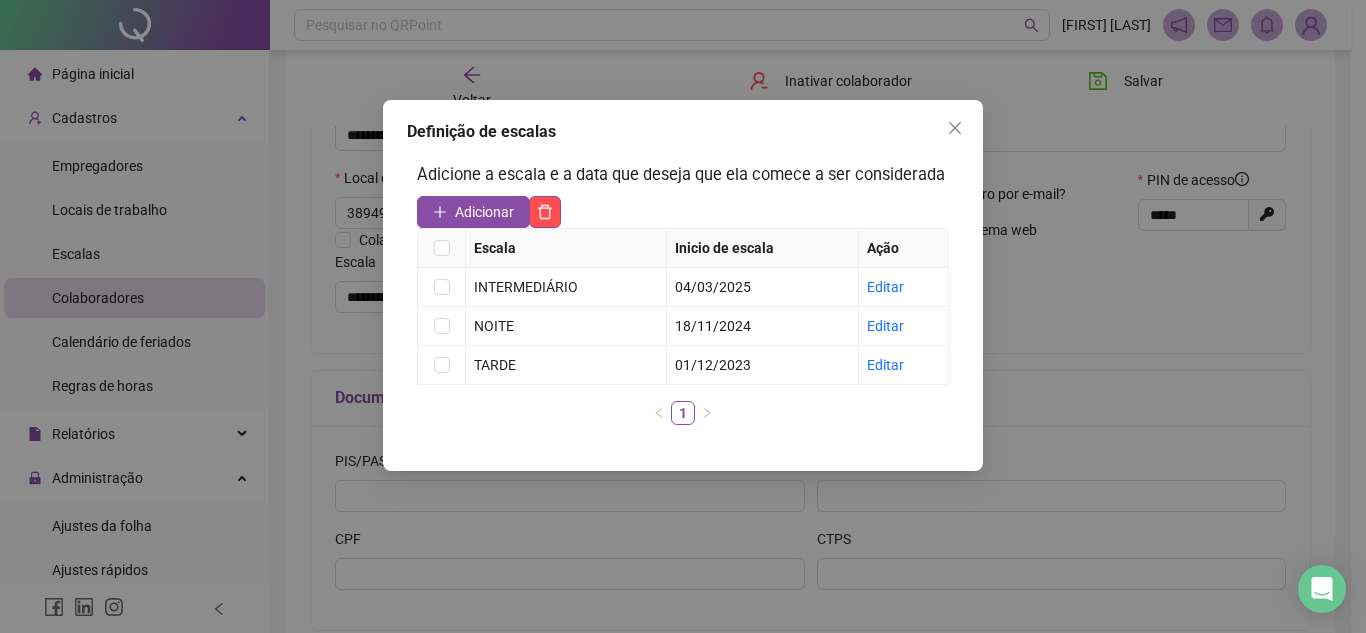 click on "Escala" at bounding box center [566, 248] 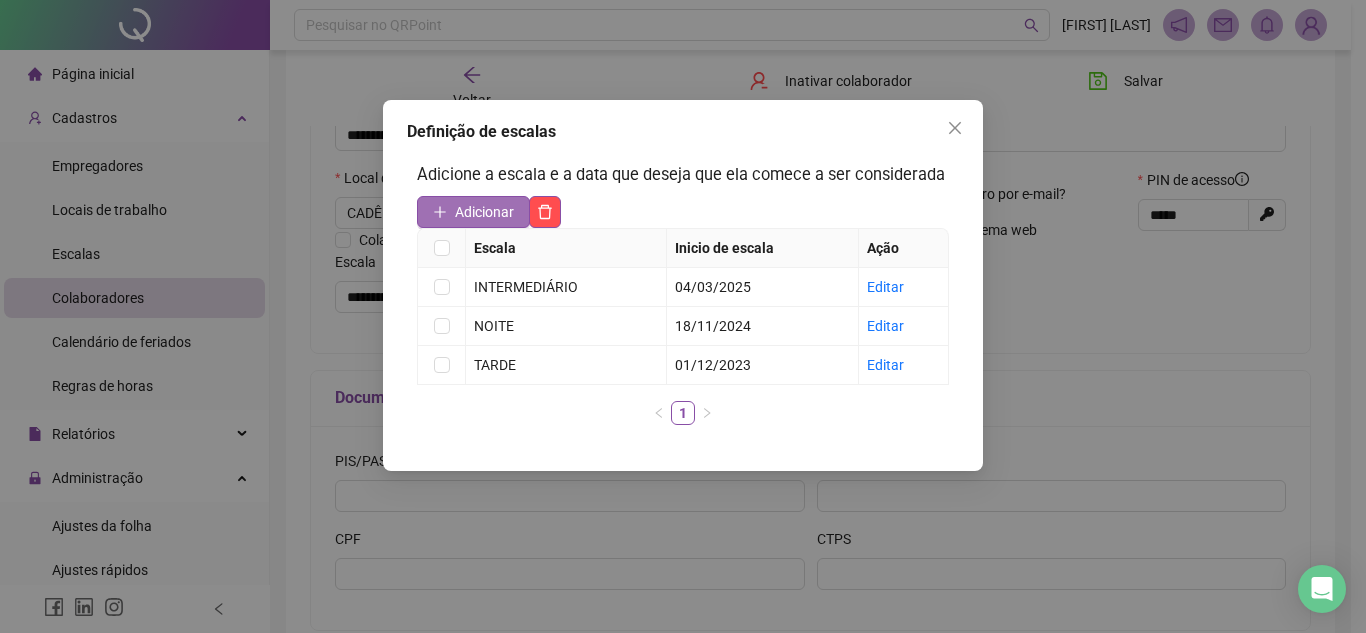 click on "Adicionar" at bounding box center (484, 212) 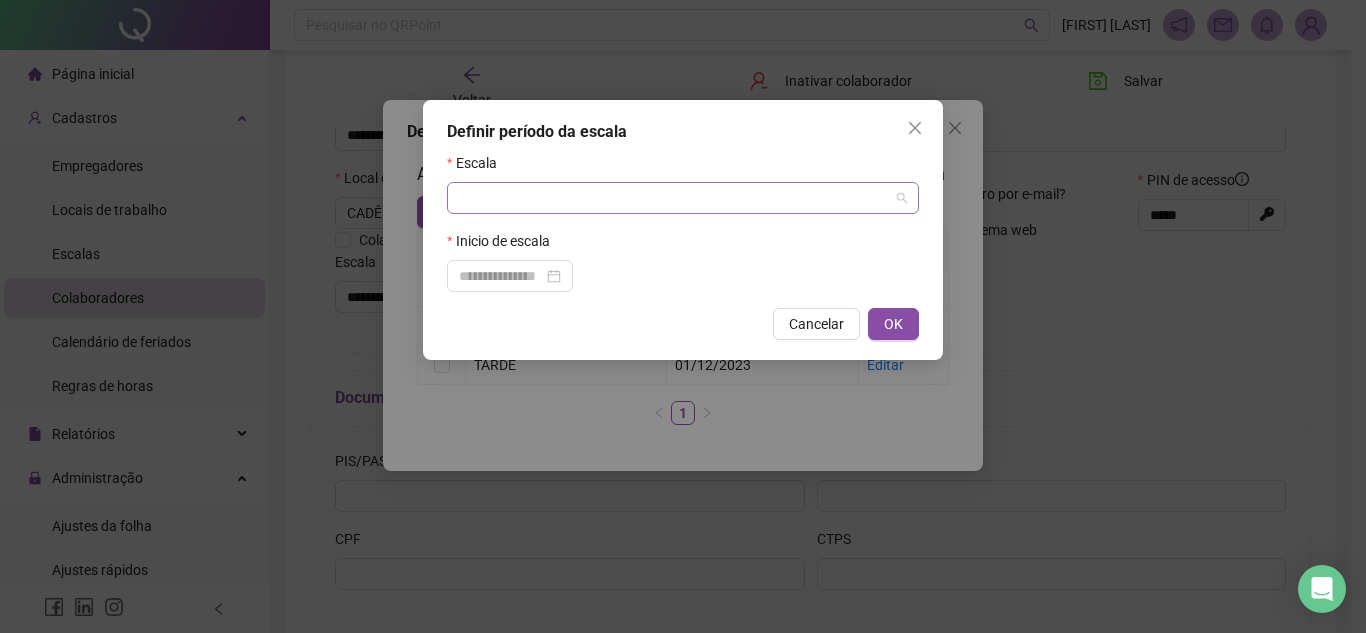 click at bounding box center [674, 198] 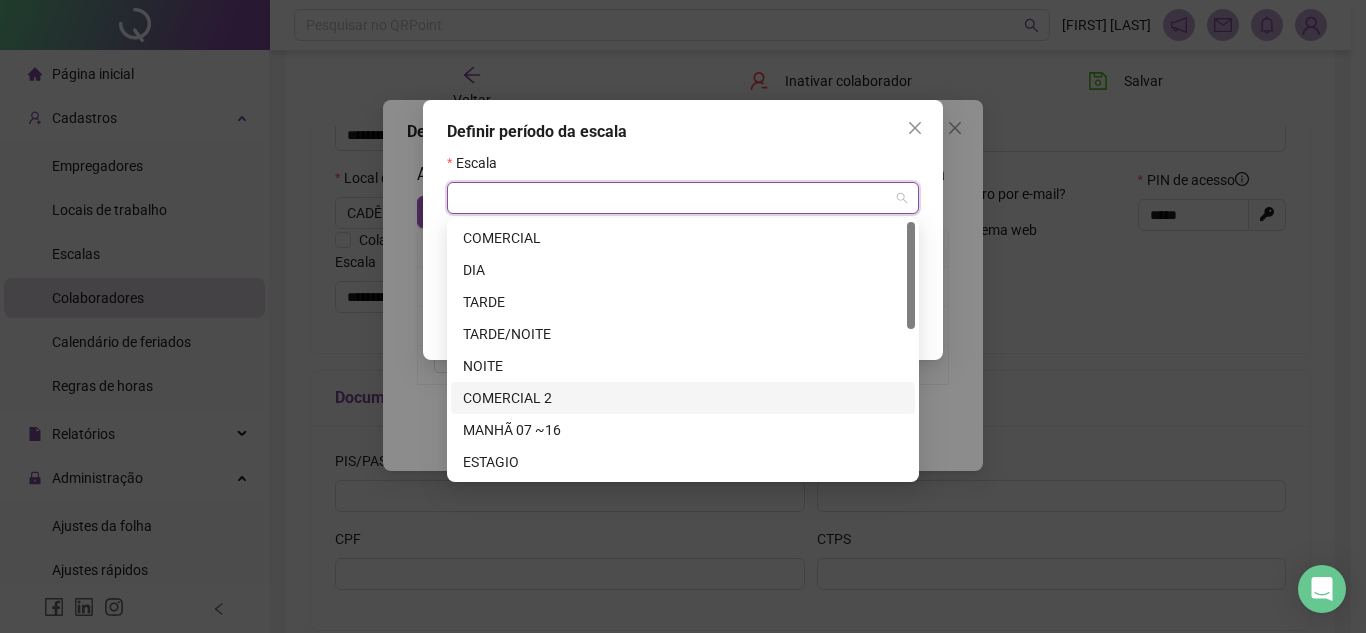 click on "COMERCIAL 2" at bounding box center (683, 398) 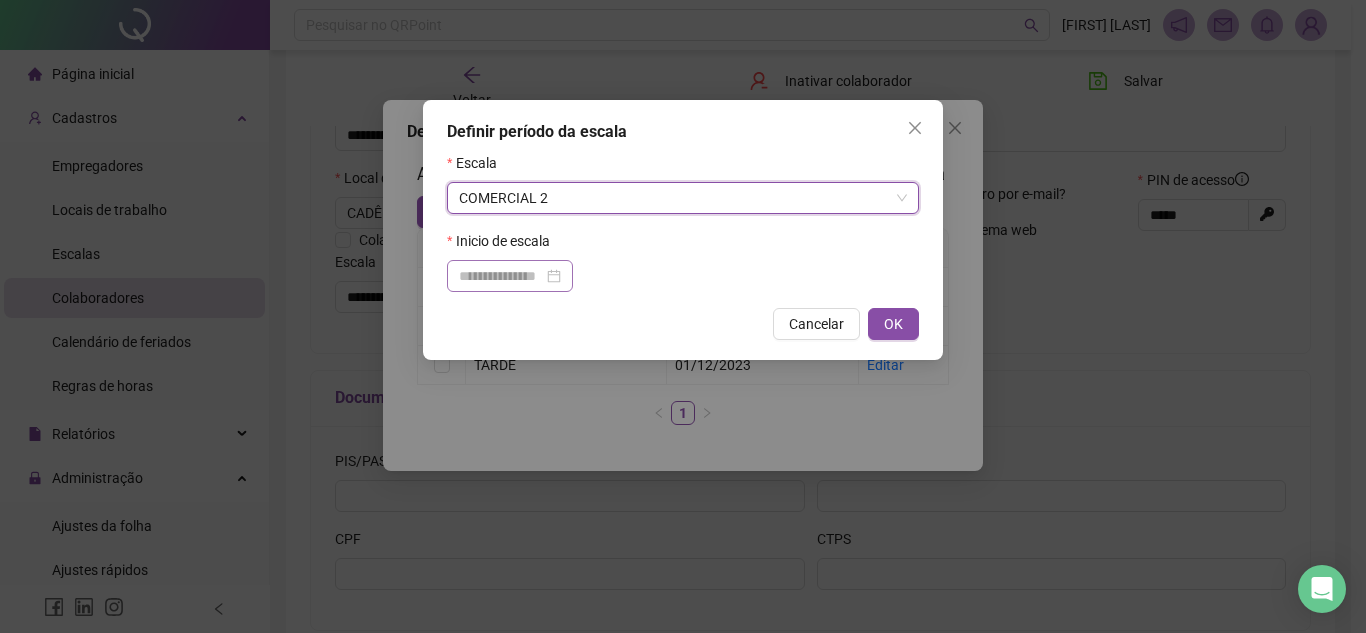click at bounding box center (510, 276) 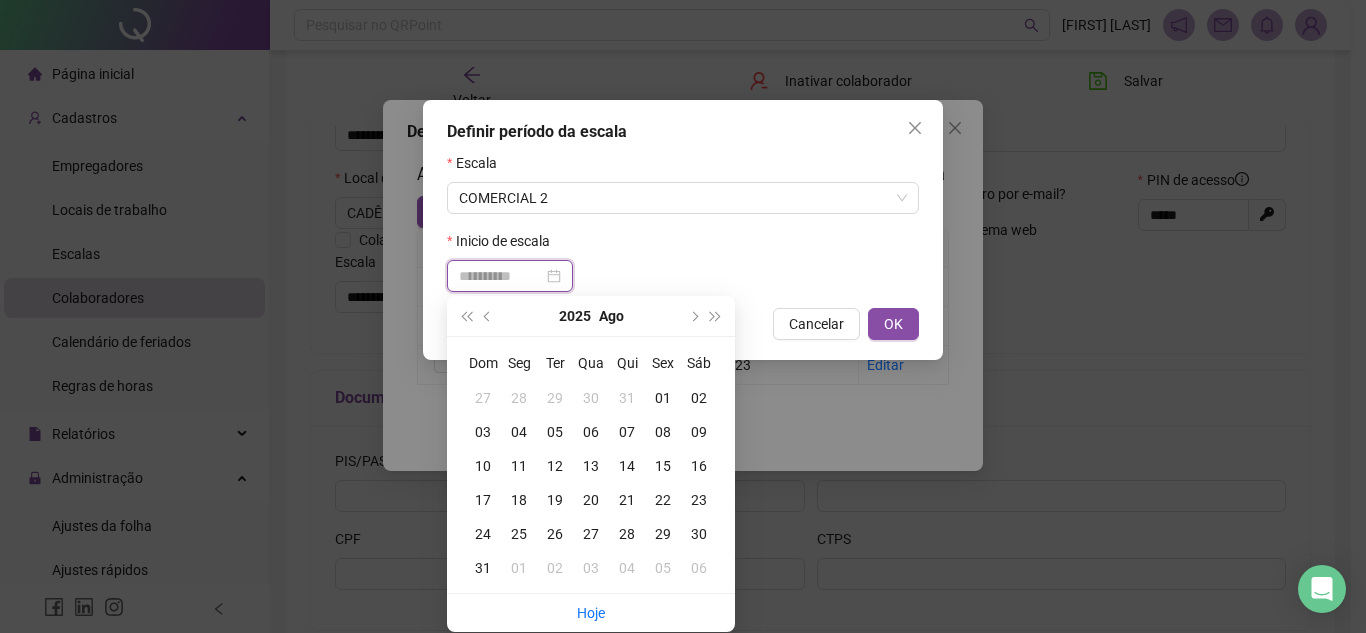 type on "**********" 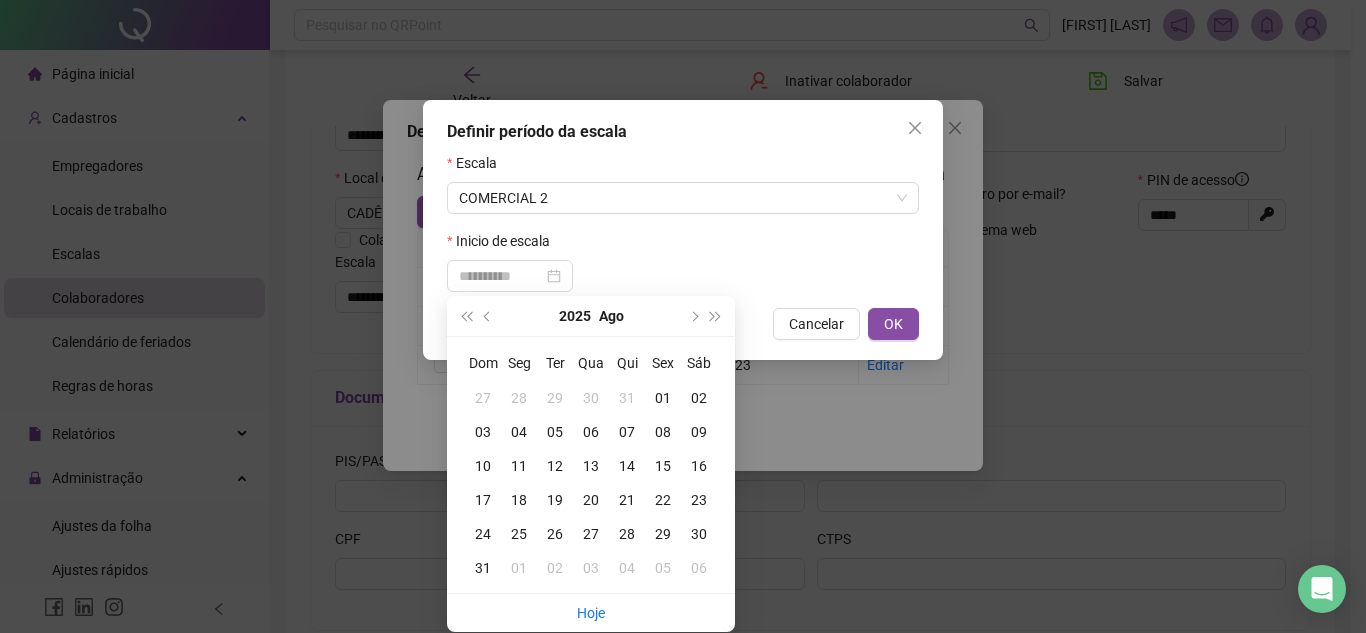 click on "31" at bounding box center [627, 398] 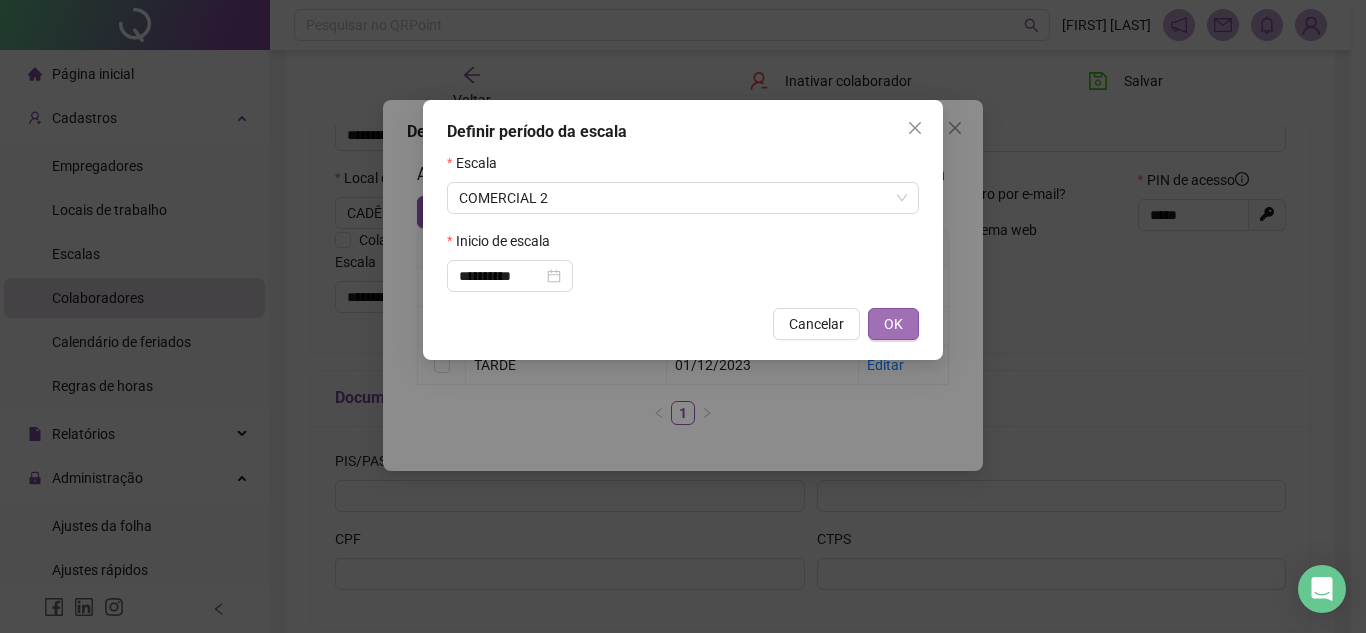 click on "OK" at bounding box center [893, 324] 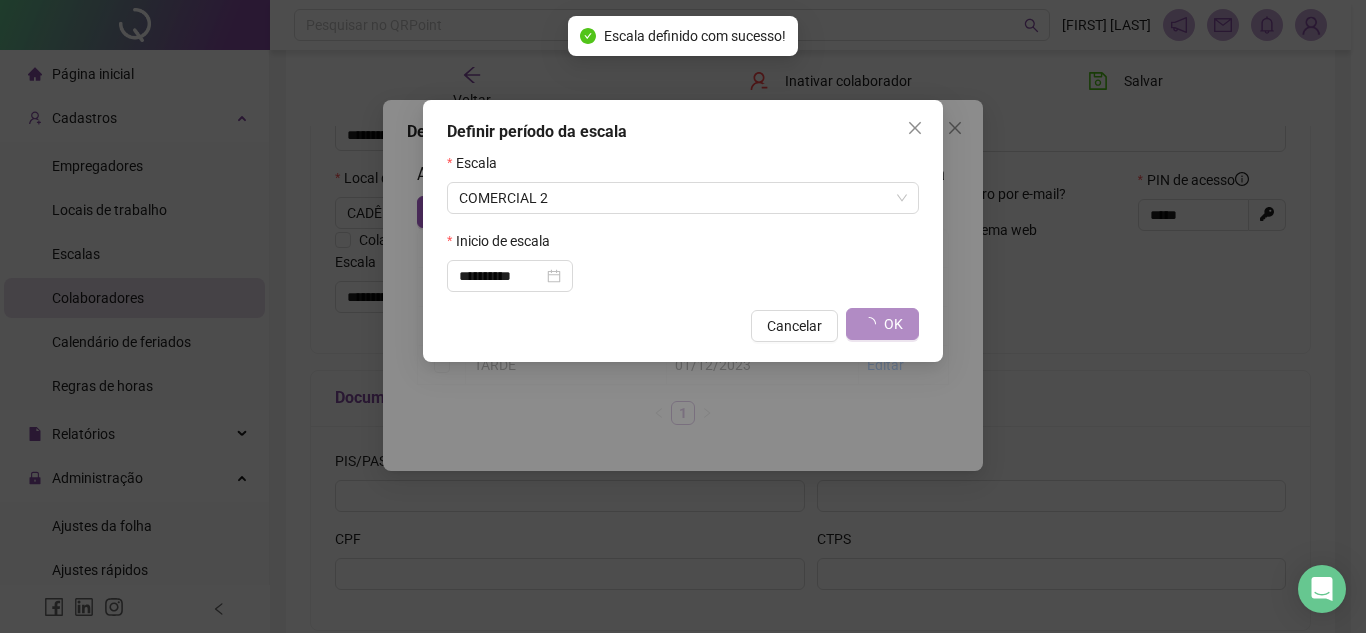 type on "**********" 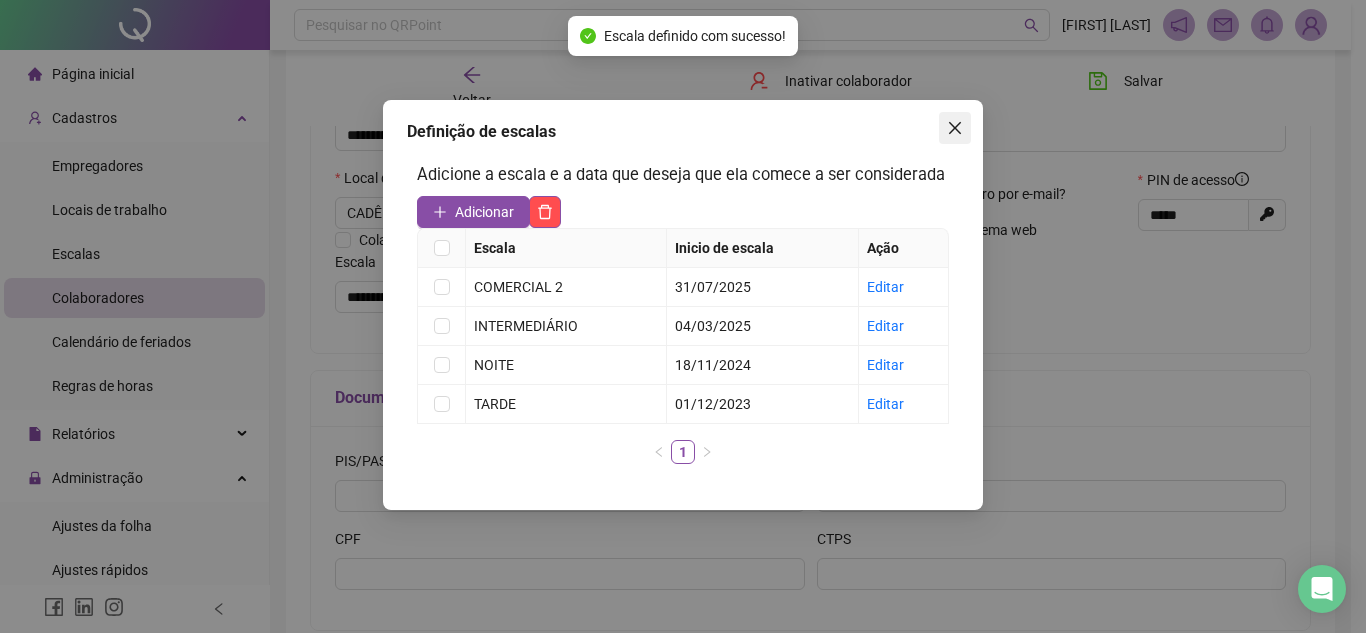 click 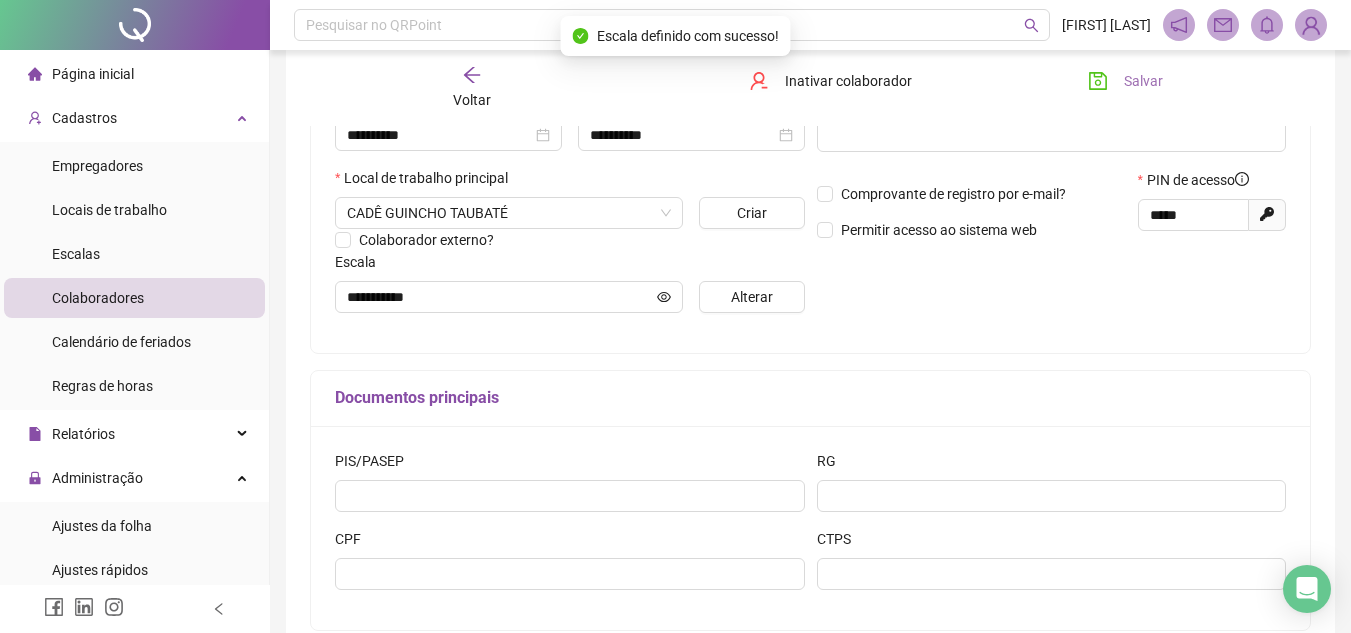 click on "Salvar" at bounding box center (1143, 81) 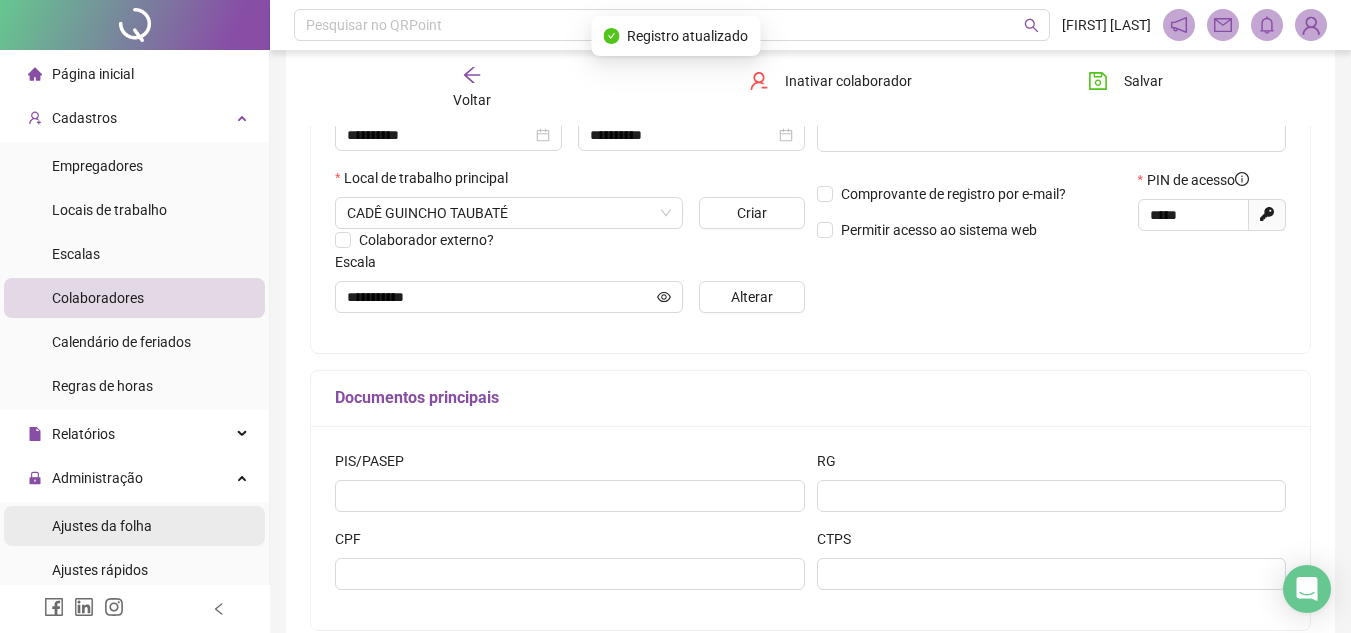 click on "Ajustes da folha" at bounding box center [102, 526] 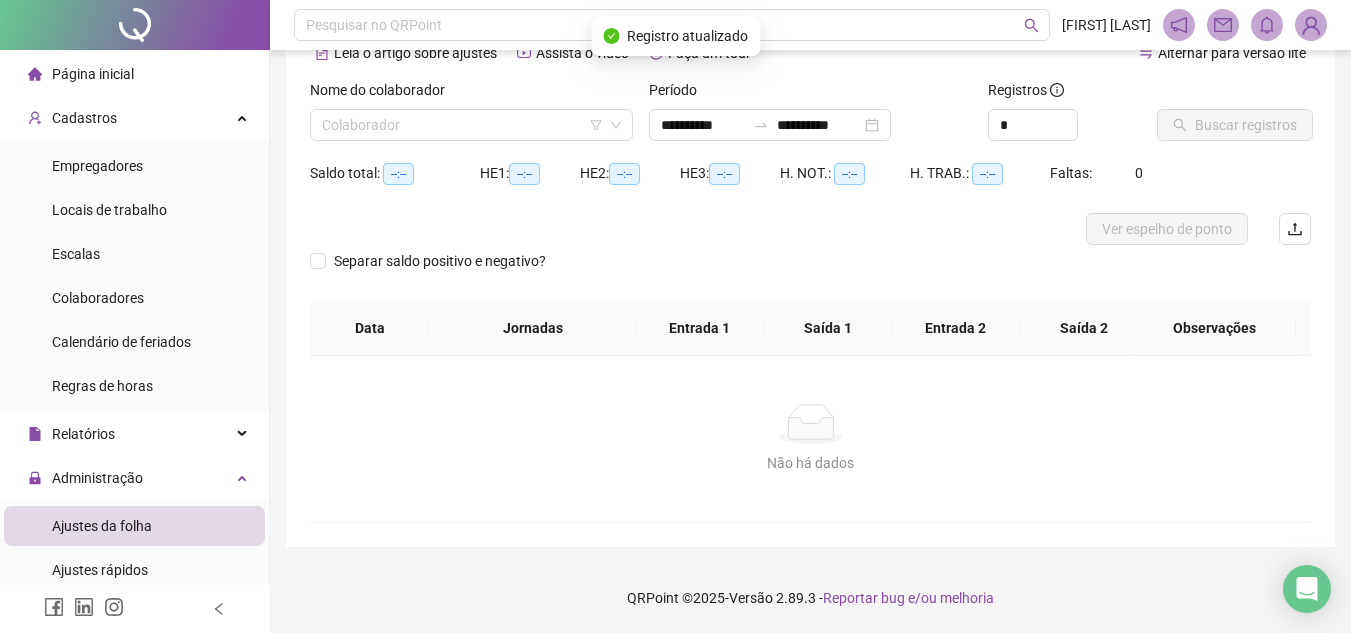 scroll, scrollTop: 105, scrollLeft: 0, axis: vertical 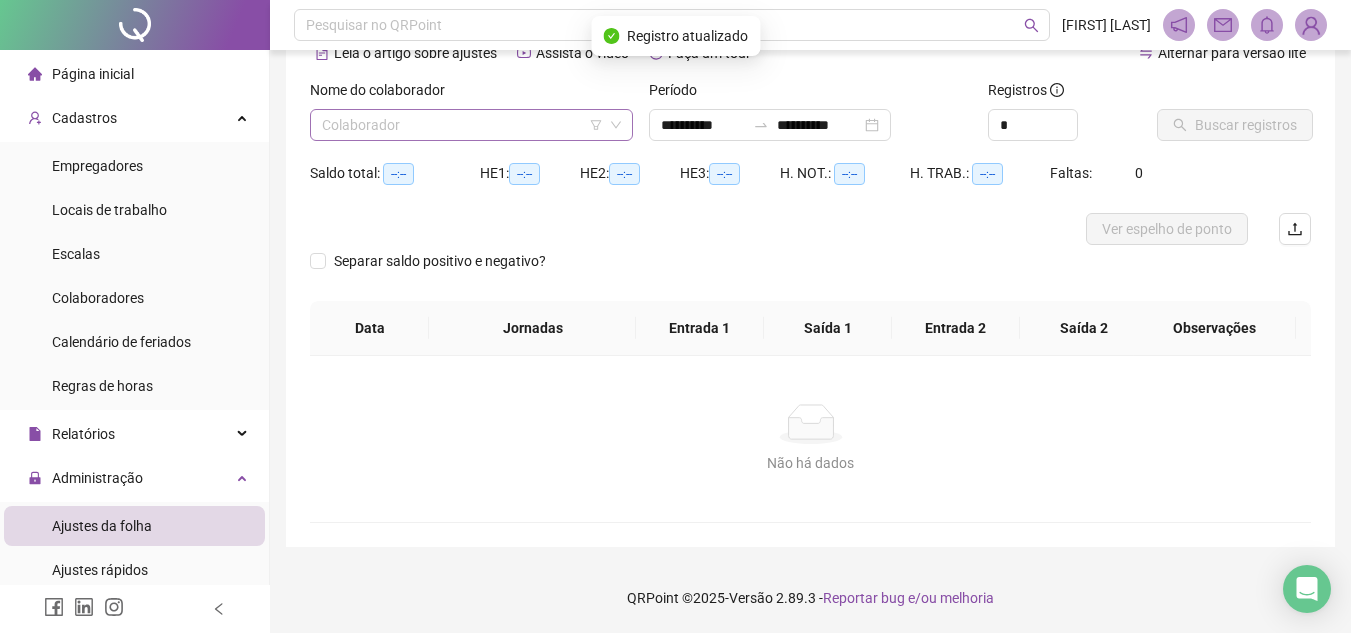 click at bounding box center (462, 125) 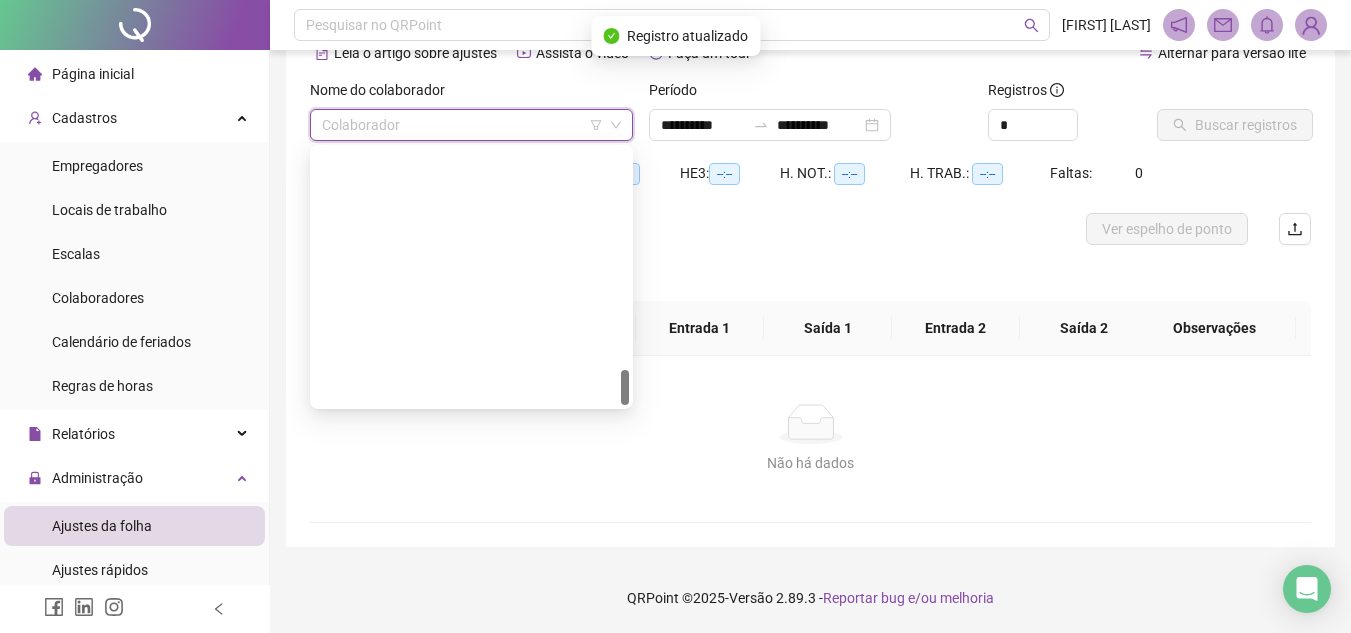 scroll, scrollTop: 1568, scrollLeft: 0, axis: vertical 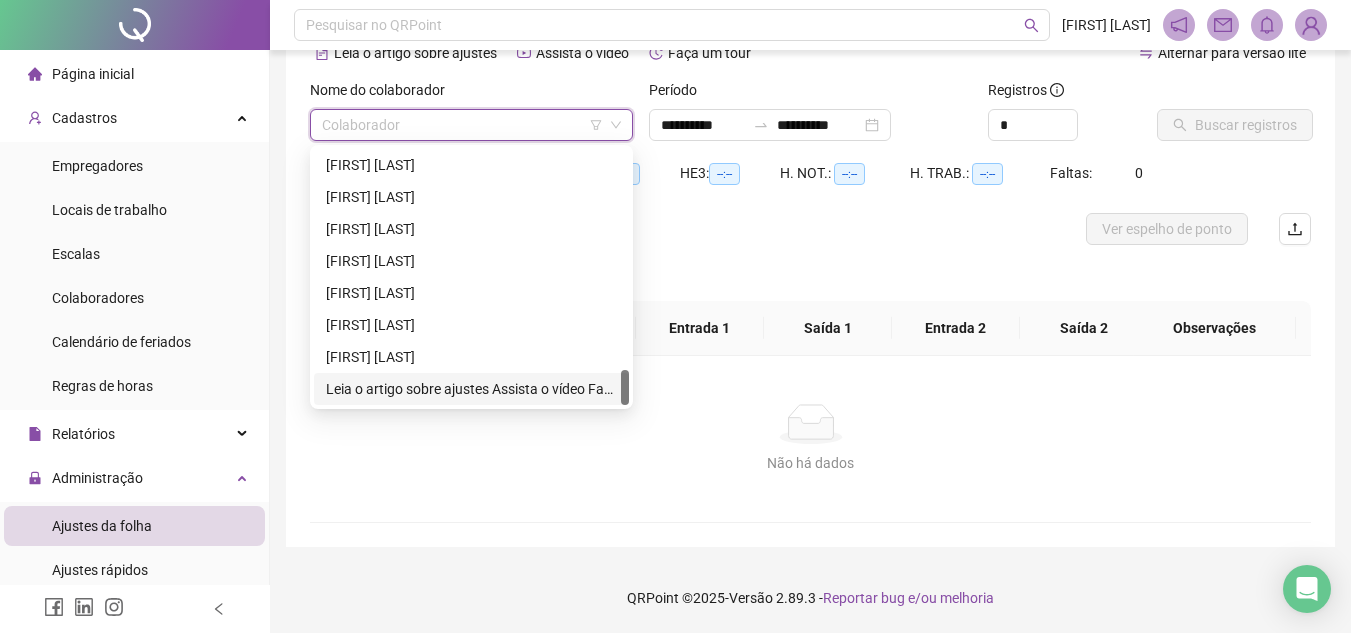 click on "**********" at bounding box center [471, 389] 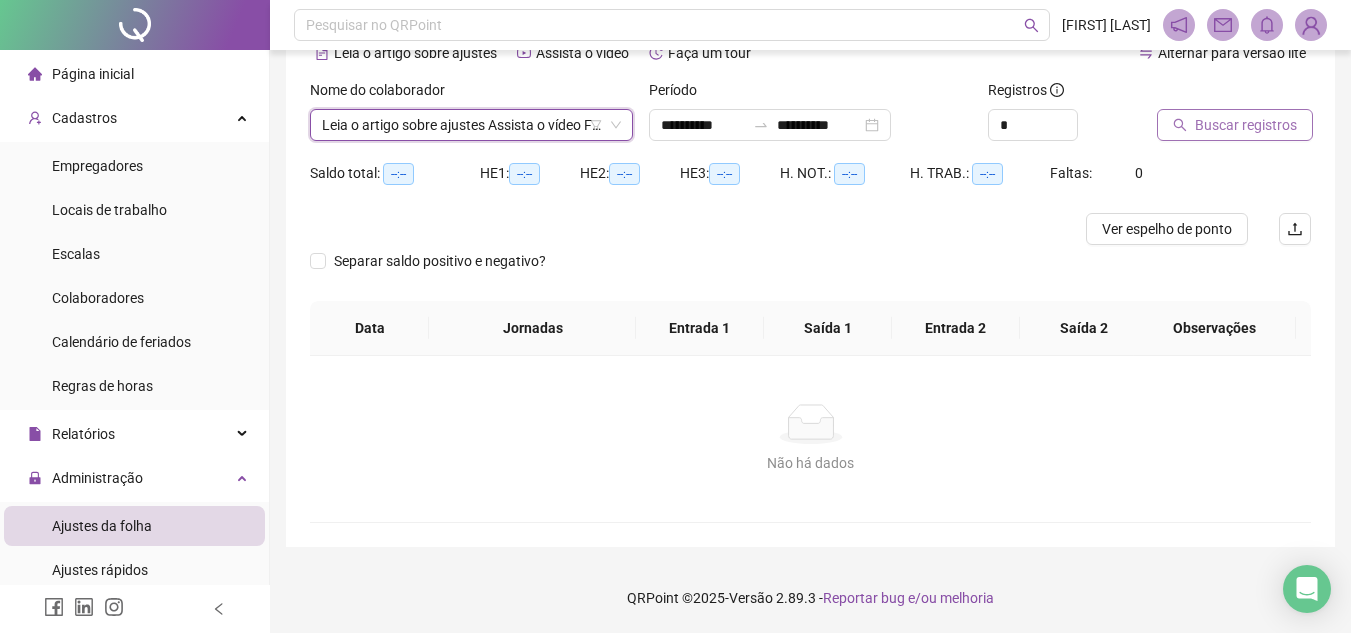 click on "Buscar registros" at bounding box center (1235, 125) 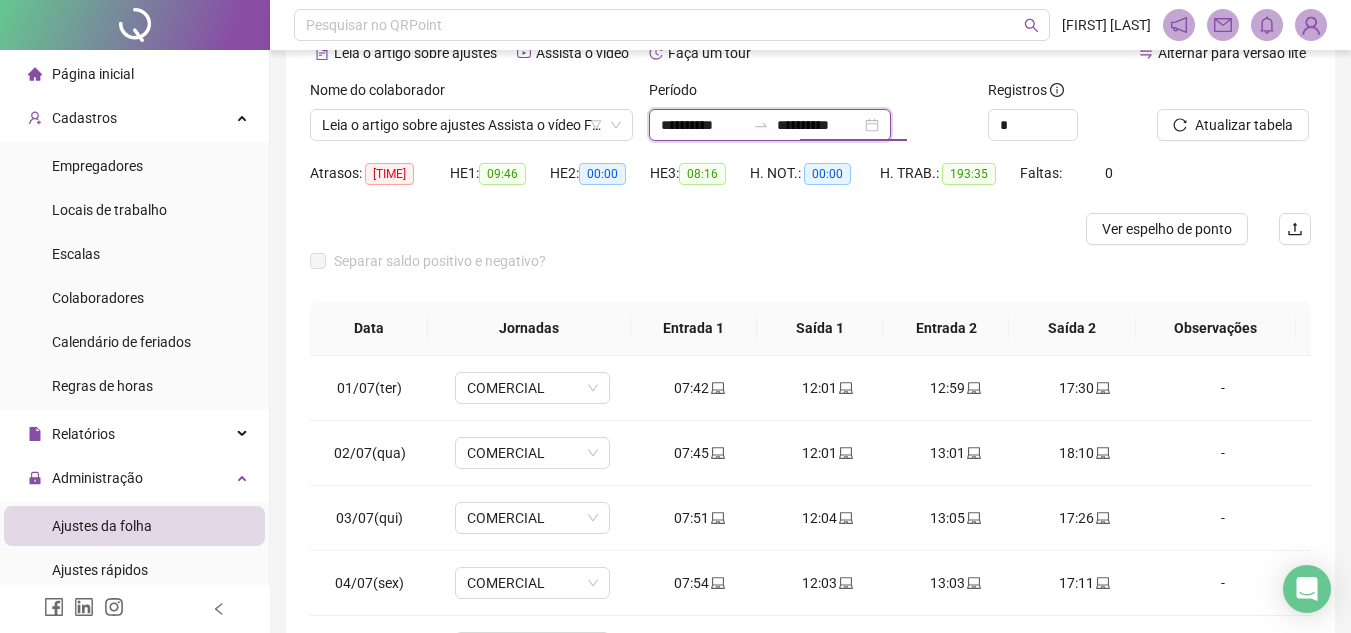 click on "**********" at bounding box center [819, 125] 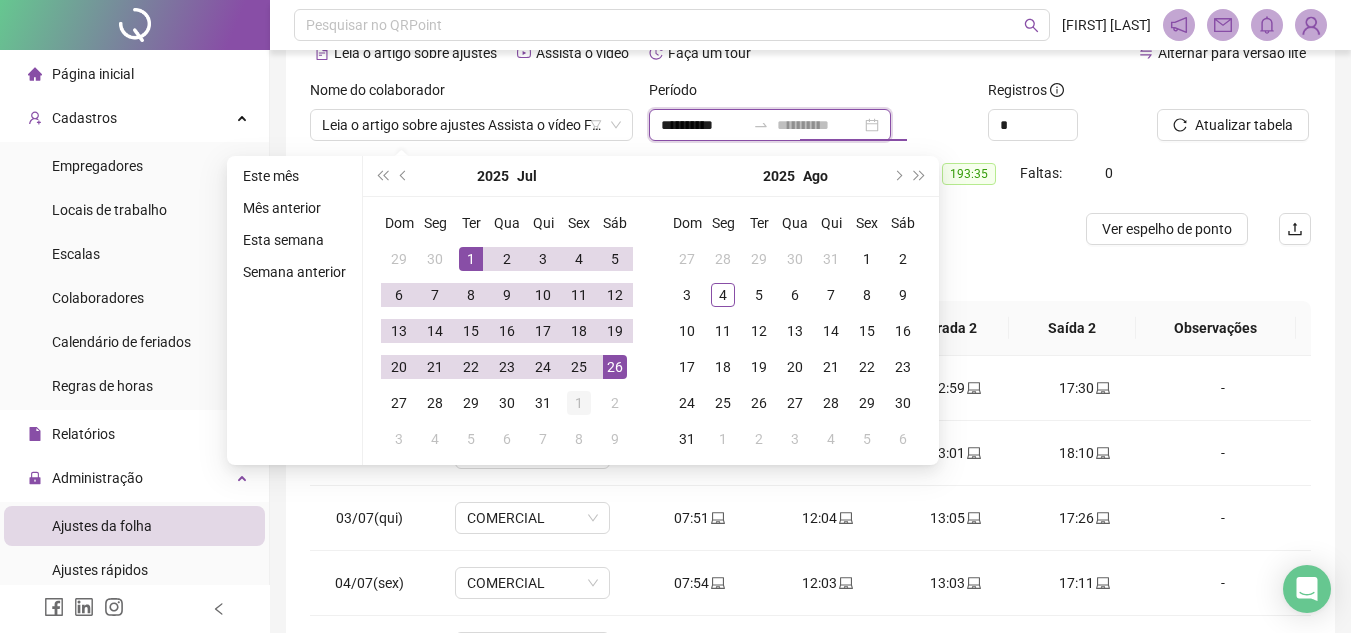 type on "**********" 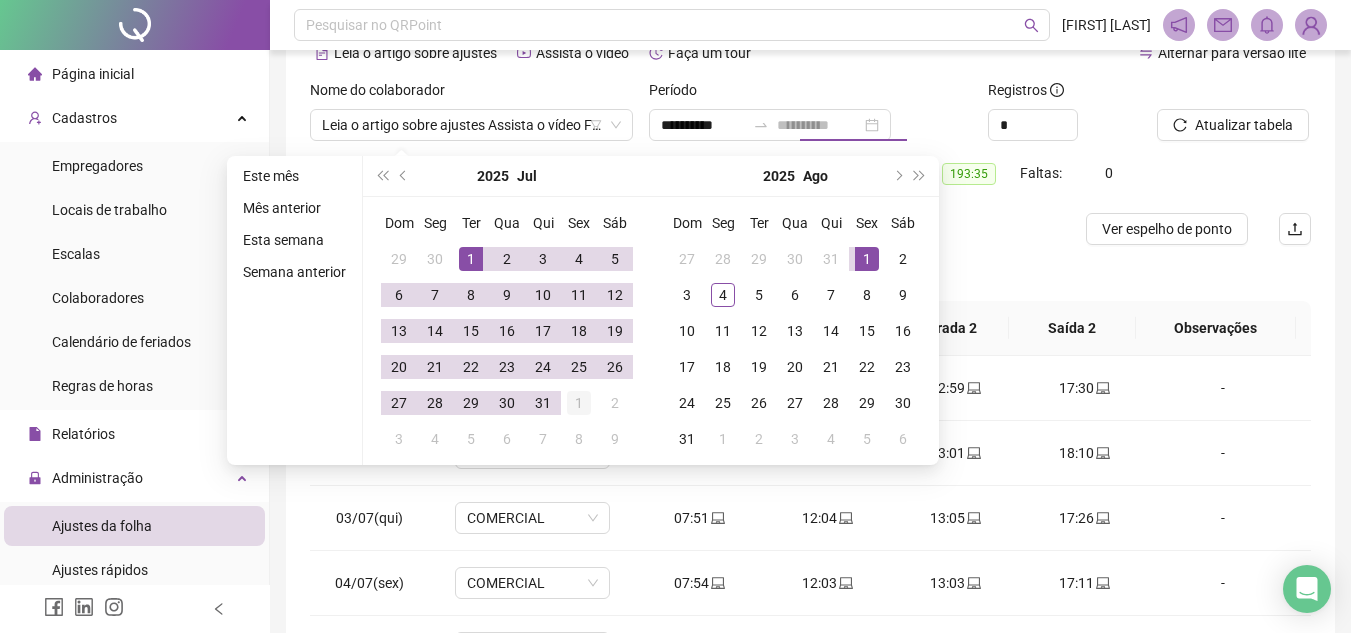 click on "1" at bounding box center [579, 403] 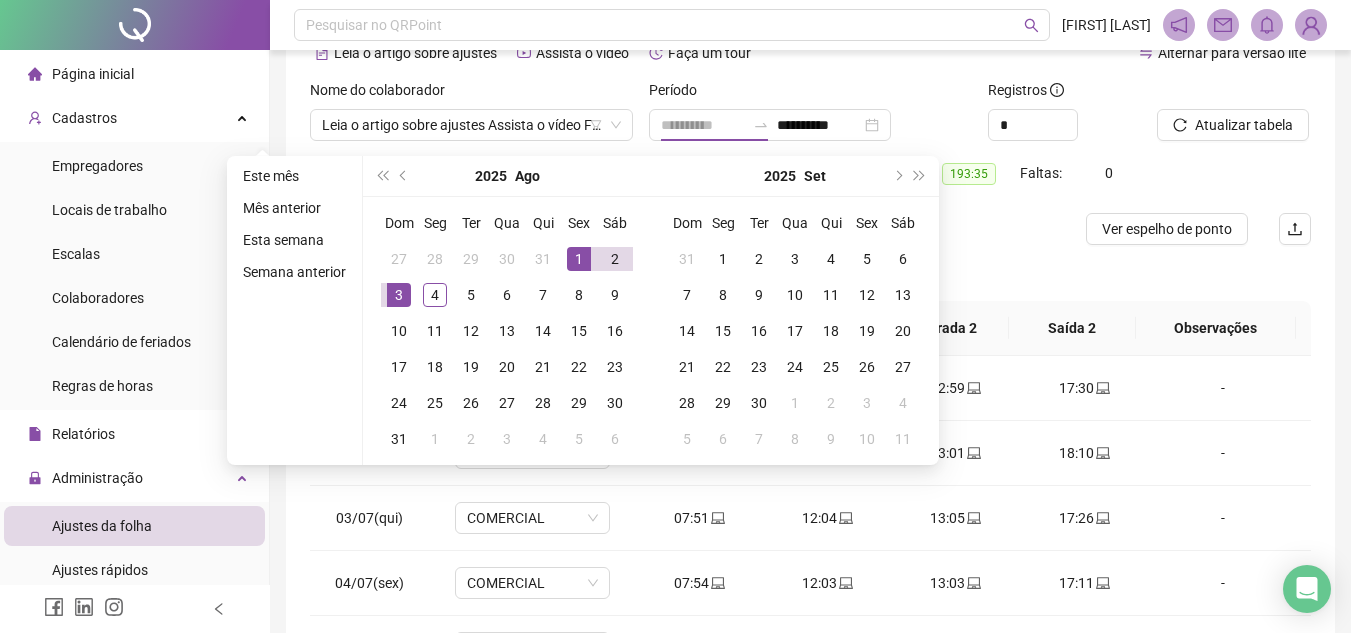 click on "3" at bounding box center (399, 295) 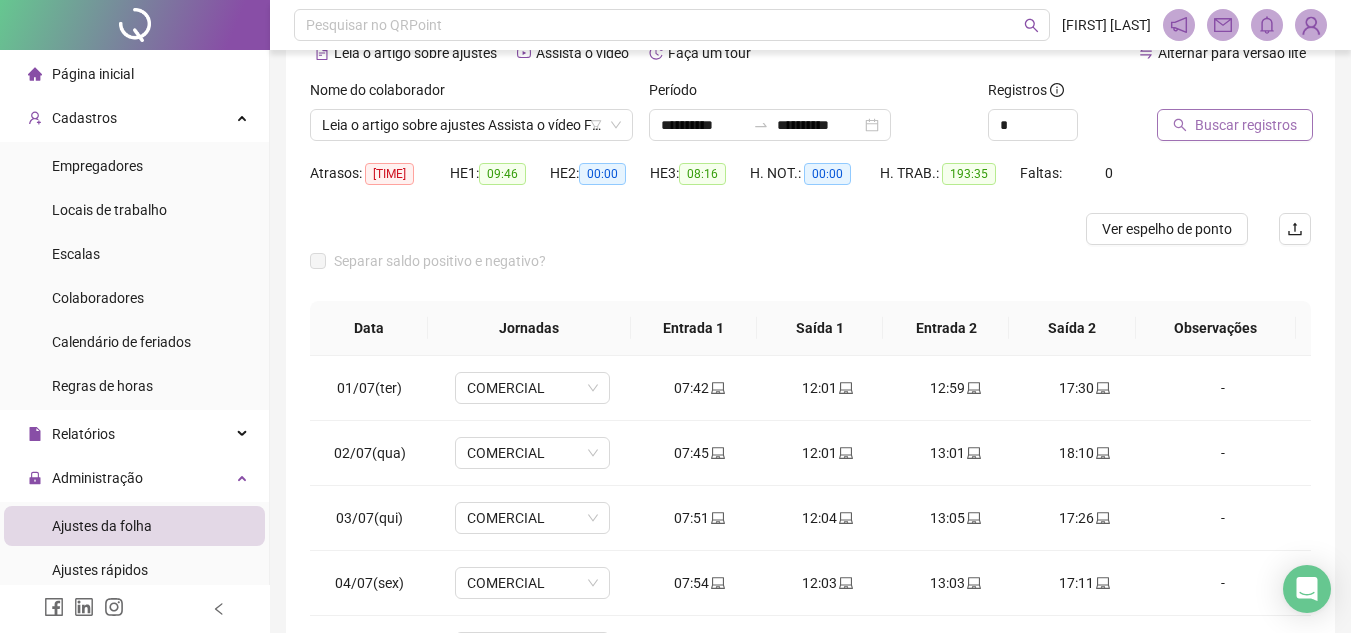 click on "Buscar registros" at bounding box center [1246, 125] 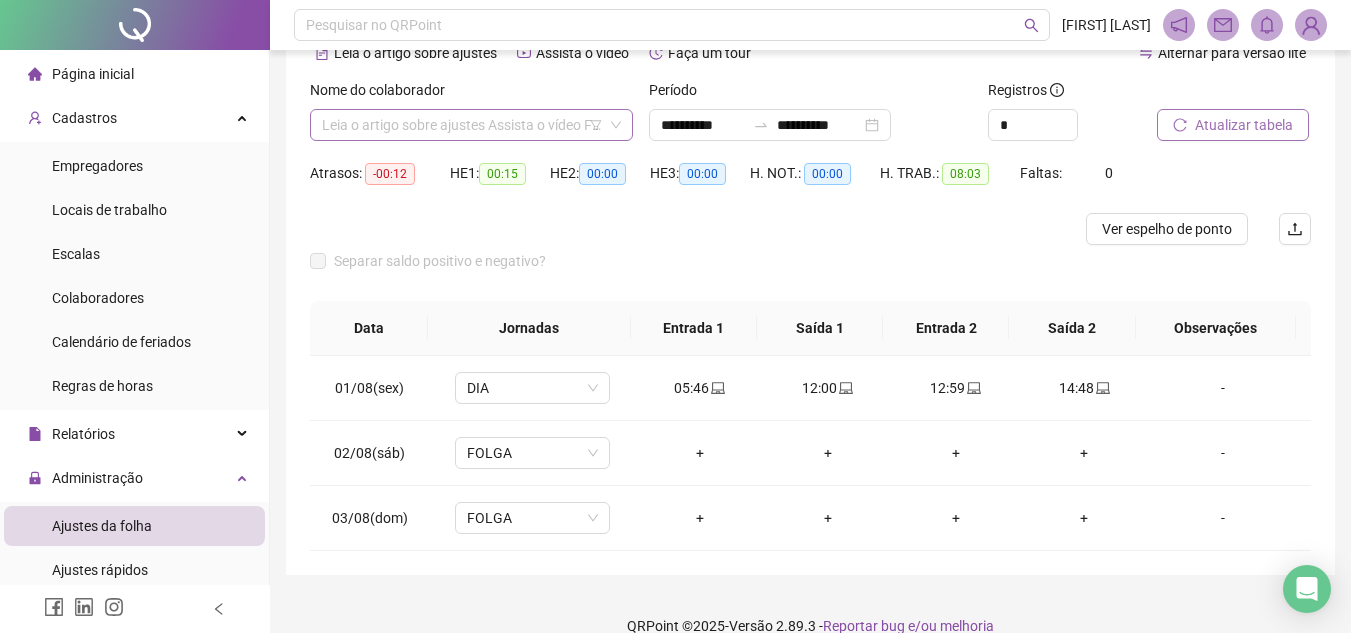 click on "**********" at bounding box center (471, 125) 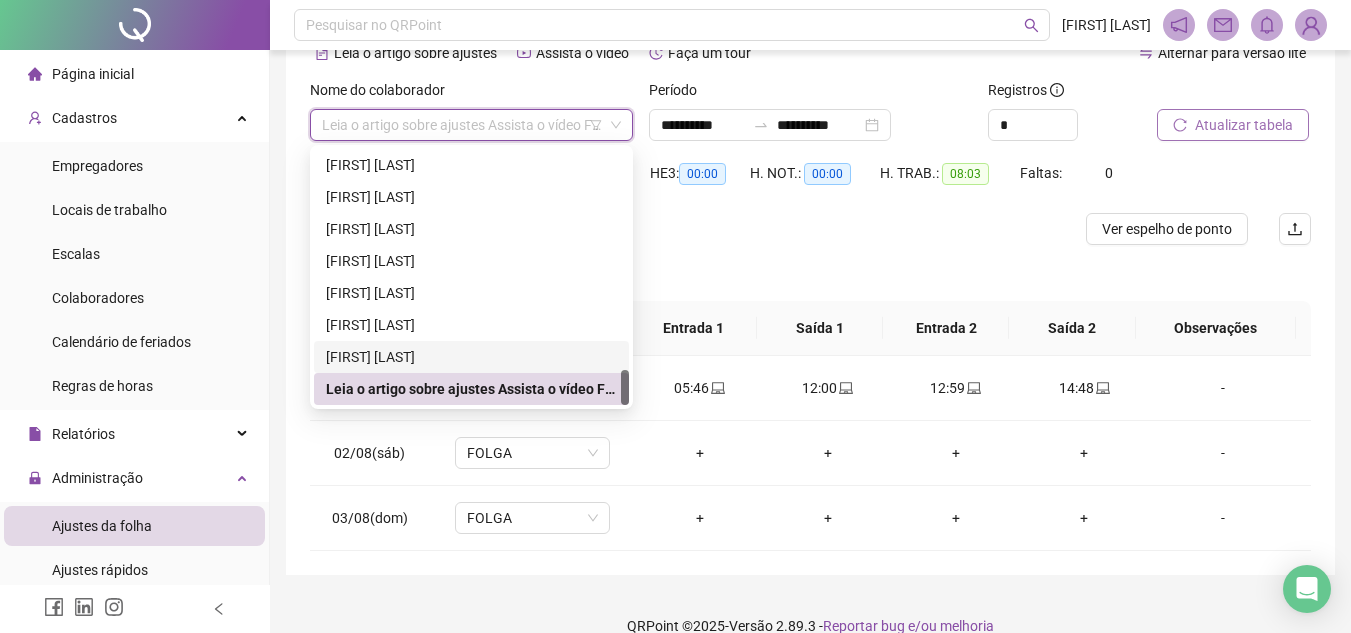 click on "[FIRST] [LAST]" at bounding box center (471, 357) 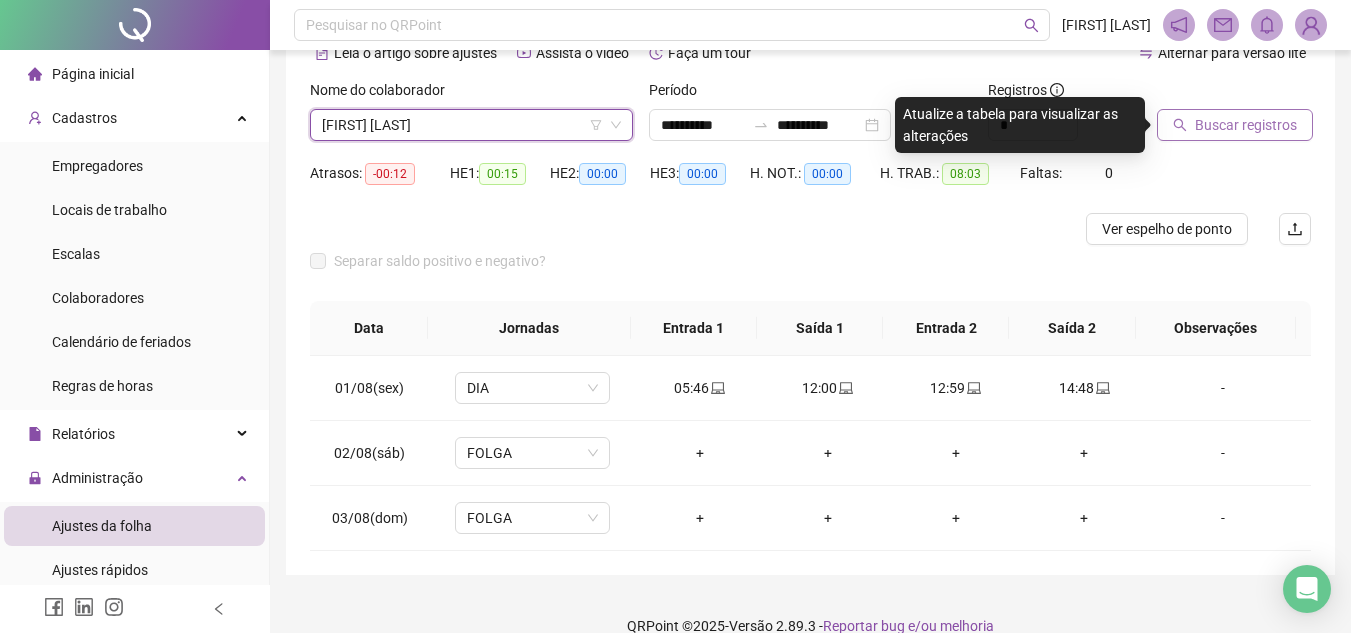 click at bounding box center [1209, 94] 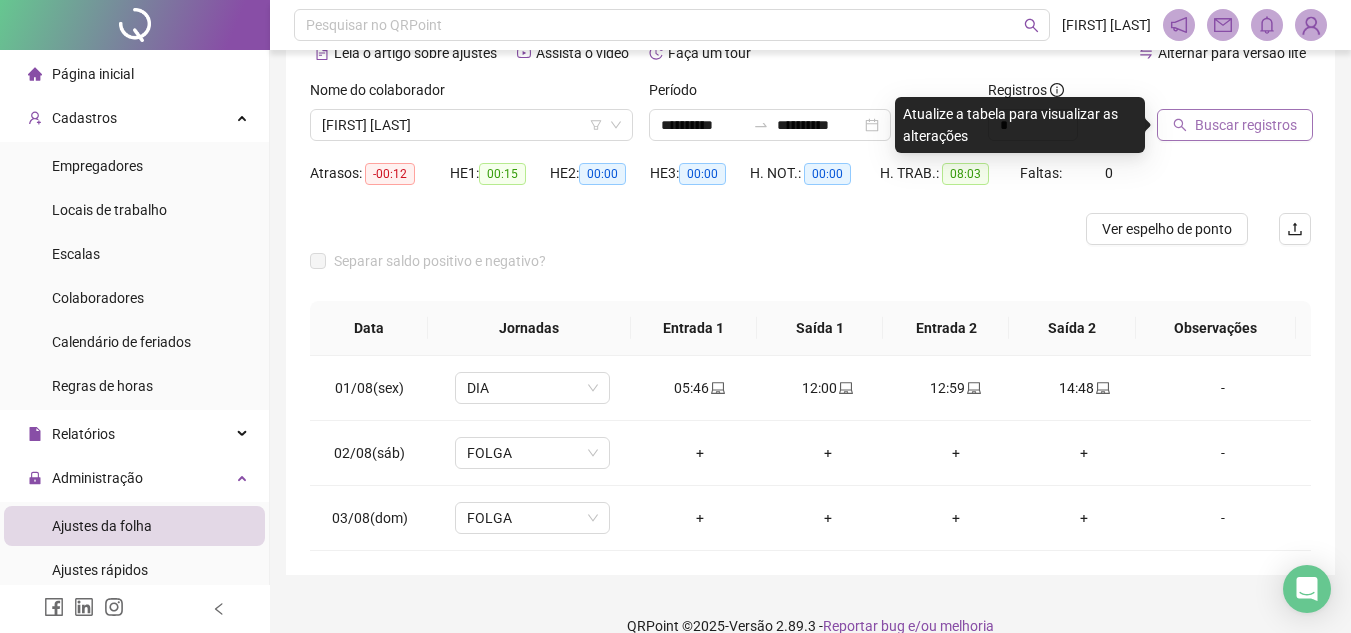 click on "Buscar registros" at bounding box center (1246, 125) 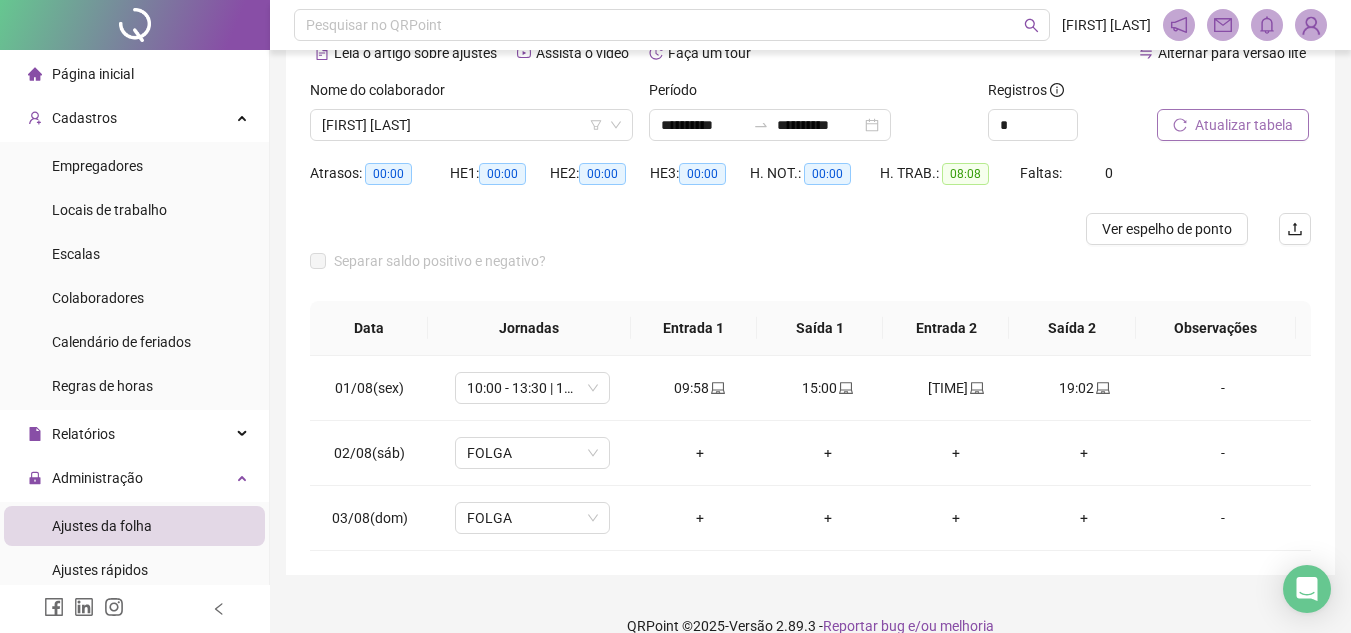 click on "[FIRST] [LAST]" at bounding box center (471, 125) 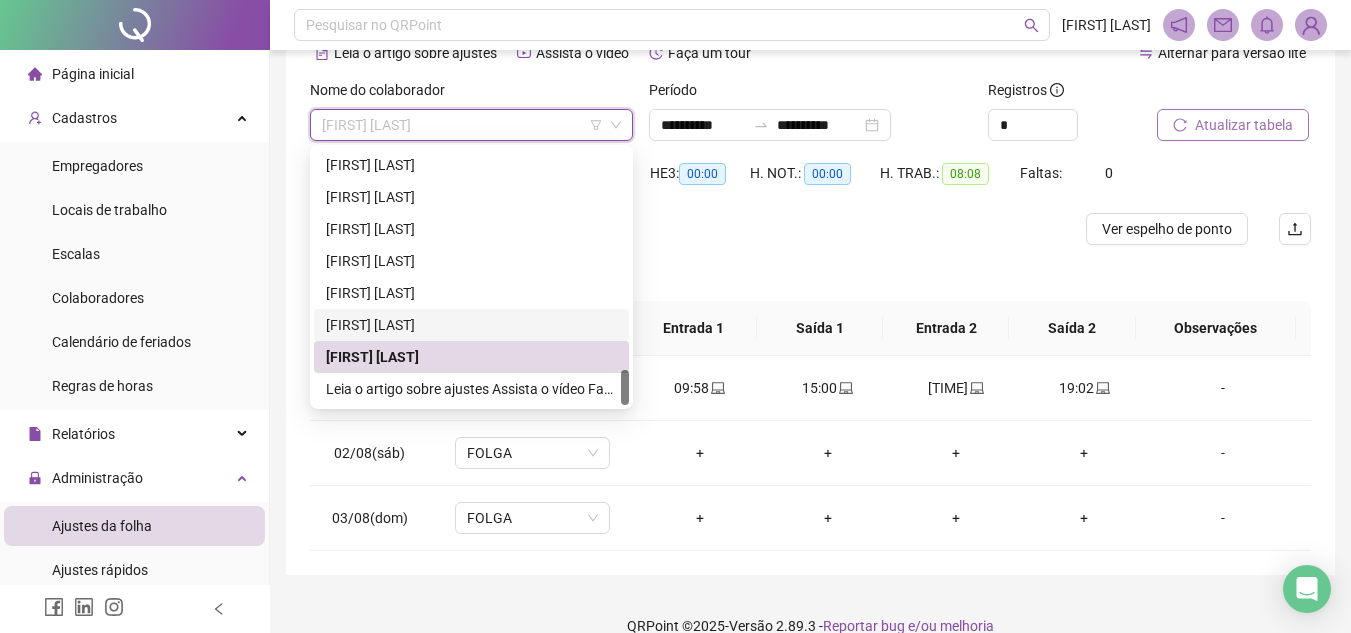 click on "[FIRST] [LAST]" at bounding box center [471, 325] 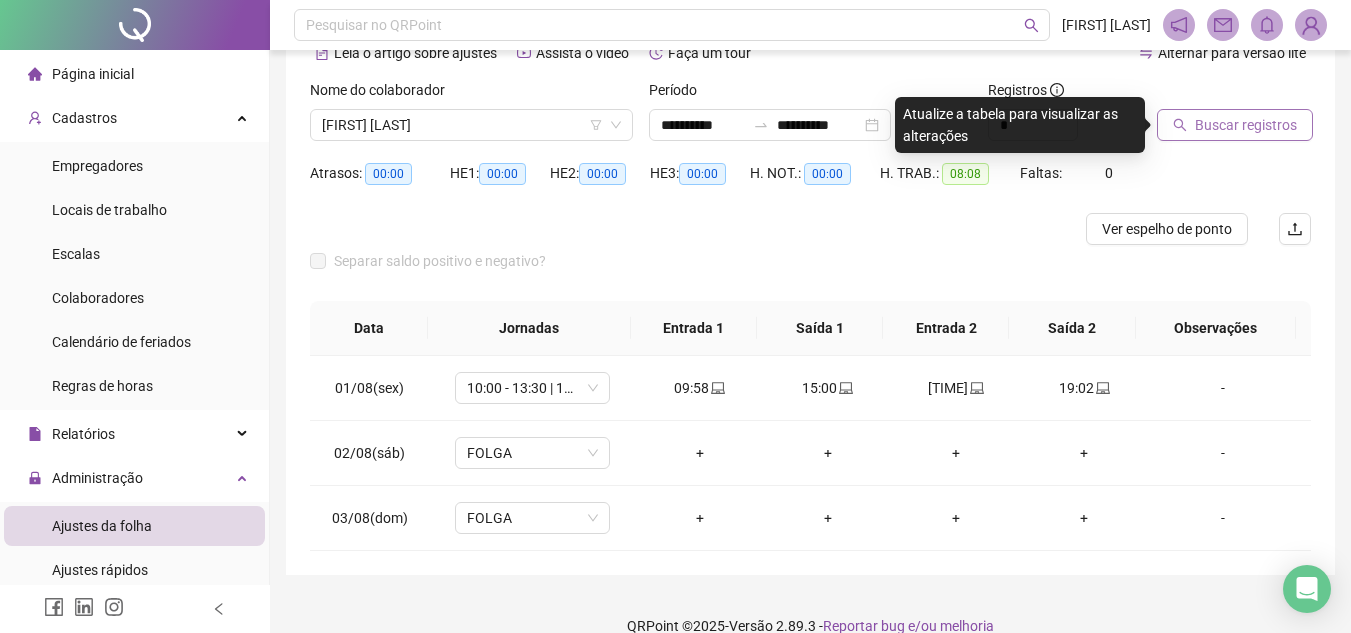 click on "Buscar registros" at bounding box center (1246, 125) 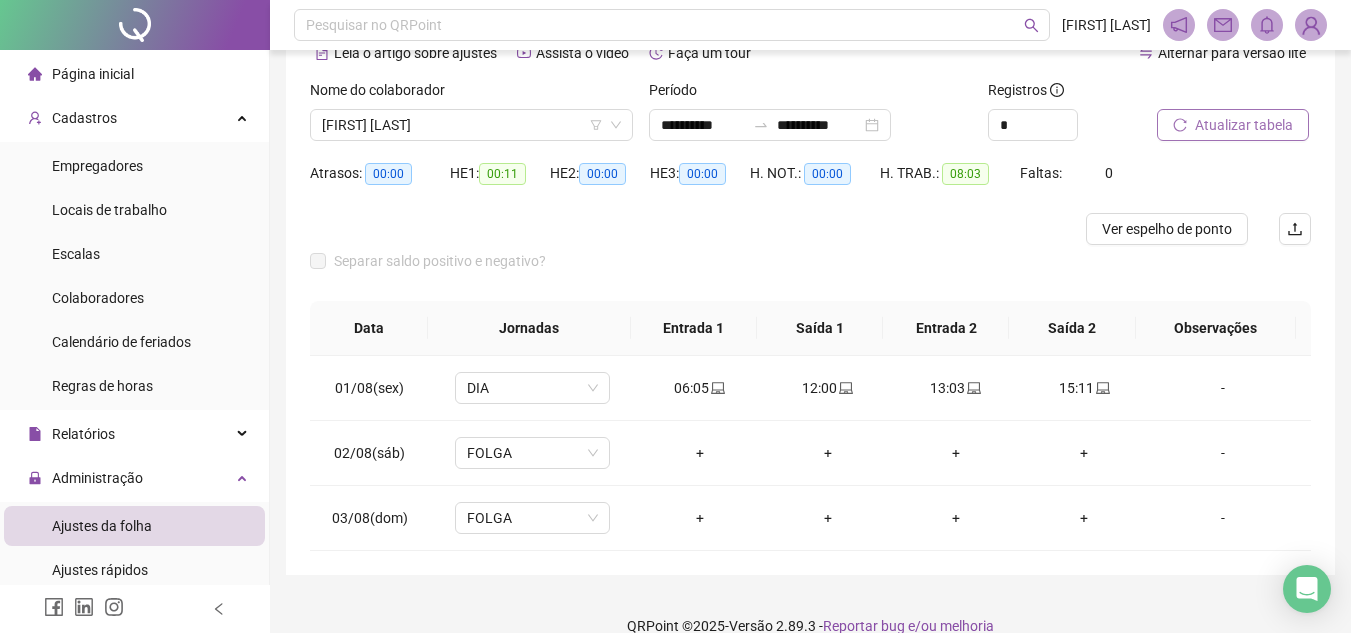 click on "[FIRST] [LAST]" at bounding box center [471, 125] 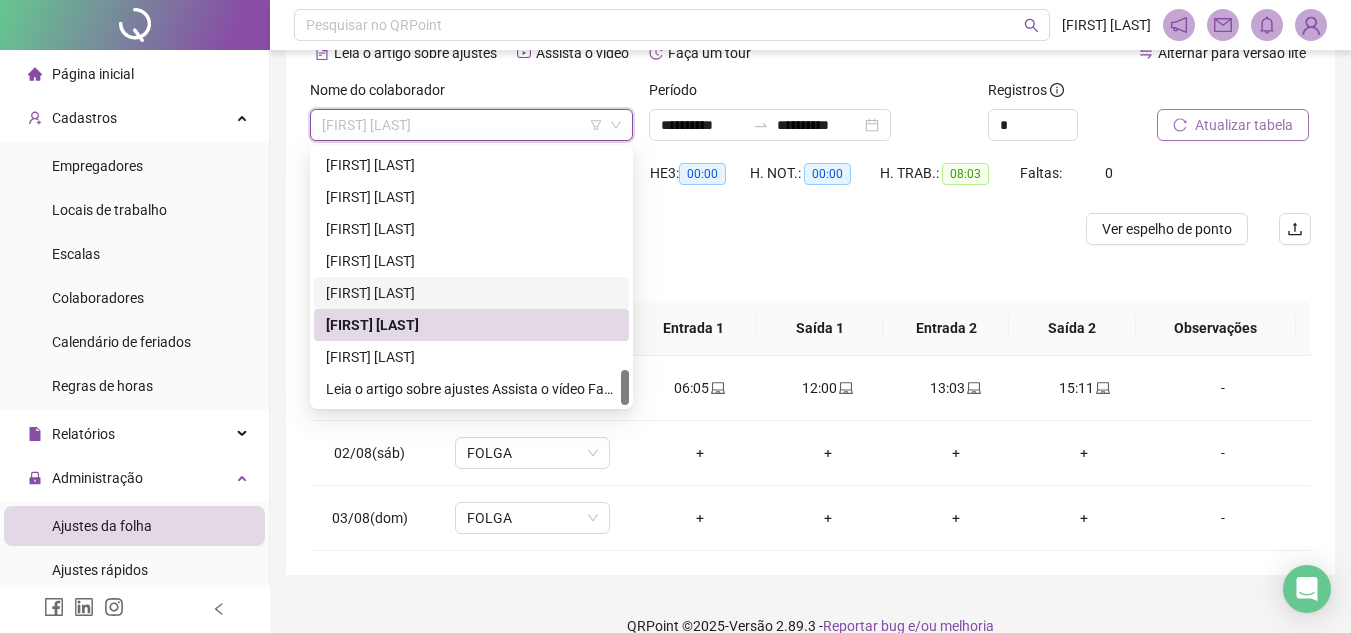 click on "[FIRST] [LAST]" at bounding box center [471, 293] 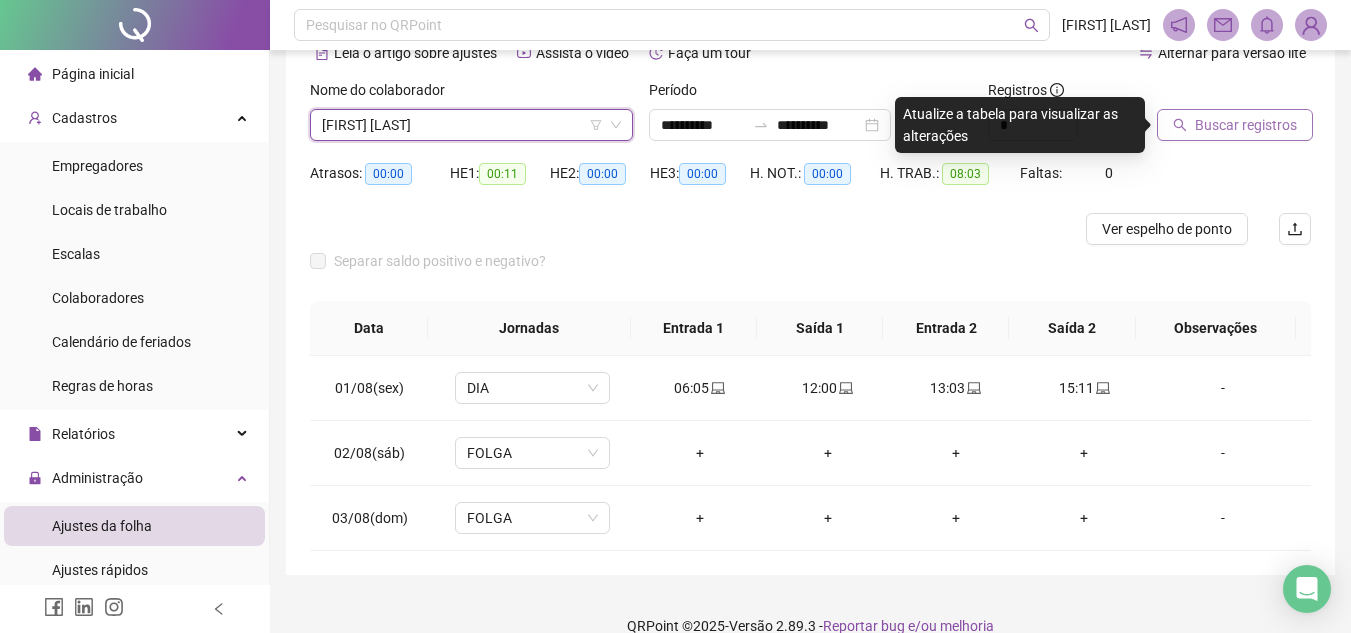 click on "Buscar registros" at bounding box center [1246, 125] 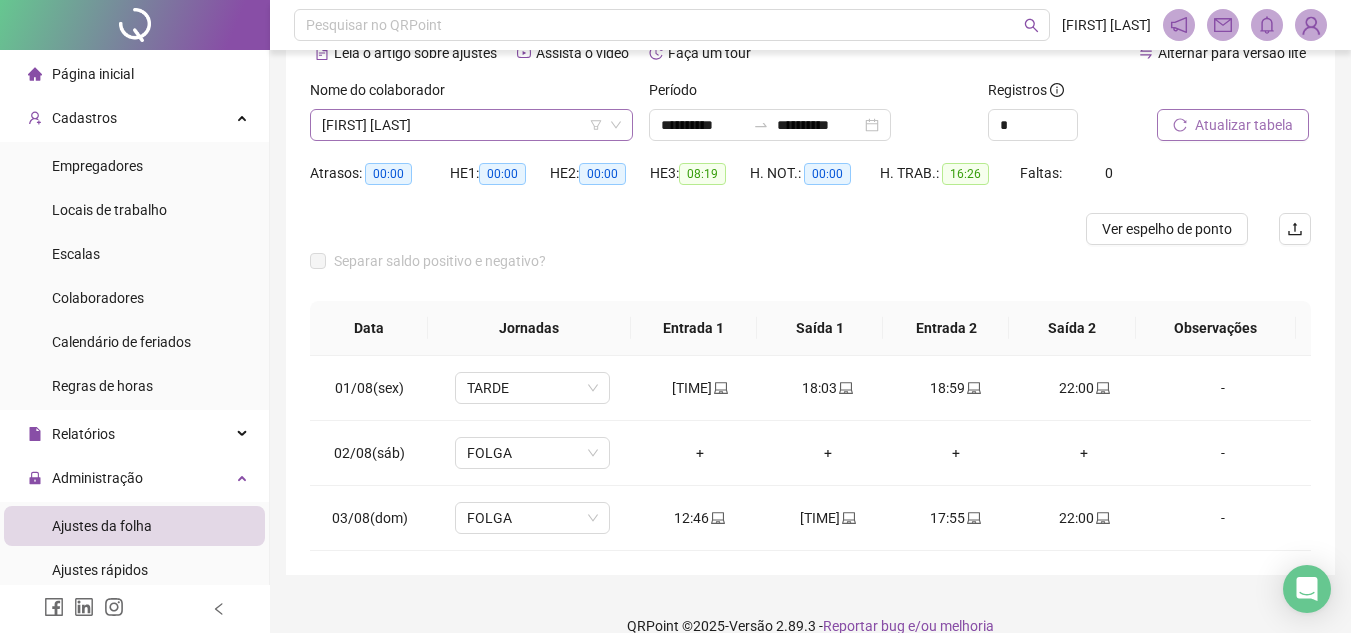 click on "[FIRST] [LAST]" at bounding box center (471, 125) 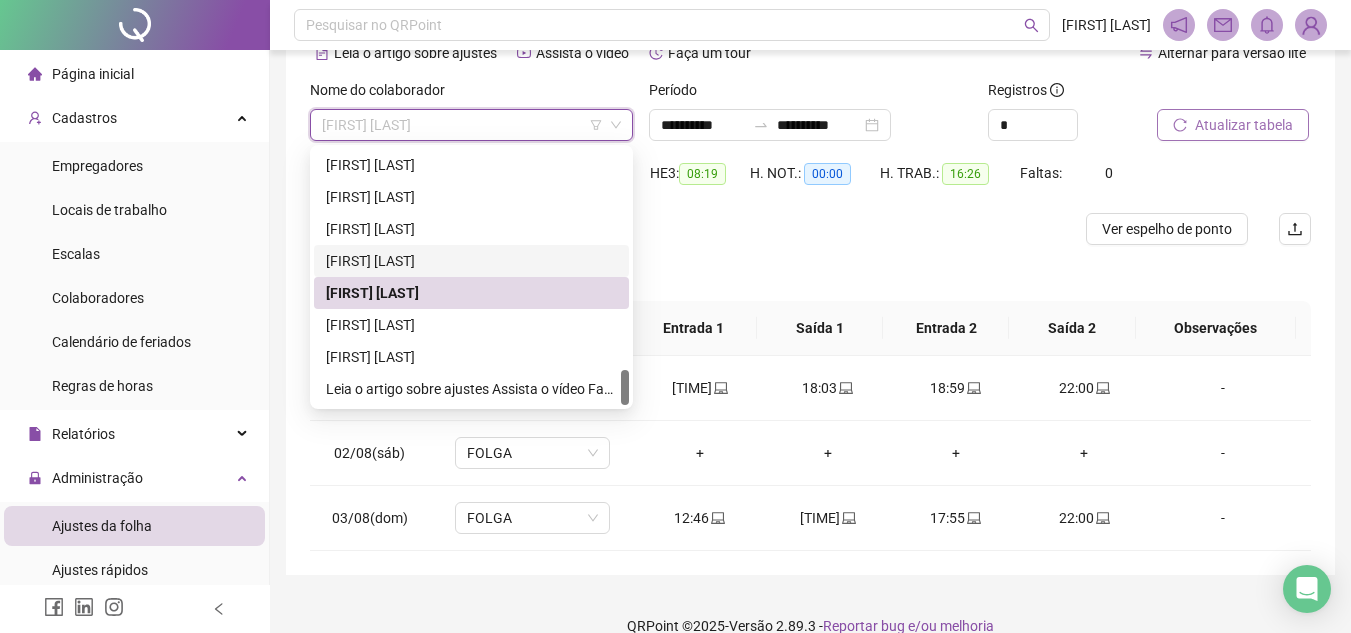click on "[FIRST] [LAST]" at bounding box center [471, 261] 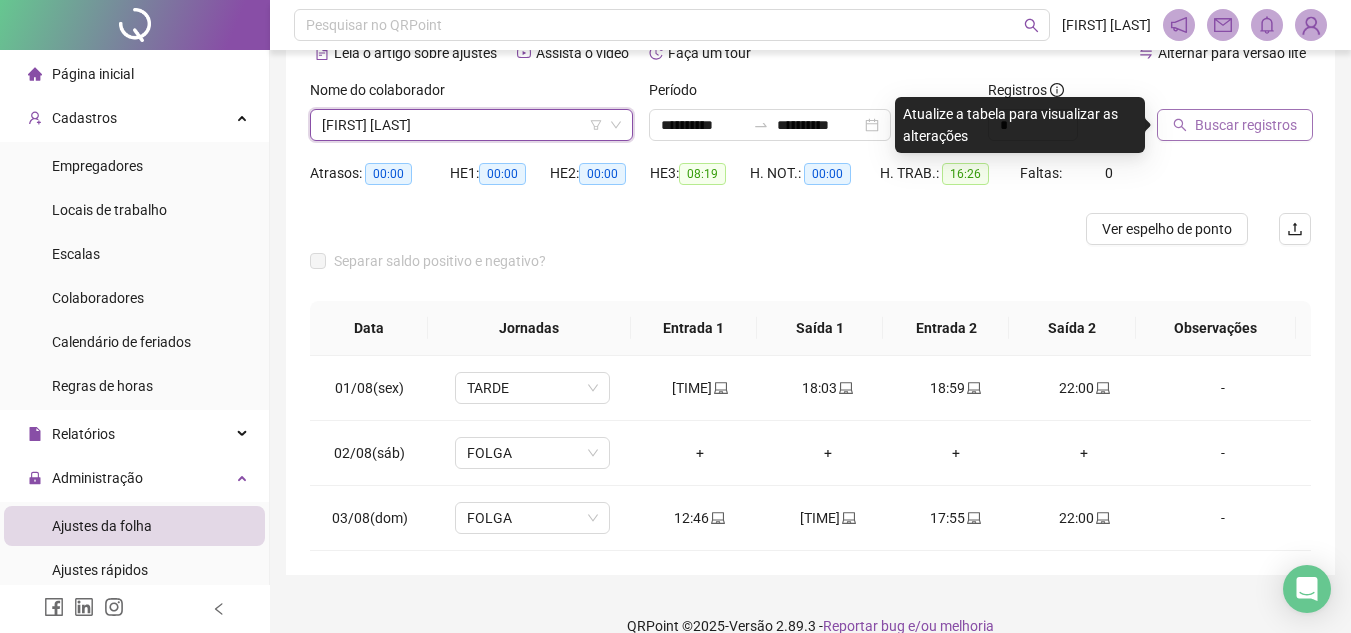 click on "Buscar registros" at bounding box center (1246, 125) 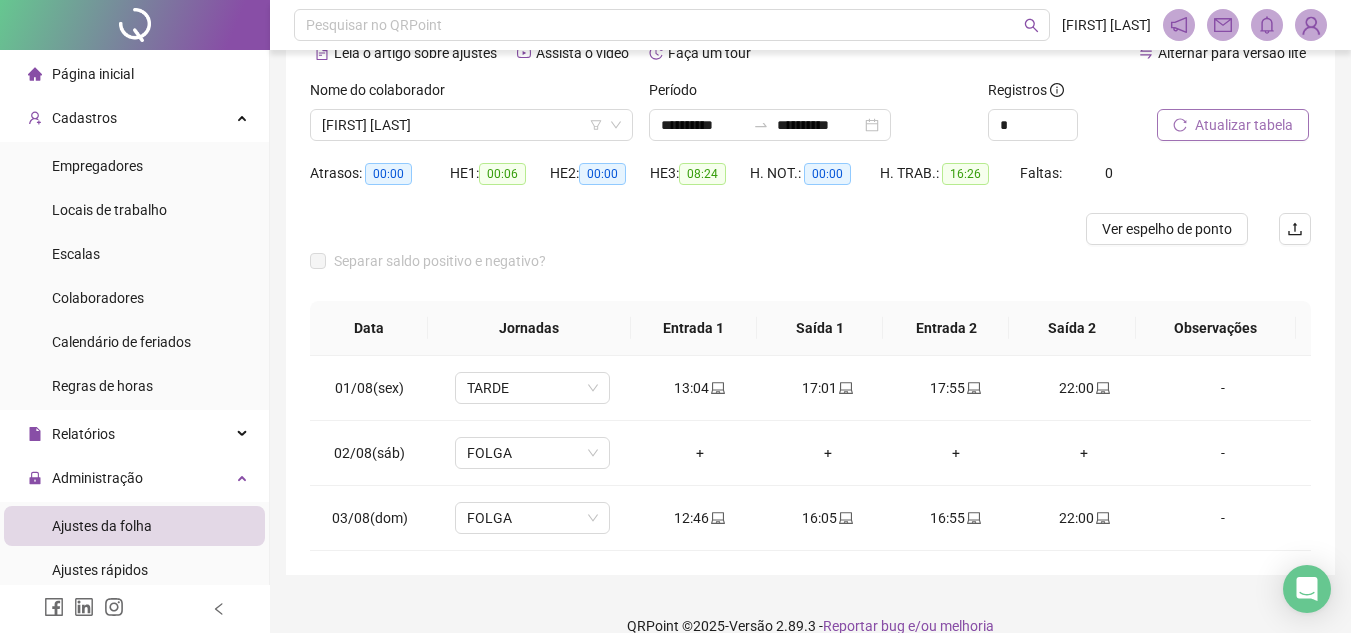 click on "[FIRST] [LAST]" at bounding box center [471, 125] 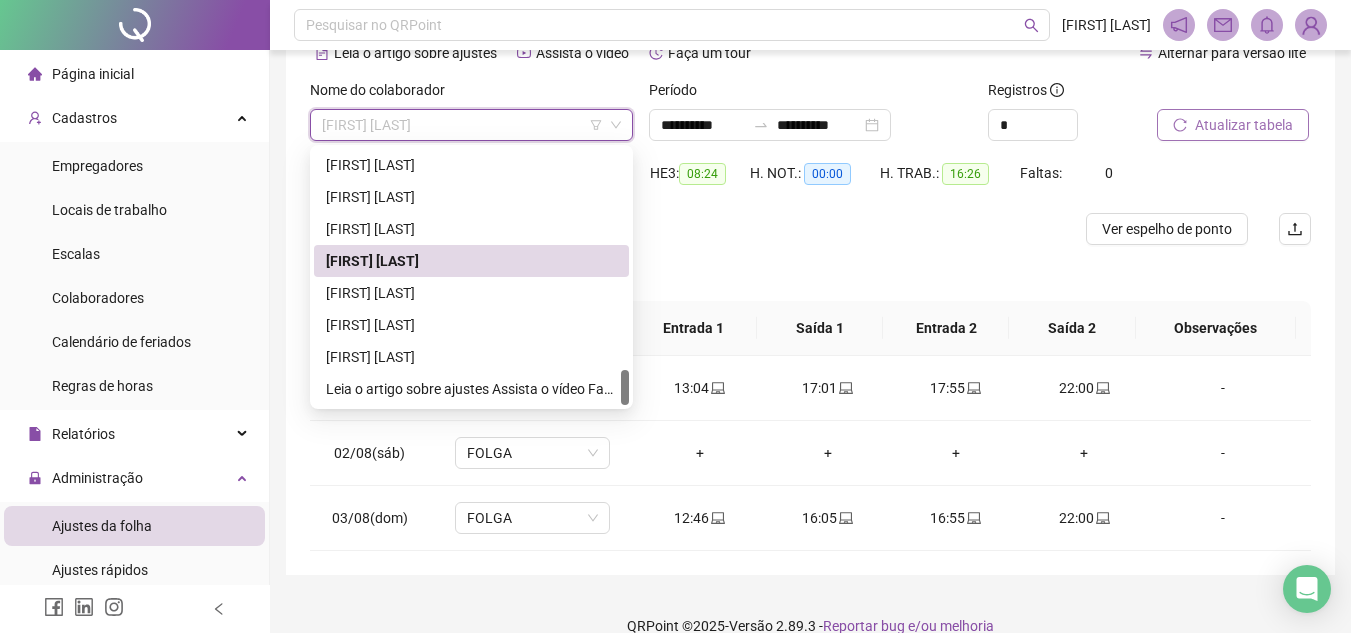click on "[FIRST] [LAST]" at bounding box center (471, 229) 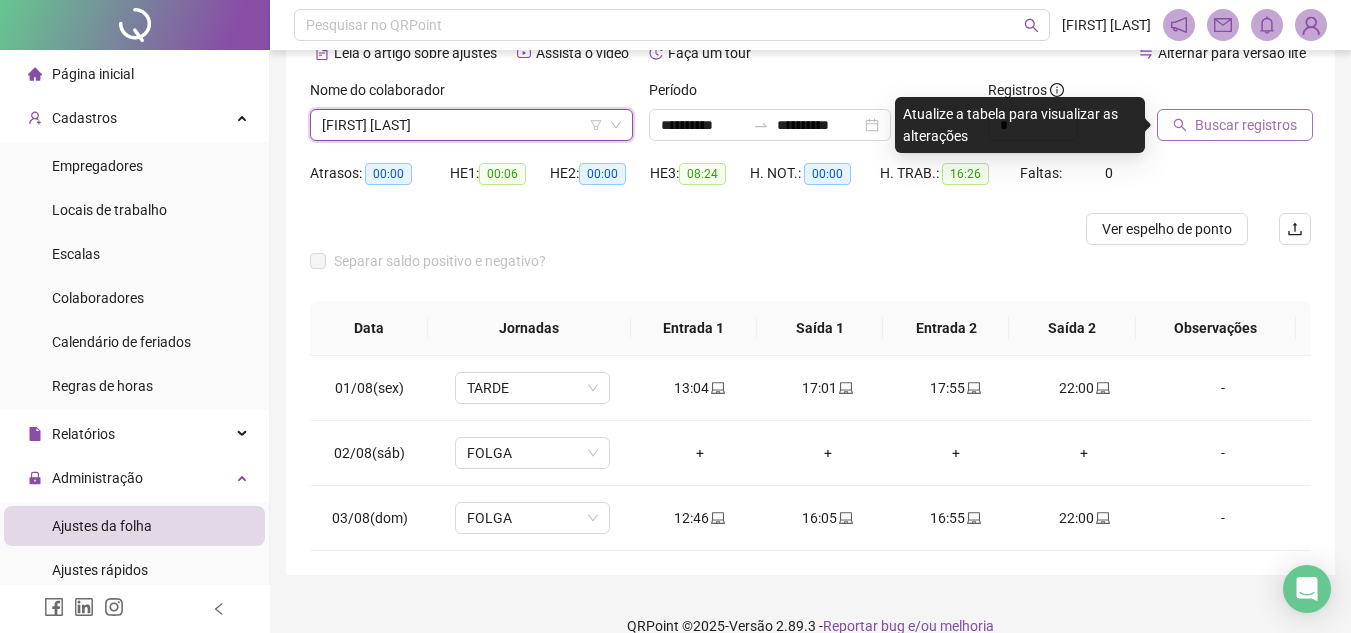 click on "Buscar registros" at bounding box center (1246, 125) 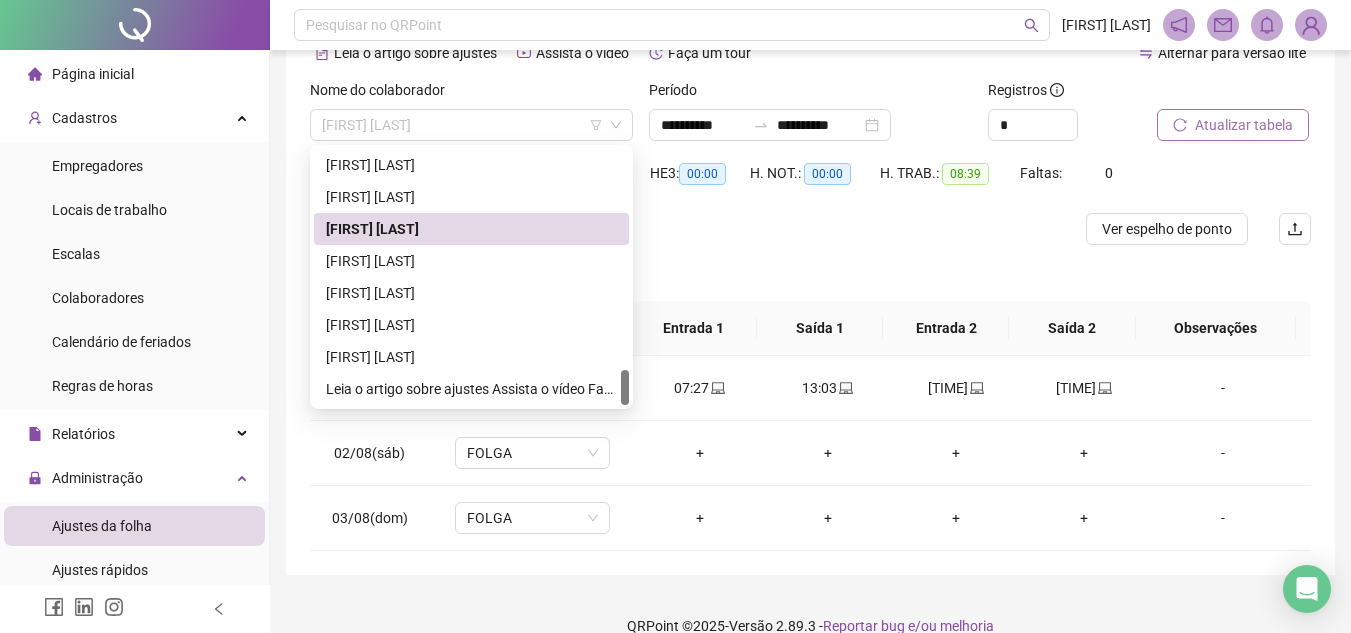 click on "[FIRST] [LAST]" at bounding box center (471, 125) 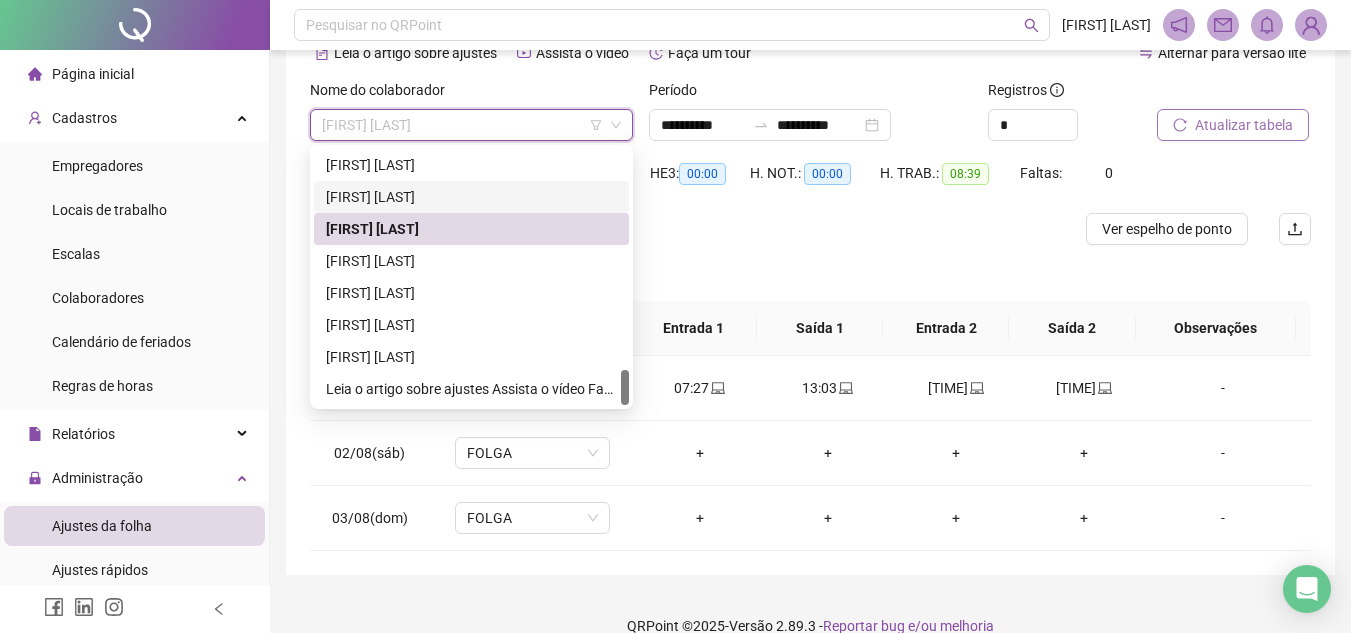 click on "[FIRST] [LAST]" at bounding box center [471, 197] 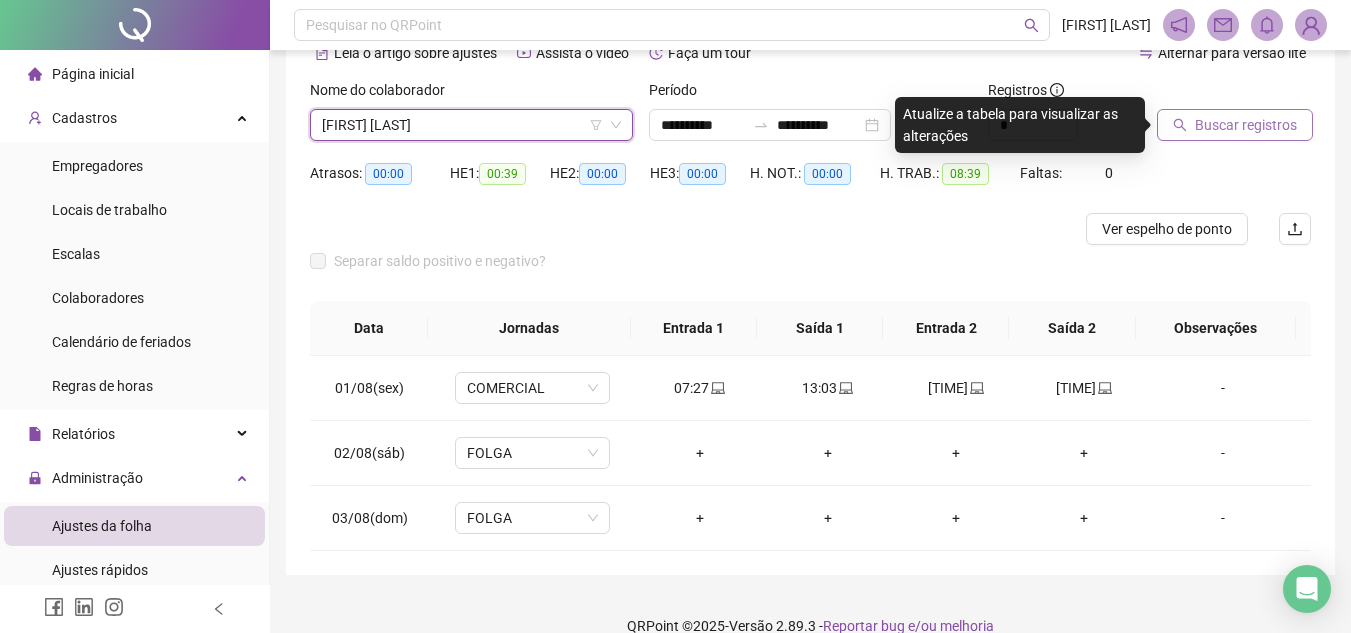 click on "Buscar registros" at bounding box center [1235, 125] 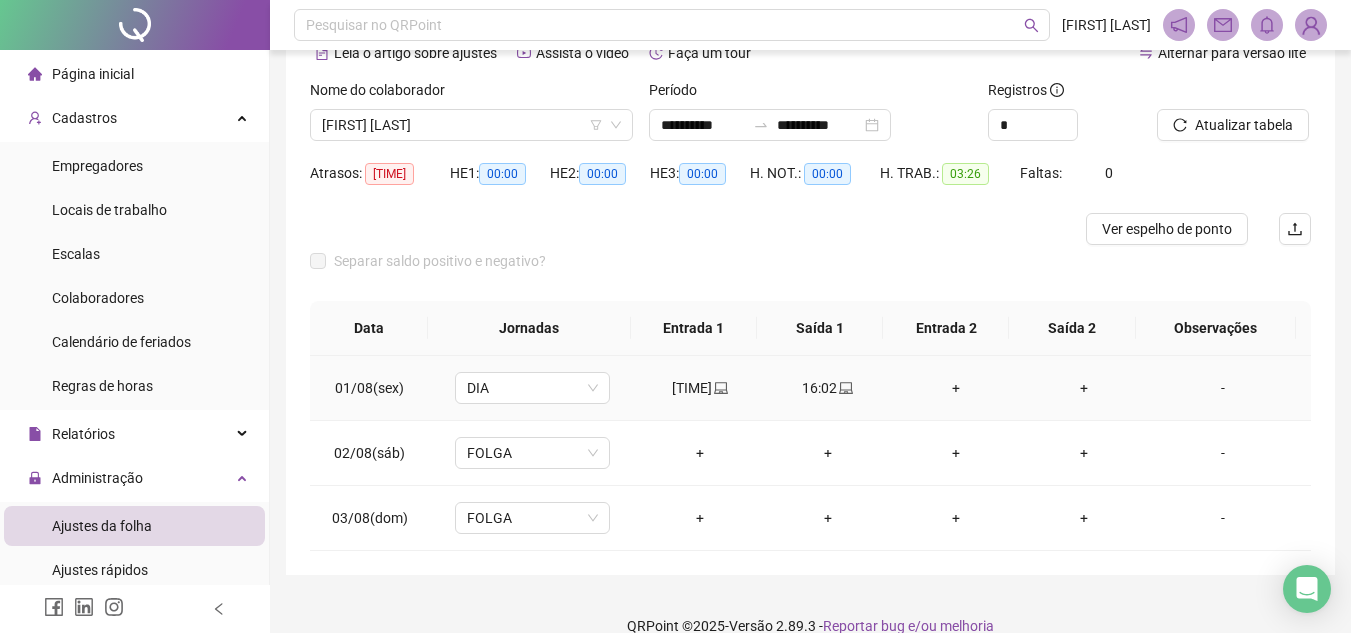 click on "+" at bounding box center (956, 388) 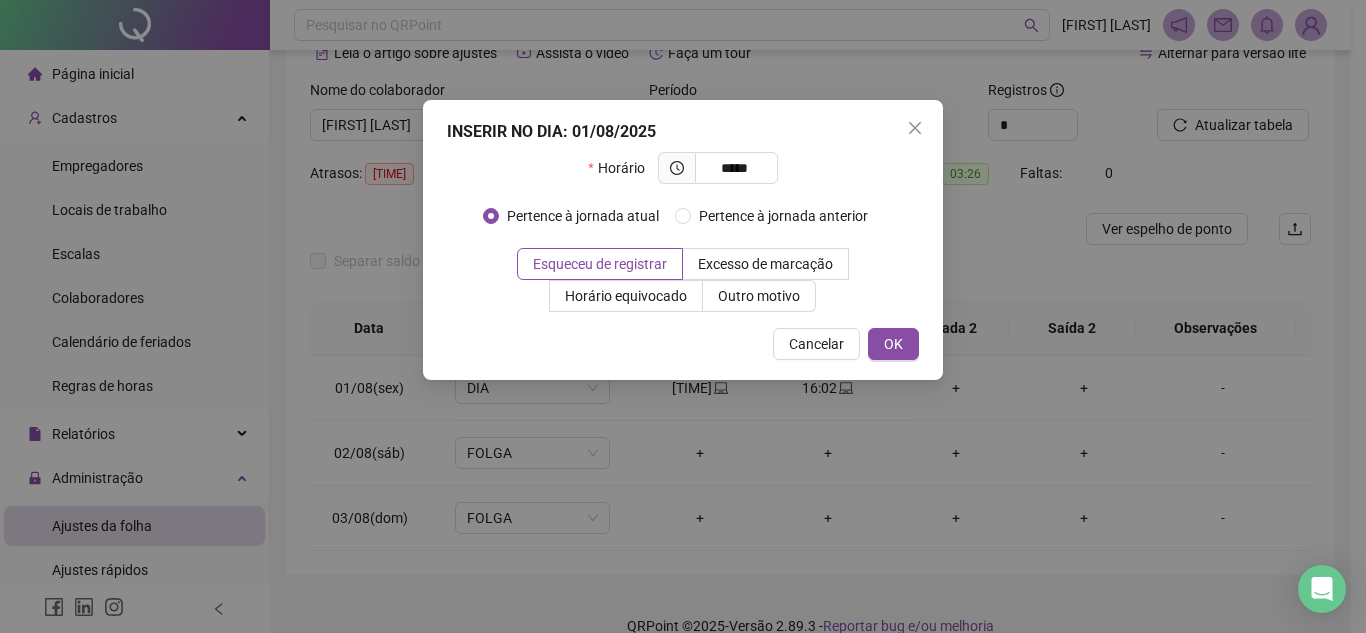 type on "*****" 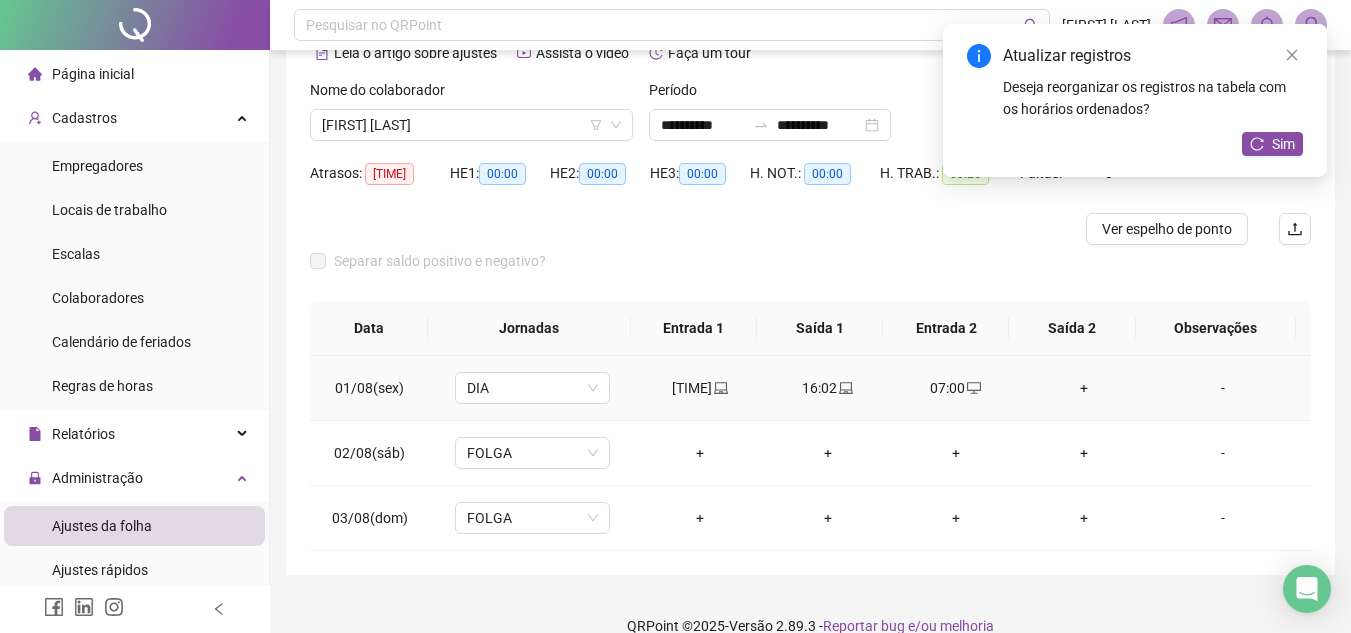click on "+" at bounding box center [1084, 388] 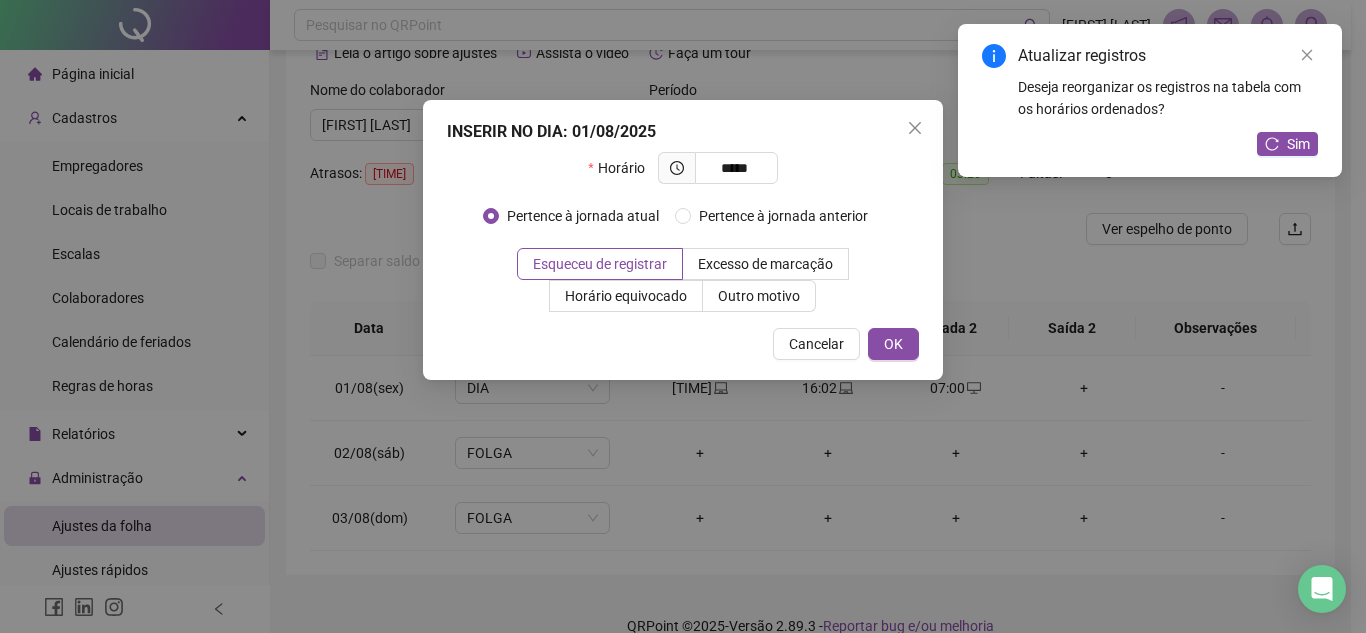 type on "*****" 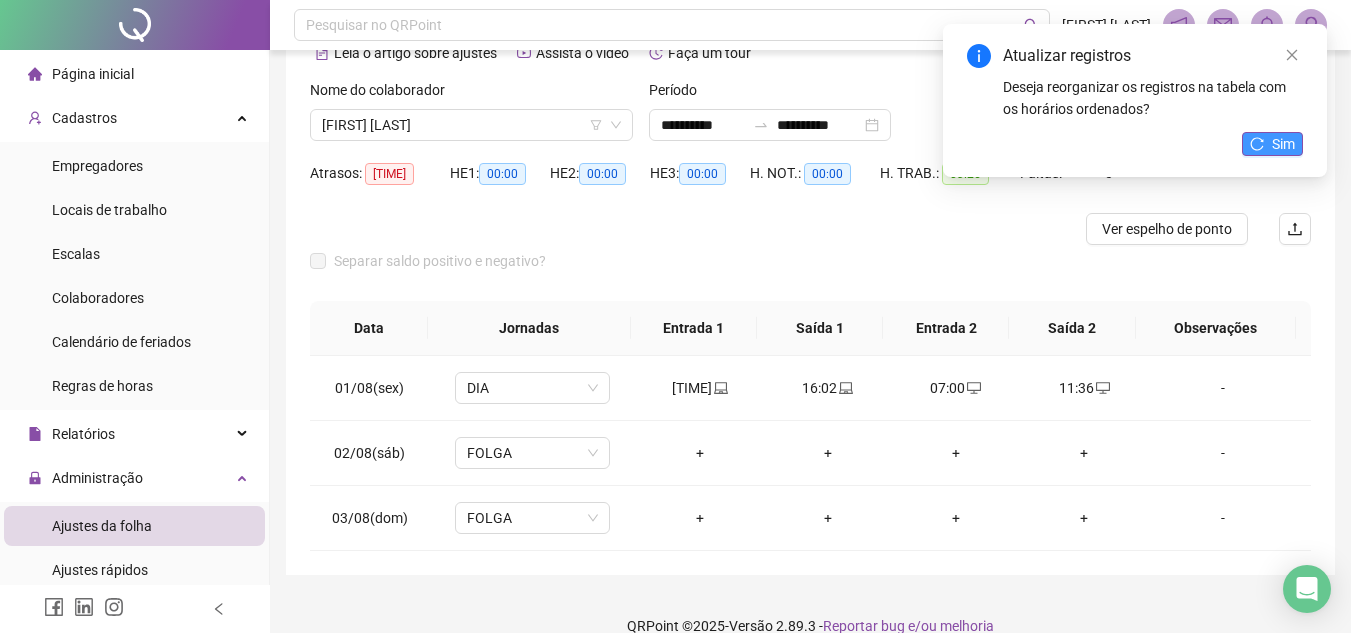 click 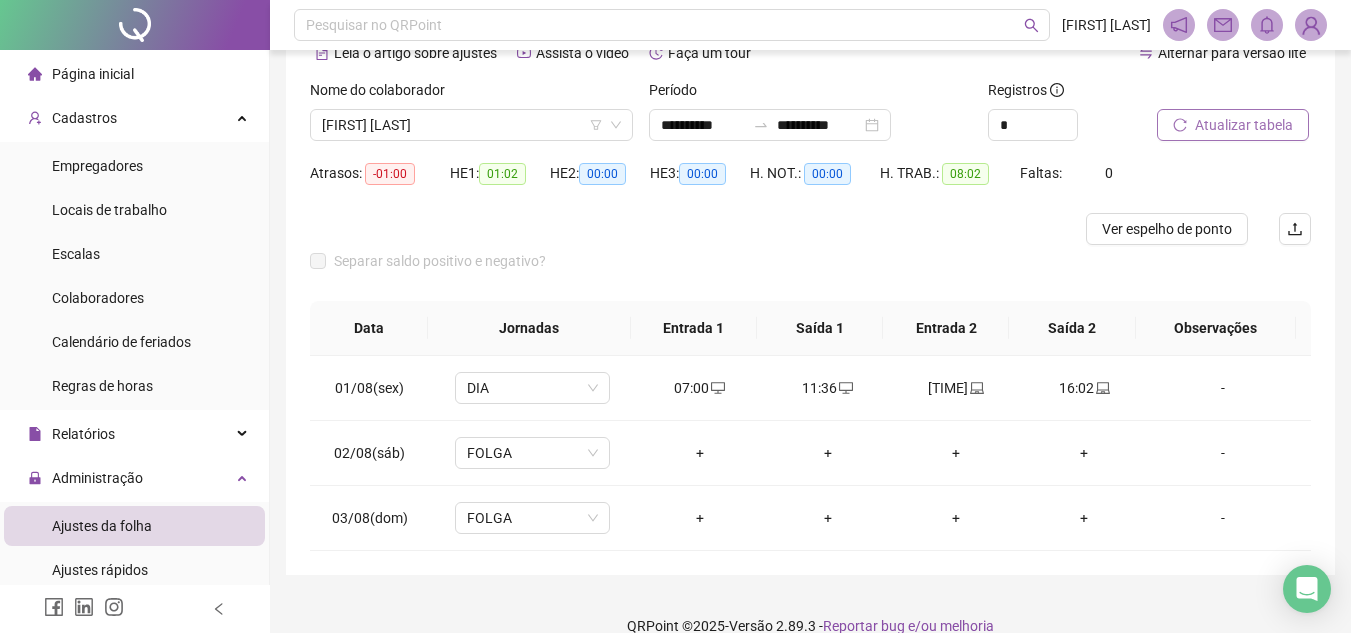 click on "Atualizar tabela" at bounding box center [1244, 125] 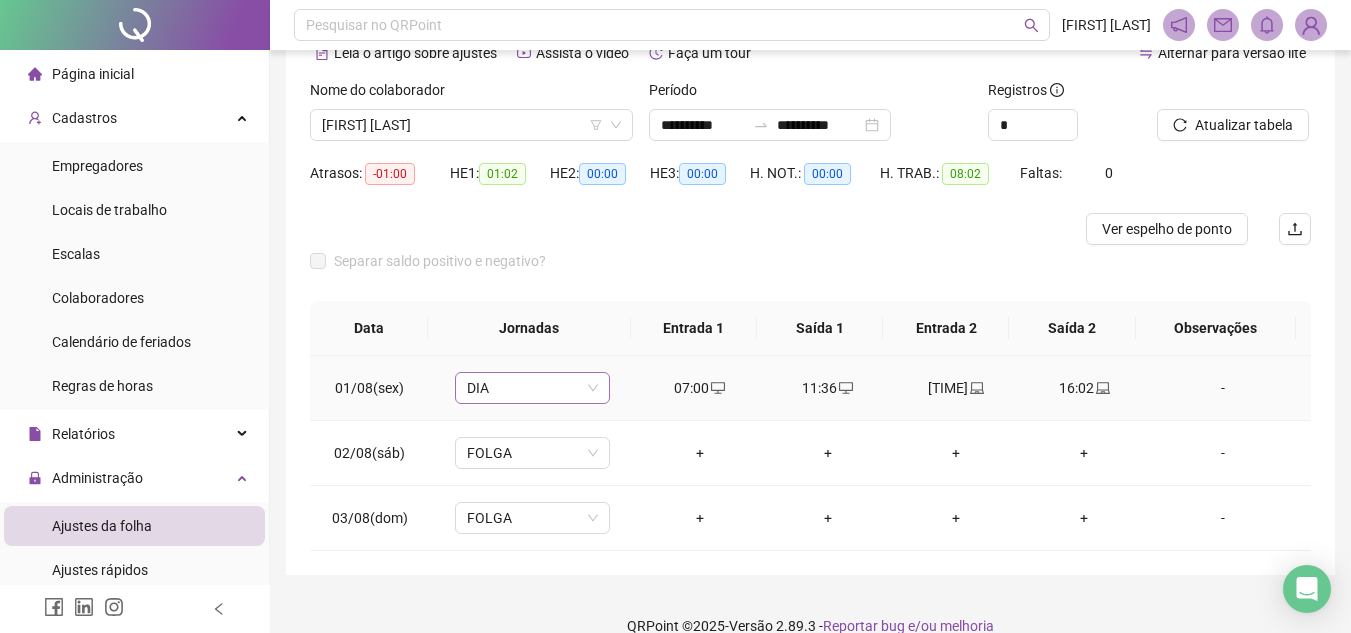 click on "DIA" at bounding box center (532, 388) 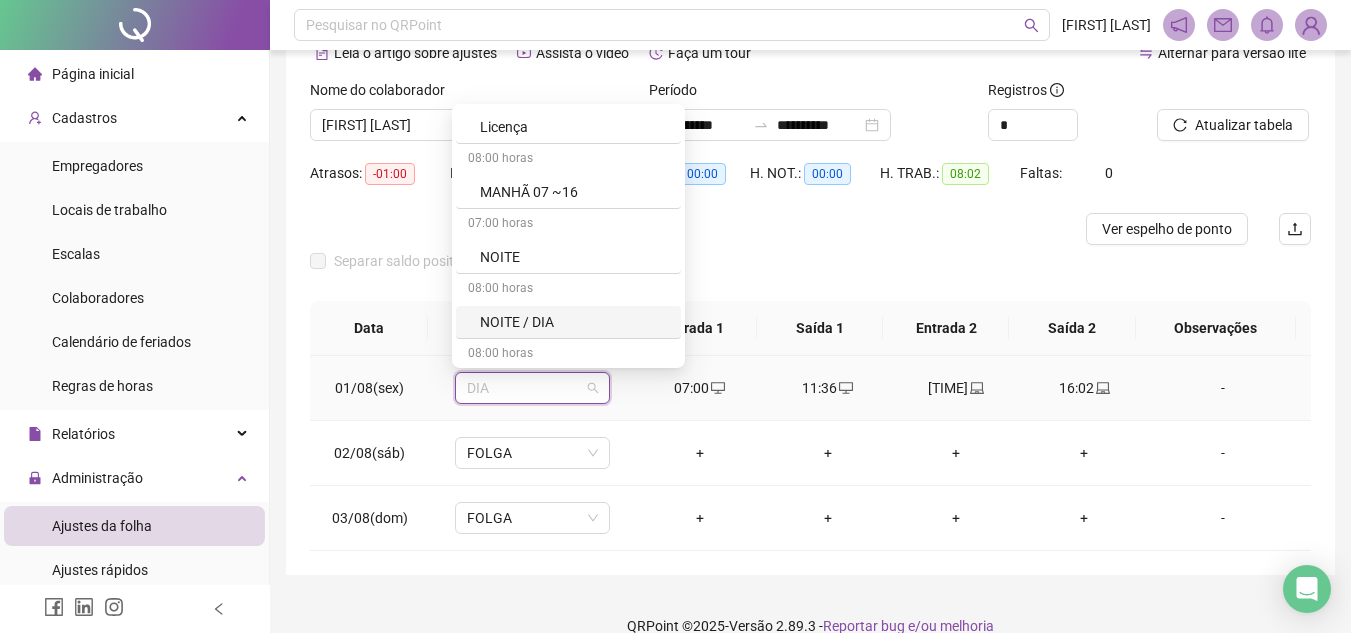scroll, scrollTop: 1174, scrollLeft: 0, axis: vertical 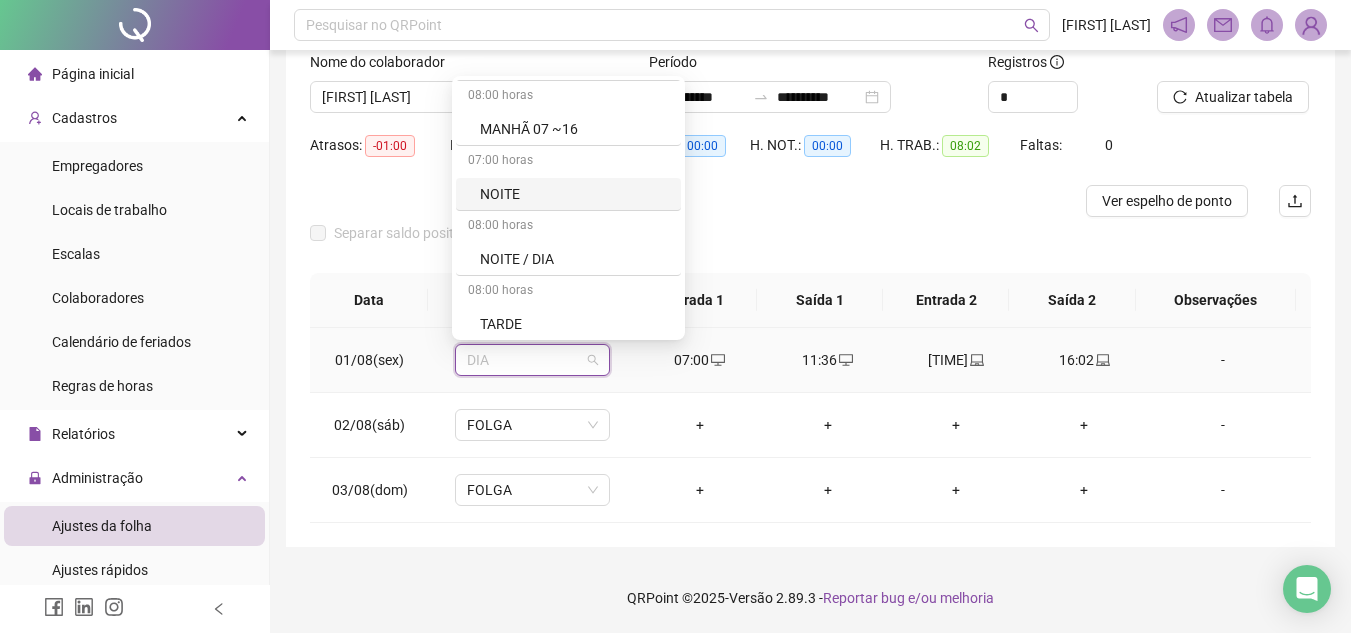 click on "MANHÃ 07 ~16" at bounding box center (574, 129) 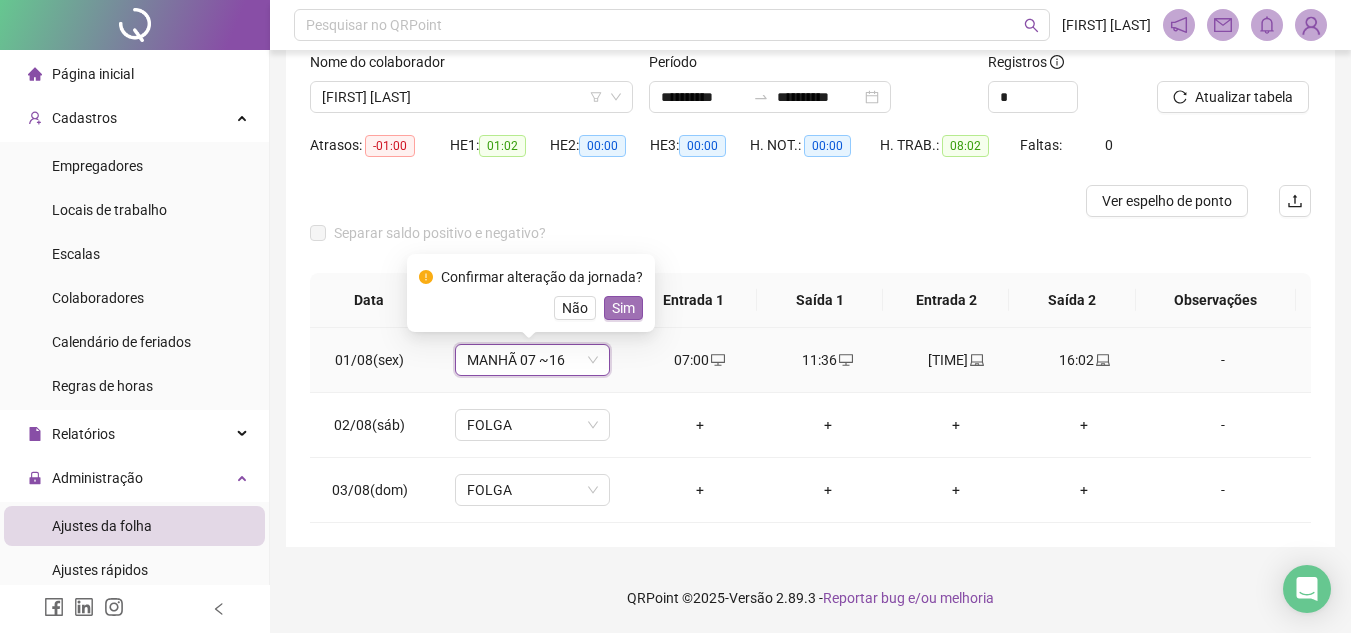 click on "Sim" at bounding box center [623, 308] 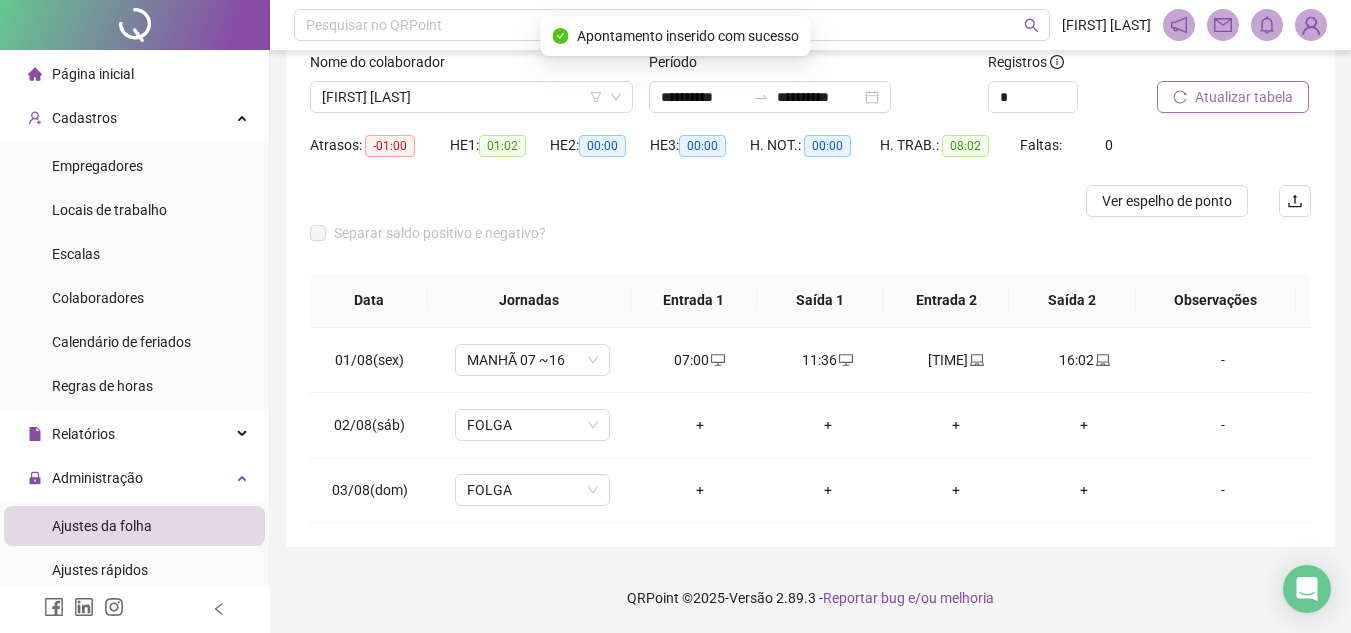 click on "Atualizar tabela" at bounding box center [1233, 97] 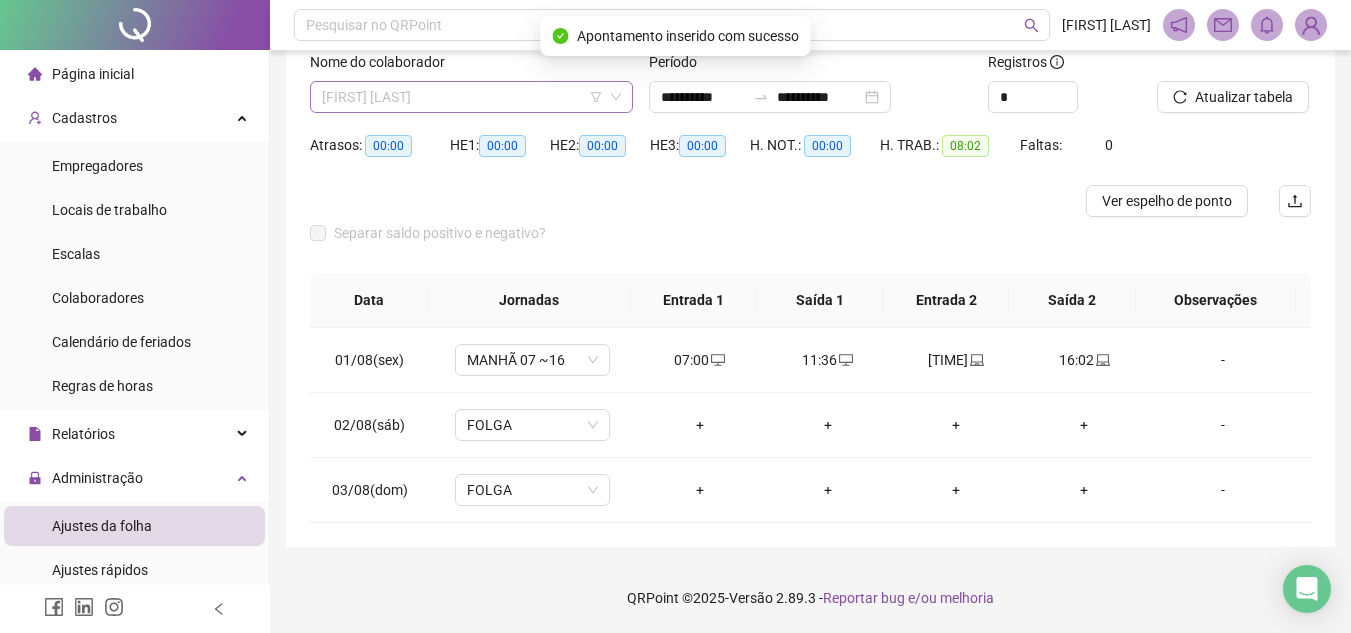 click on "[FIRST] [LAST]" at bounding box center (471, 97) 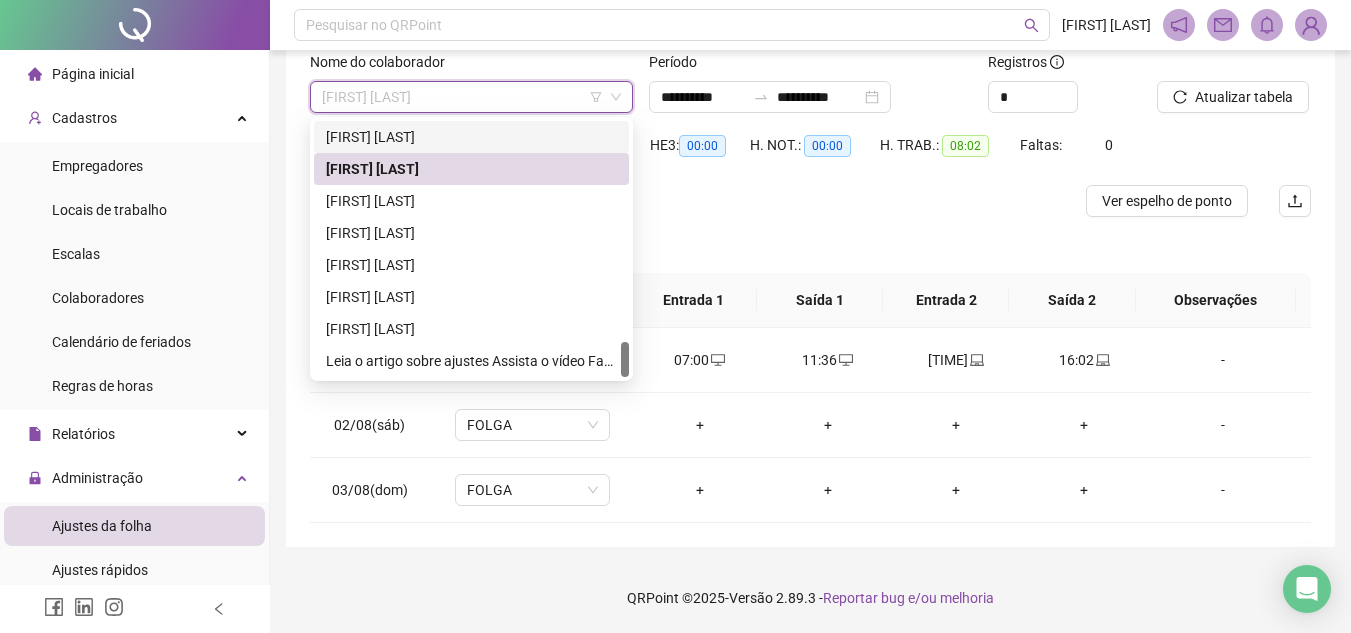 click on "[FIRST] [LAST]" at bounding box center [471, 137] 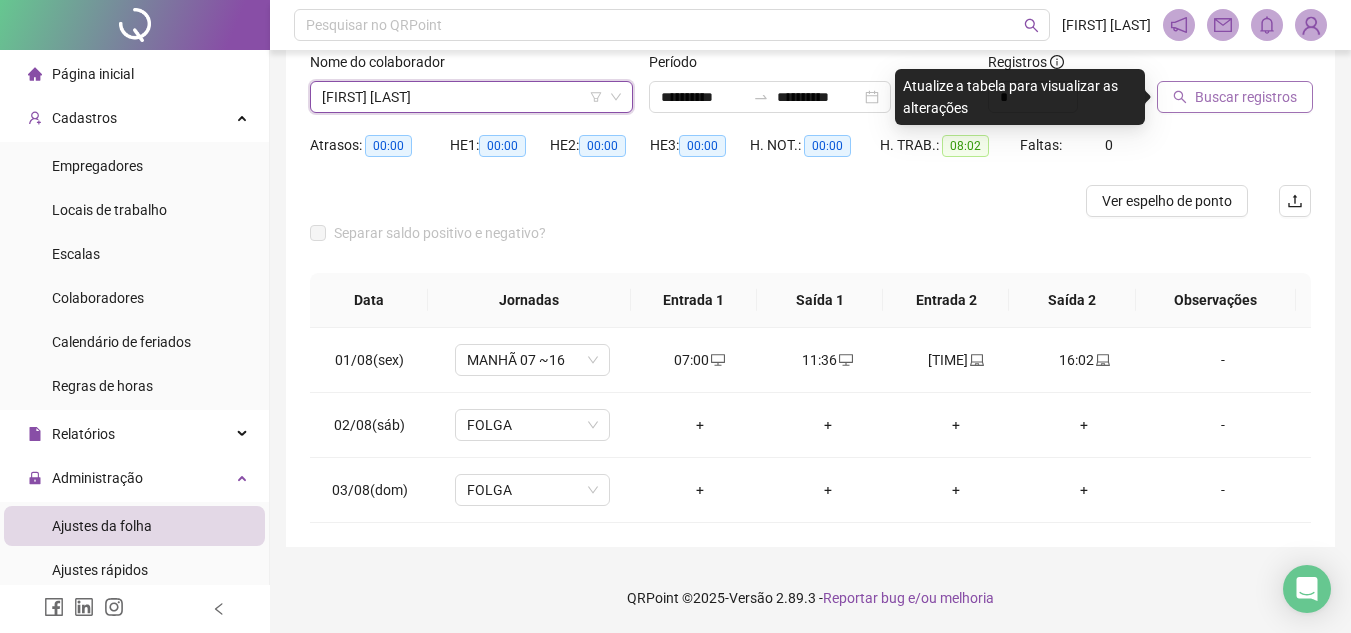 click on "Buscar registros" at bounding box center [1246, 97] 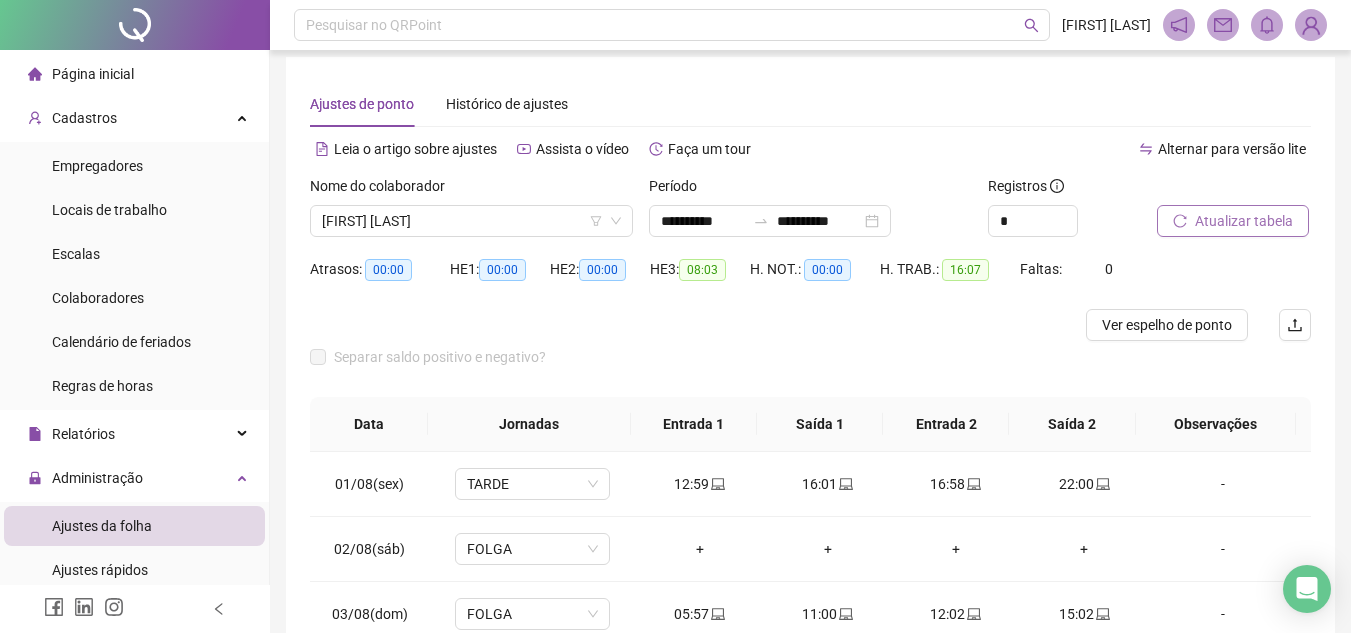 scroll, scrollTop: 0, scrollLeft: 0, axis: both 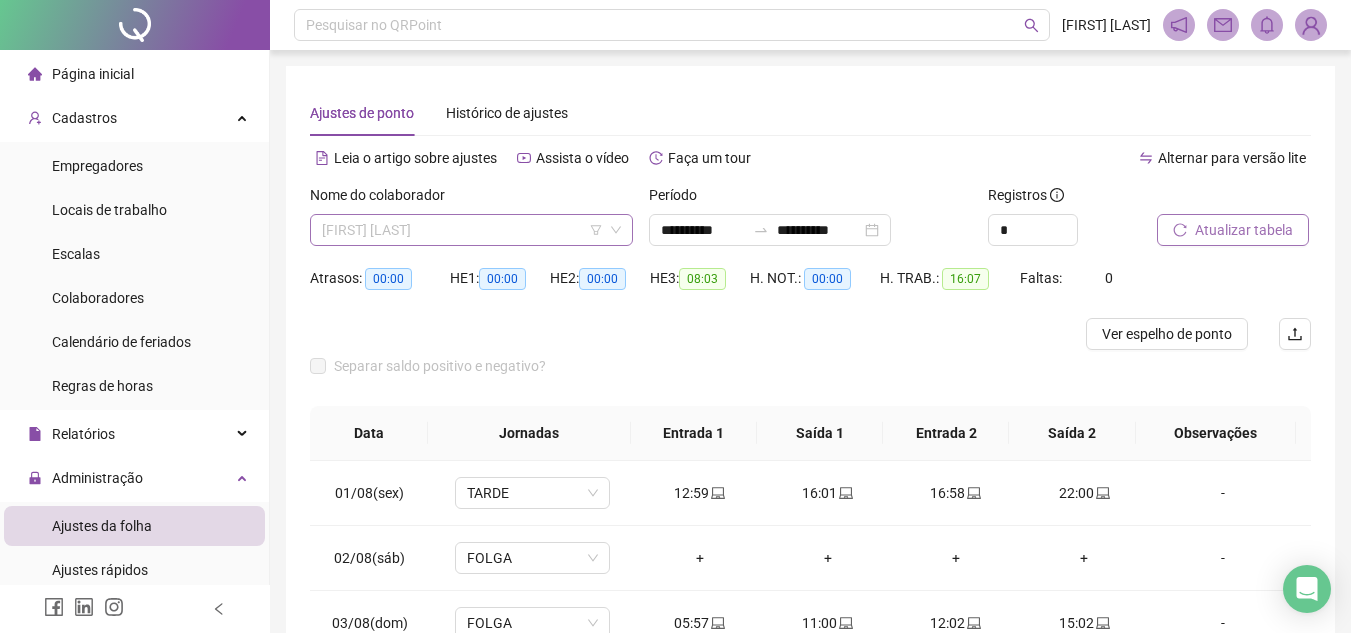 click on "[FIRST] [LAST]" at bounding box center [471, 230] 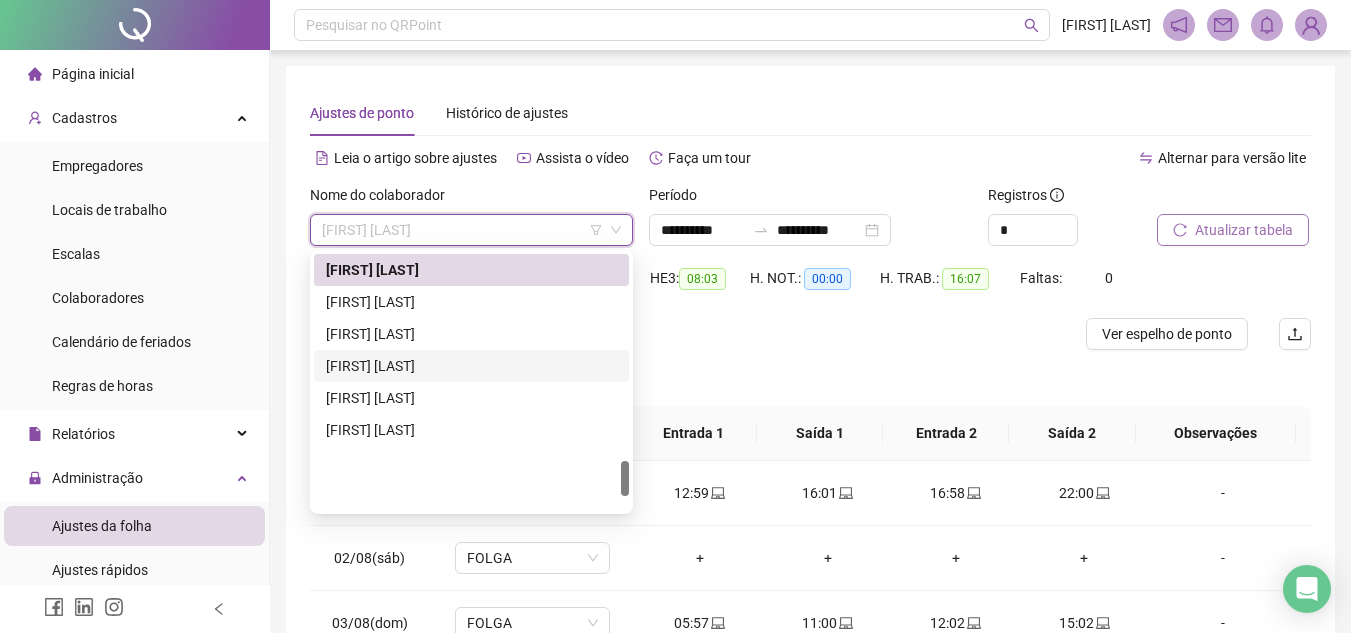 scroll, scrollTop: 1368, scrollLeft: 0, axis: vertical 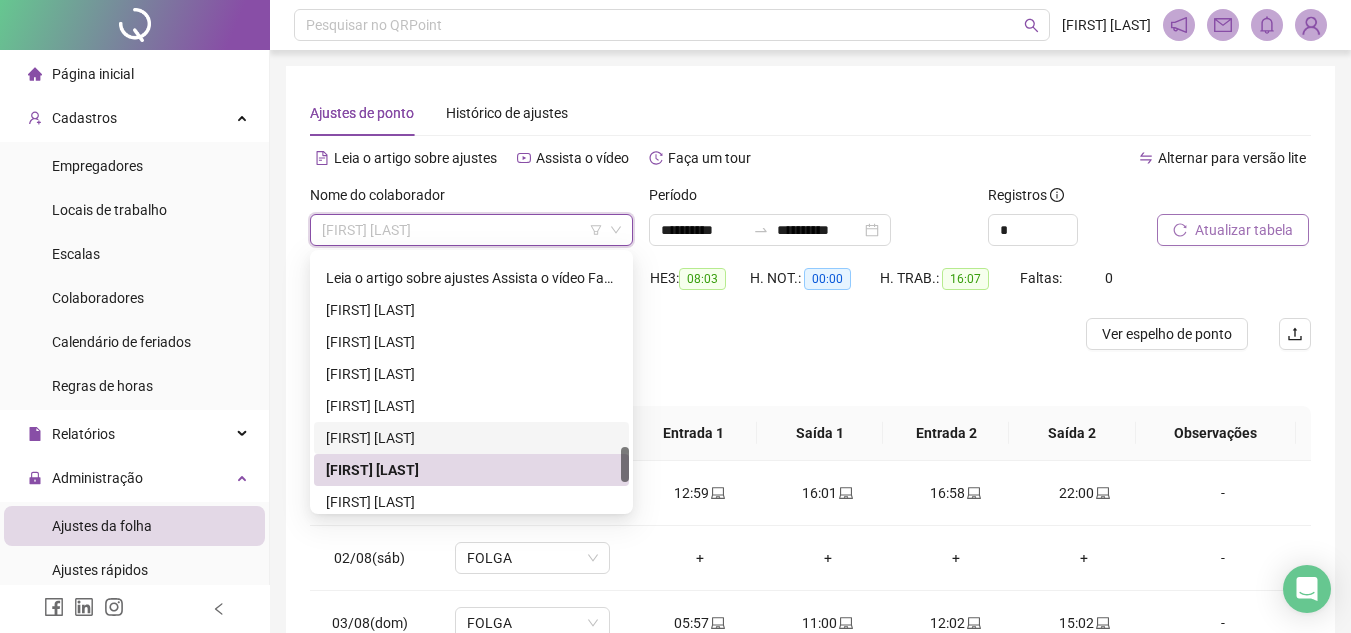 click on "[FIRST] [LAST]" at bounding box center (471, 438) 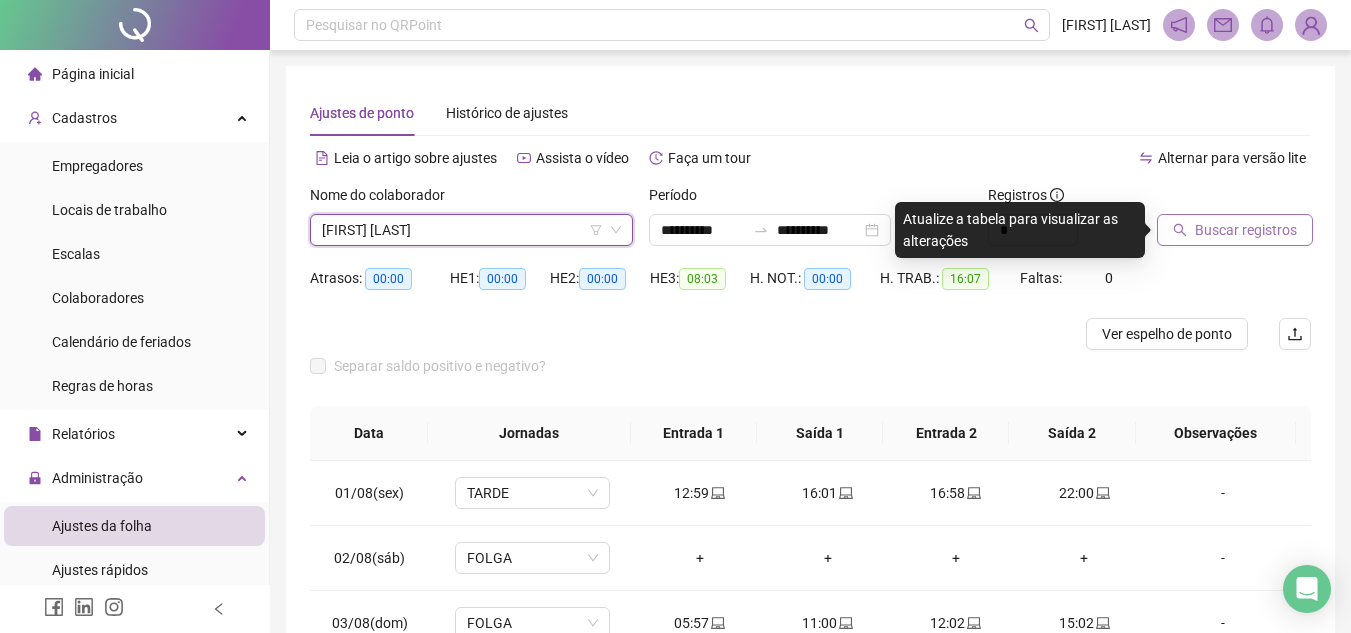 click on "Buscar registros" at bounding box center [1235, 230] 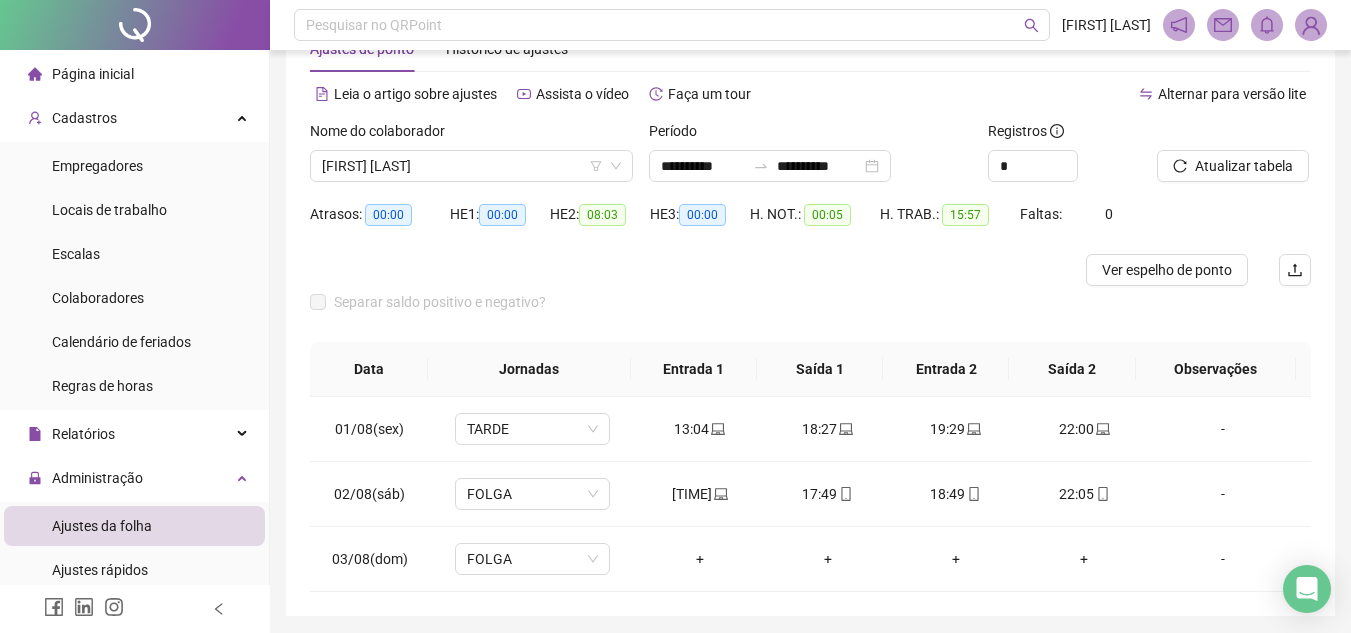 scroll, scrollTop: 100, scrollLeft: 0, axis: vertical 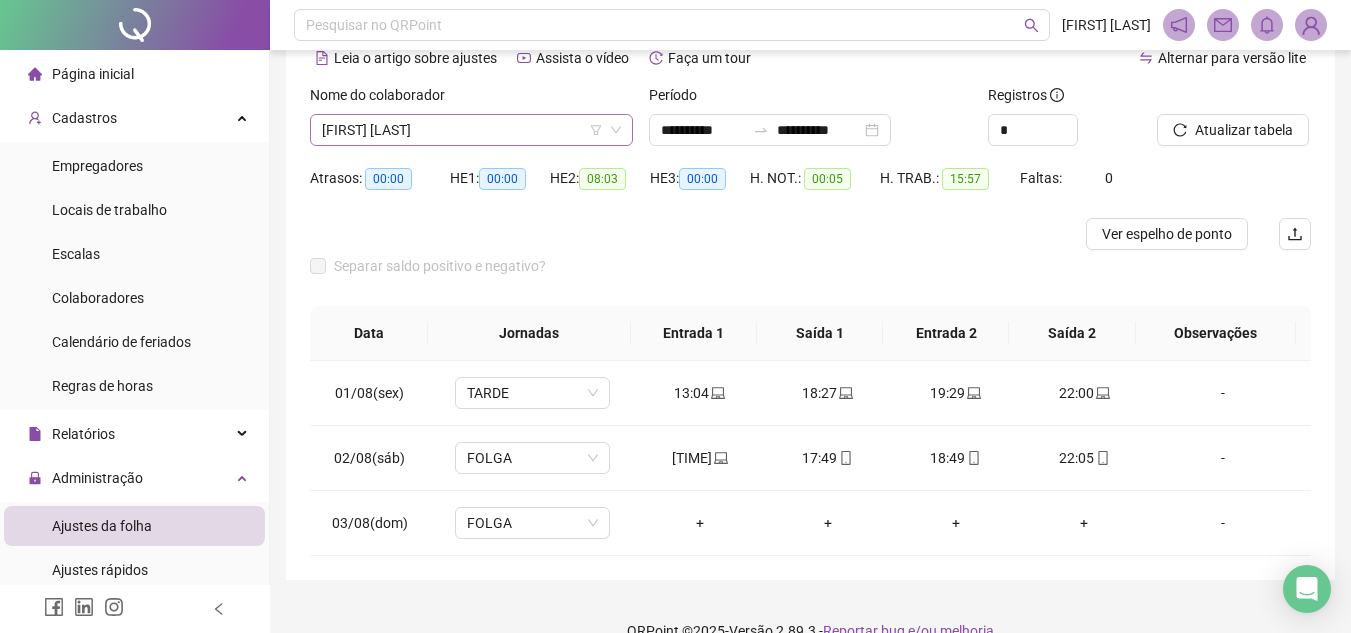 click on "[FIRST] [LAST]" at bounding box center [471, 130] 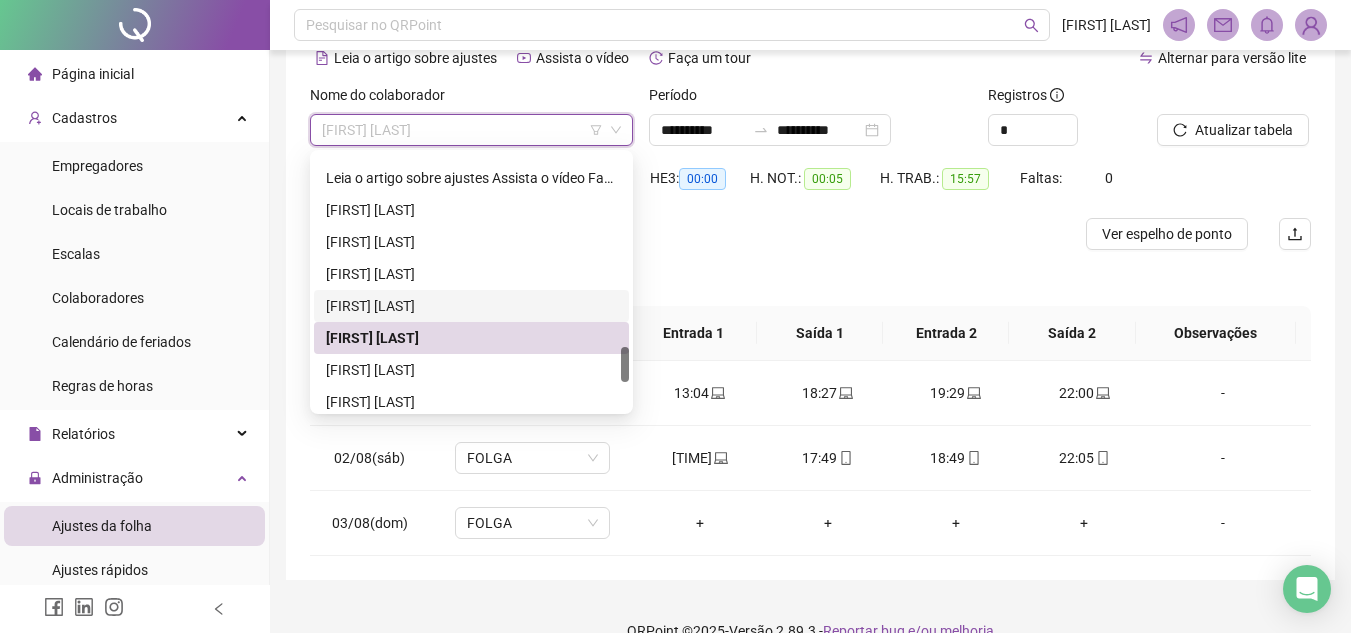 click on "[FIRST] [LAST]" at bounding box center (471, 306) 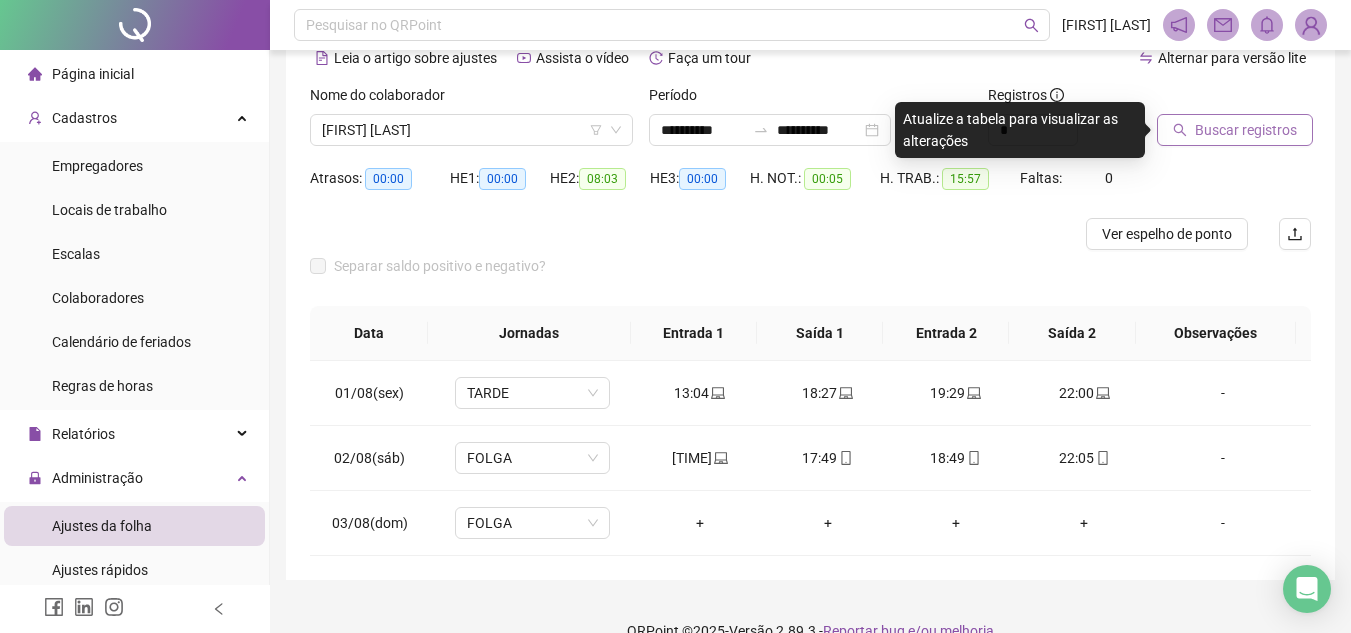 click on "Buscar registros" at bounding box center [1246, 130] 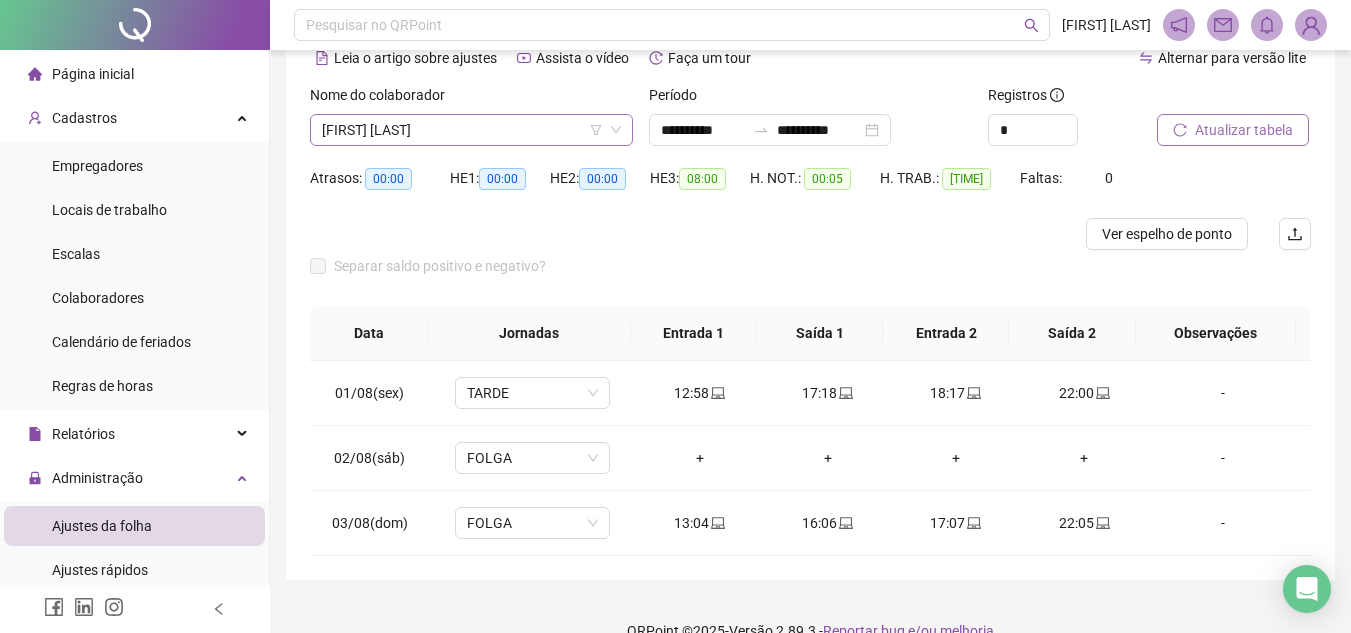 click on "[FIRST] [LAST]" at bounding box center (471, 130) 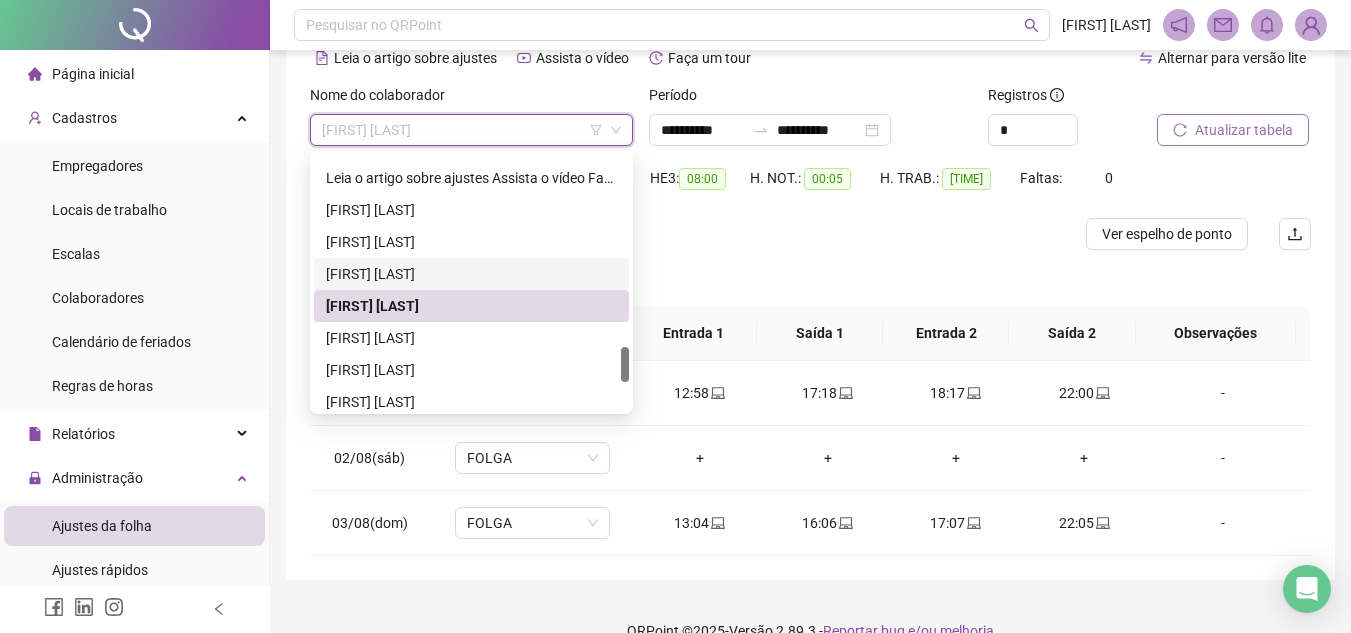 click on "[FIRST] [LAST]" at bounding box center [471, 274] 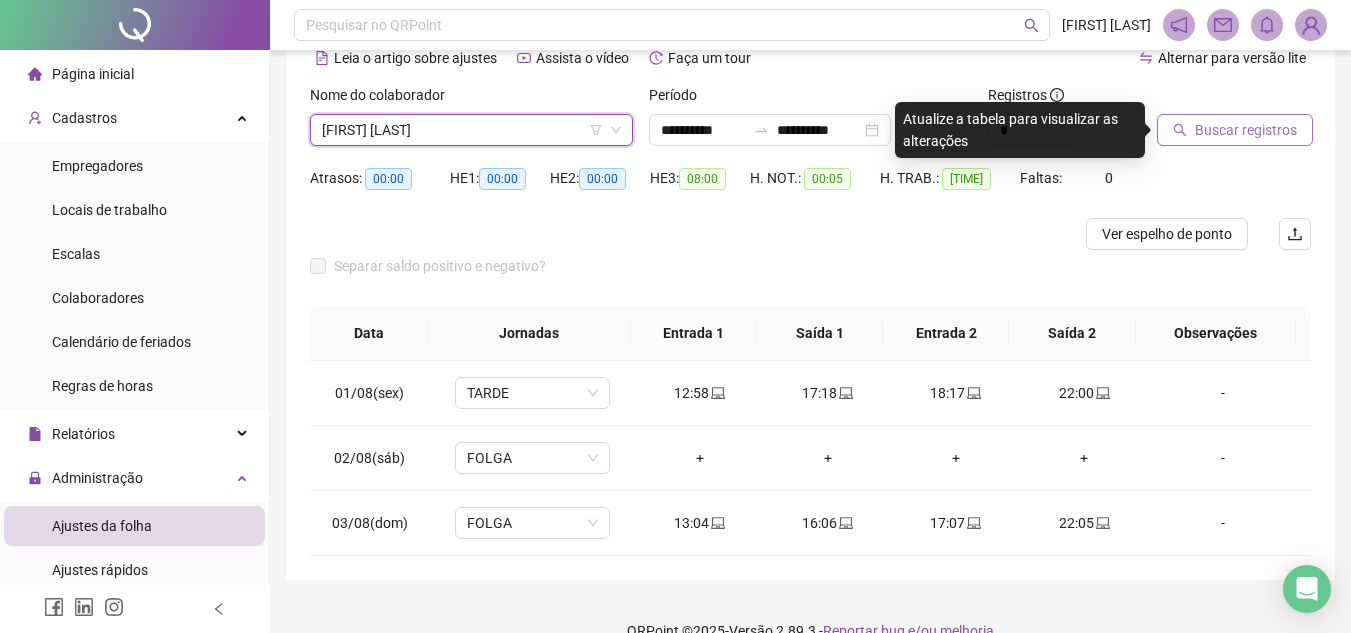 click on "Buscar registros" at bounding box center (1235, 130) 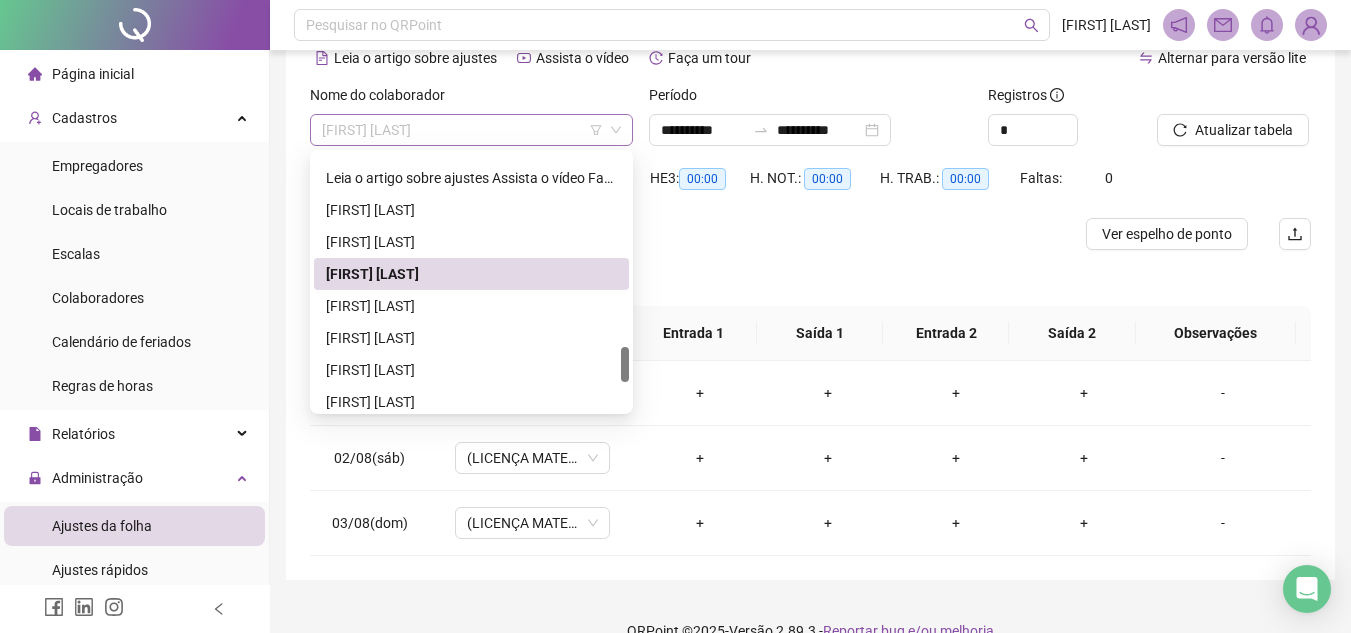 click on "[FIRST] [LAST]" at bounding box center [471, 130] 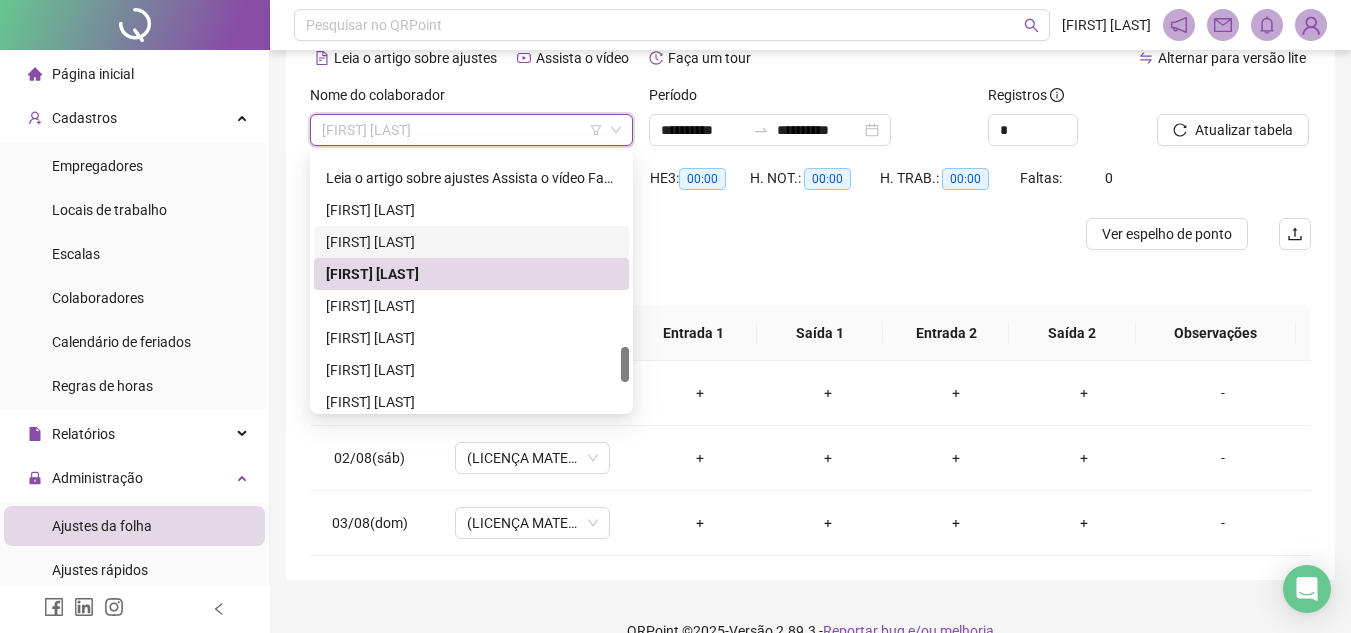 click on "[FIRST] [LAST]" at bounding box center (471, 242) 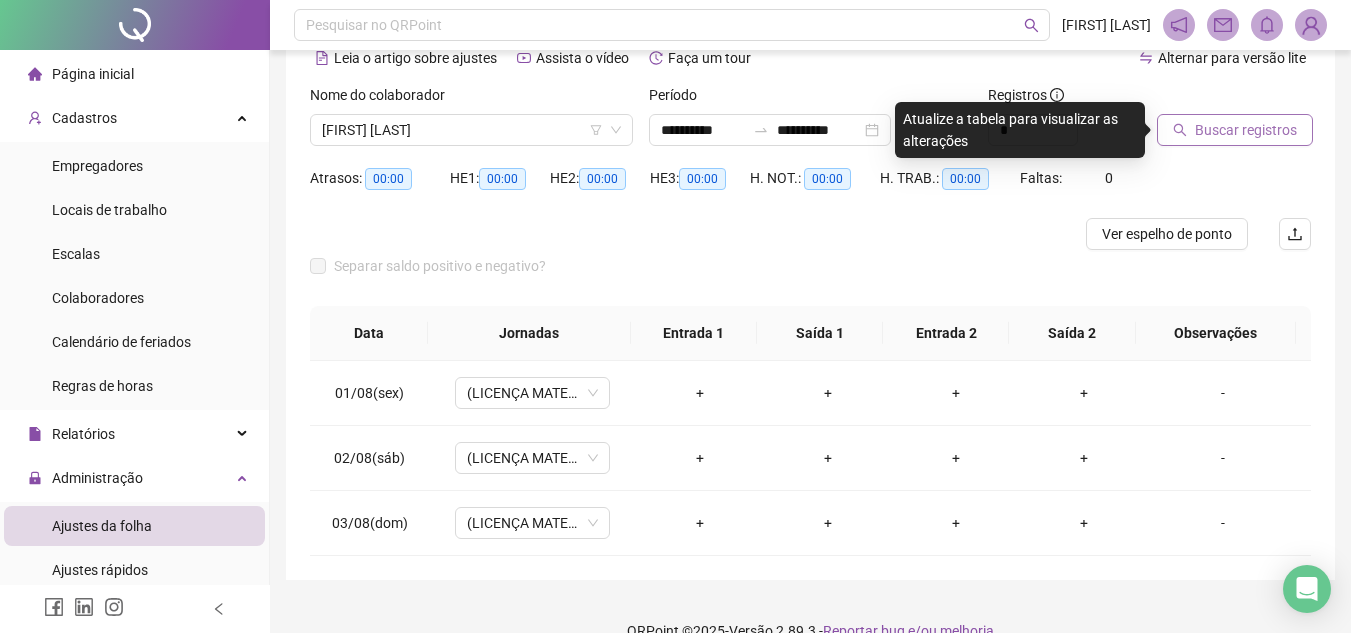 click on "Buscar registros" at bounding box center [1246, 130] 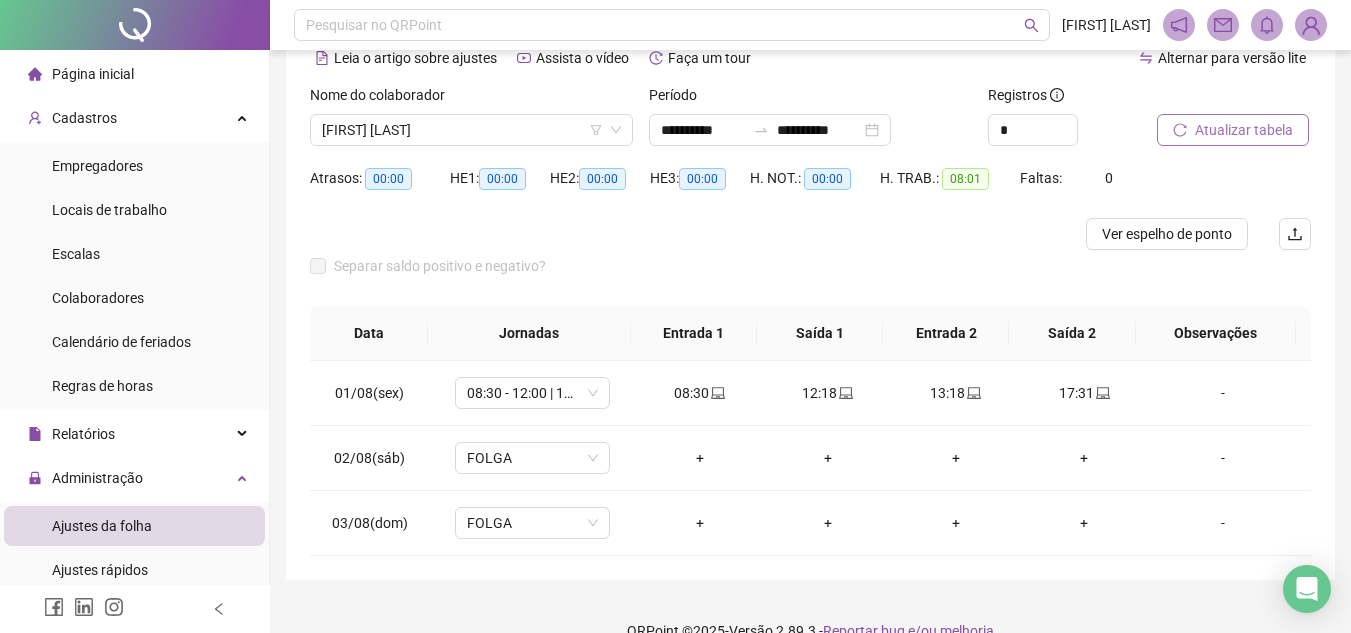 click on "[FIRST] [LAST]" at bounding box center [471, 130] 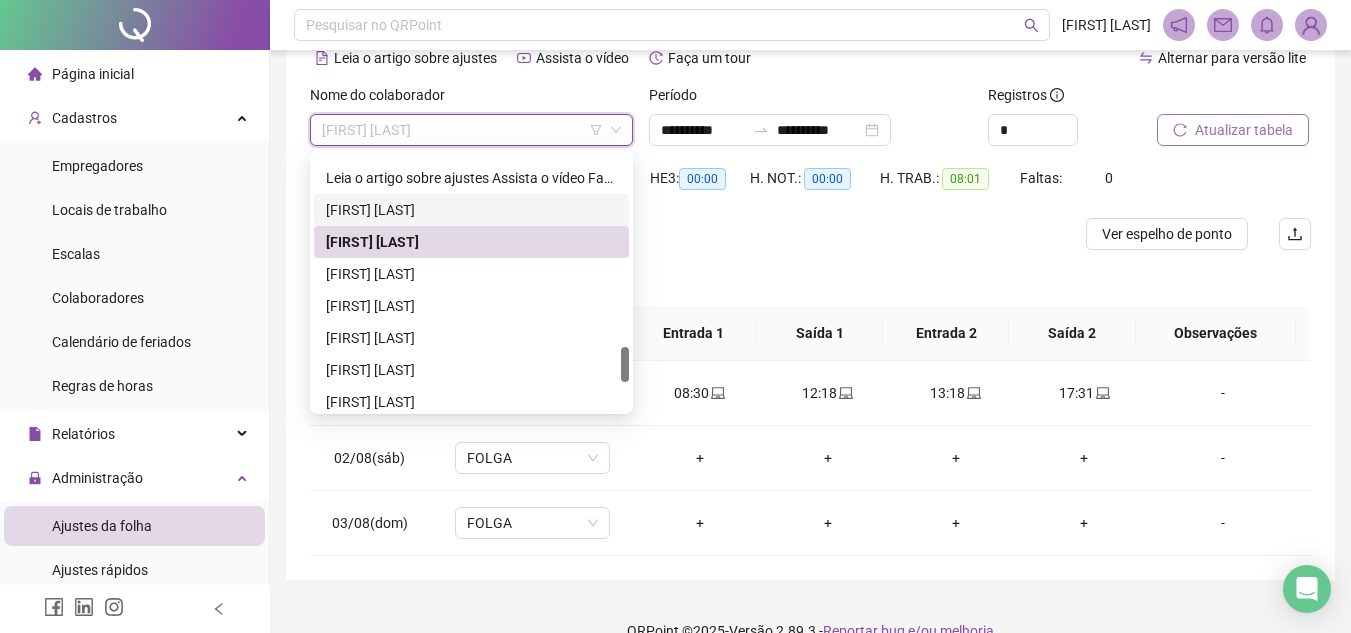 click on "[FIRST] [LAST]" at bounding box center (471, 210) 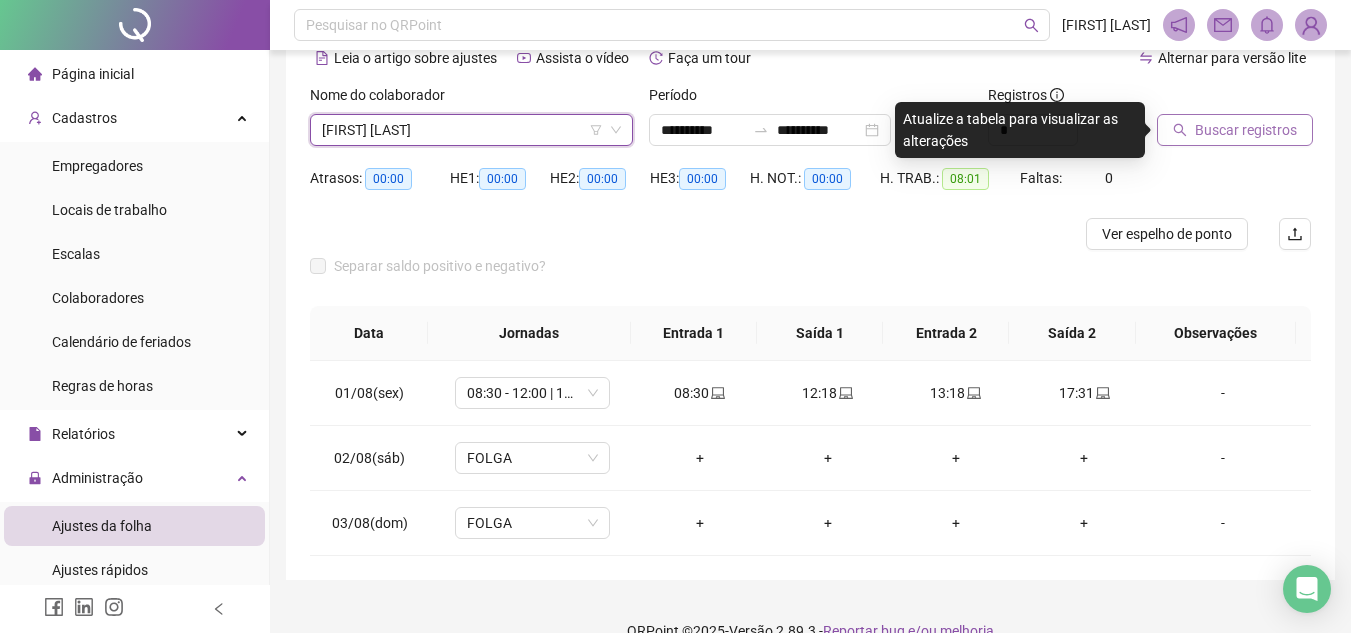 click on "Buscar registros" at bounding box center [1246, 130] 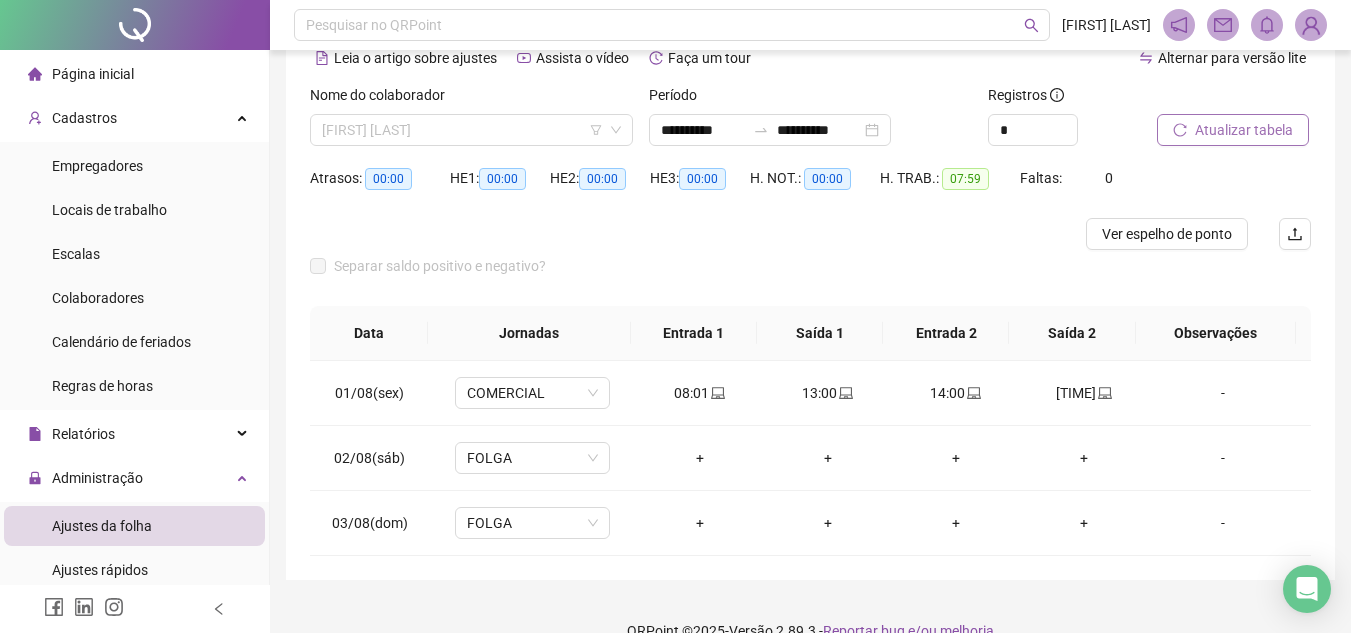 click on "[FIRST] [LAST]" at bounding box center [471, 130] 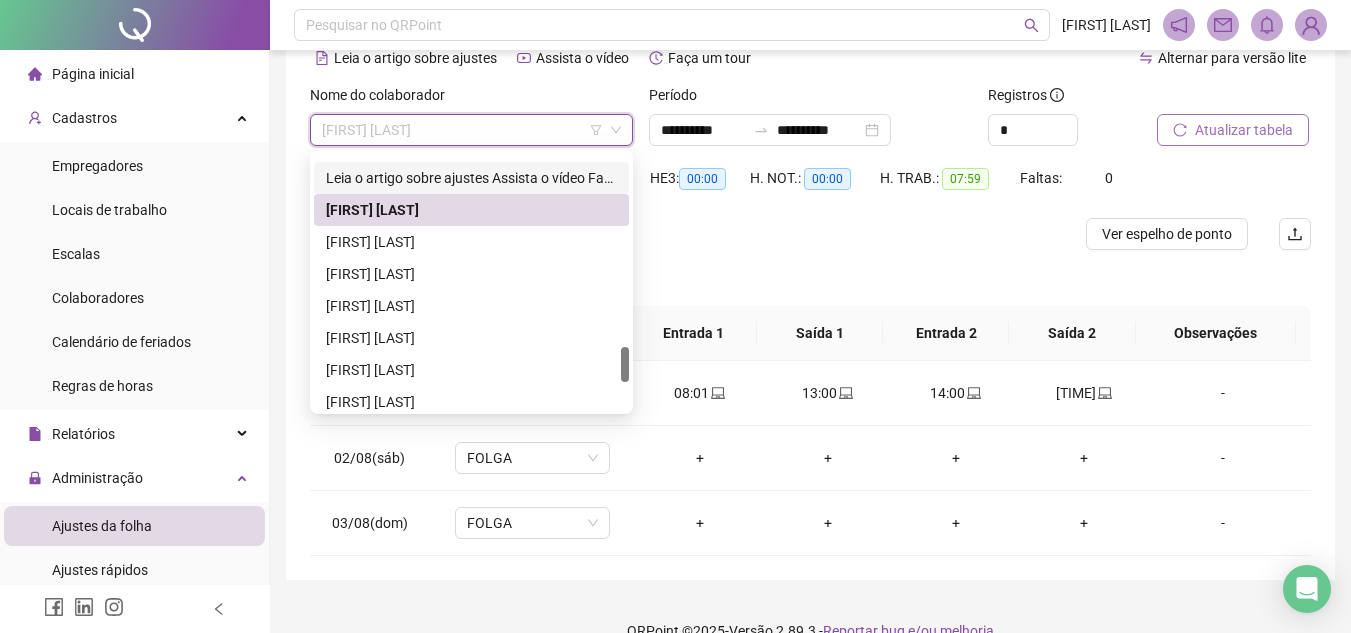 click on "**********" at bounding box center [471, 178] 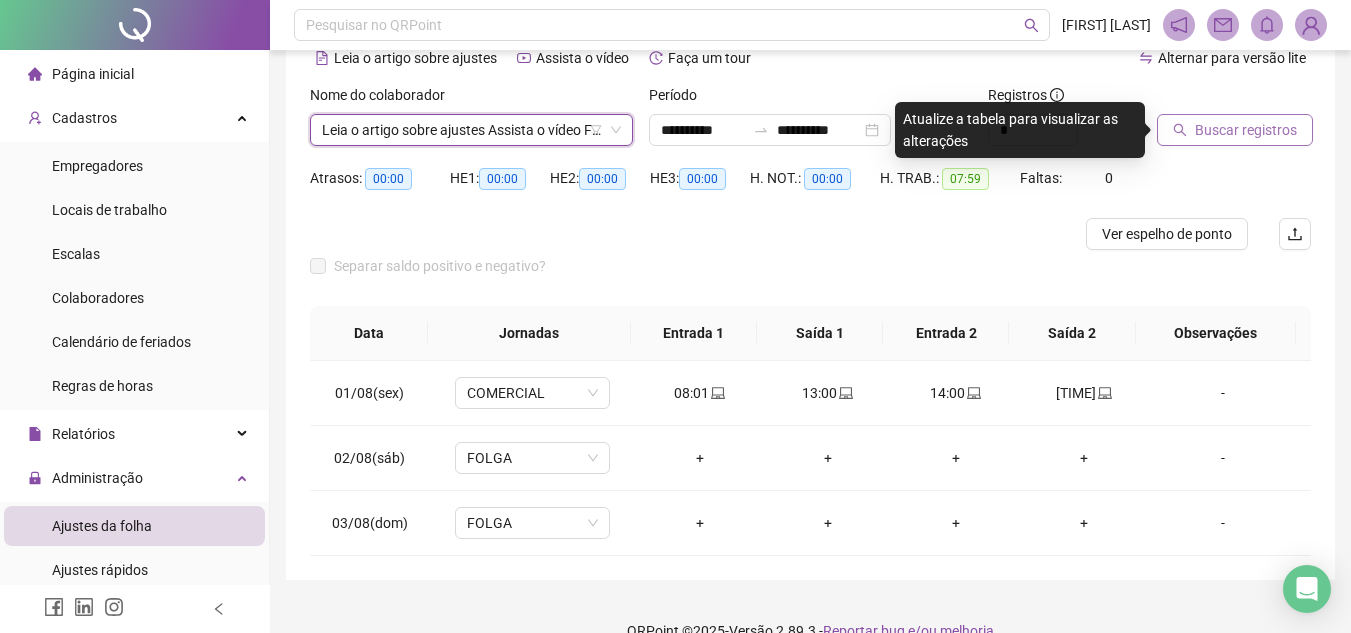 click on "Buscar registros" at bounding box center (1246, 130) 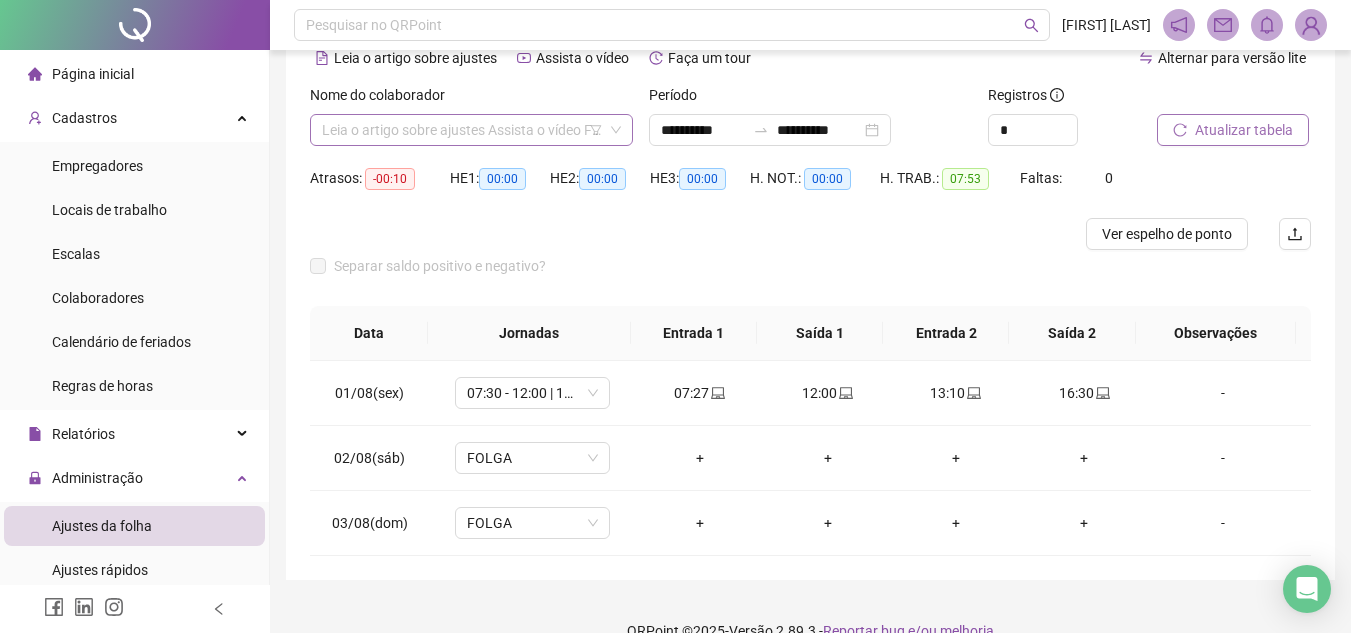 click on "**********" at bounding box center (471, 130) 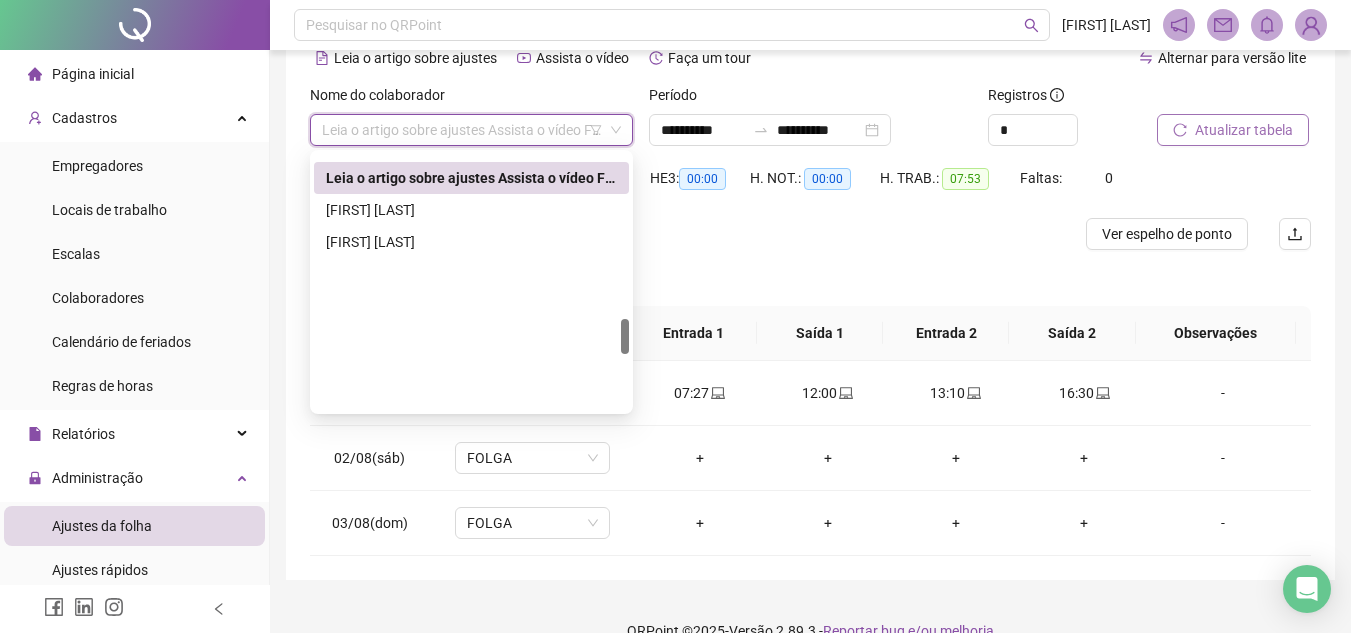 scroll, scrollTop: 1168, scrollLeft: 0, axis: vertical 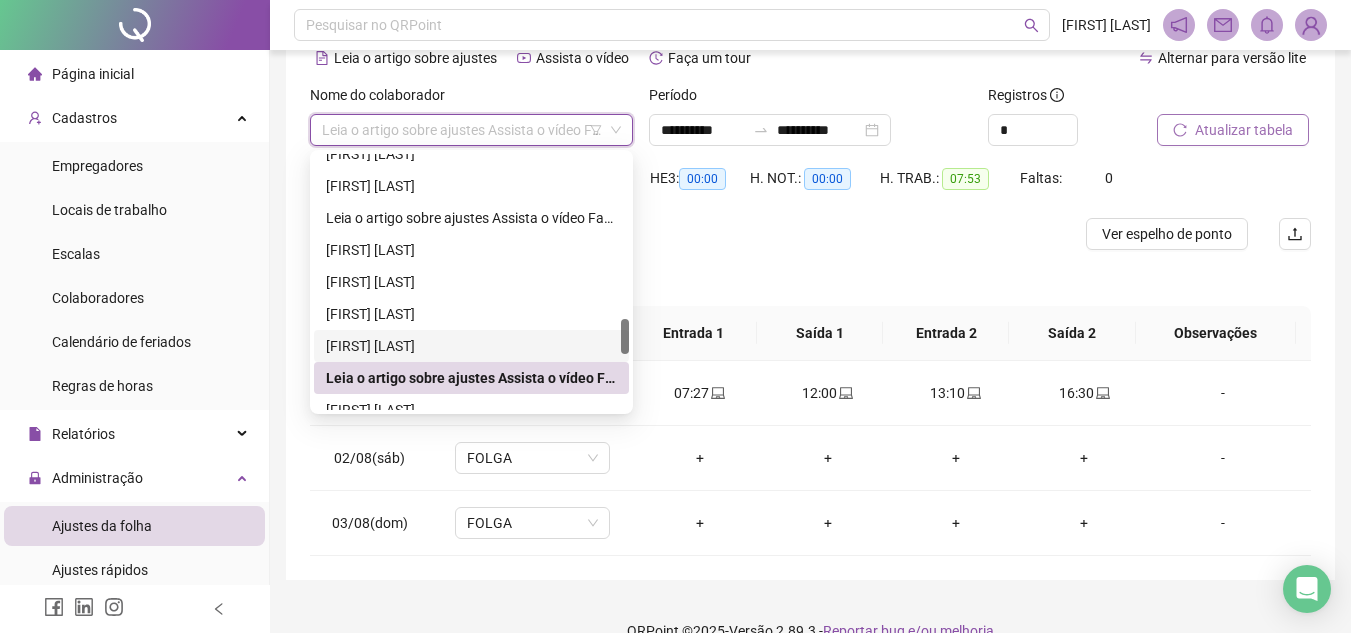 click on "[FIRST] [LAST]" at bounding box center [471, 346] 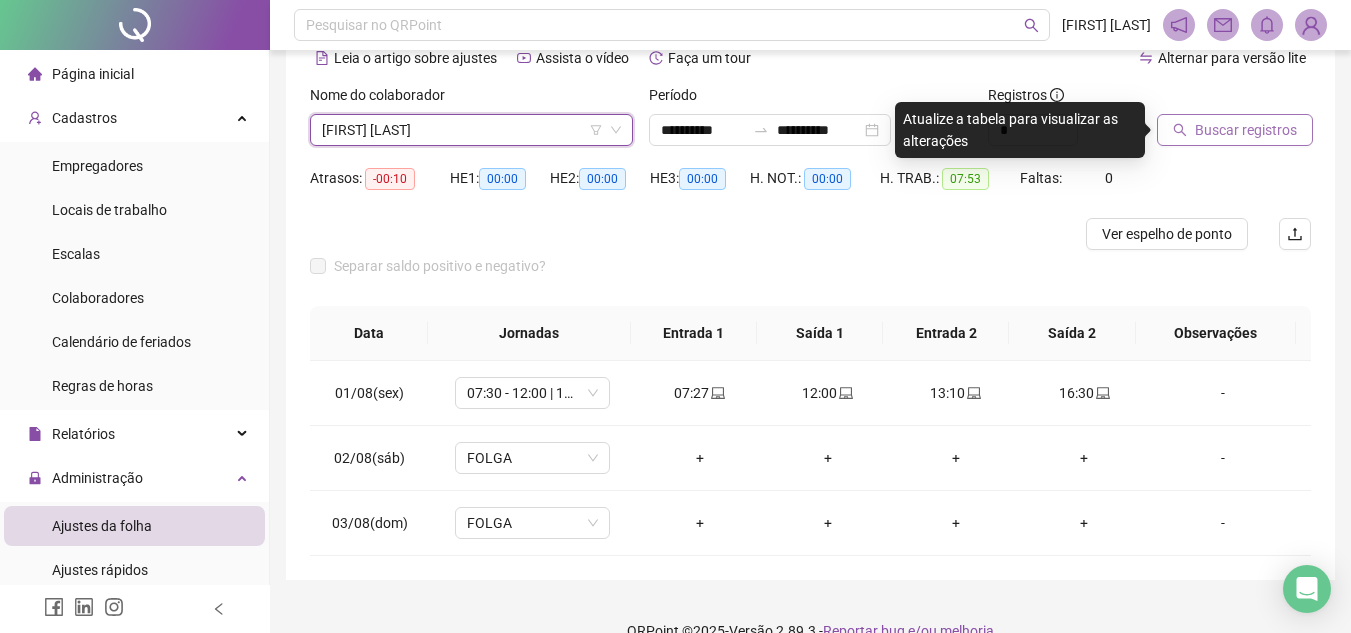 click on "Buscar registros" at bounding box center [1246, 130] 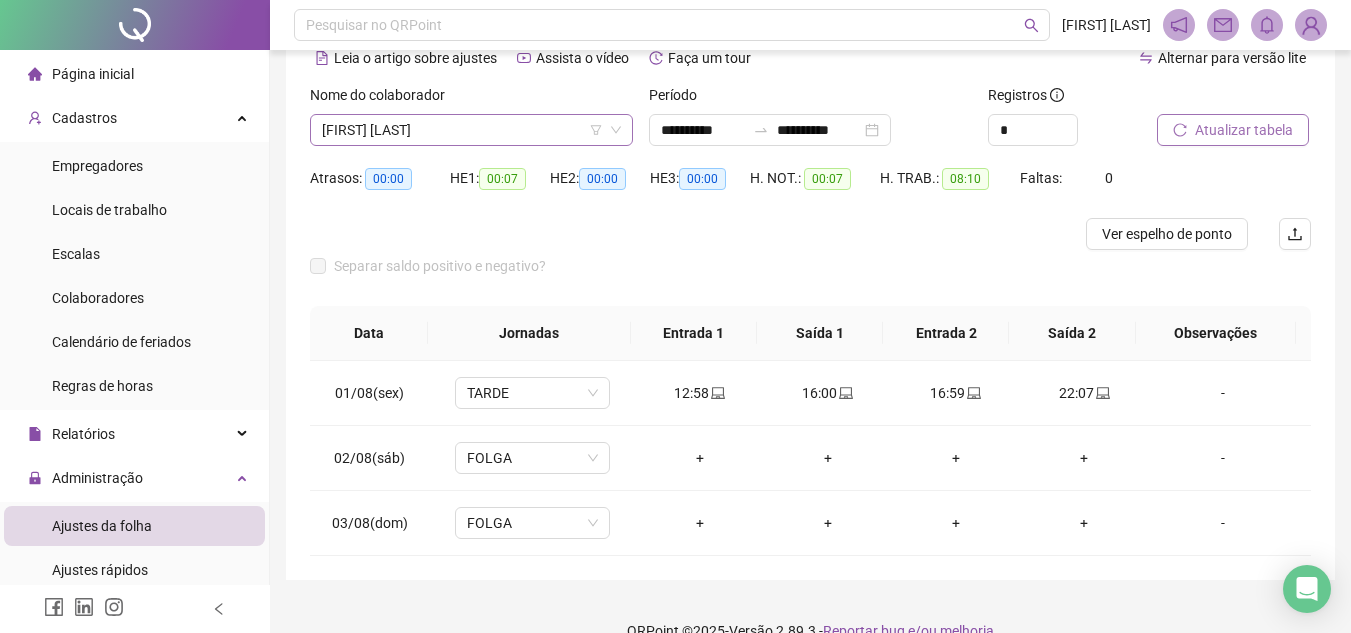 click on "[FIRST] [LAST]" at bounding box center [471, 130] 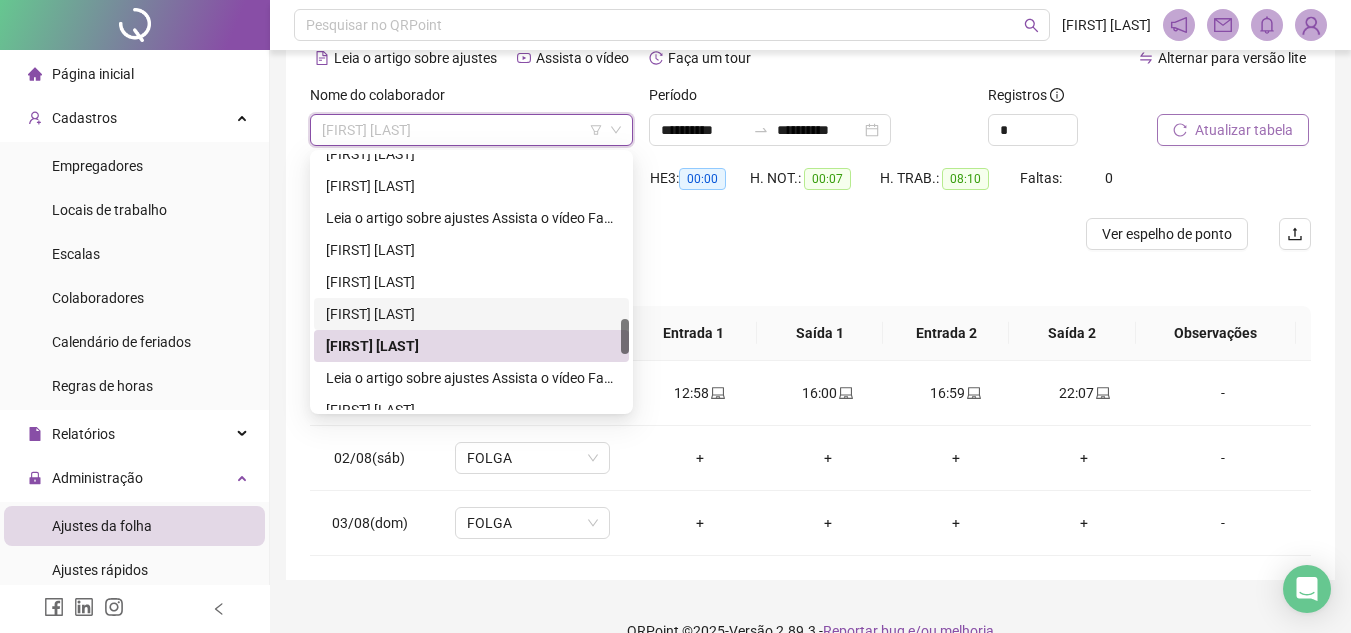 click on "[FIRST] [LAST]" at bounding box center [471, 314] 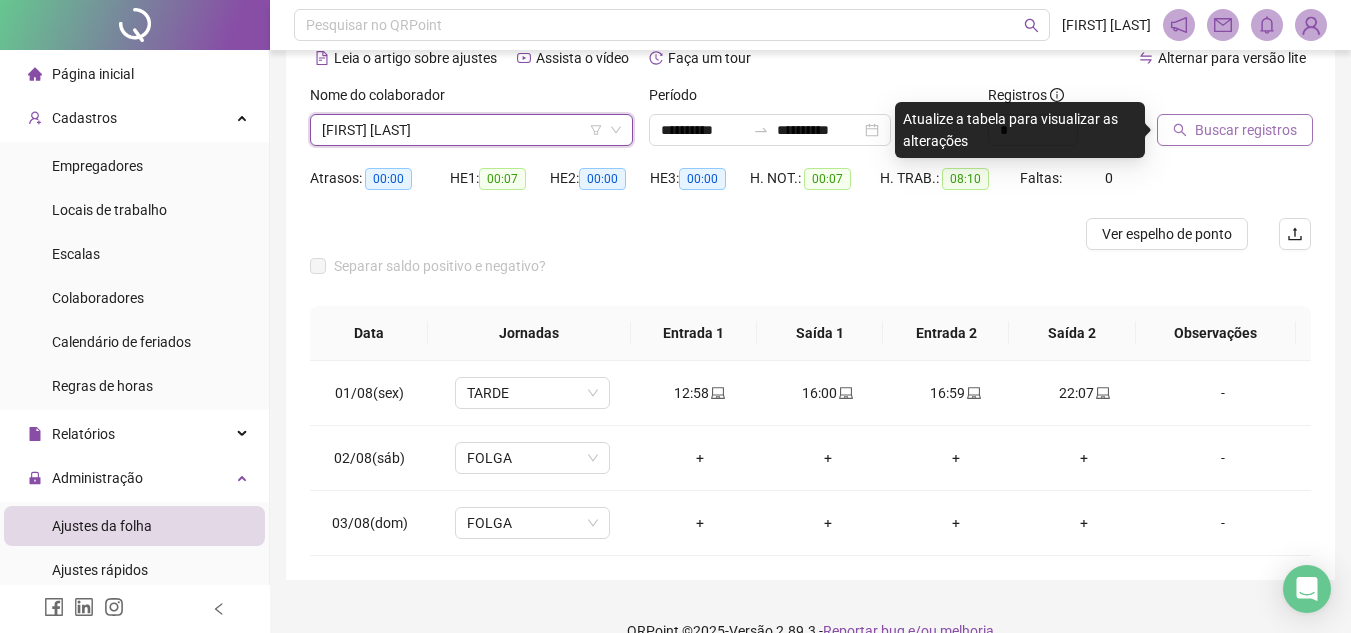 click on "Buscar registros" at bounding box center (1246, 130) 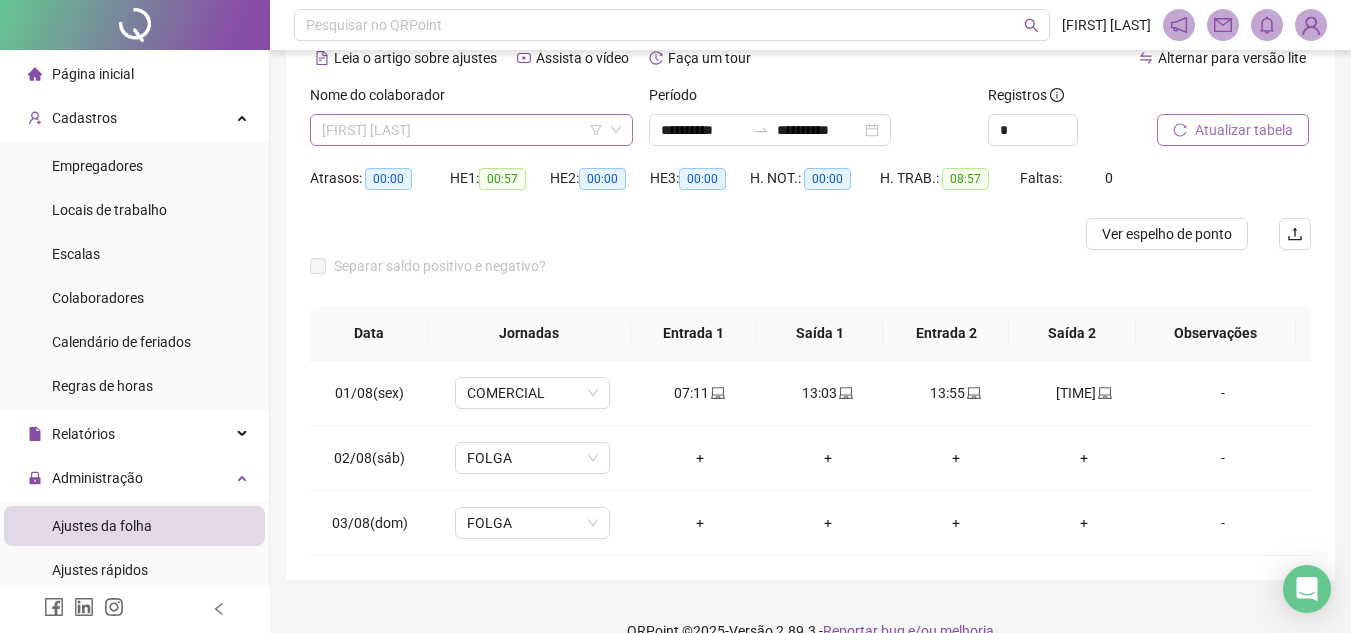click on "[FIRST] [LAST]" at bounding box center (471, 130) 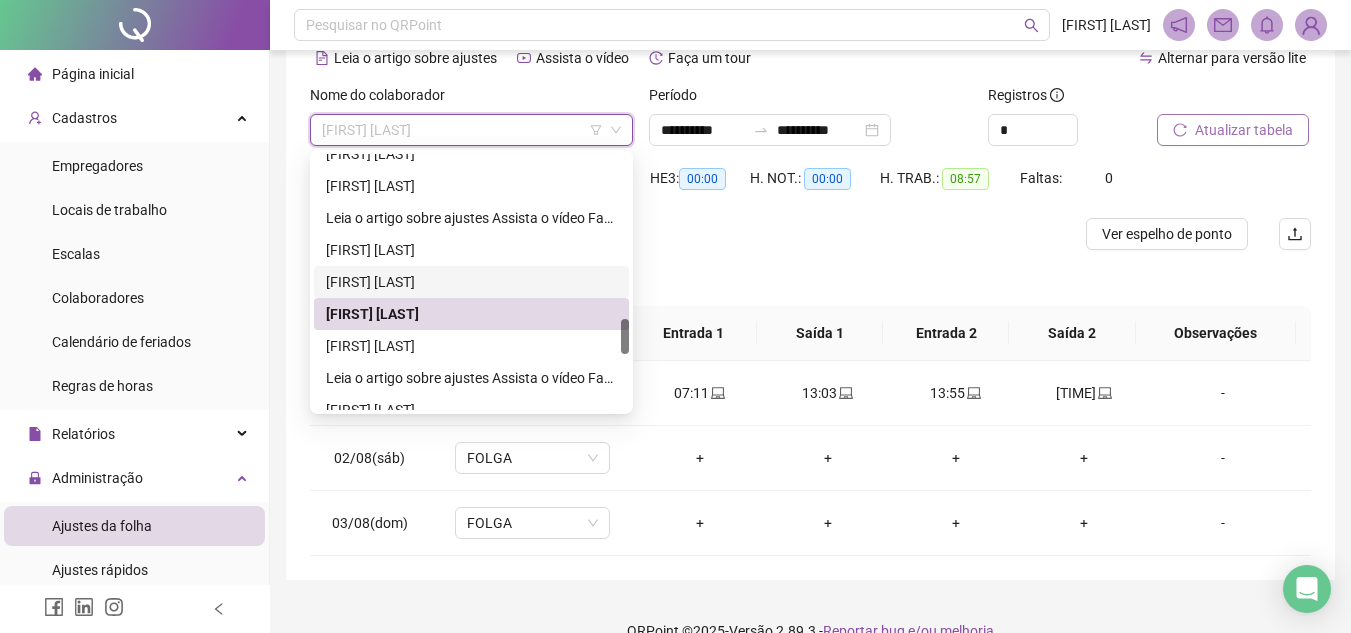 click on "[FIRST] [LAST]" at bounding box center (471, 282) 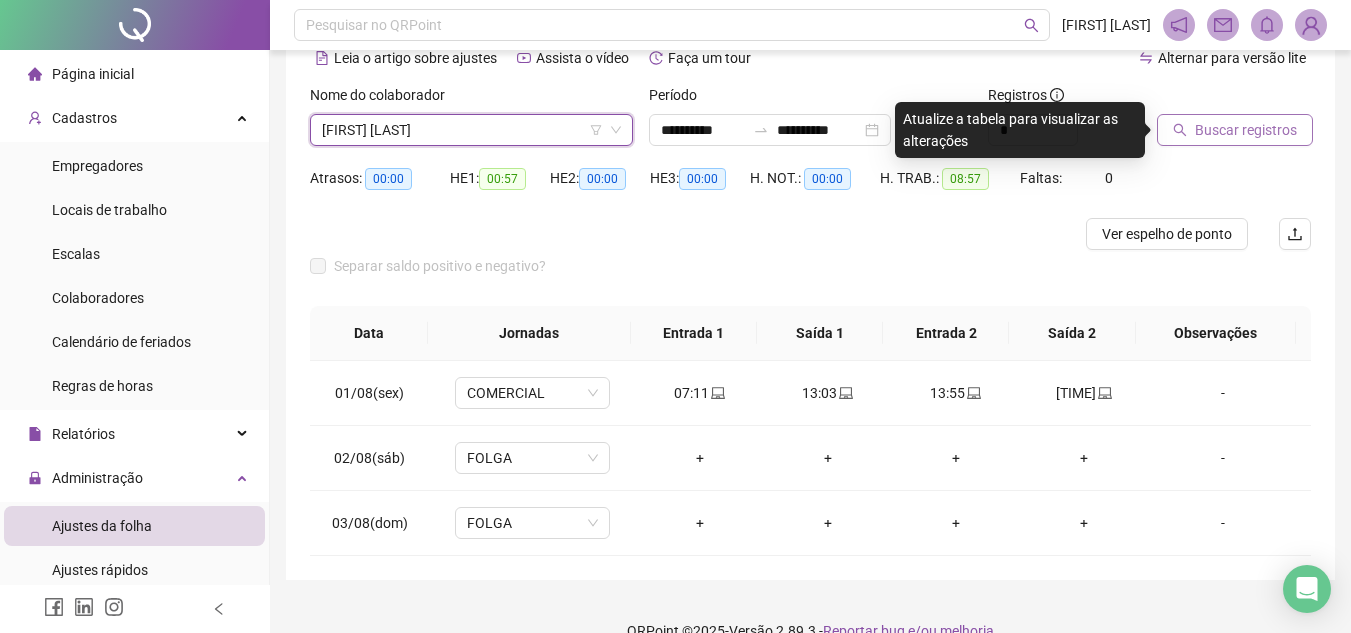 click on "Buscar registros" at bounding box center [1246, 130] 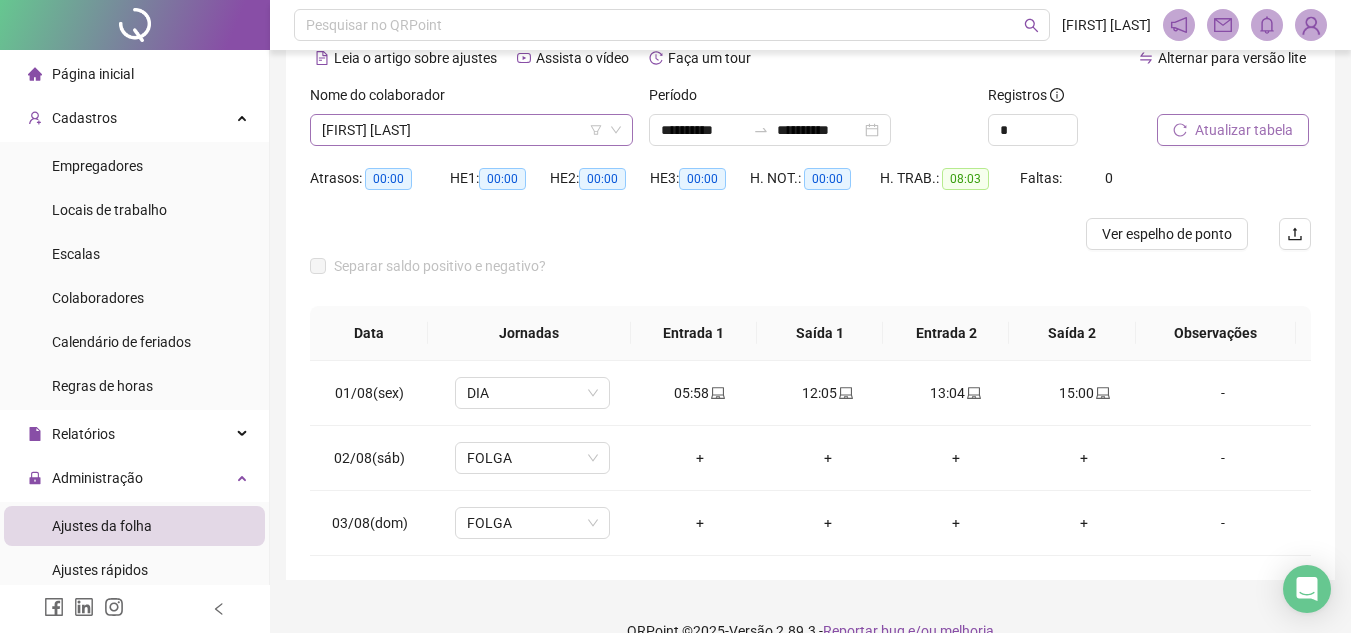 click on "[FIRST] [LAST]" at bounding box center (471, 130) 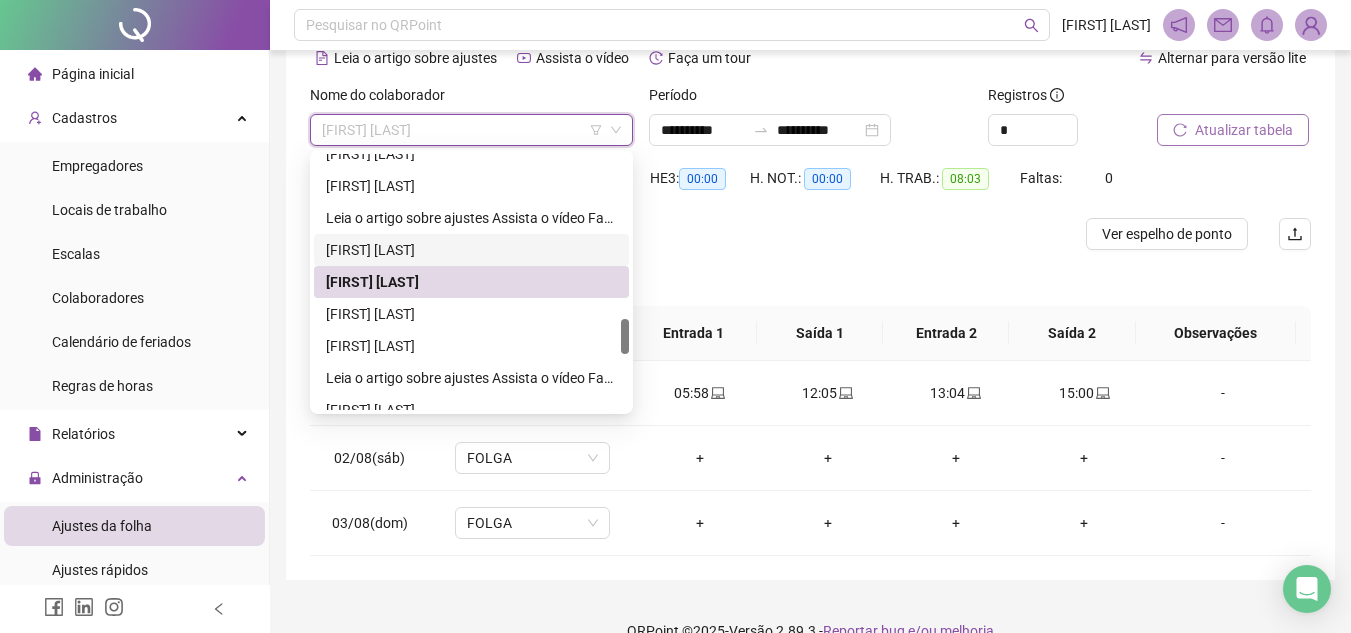click on "[FIRST] [LAST]" at bounding box center (471, 250) 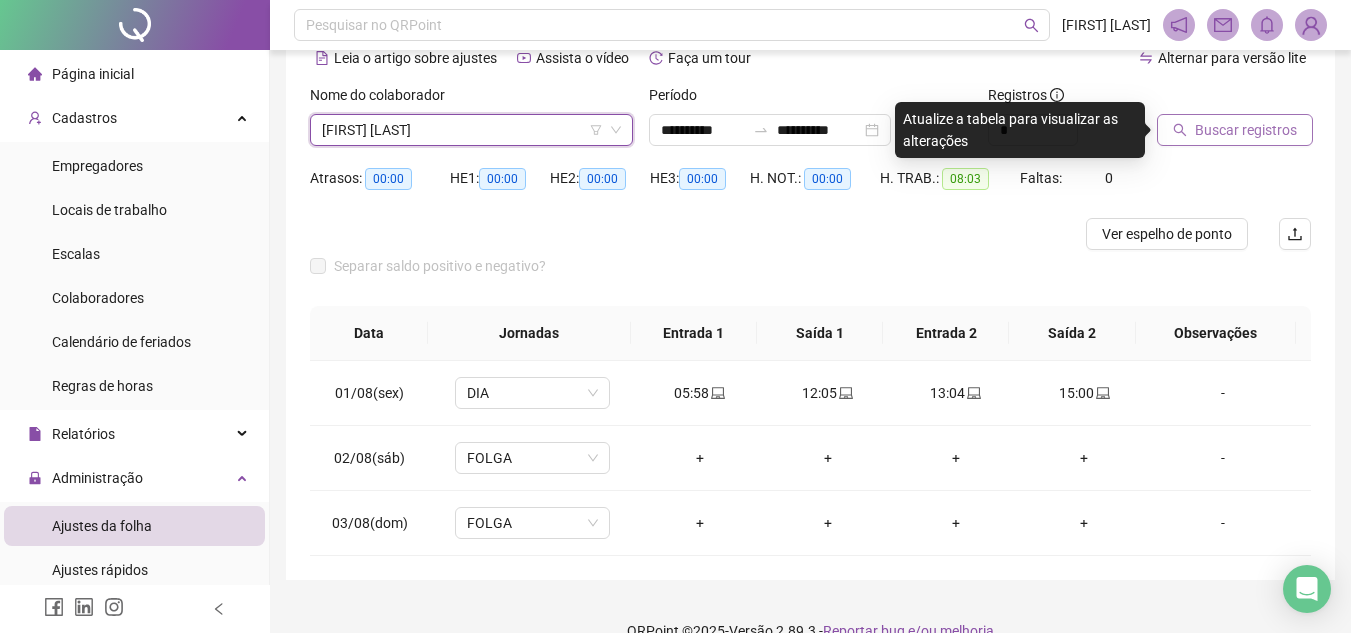 click on "Buscar registros" at bounding box center [1235, 130] 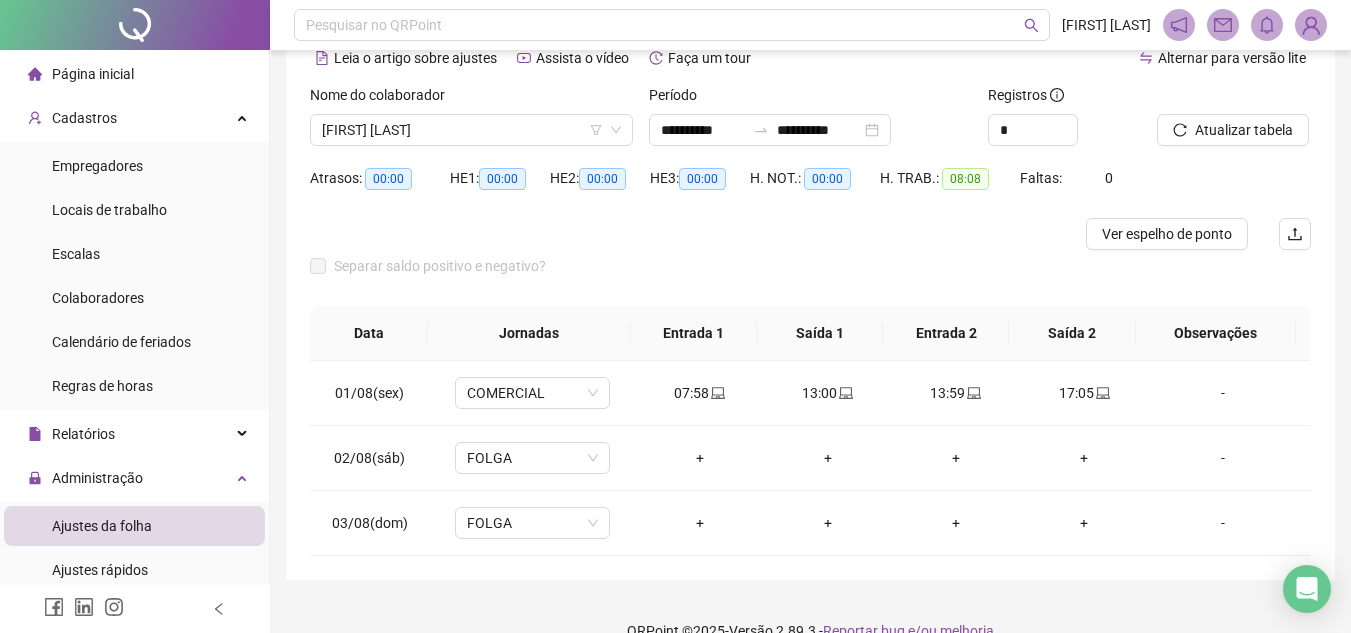 click on "[FIRST] [LAST]" at bounding box center (471, 130) 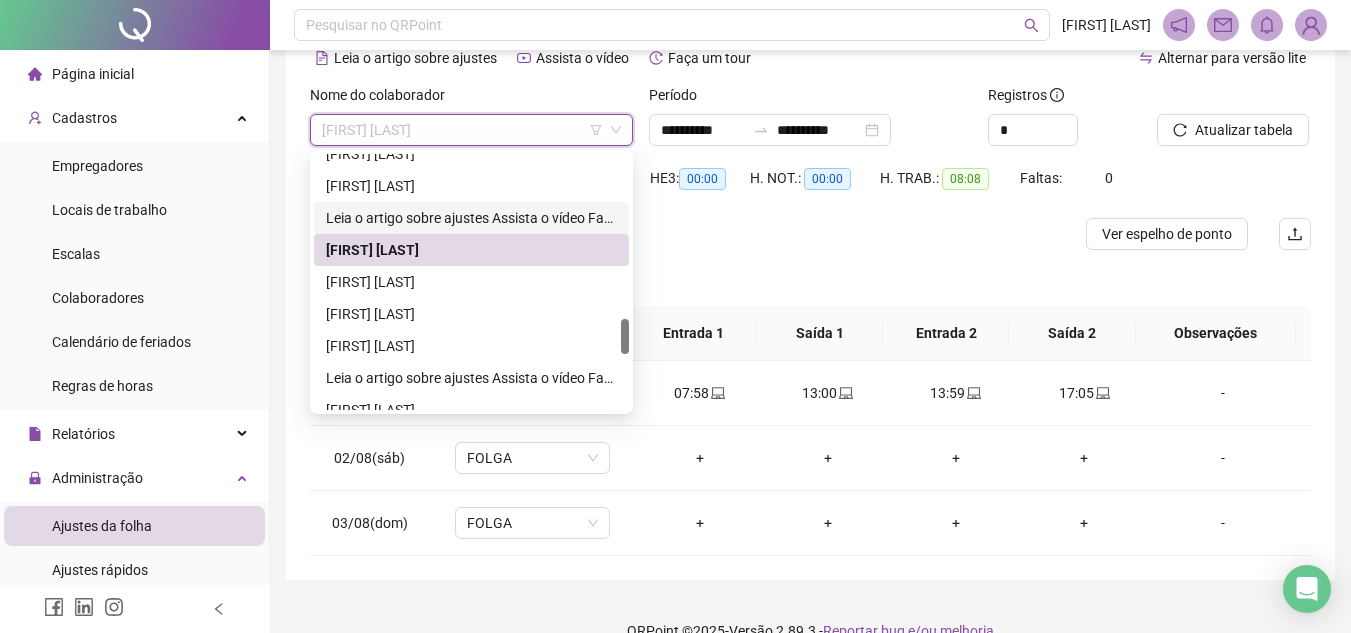 click on "**********" at bounding box center (471, 218) 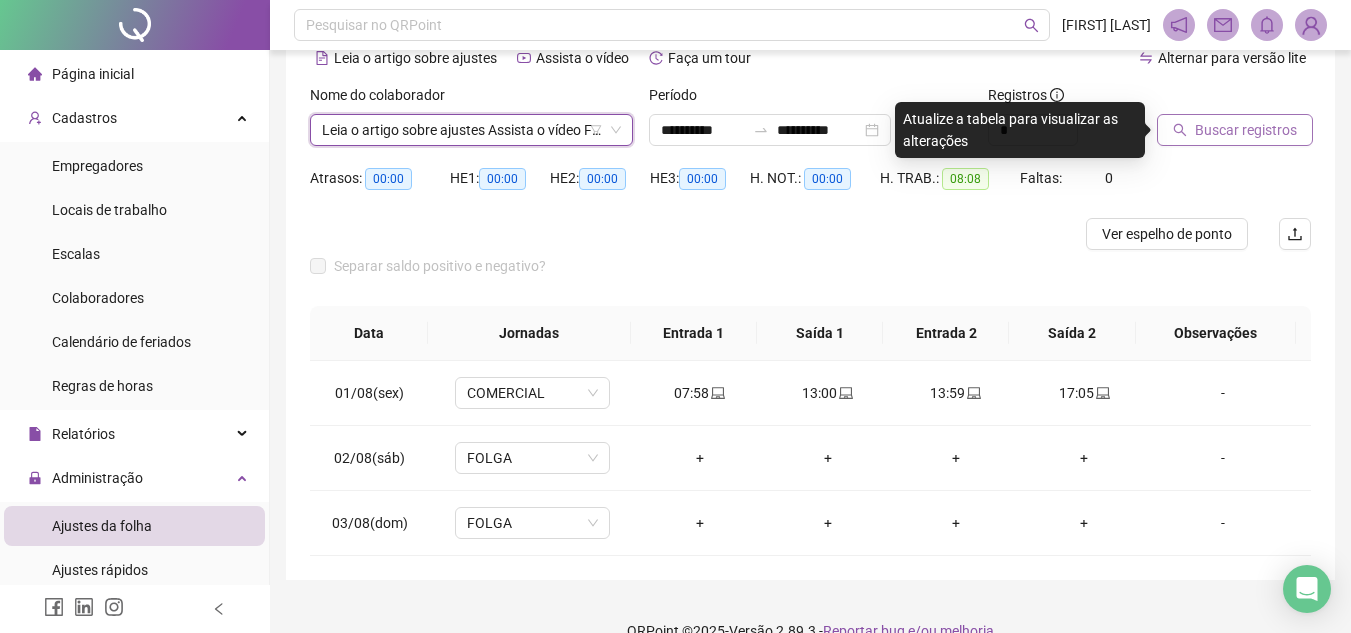 click 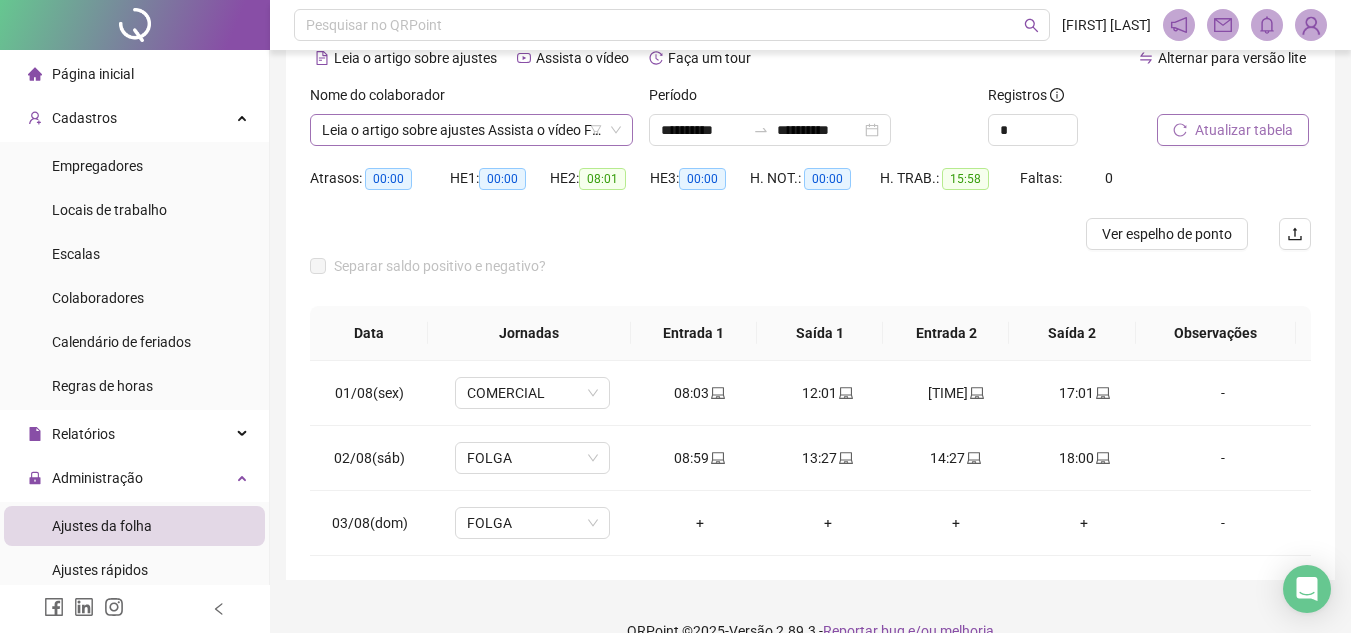 click on "**********" at bounding box center [471, 130] 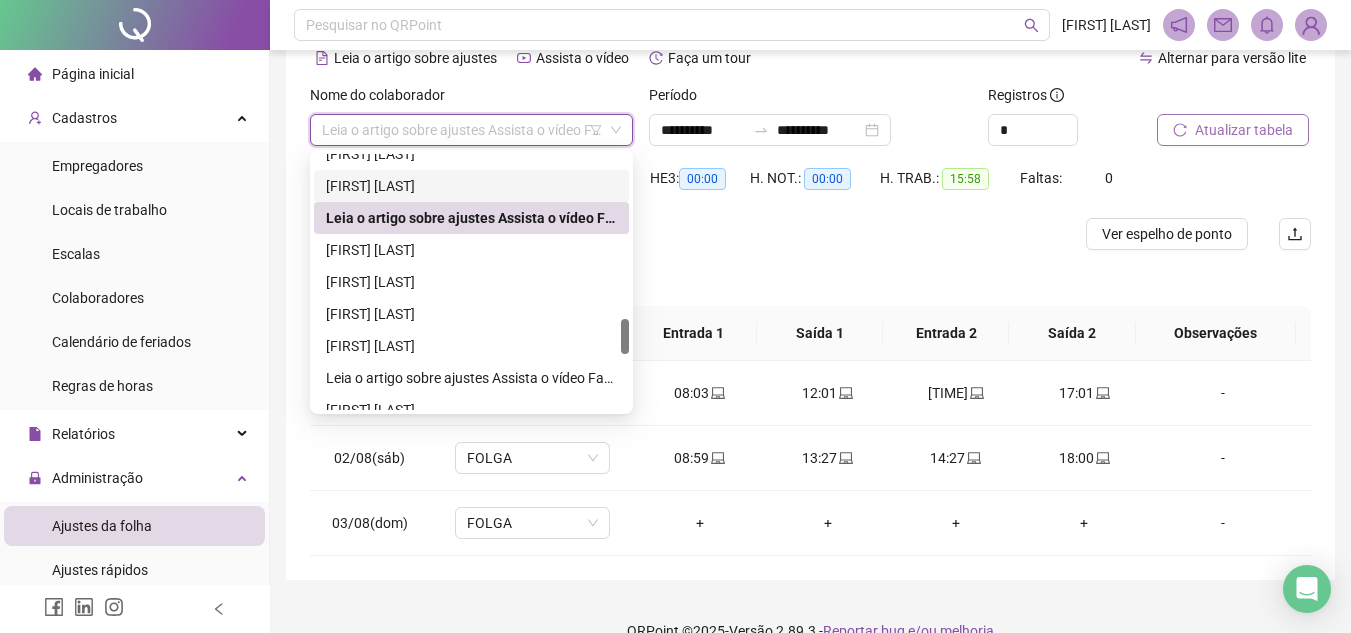 click on "[FIRST] [LAST]" at bounding box center [471, 186] 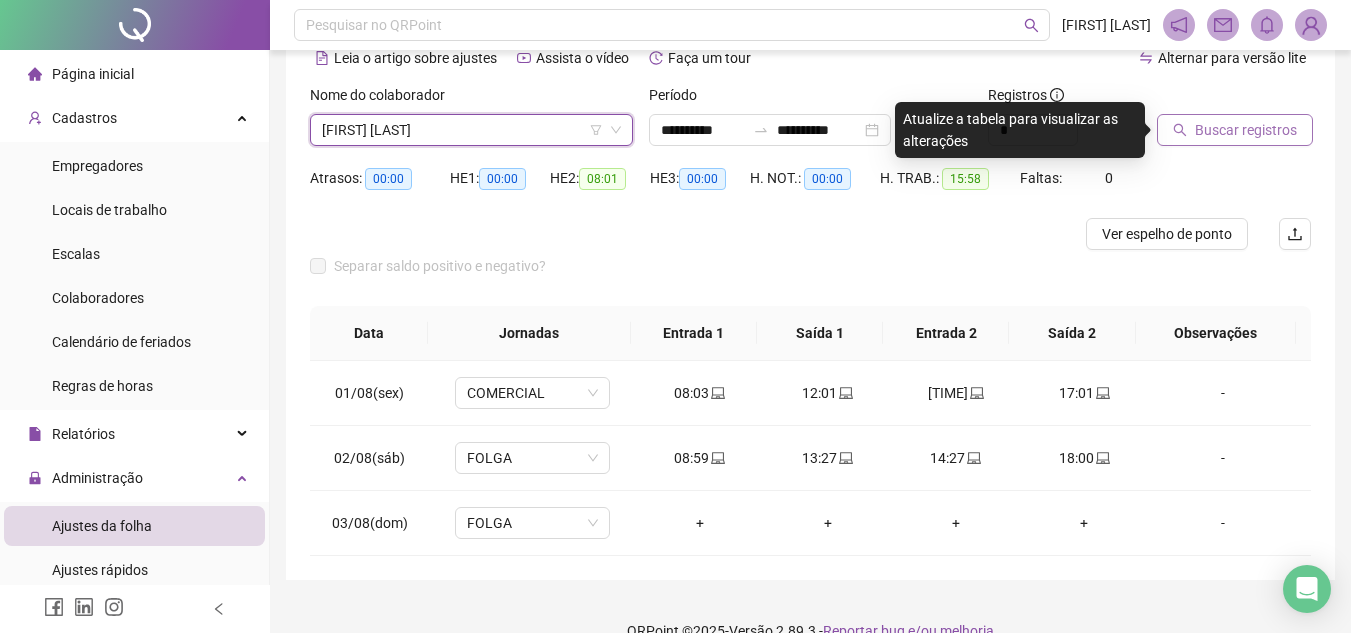 click on "Buscar registros" at bounding box center (1246, 130) 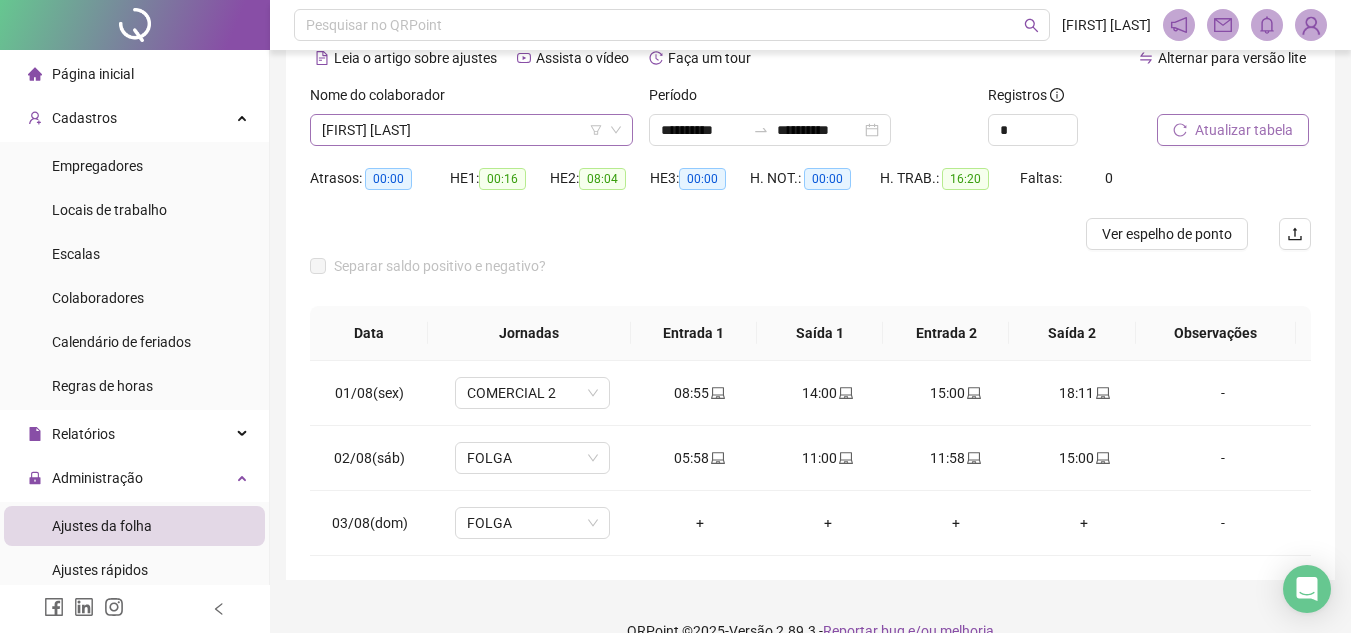 click on "[FIRST] [LAST]" at bounding box center (471, 130) 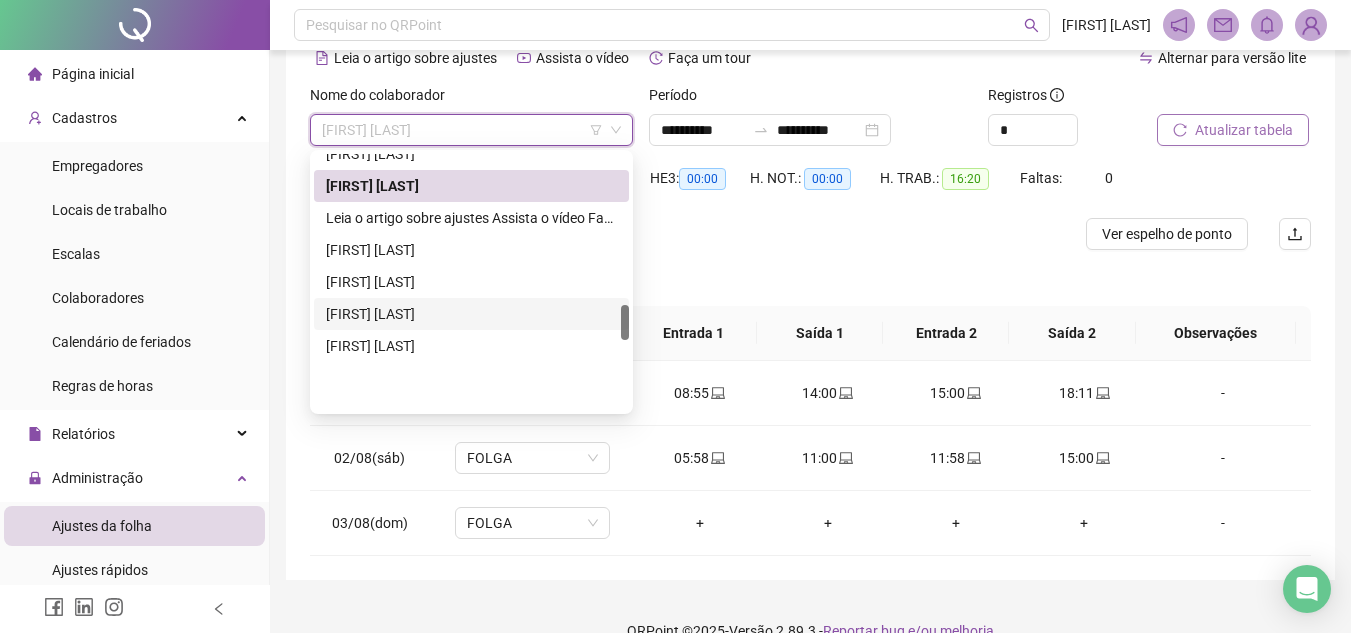 scroll, scrollTop: 1068, scrollLeft: 0, axis: vertical 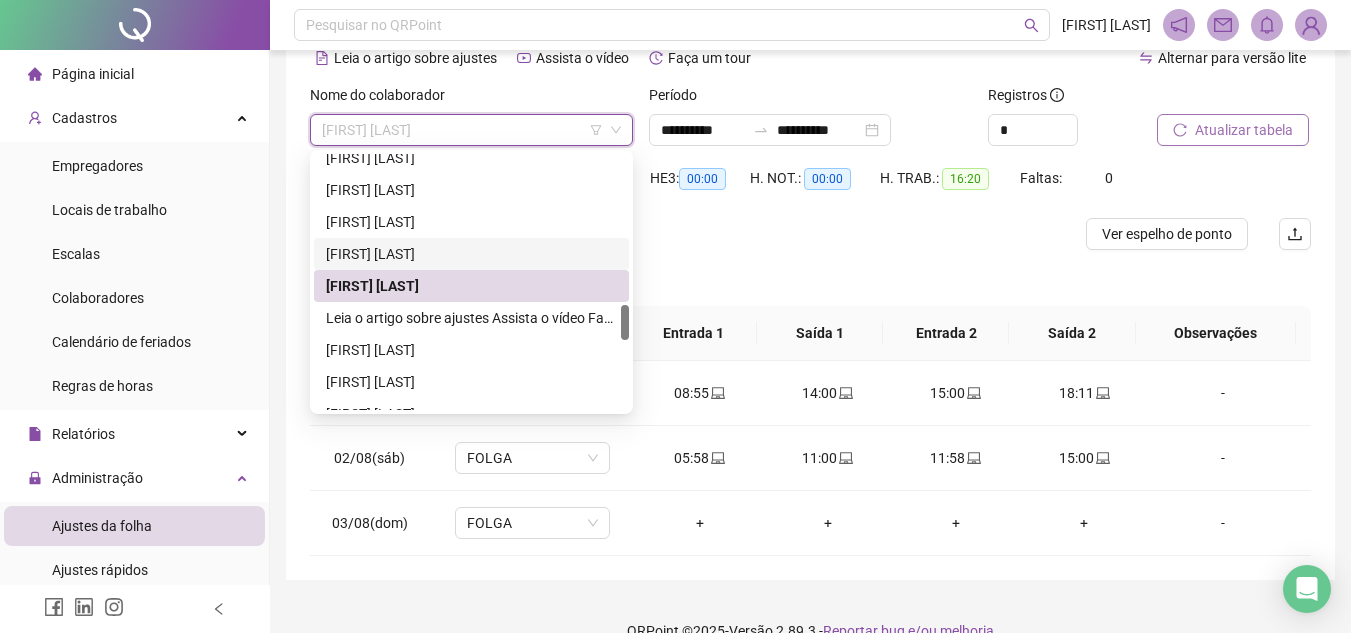 click on "[FIRST] [LAST]" at bounding box center [471, 254] 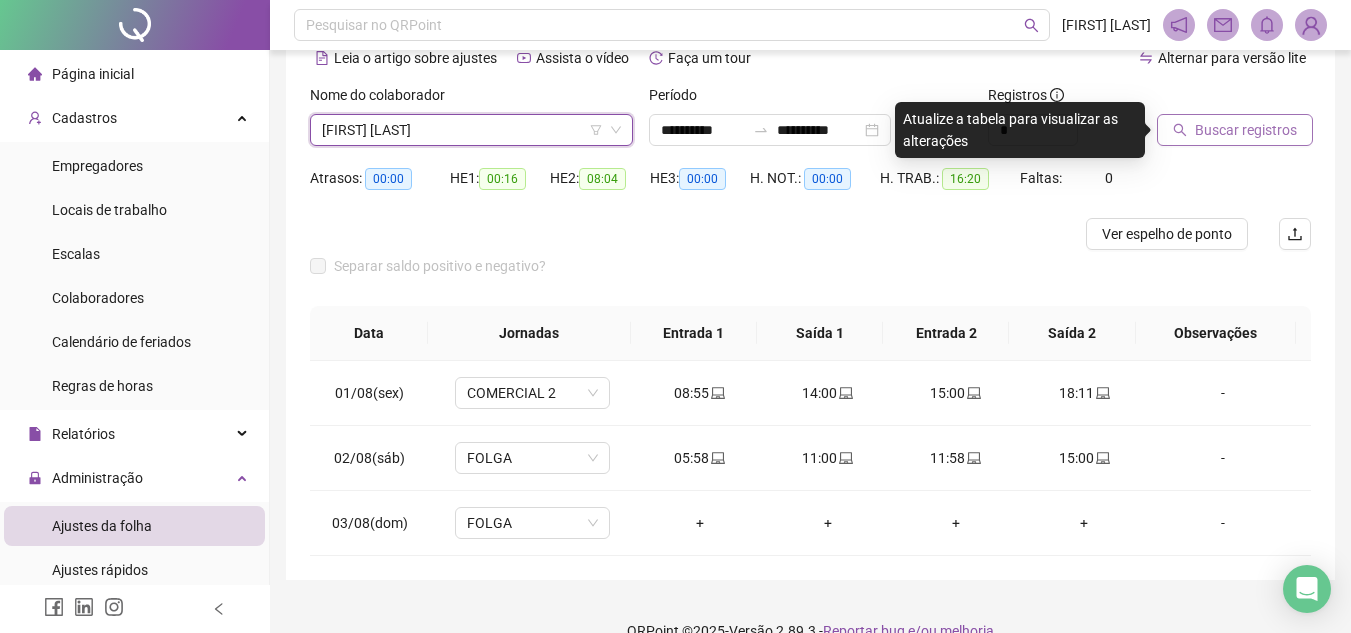 click on "Buscar registros" at bounding box center (1246, 130) 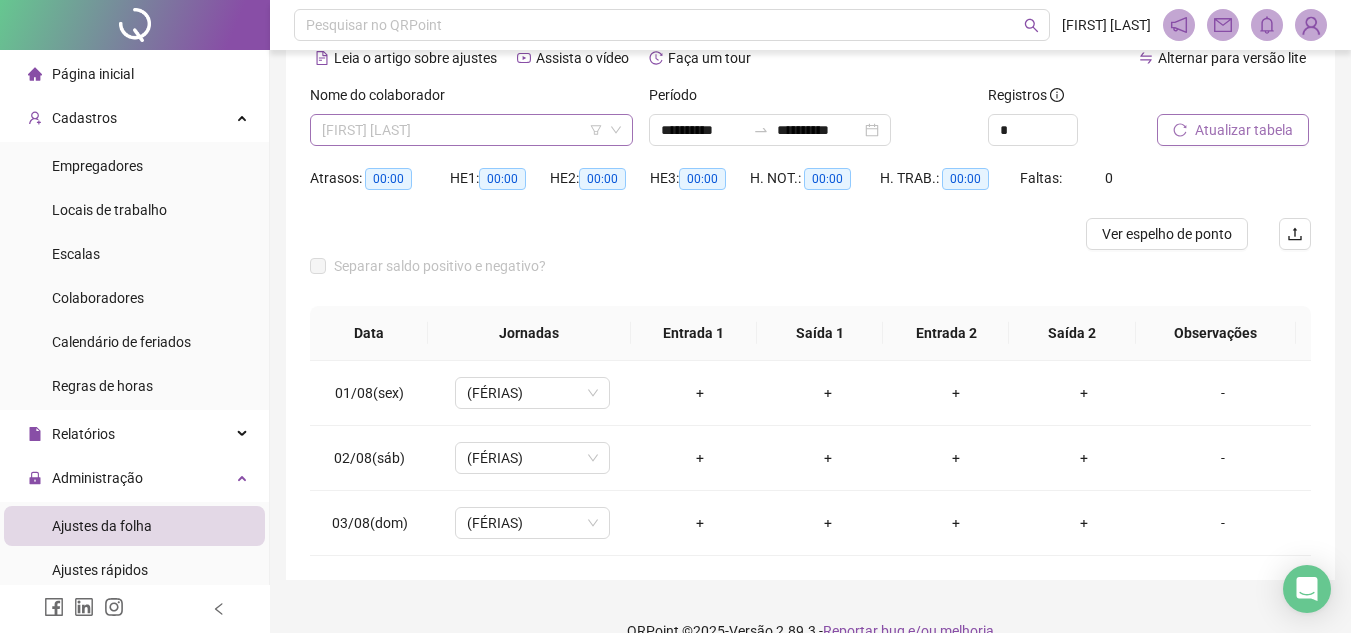 click on "[FIRST] [LAST]" at bounding box center (471, 130) 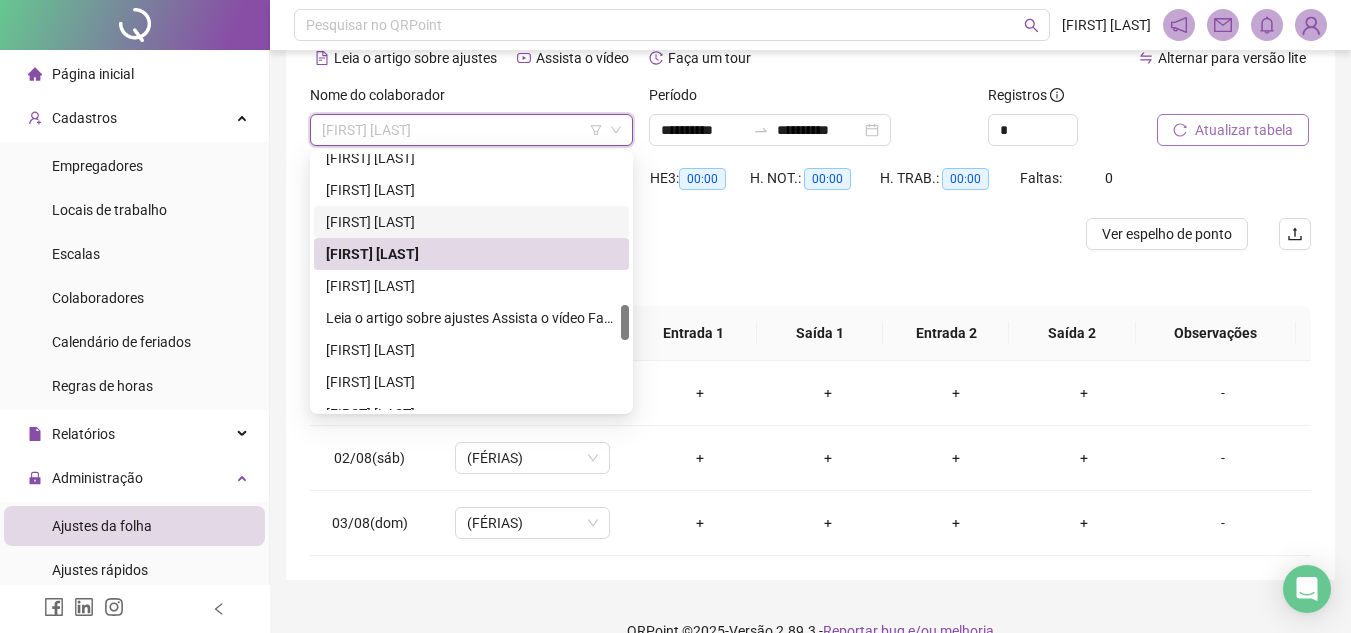 click on "[FIRST] [LAST]" at bounding box center (471, 222) 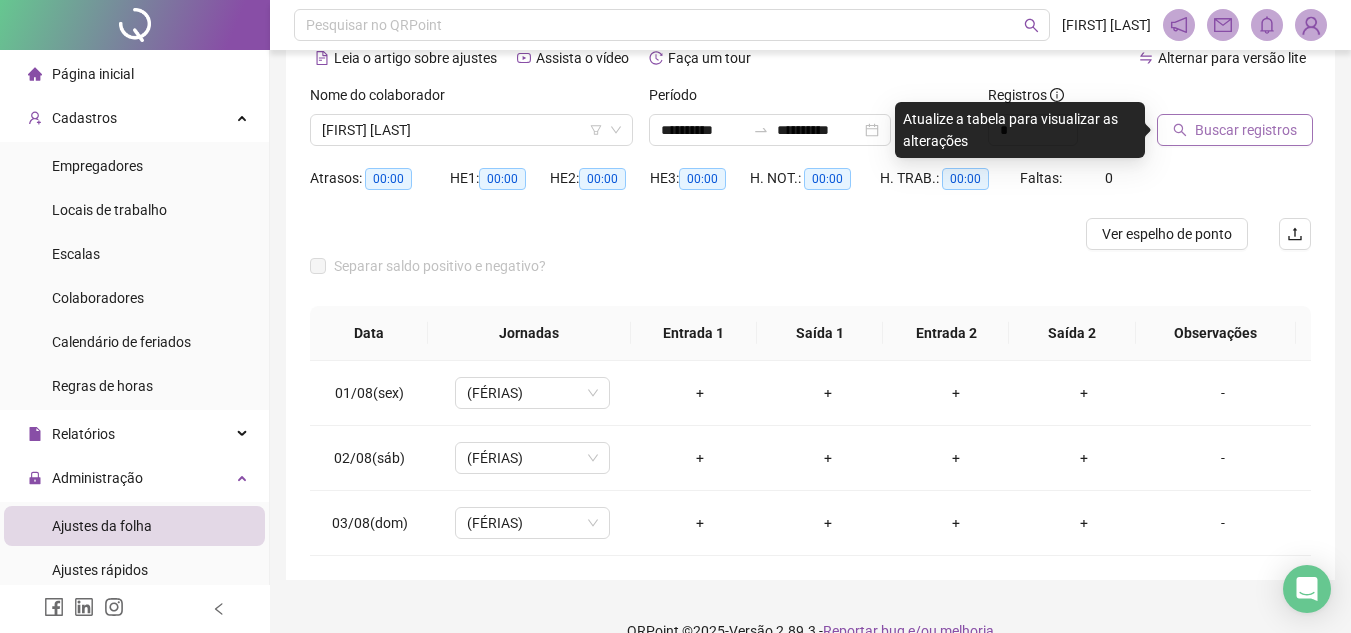 click on "Buscar registros" at bounding box center [1246, 130] 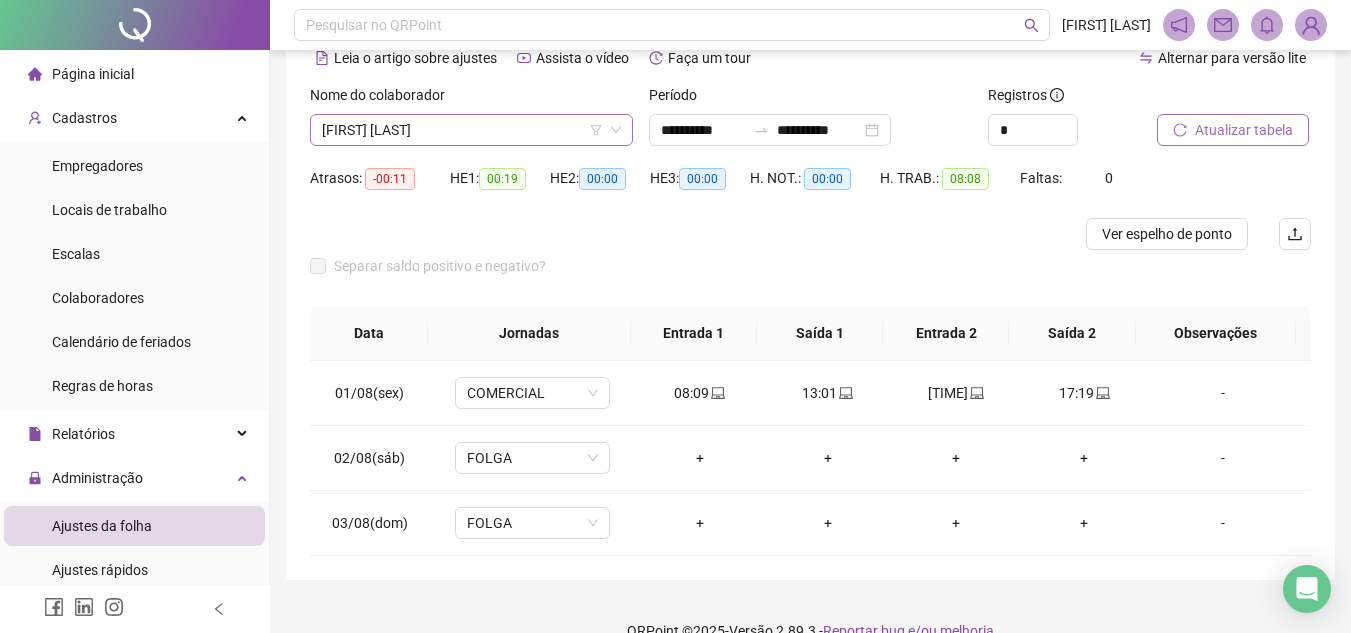 click on "[FIRST] [LAST]" at bounding box center (471, 130) 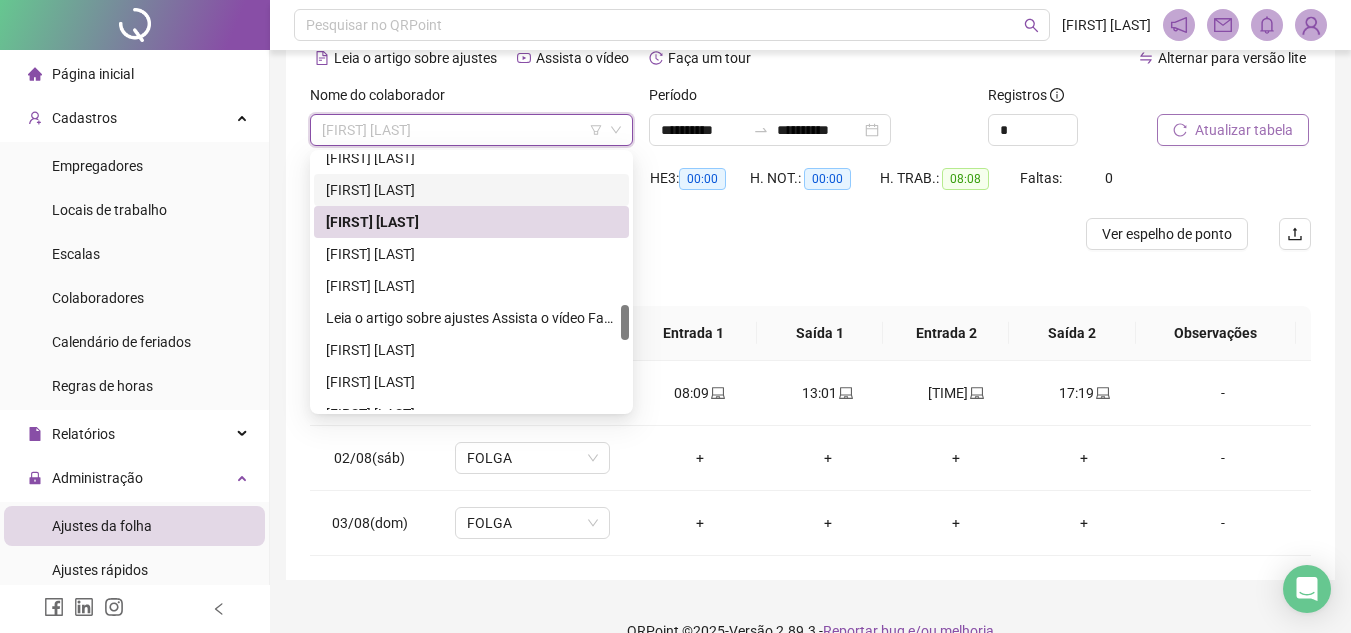 click on "[FIRST] [LAST]" at bounding box center (471, 190) 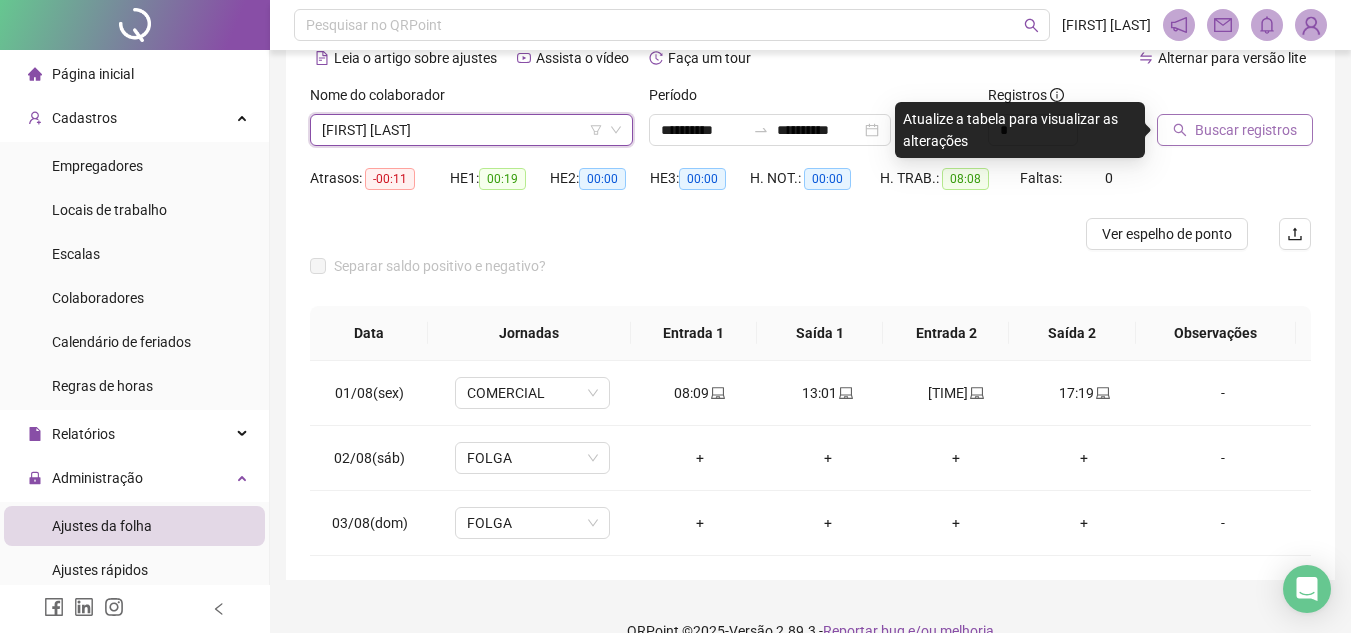 click on "Buscar registros" at bounding box center [1246, 130] 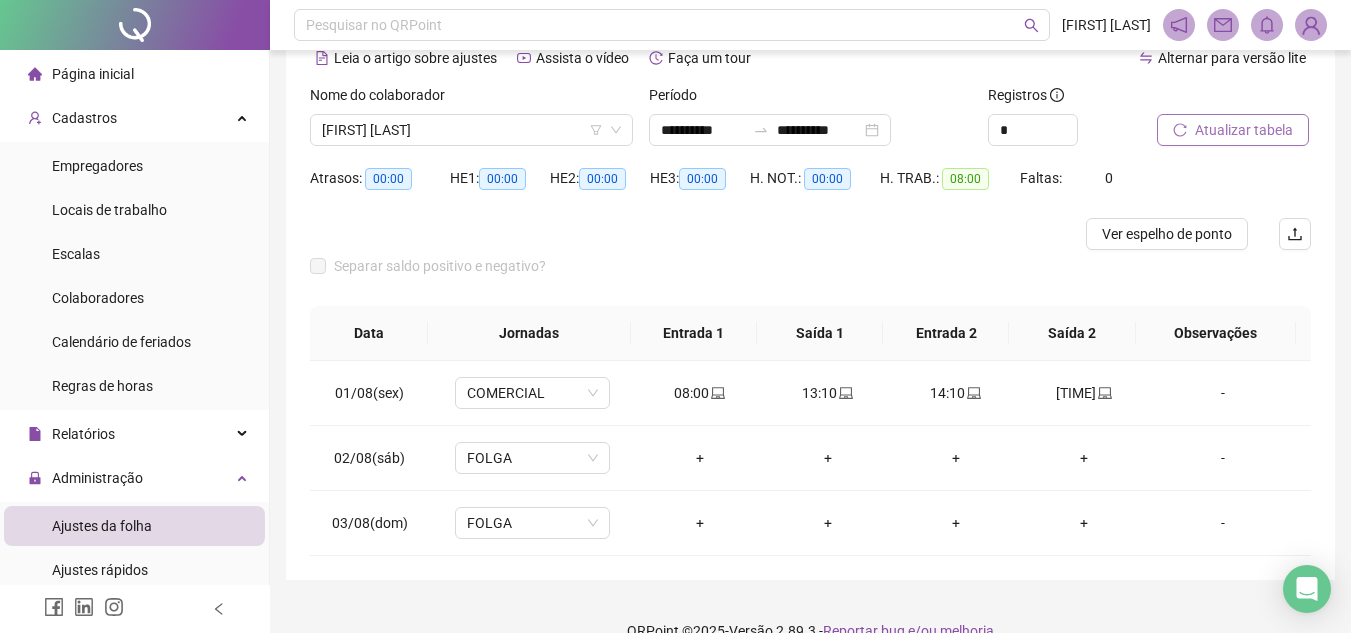 click on "Atualizar tabela" at bounding box center [1244, 130] 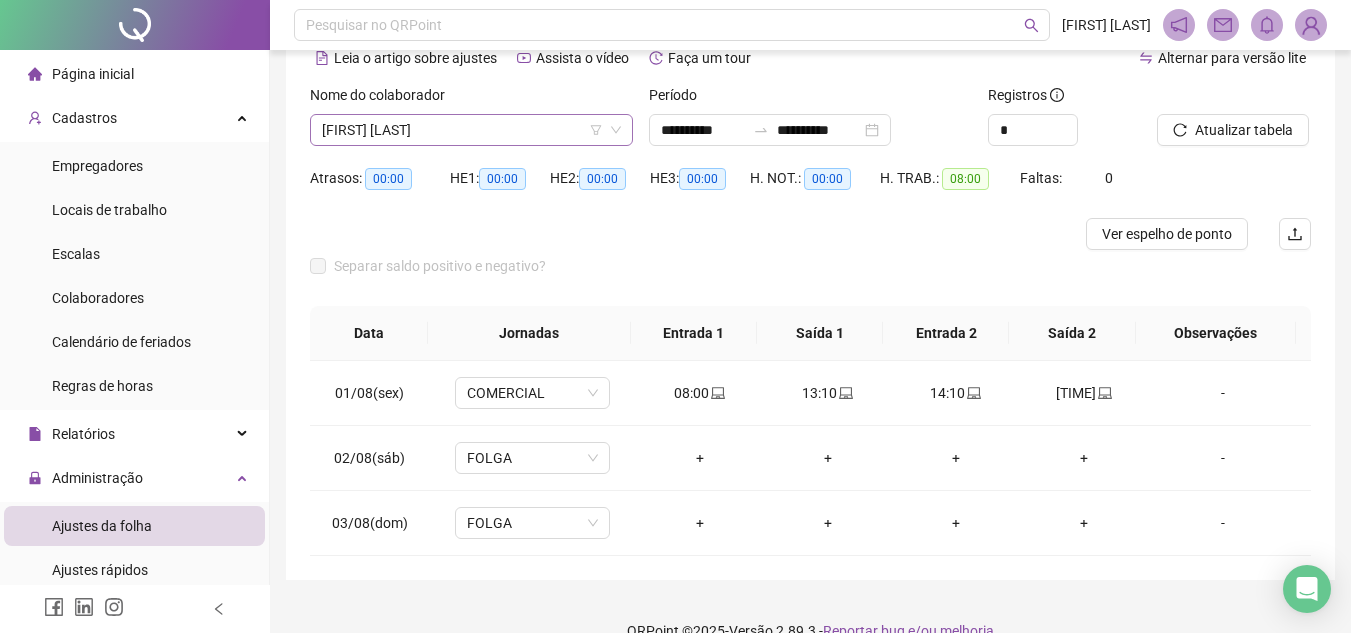 click on "[FIRST] [LAST]" at bounding box center (471, 130) 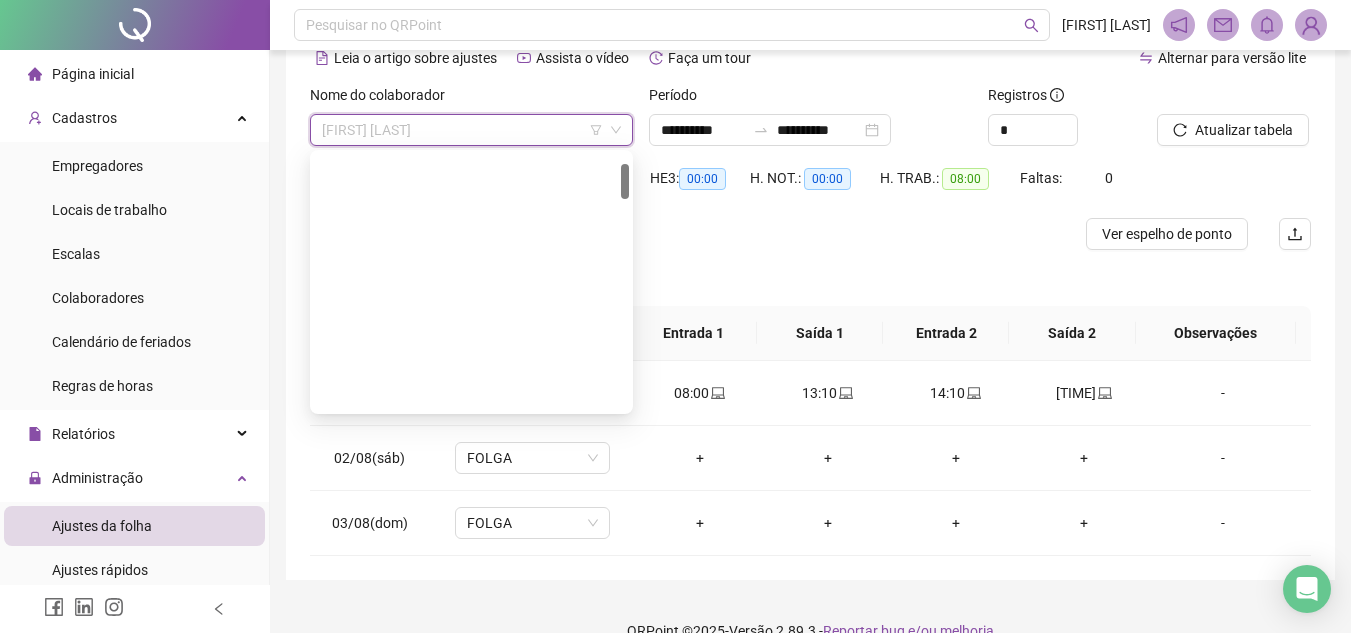 scroll, scrollTop: 0, scrollLeft: 0, axis: both 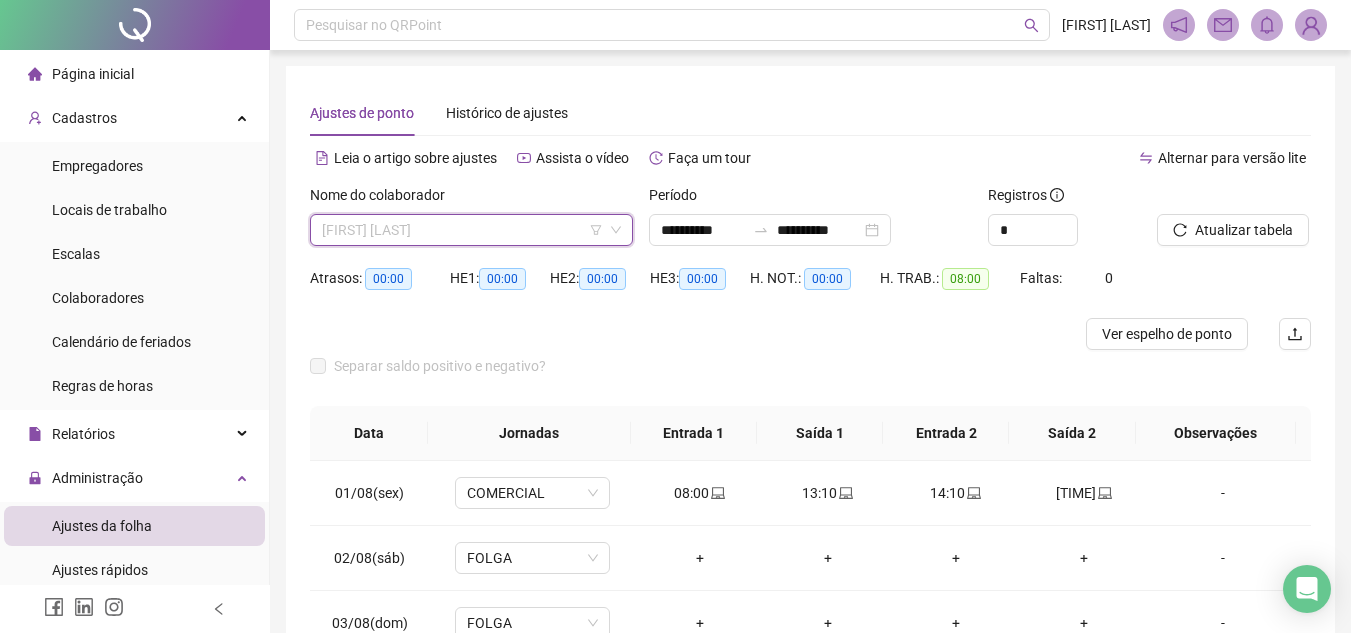 click on "[FIRST] [LAST]" at bounding box center [471, 230] 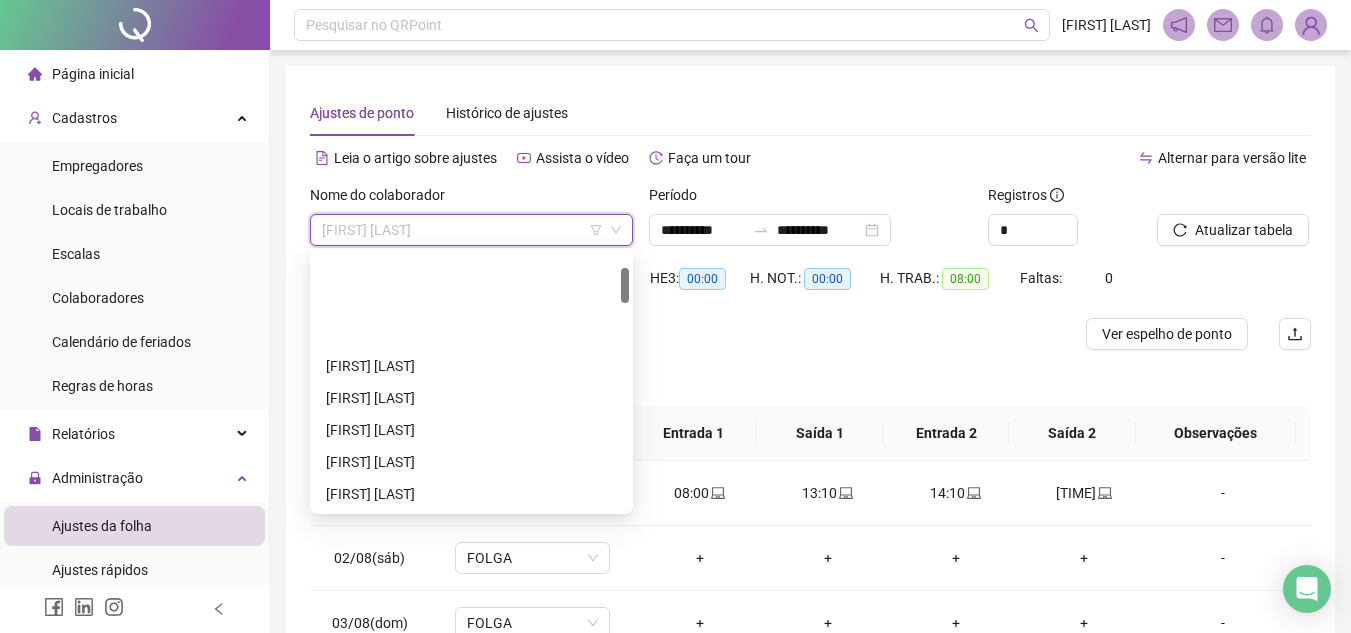 scroll, scrollTop: 200, scrollLeft: 0, axis: vertical 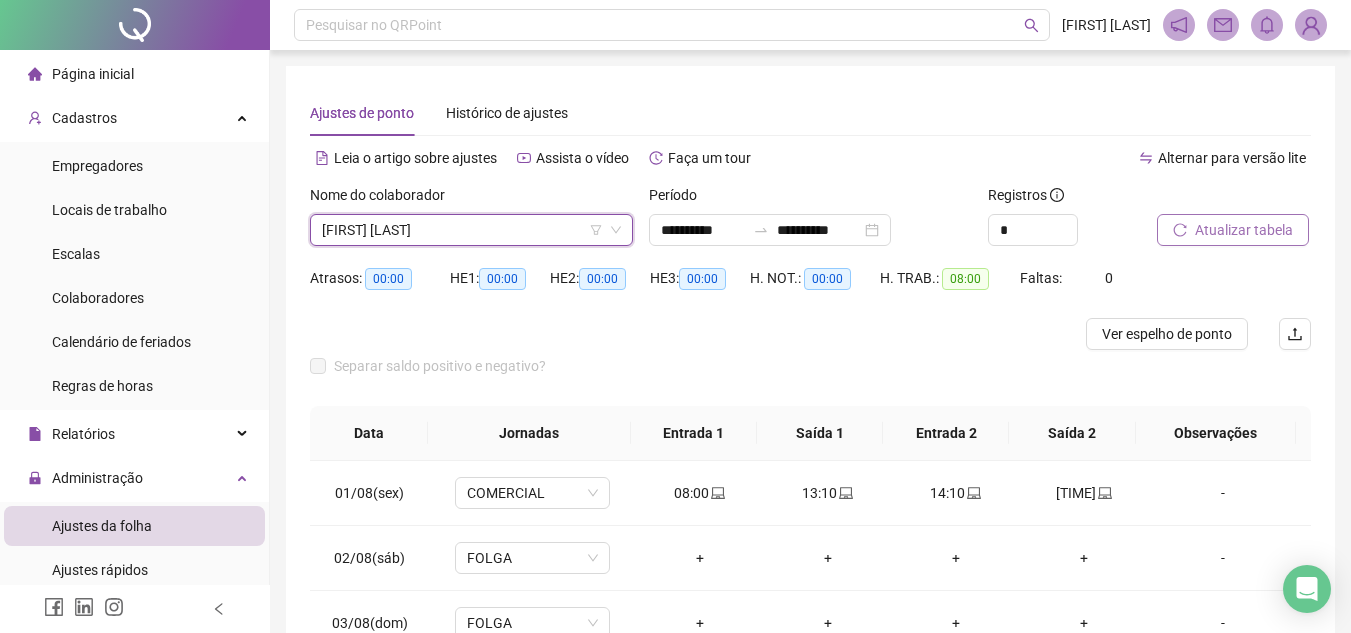 click on "Atualizar tabela" at bounding box center (1244, 230) 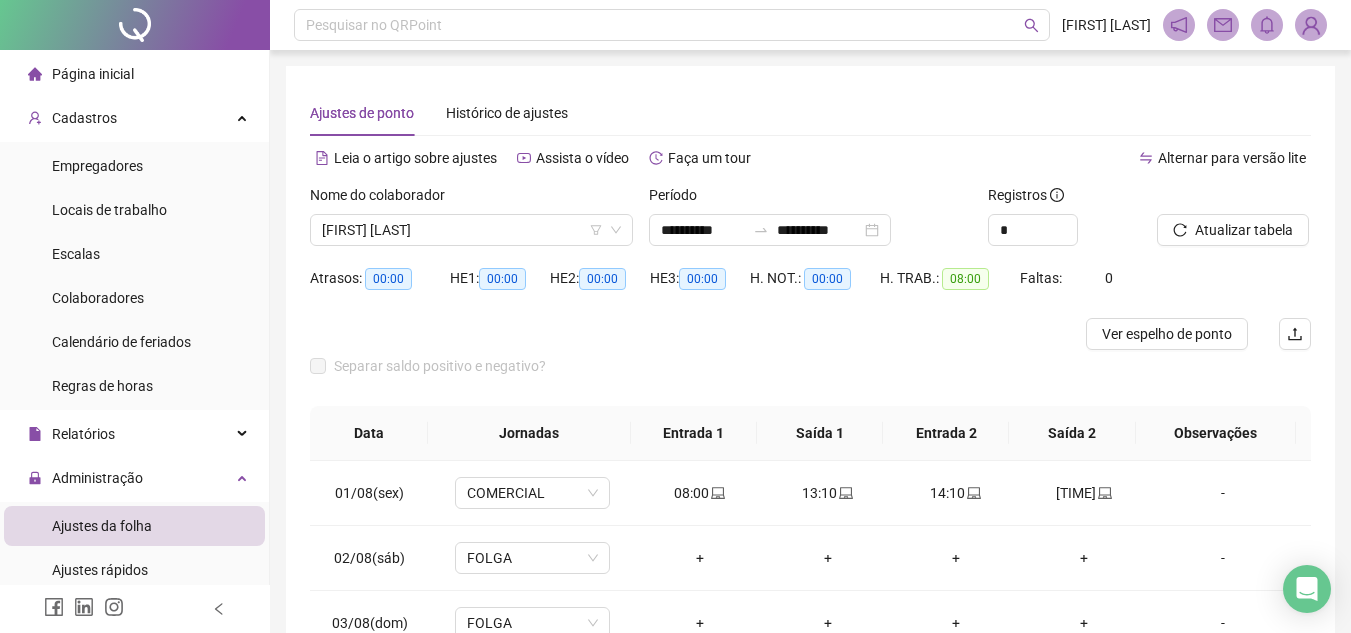 click on "**********" at bounding box center (810, 373) 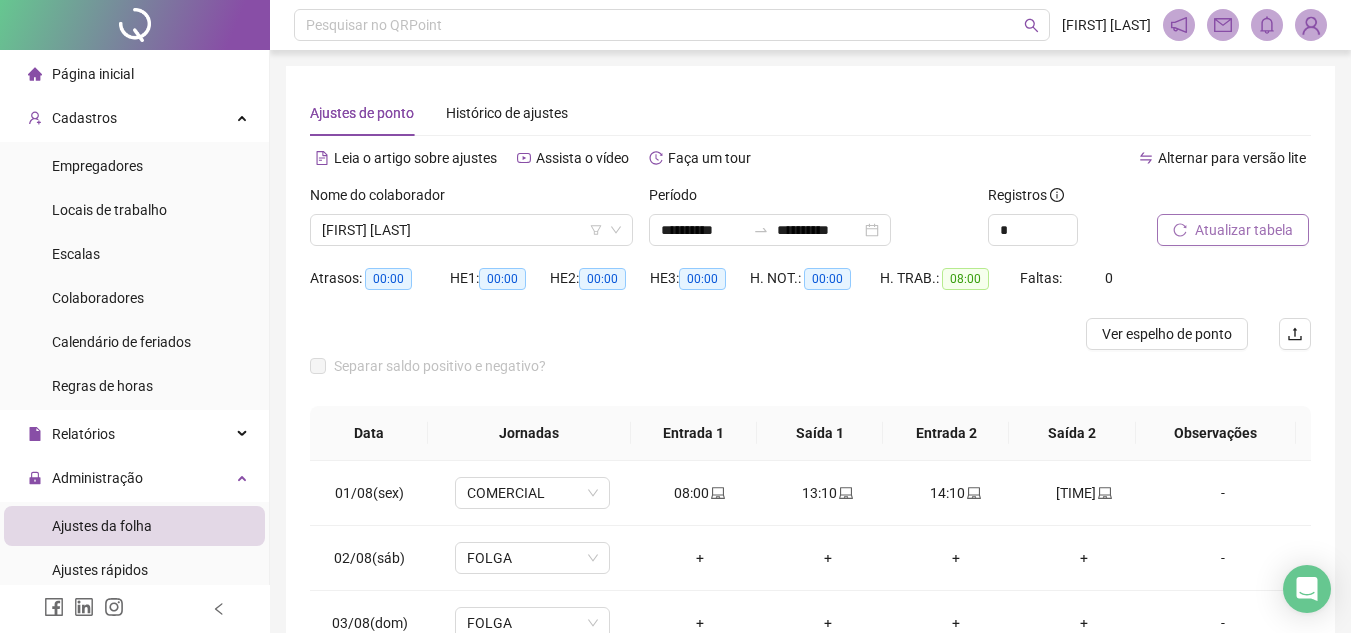 click on "Atualizar tabela" at bounding box center (1233, 230) 